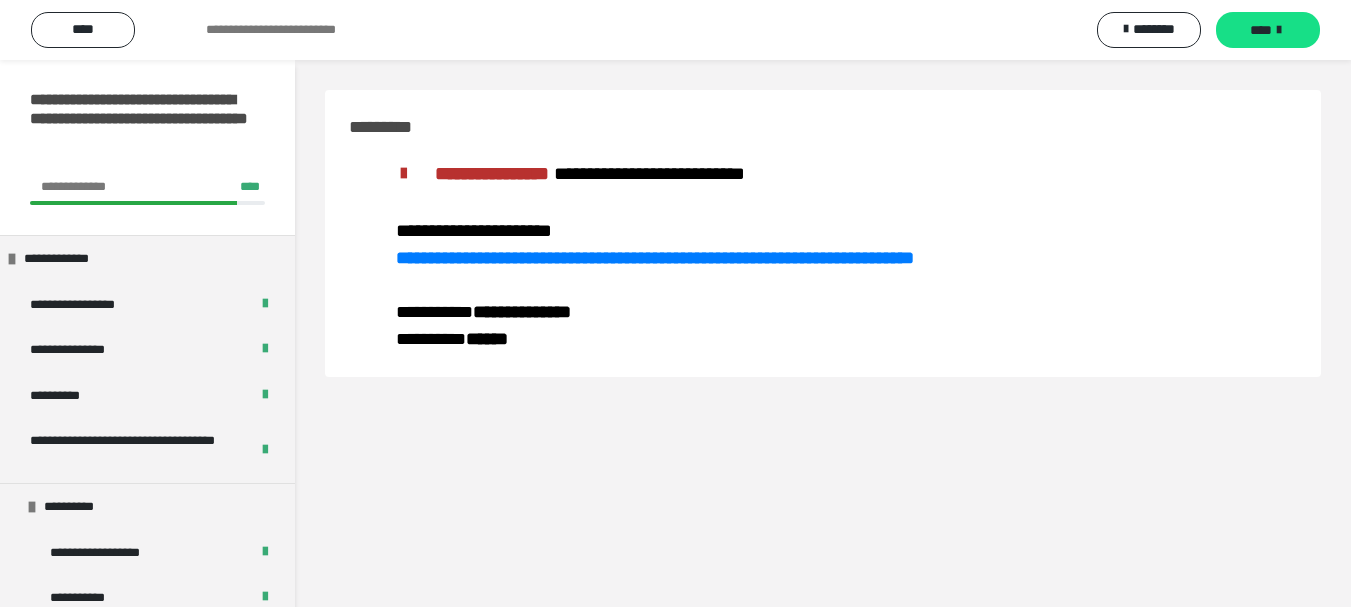 scroll, scrollTop: 0, scrollLeft: 0, axis: both 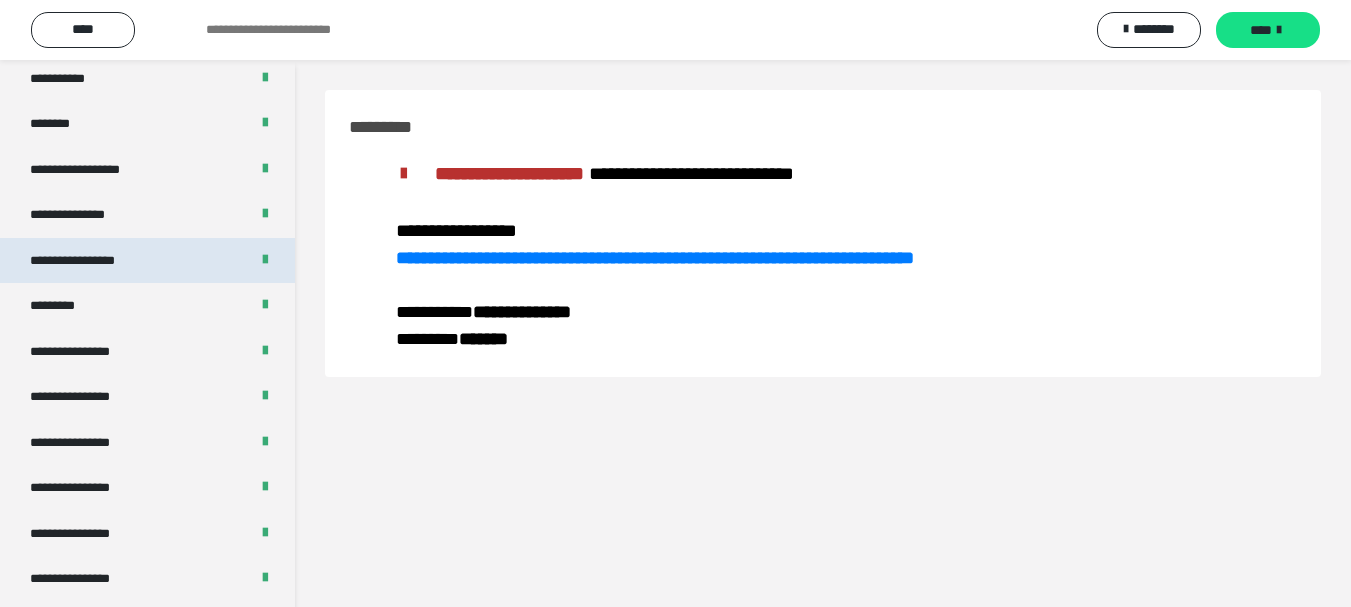 click on "**********" at bounding box center (89, 261) 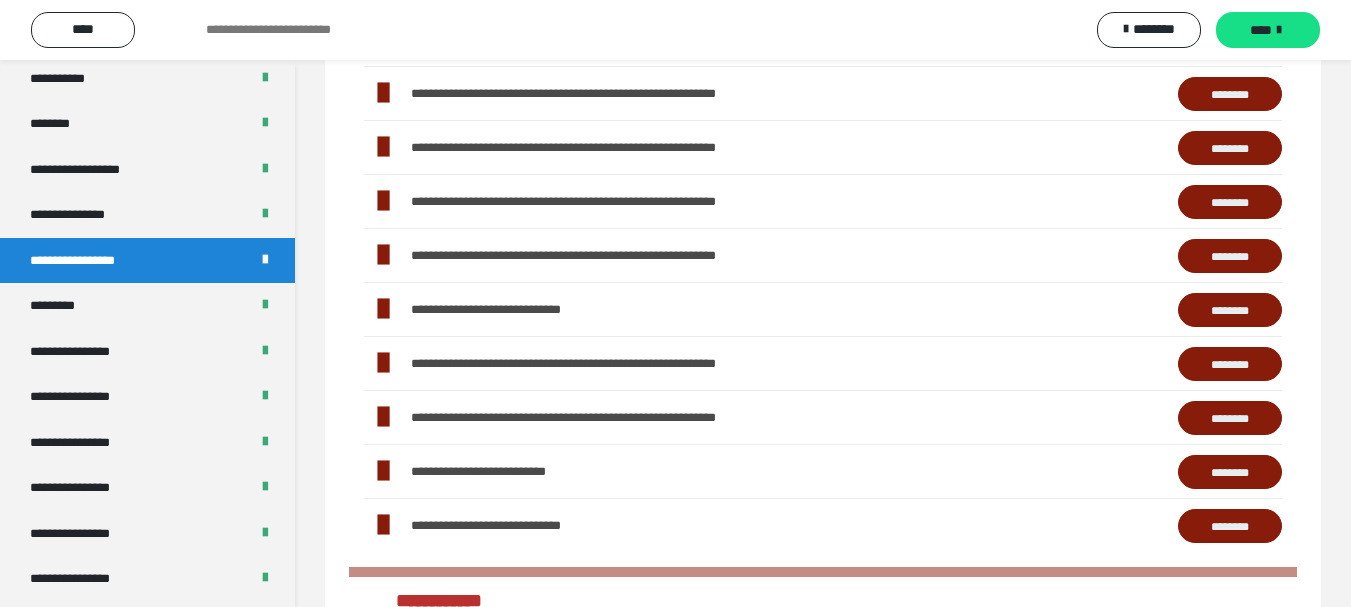 scroll, scrollTop: 500, scrollLeft: 0, axis: vertical 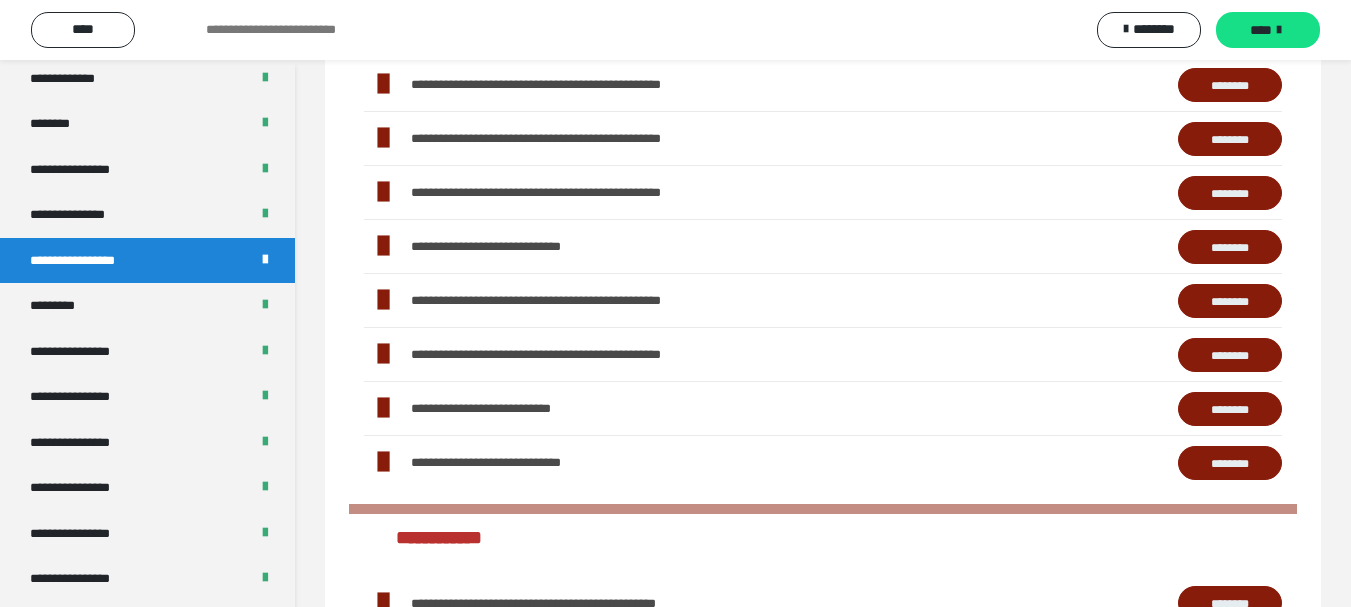 click on "********" at bounding box center (1230, 301) 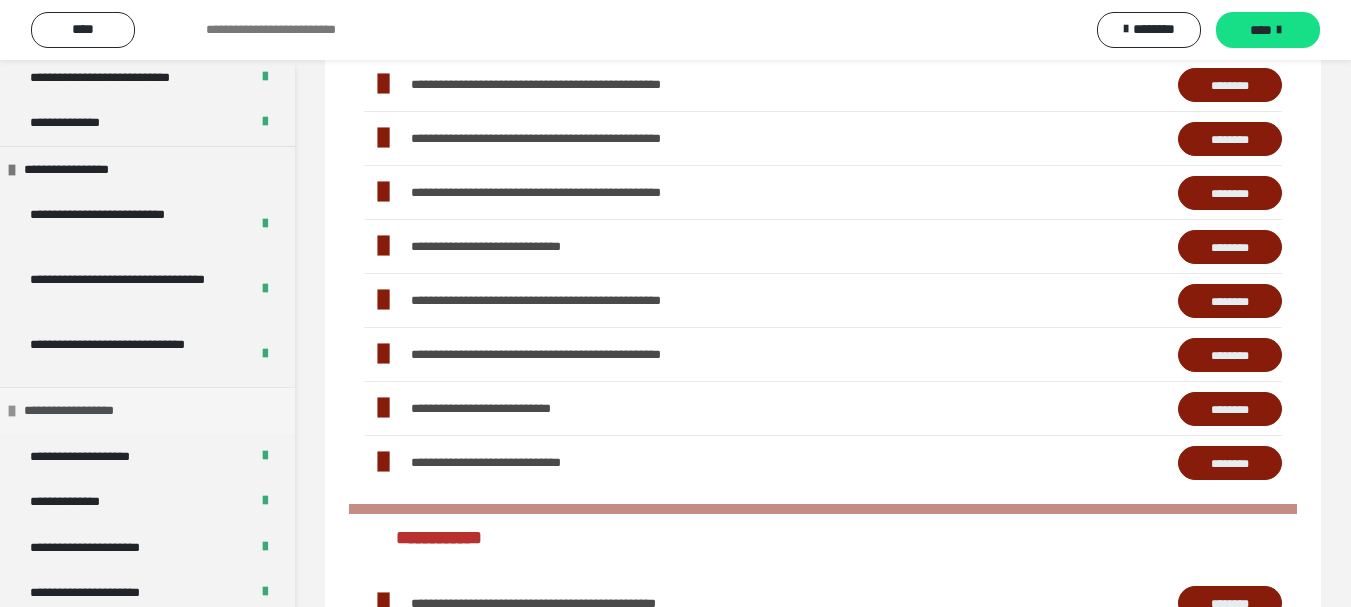 scroll, scrollTop: 2019, scrollLeft: 0, axis: vertical 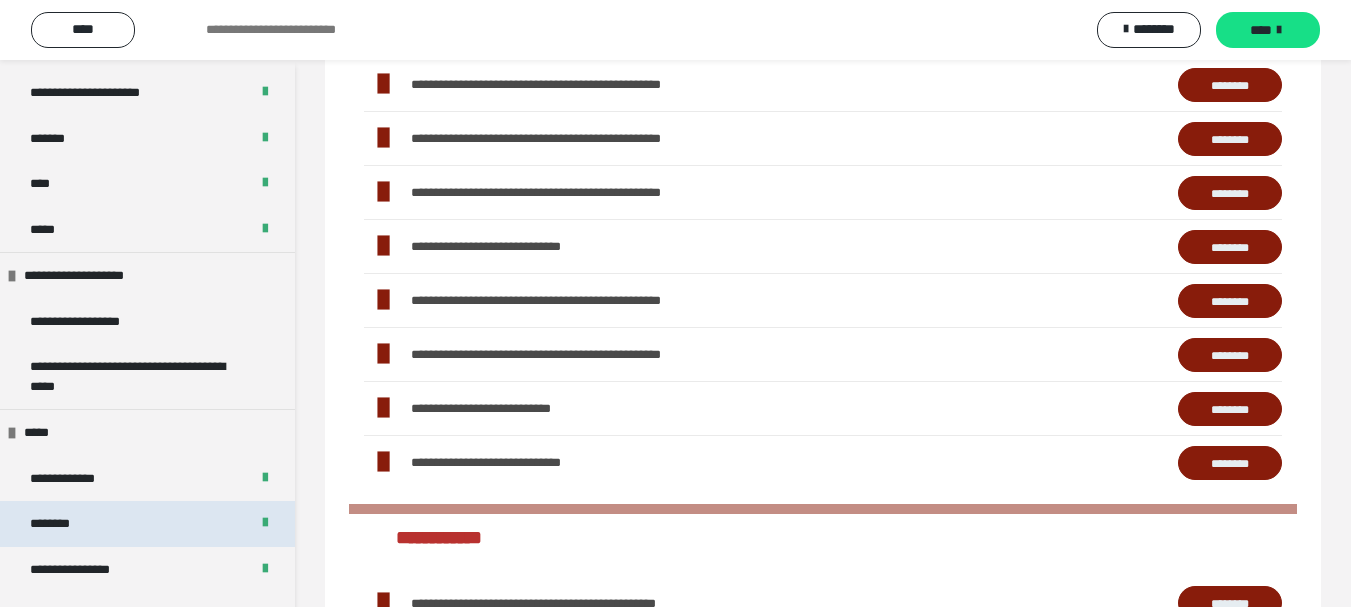 click on "********" at bounding box center (147, 524) 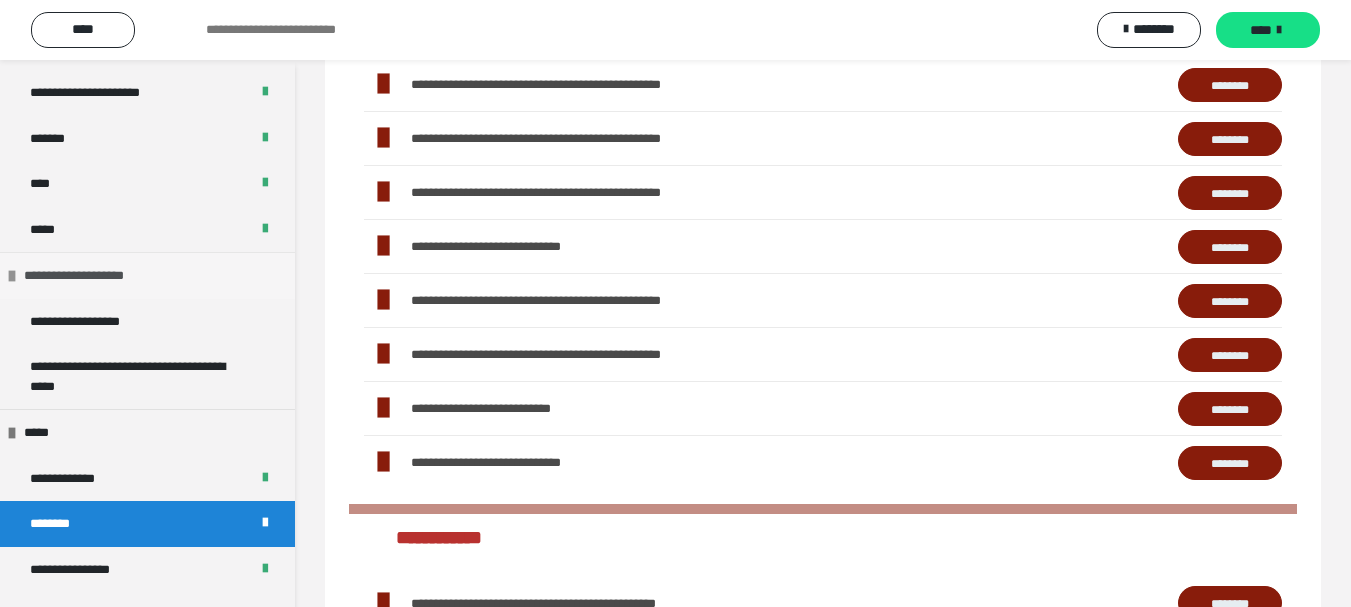 scroll, scrollTop: 1490, scrollLeft: 0, axis: vertical 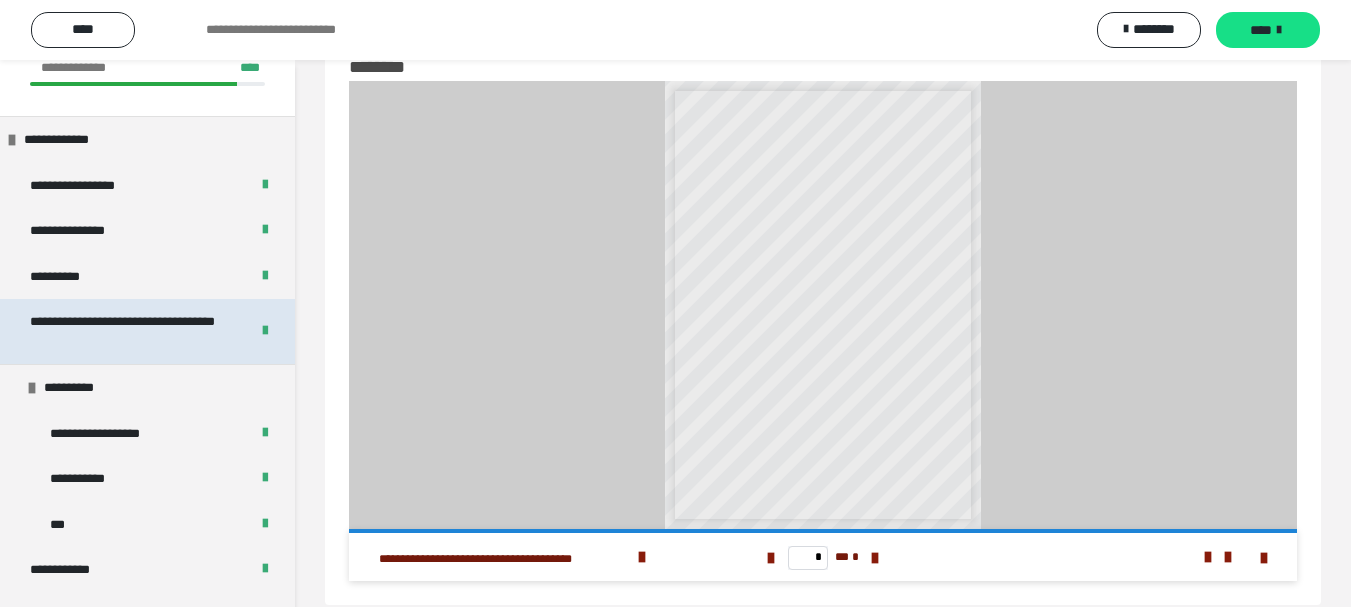 click on "**********" at bounding box center [124, 331] 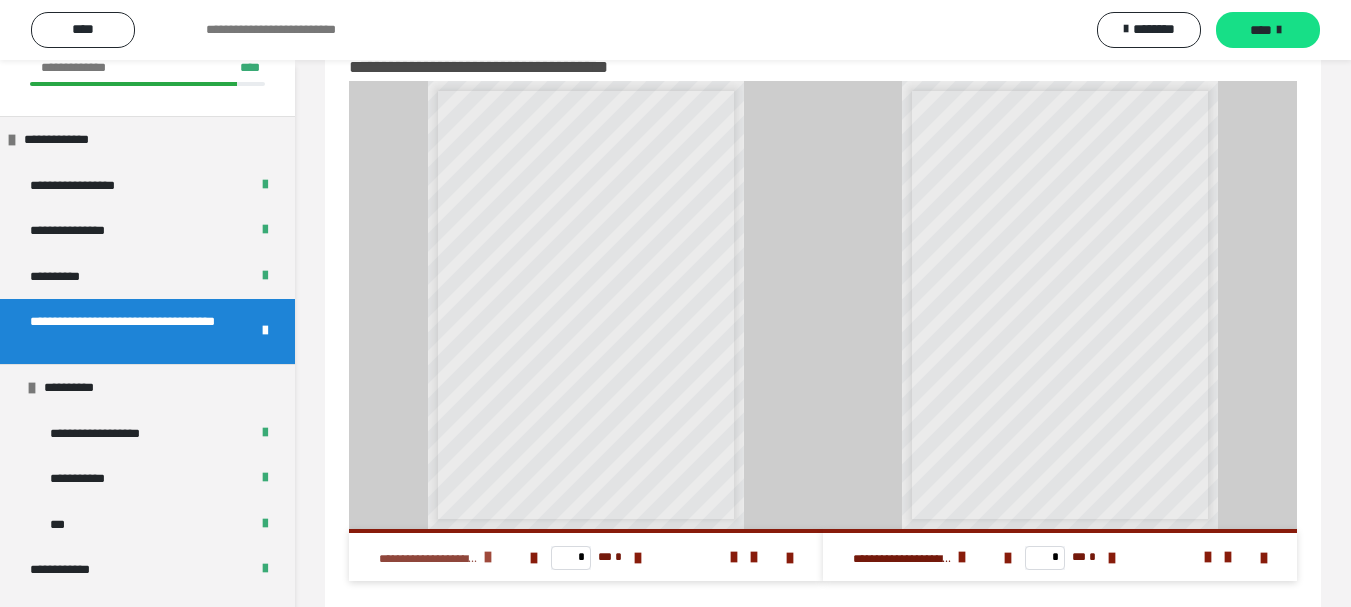 click at bounding box center (488, 557) 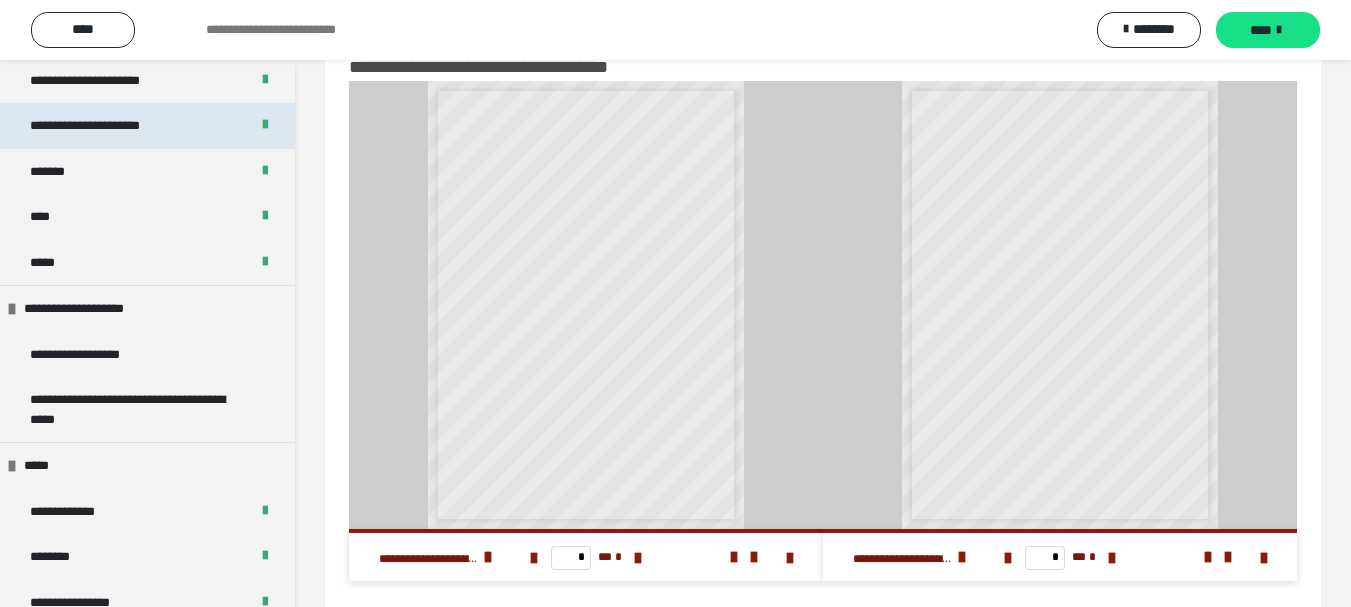 scroll, scrollTop: 2219, scrollLeft: 0, axis: vertical 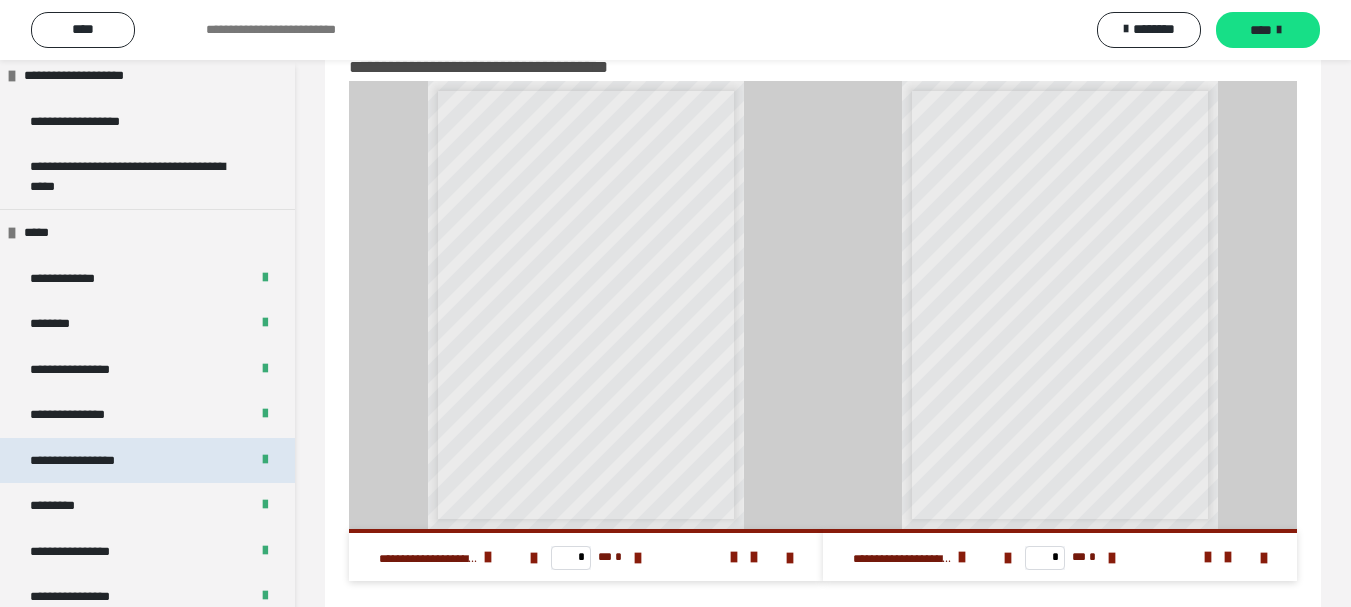 click on "**********" at bounding box center [93, 461] 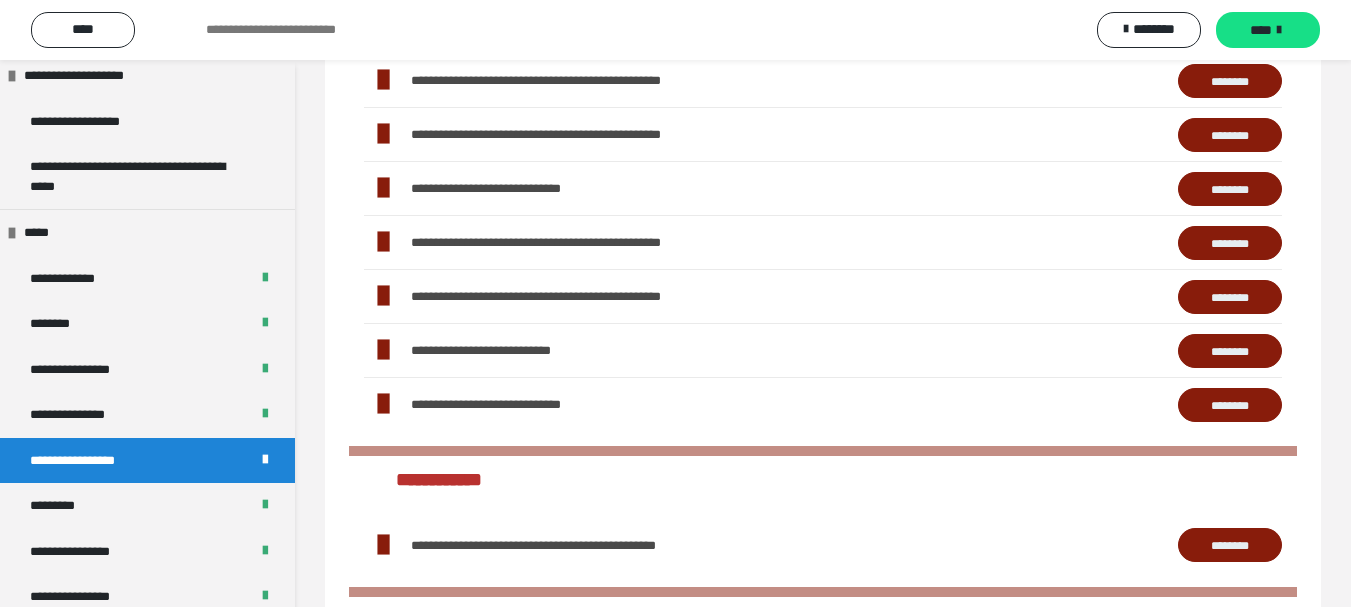 scroll, scrollTop: 560, scrollLeft: 0, axis: vertical 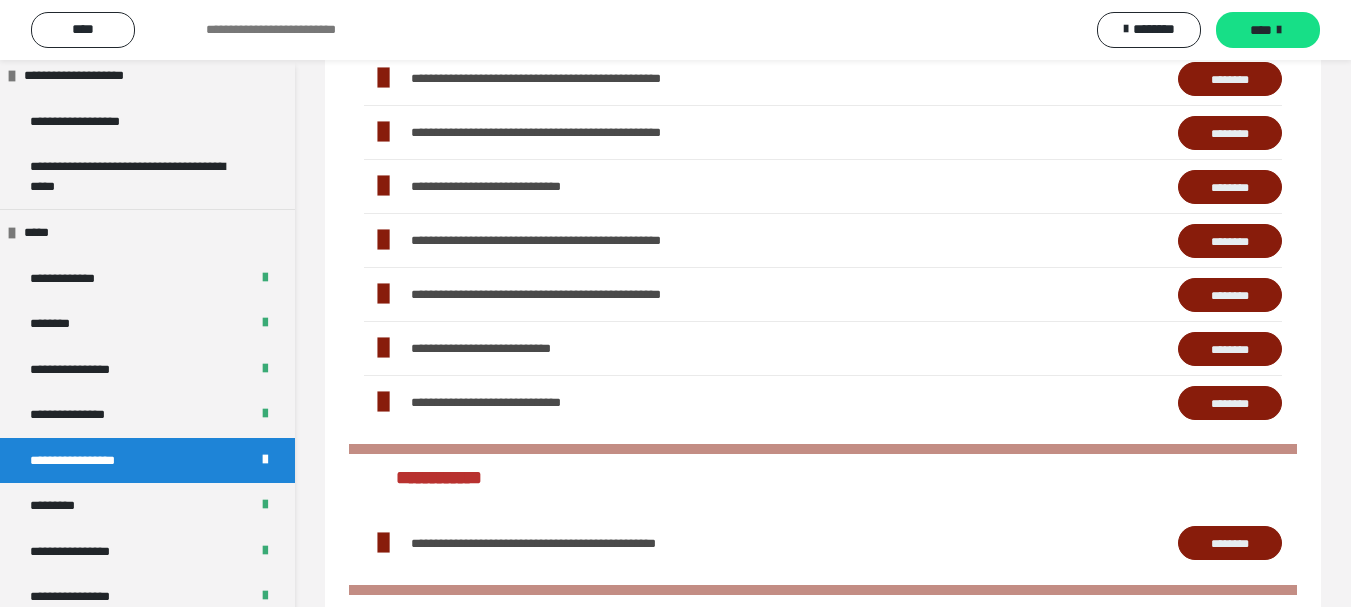 click on "********" at bounding box center [1230, 349] 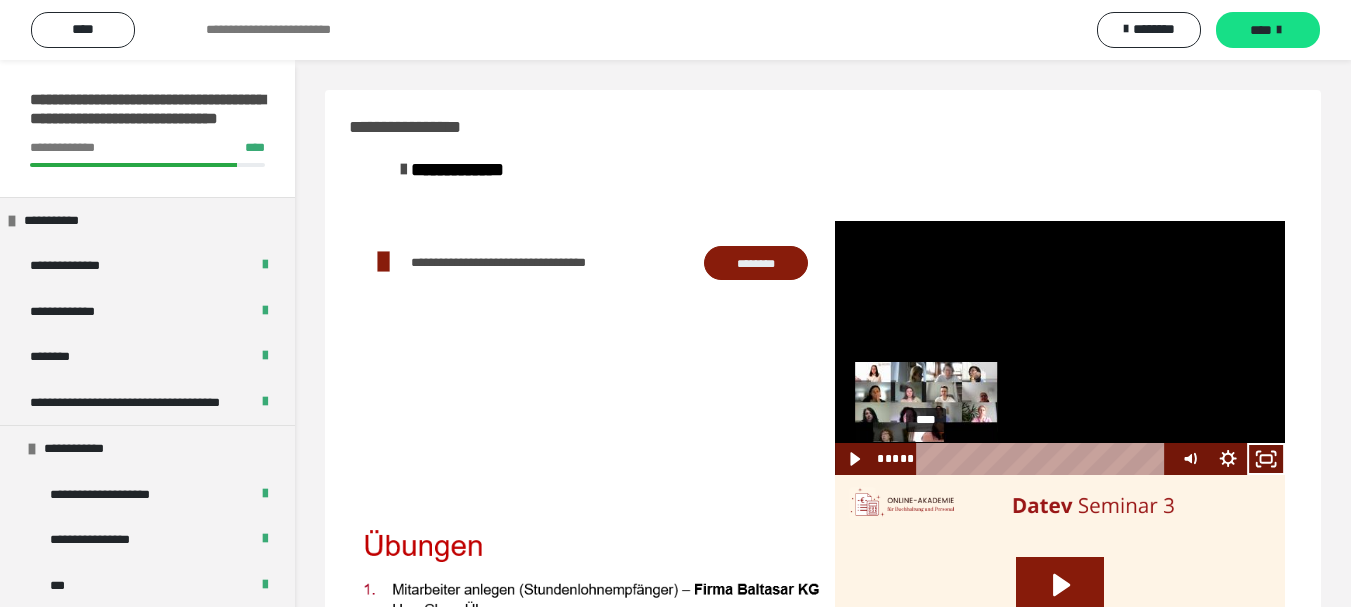 click 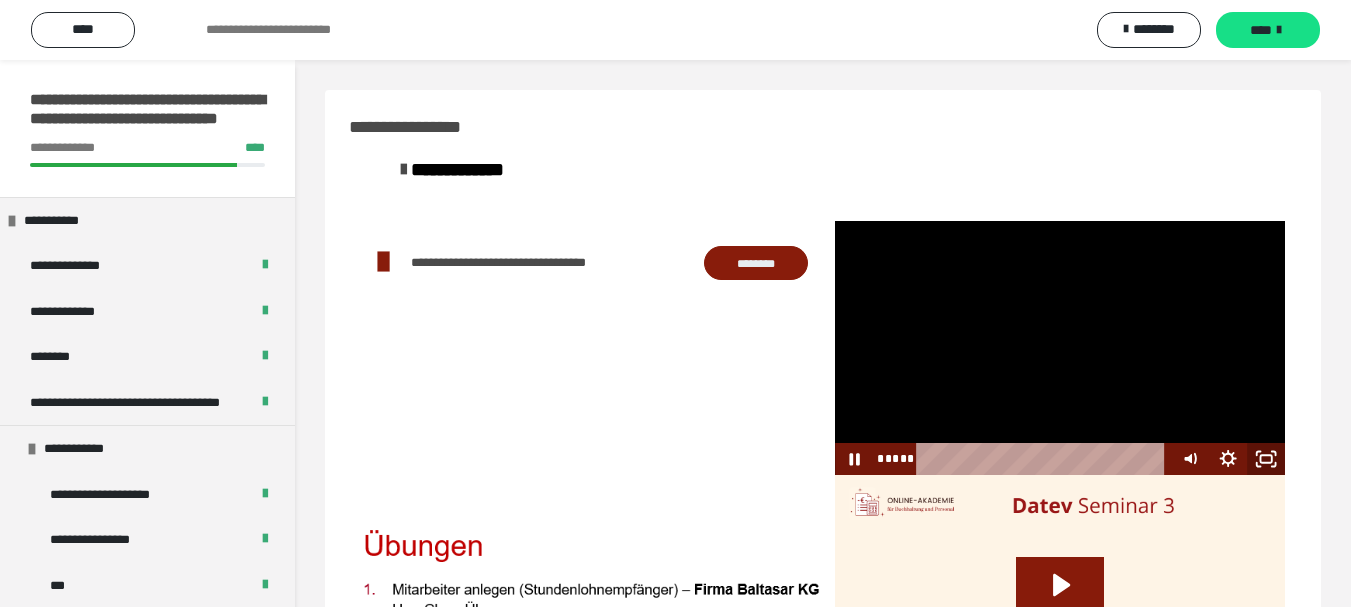 scroll, scrollTop: 0, scrollLeft: 0, axis: both 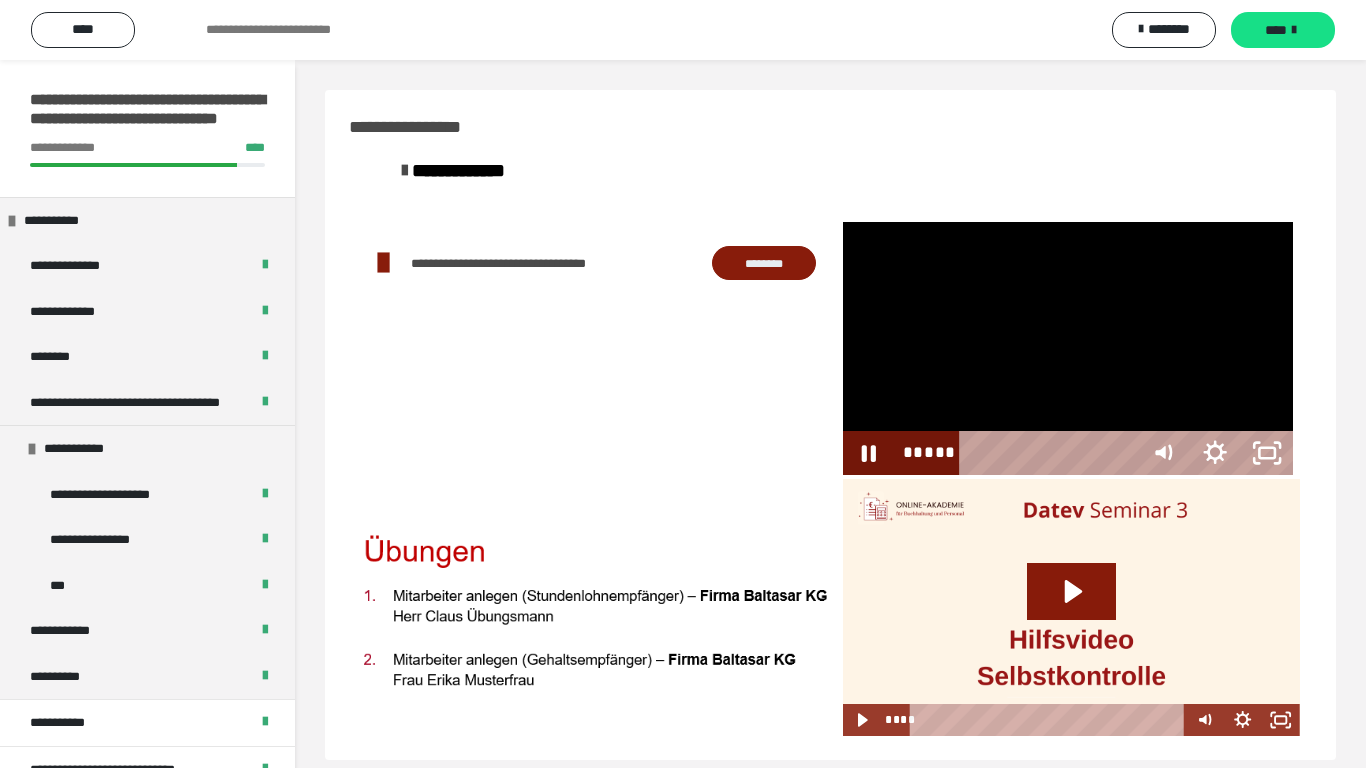 type 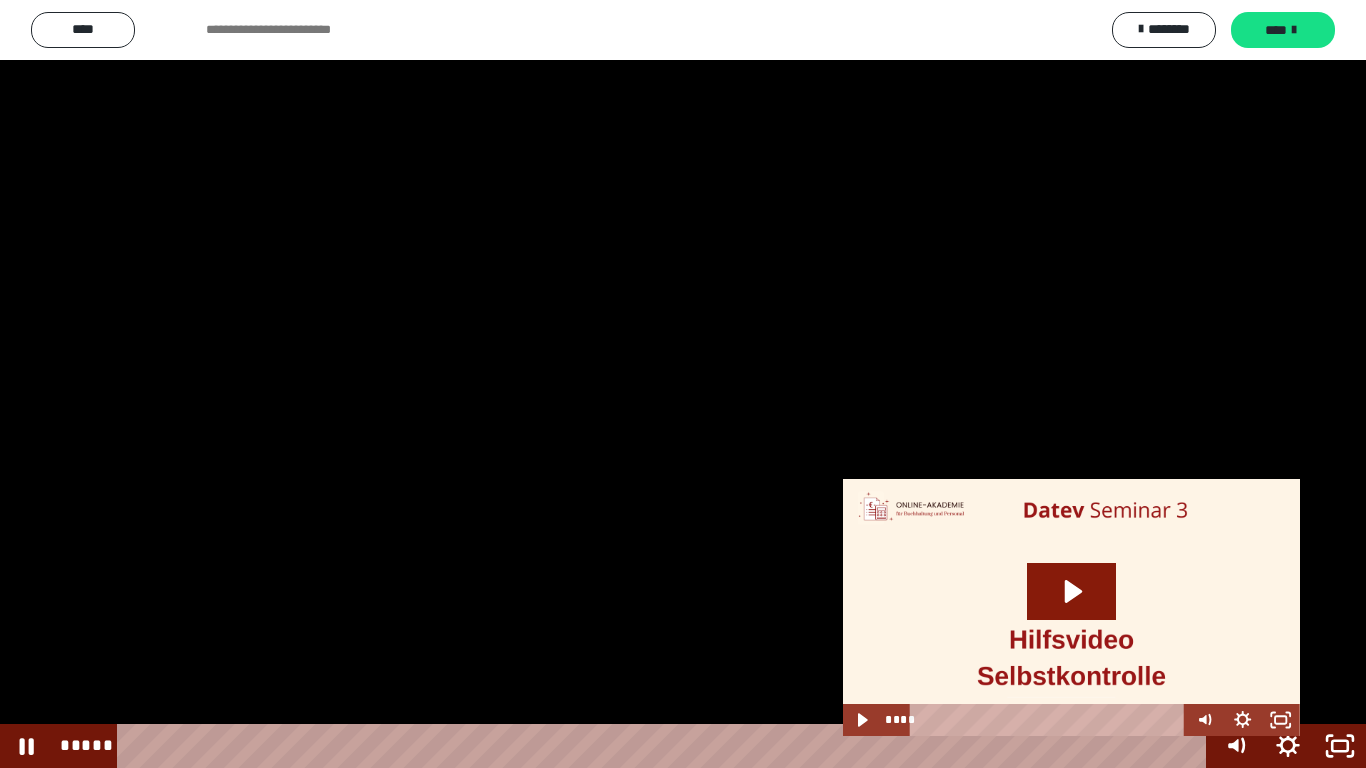click at bounding box center (683, 384) 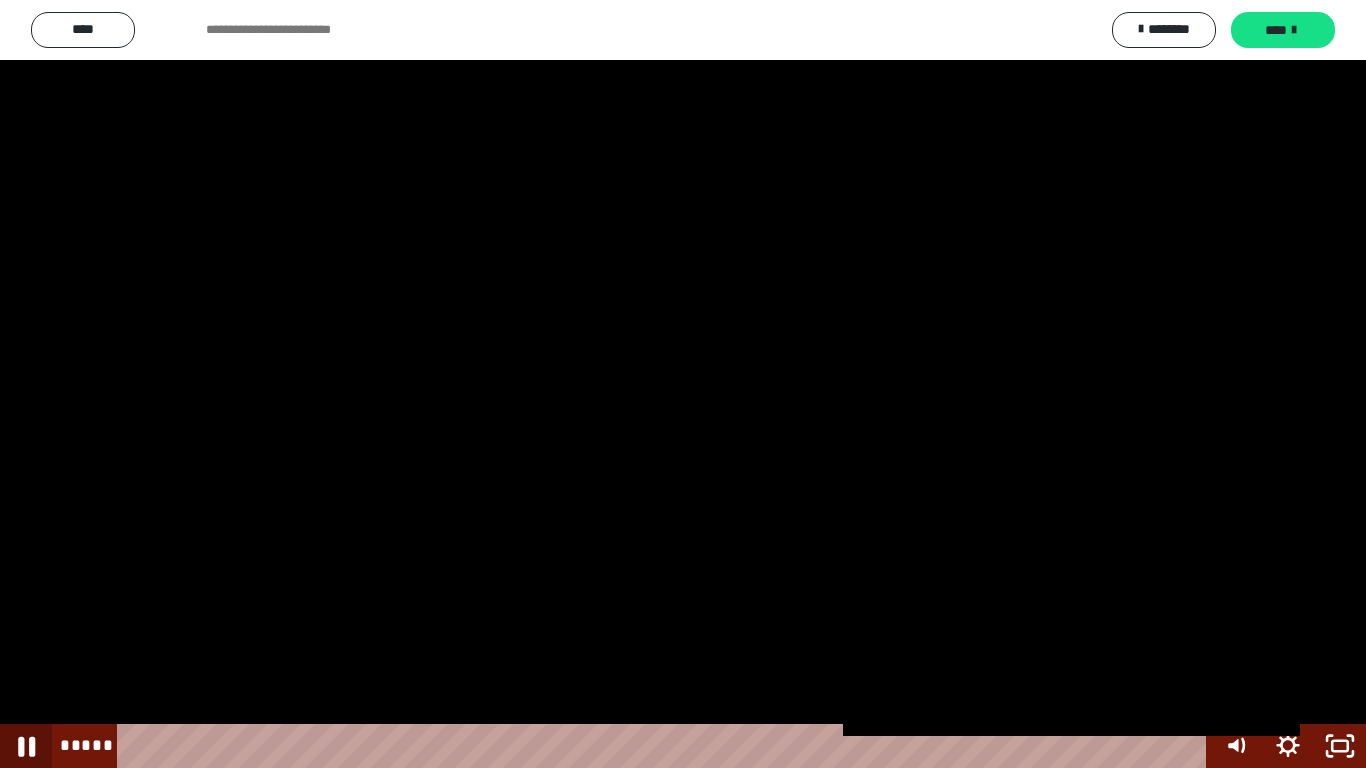 click 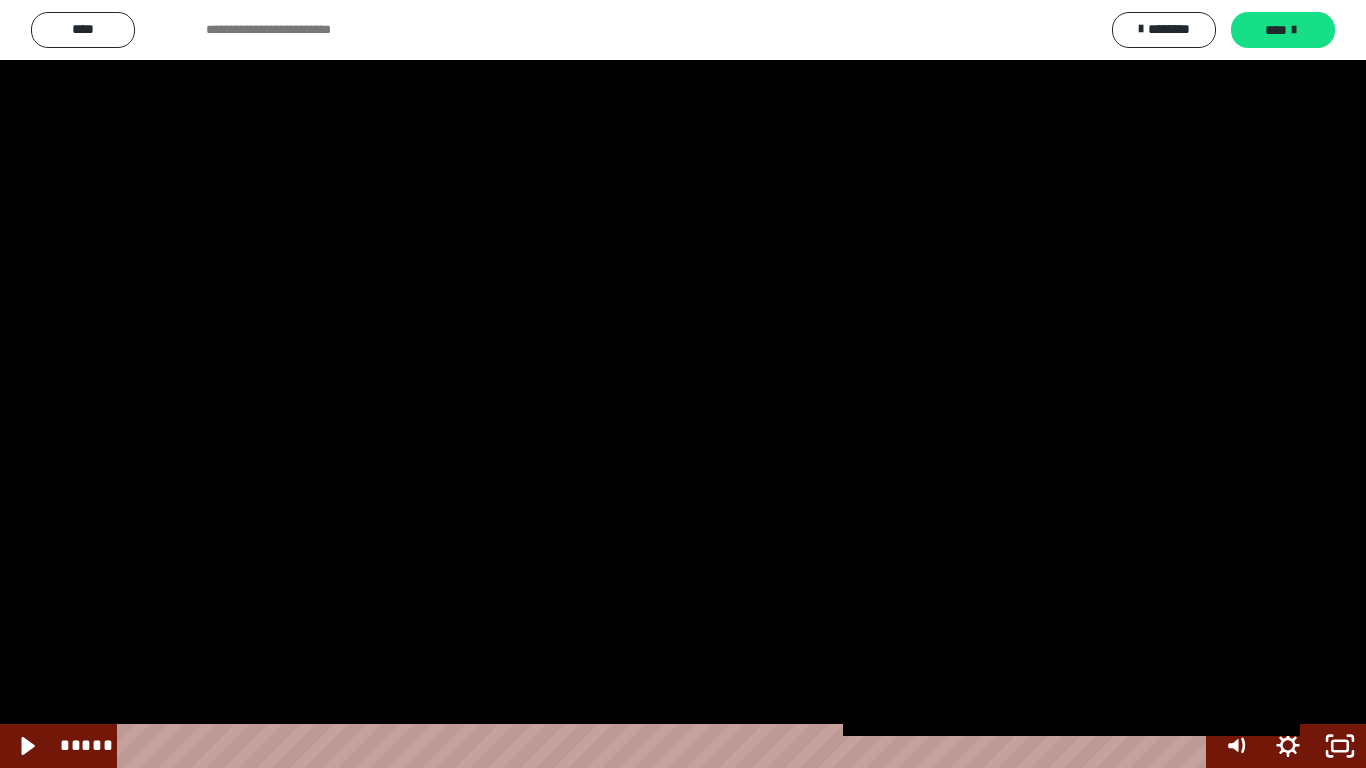 drag, startPoint x: 1346, startPoint y: 747, endPoint x: 1052, endPoint y: 25, distance: 779.56396 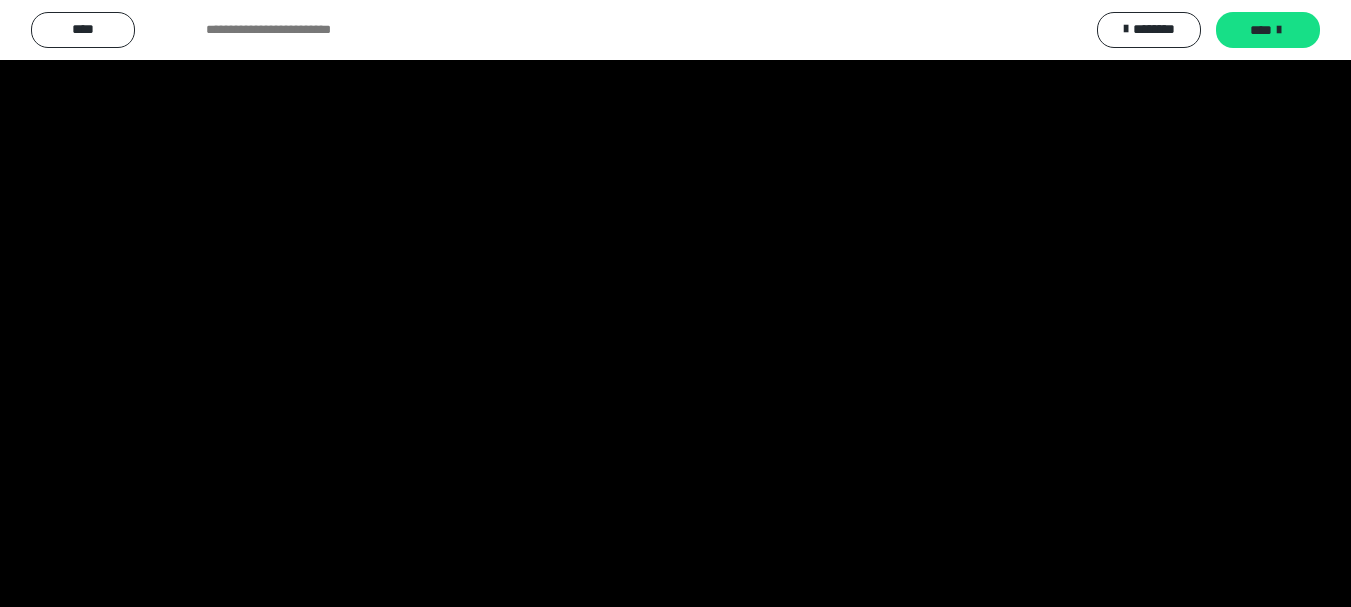 scroll, scrollTop: 175, scrollLeft: 0, axis: vertical 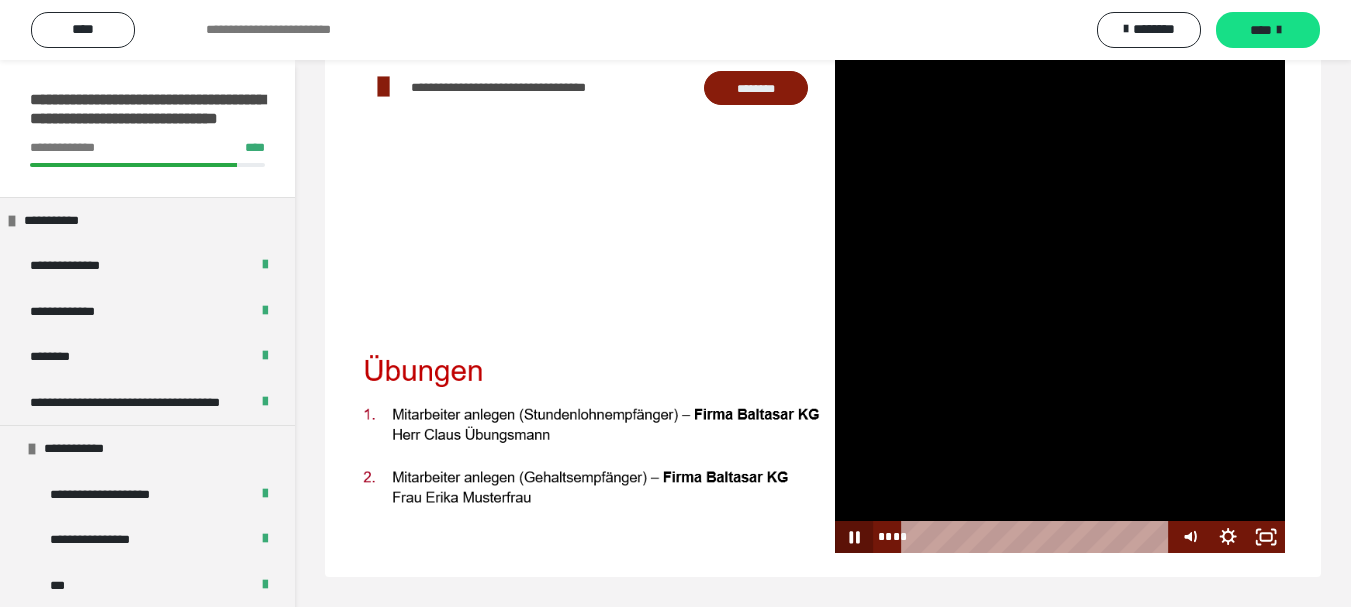 click 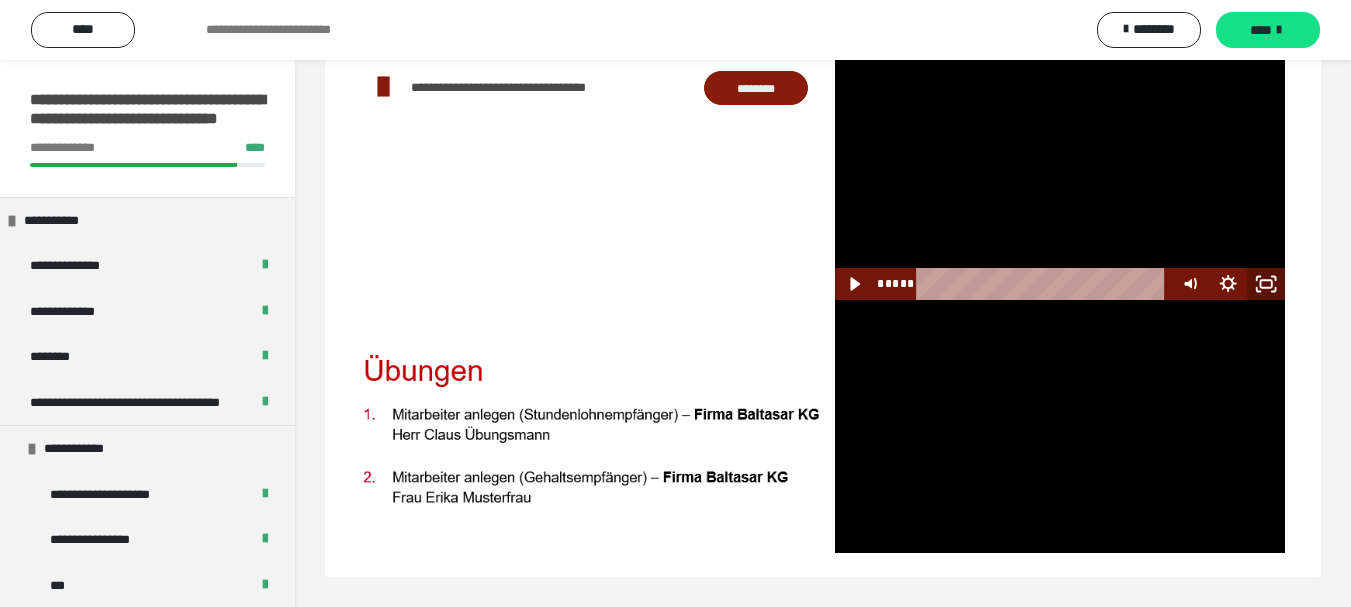 drag, startPoint x: 1262, startPoint y: 280, endPoint x: 703, endPoint y: 413, distance: 574.6042 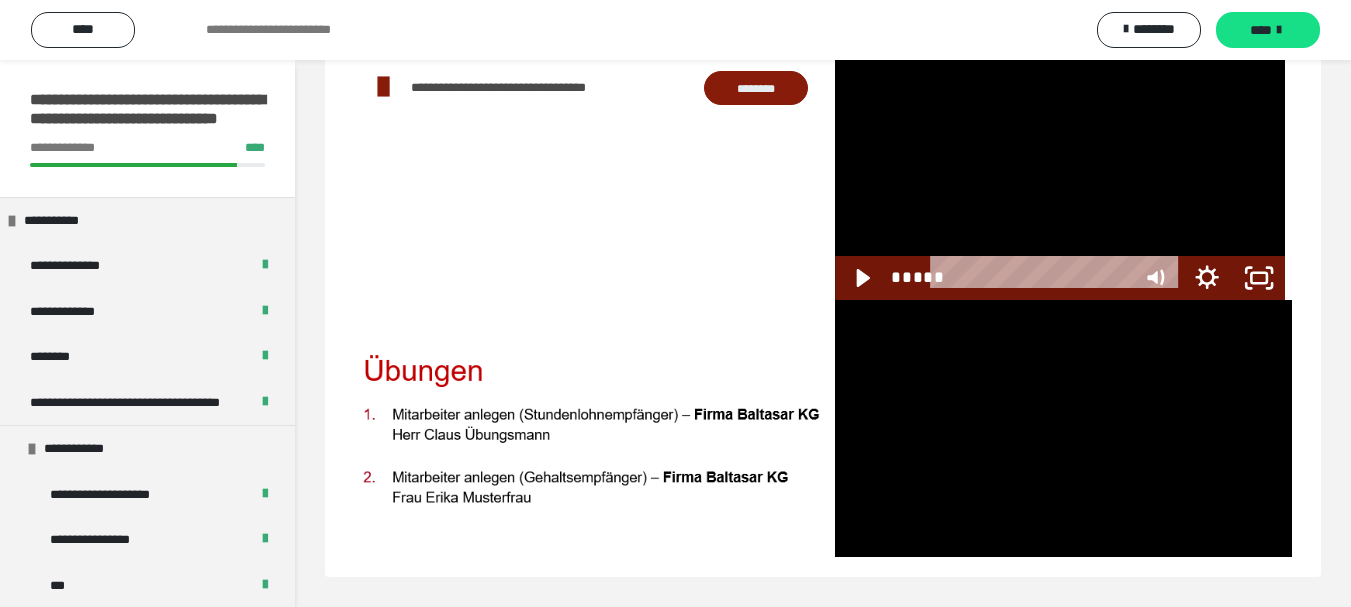 scroll, scrollTop: 60, scrollLeft: 0, axis: vertical 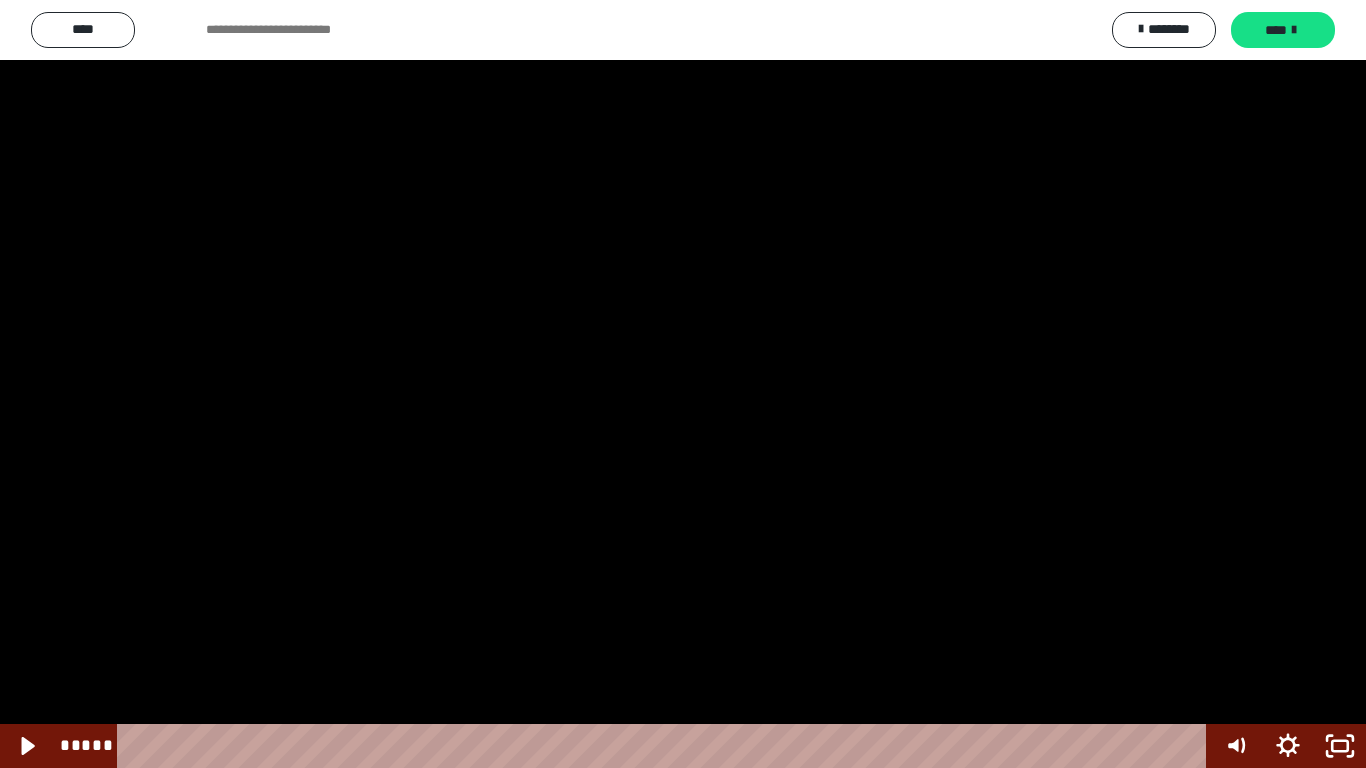 click 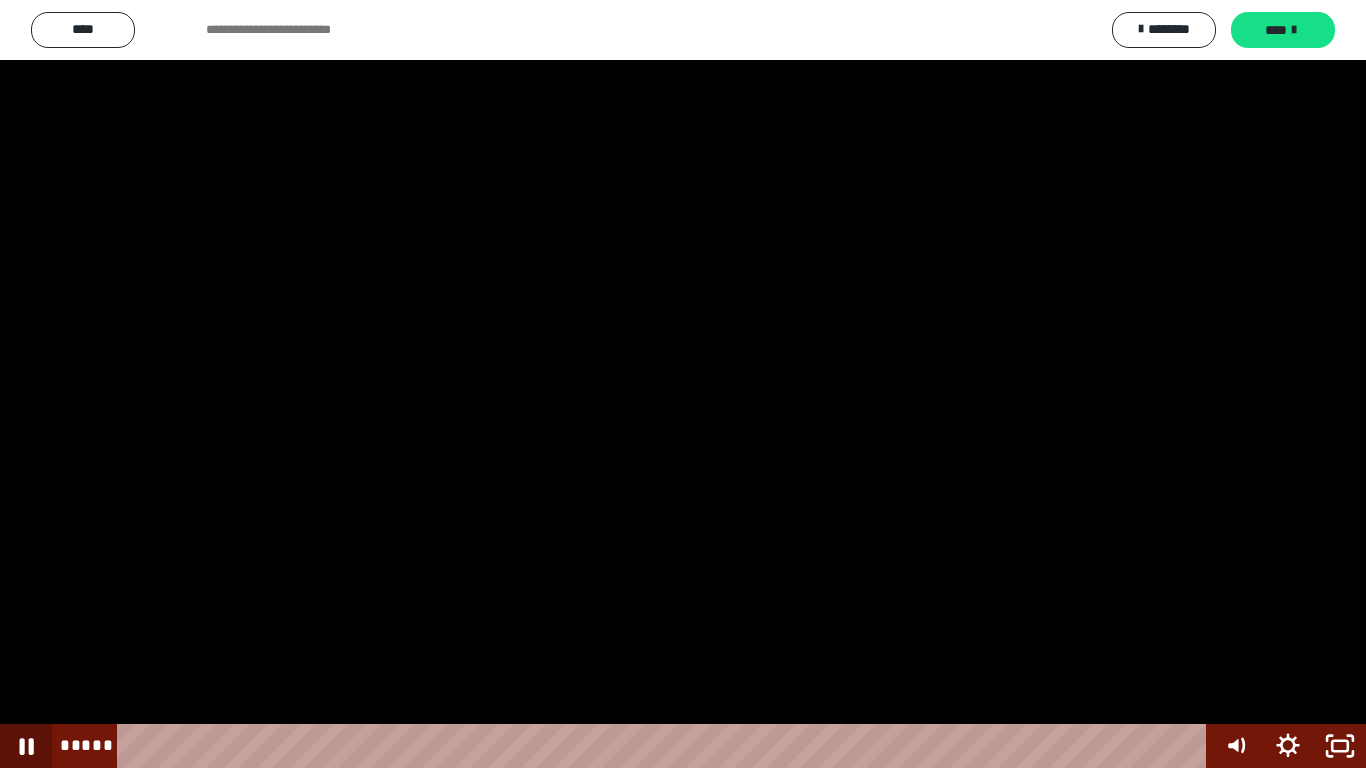 drag, startPoint x: 47, startPoint y: 752, endPoint x: 681, endPoint y: 712, distance: 635.26056 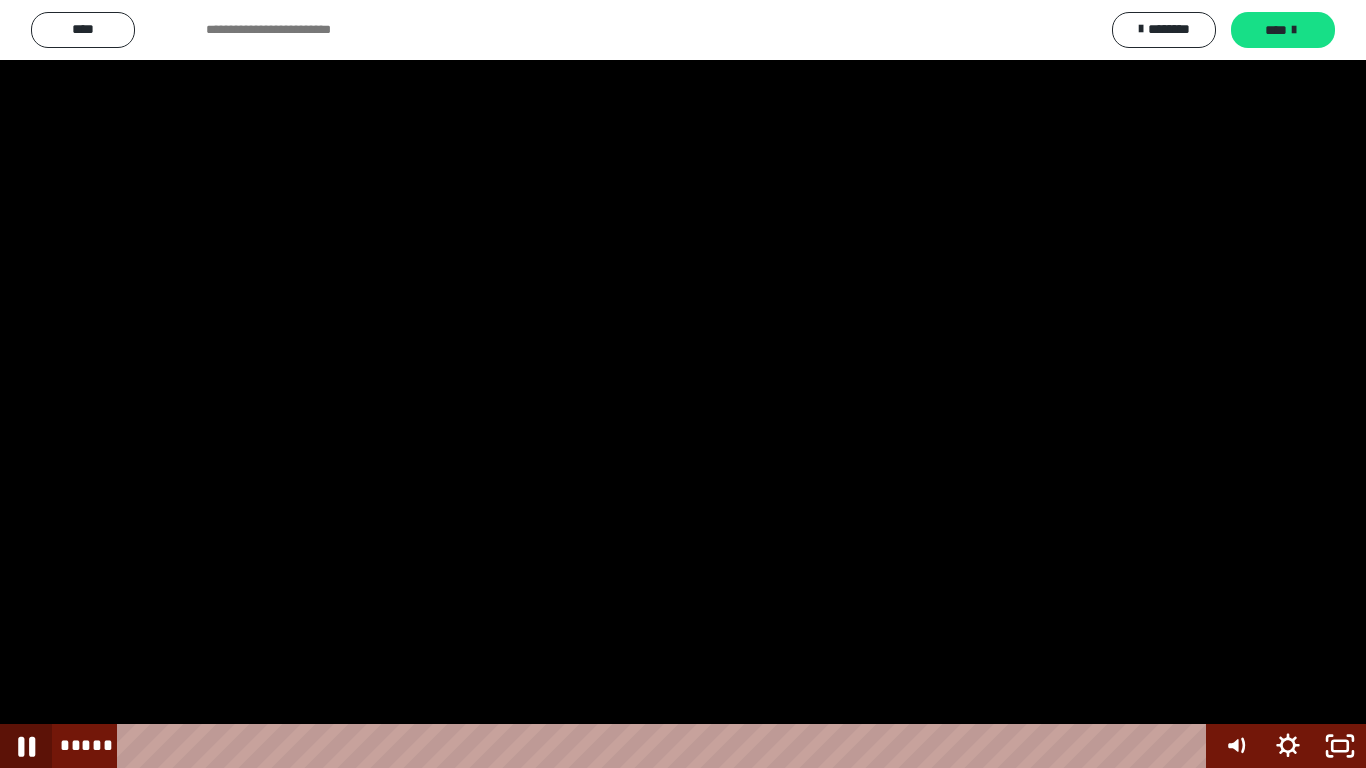click 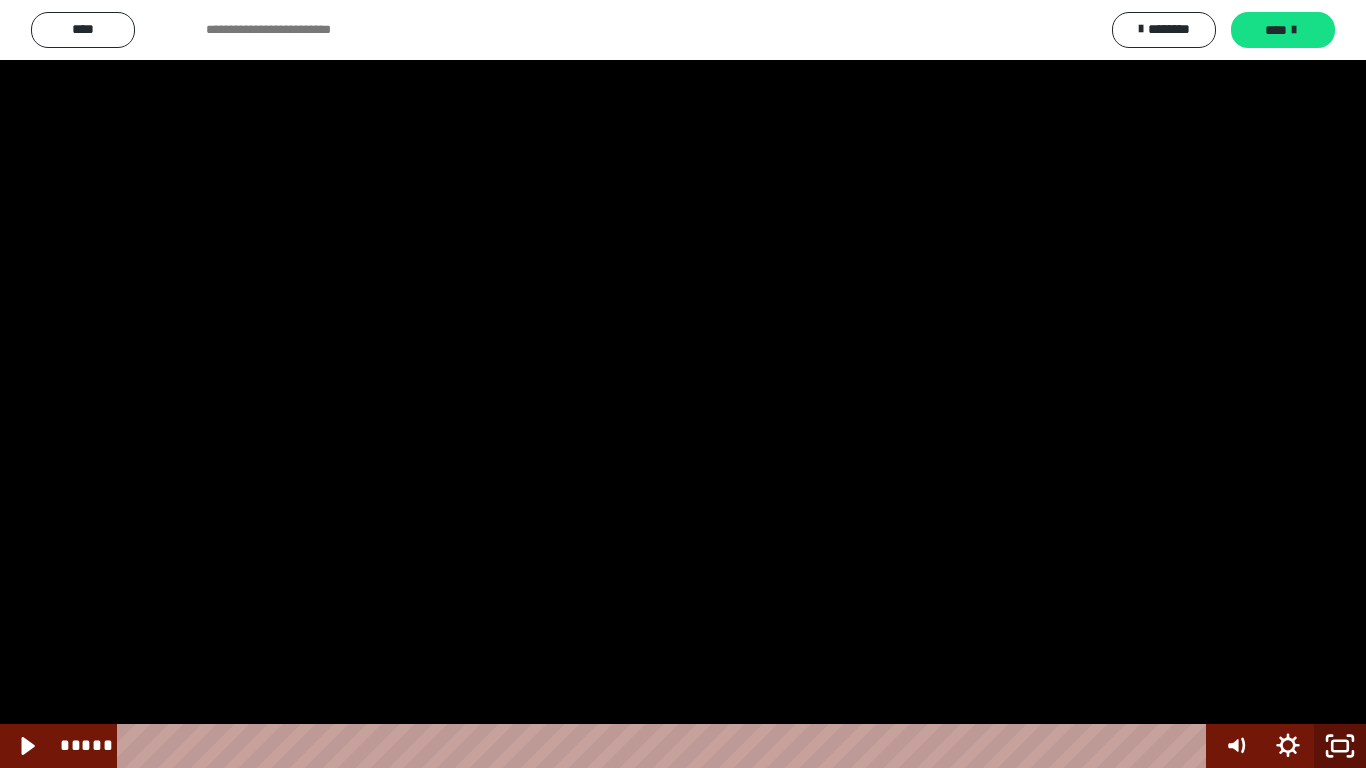 drag, startPoint x: 1362, startPoint y: 749, endPoint x: 1069, endPoint y: 105, distance: 707.5203 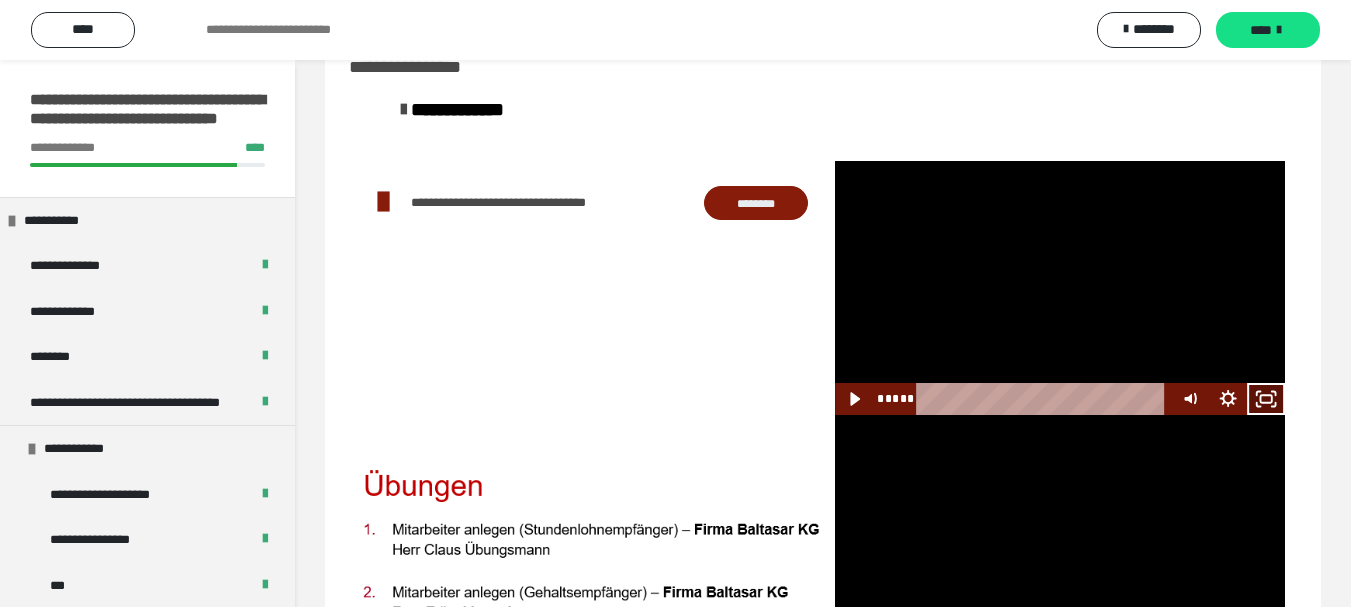 click 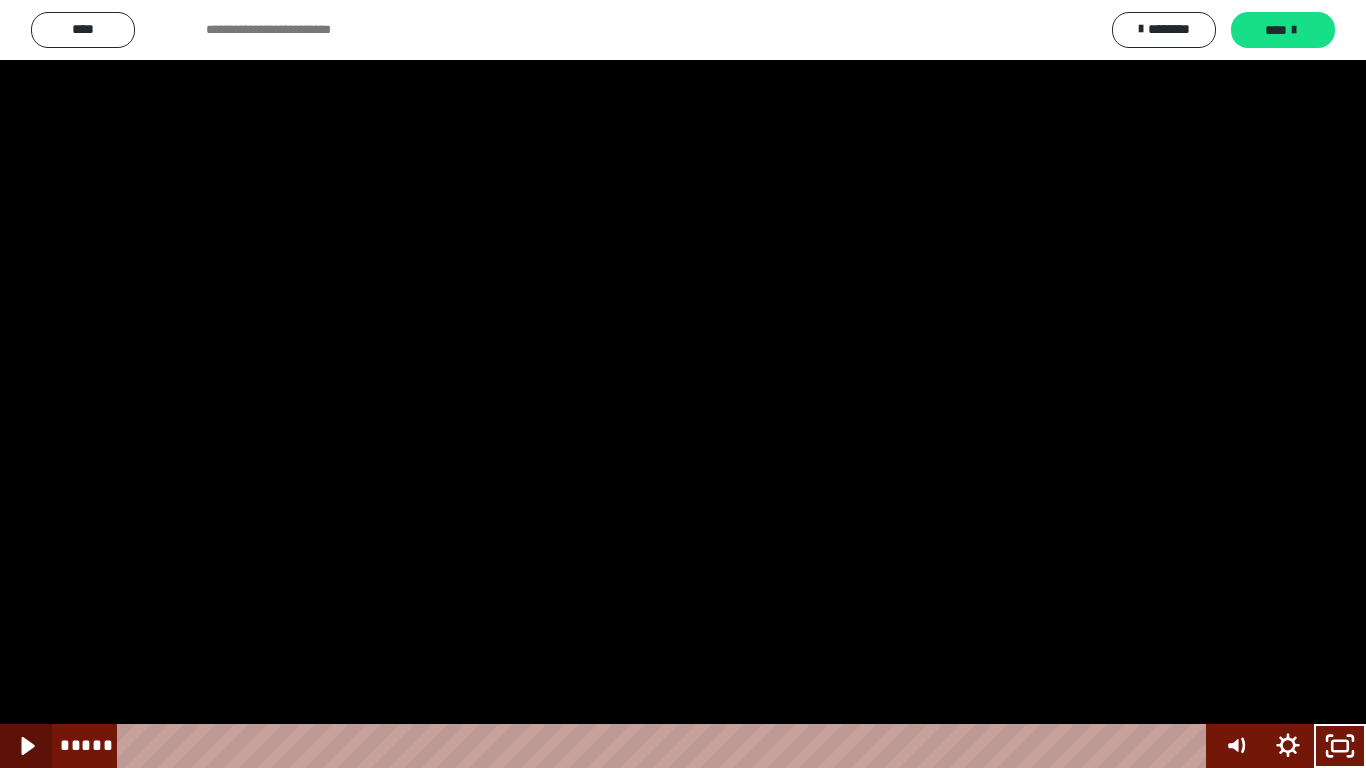 click 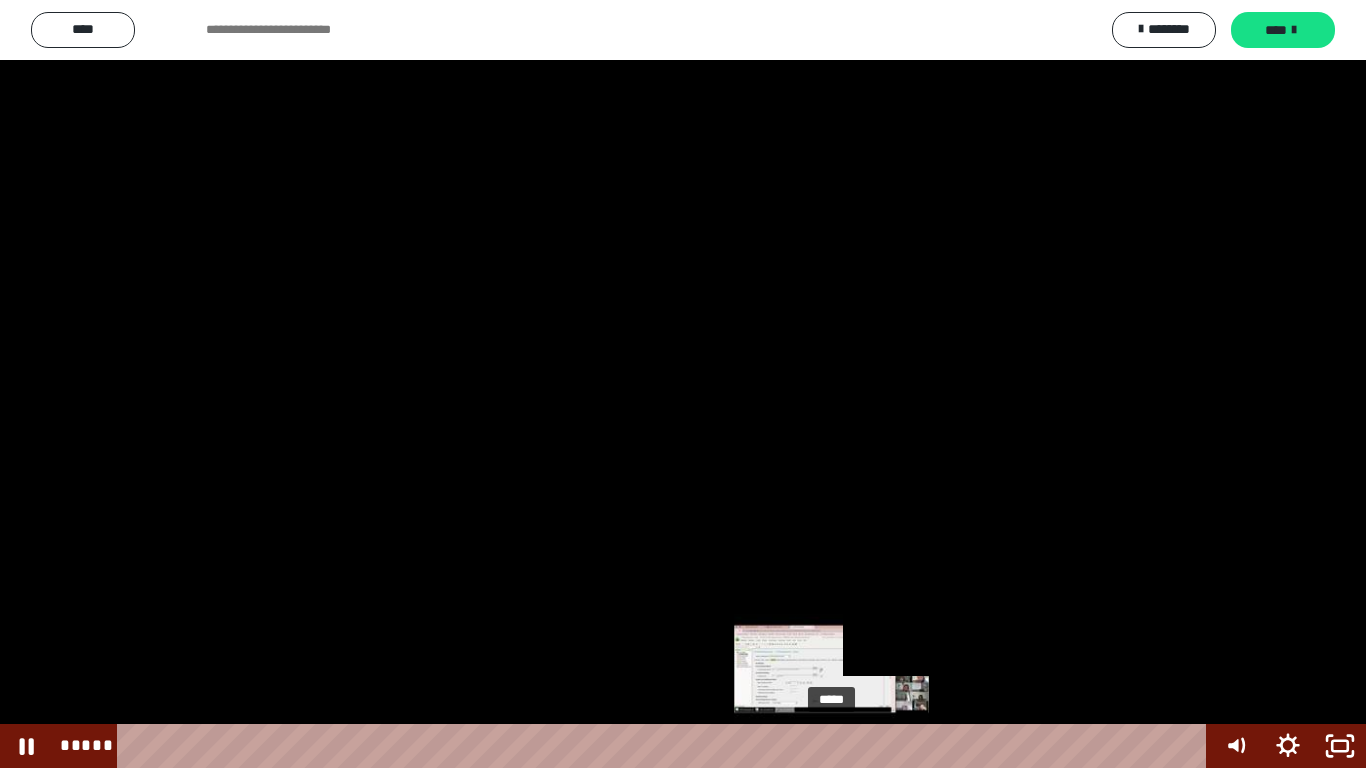 click on "*****" at bounding box center (666, 746) 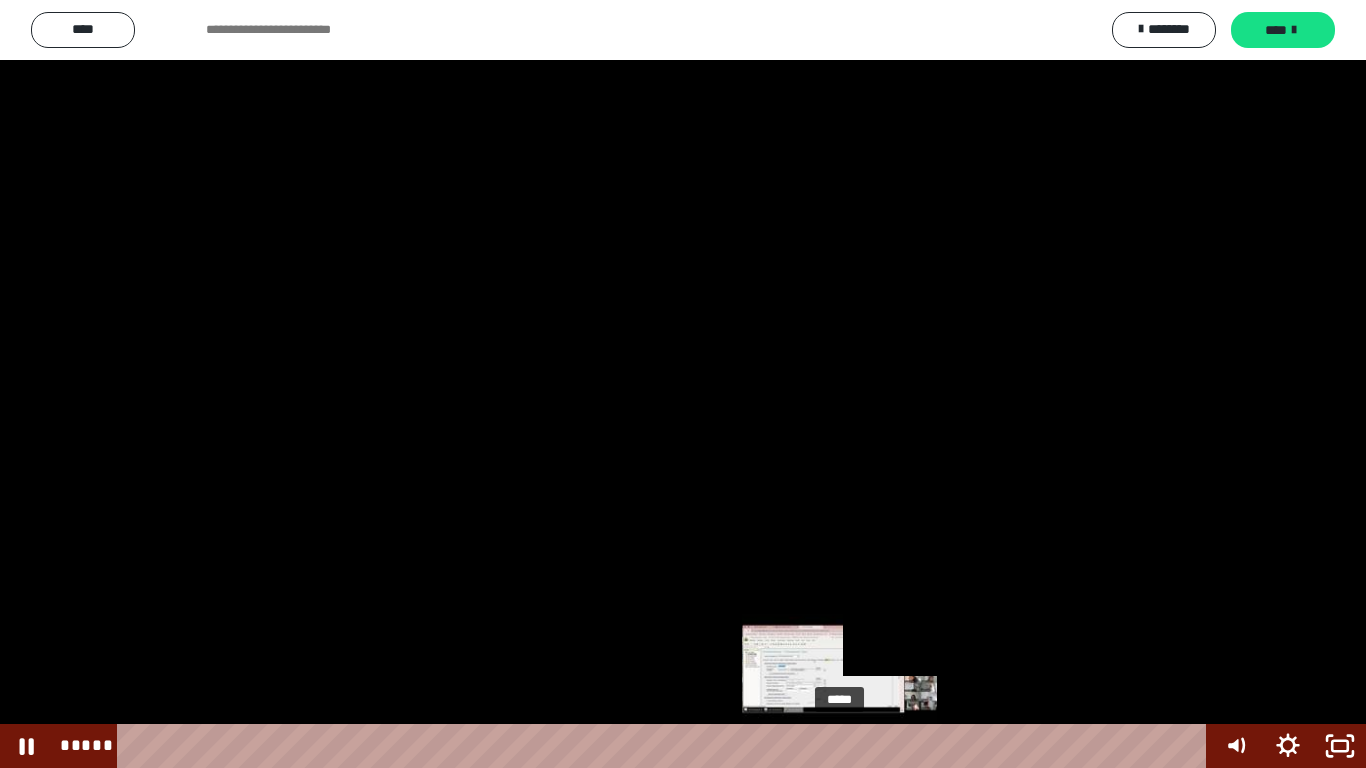 click on "*****" at bounding box center [666, 746] 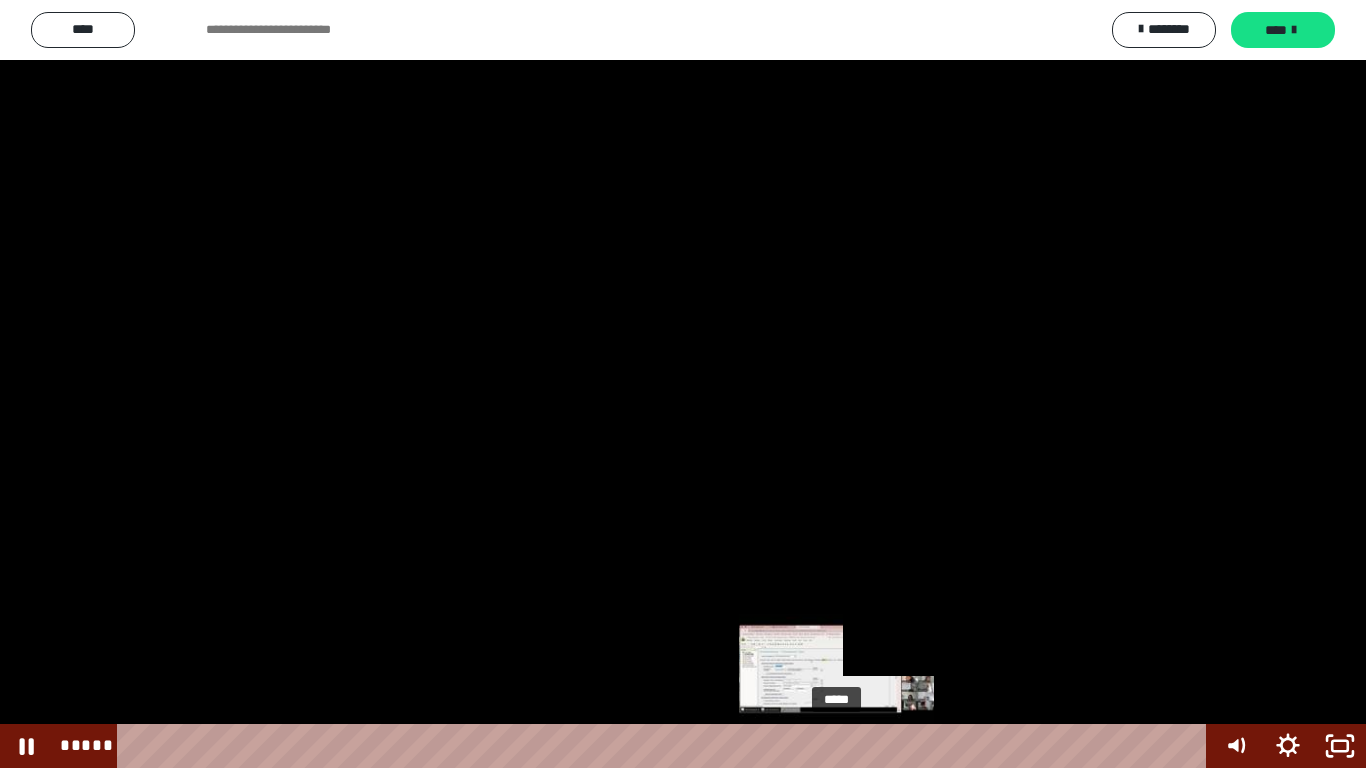 click at bounding box center (840, 746) 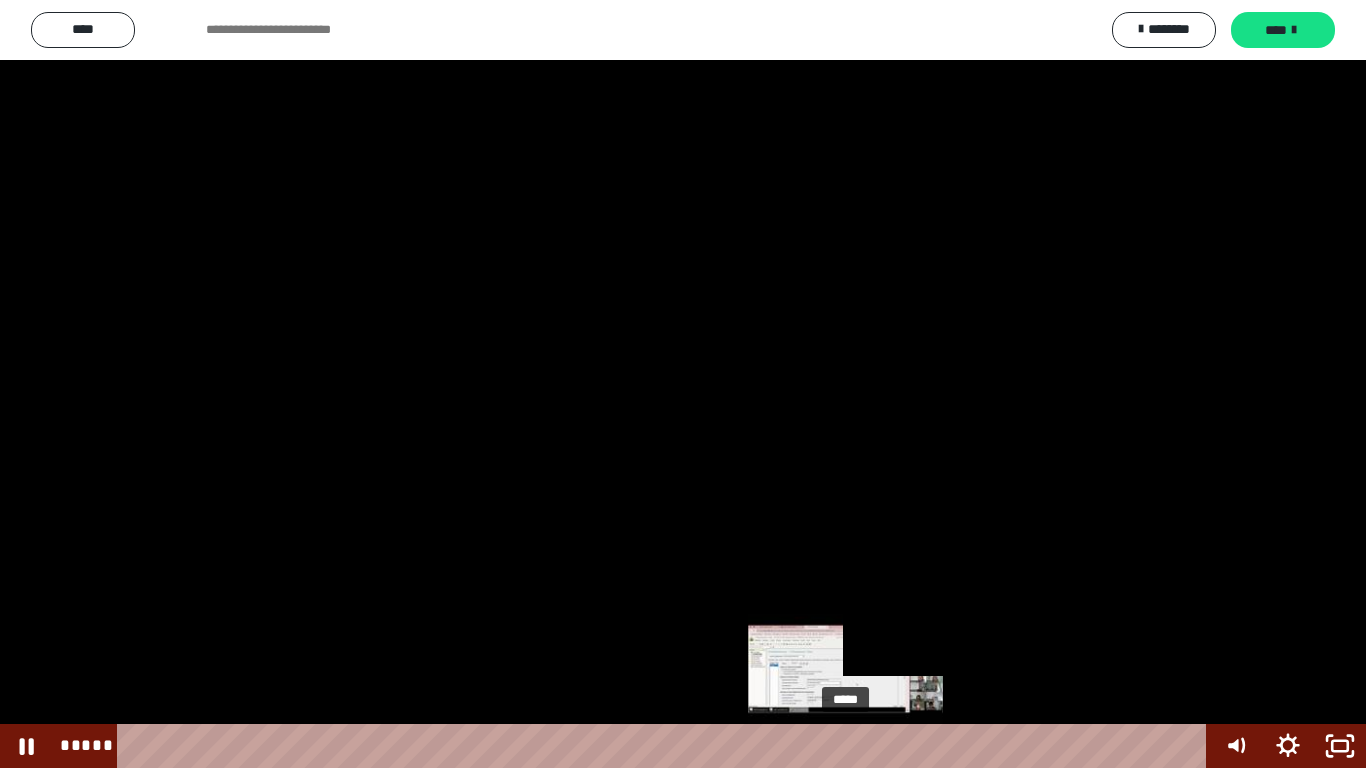 click at bounding box center (843, 746) 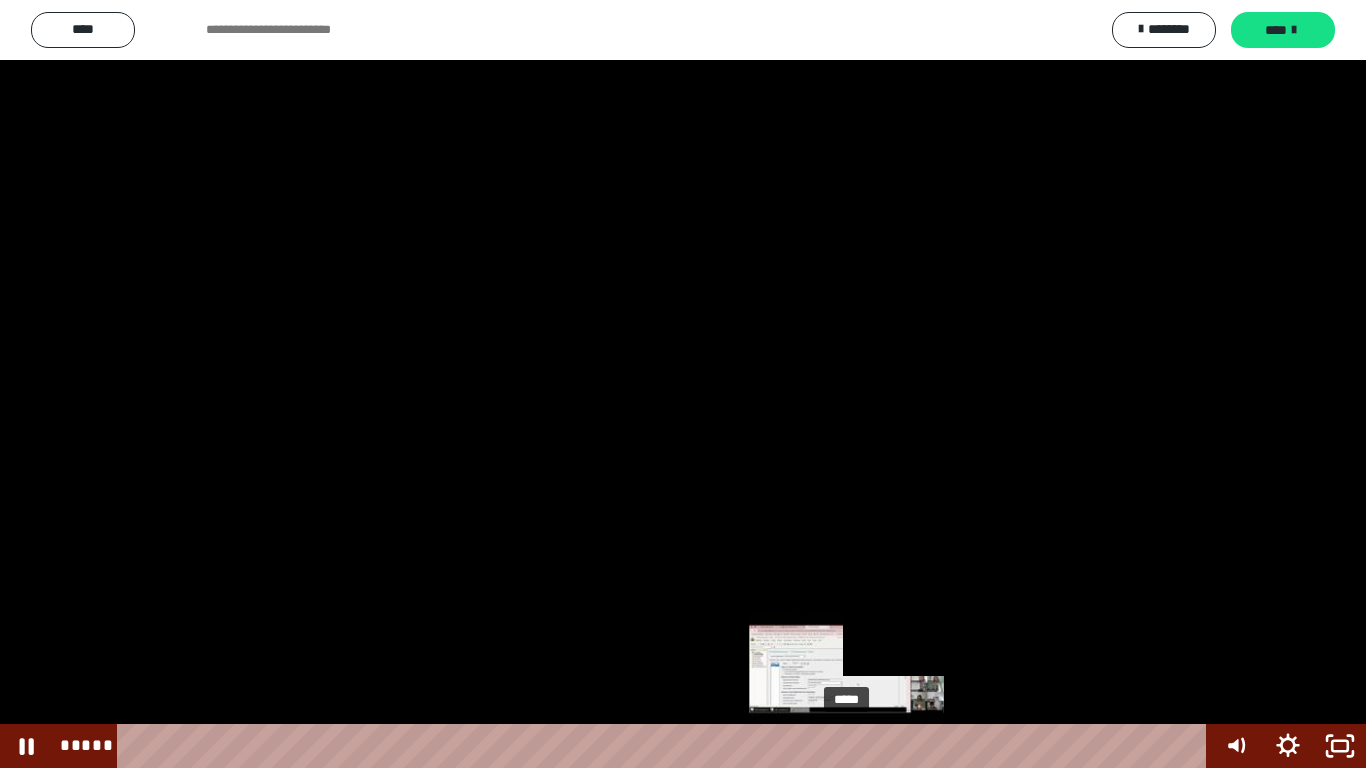 click at bounding box center (846, 746) 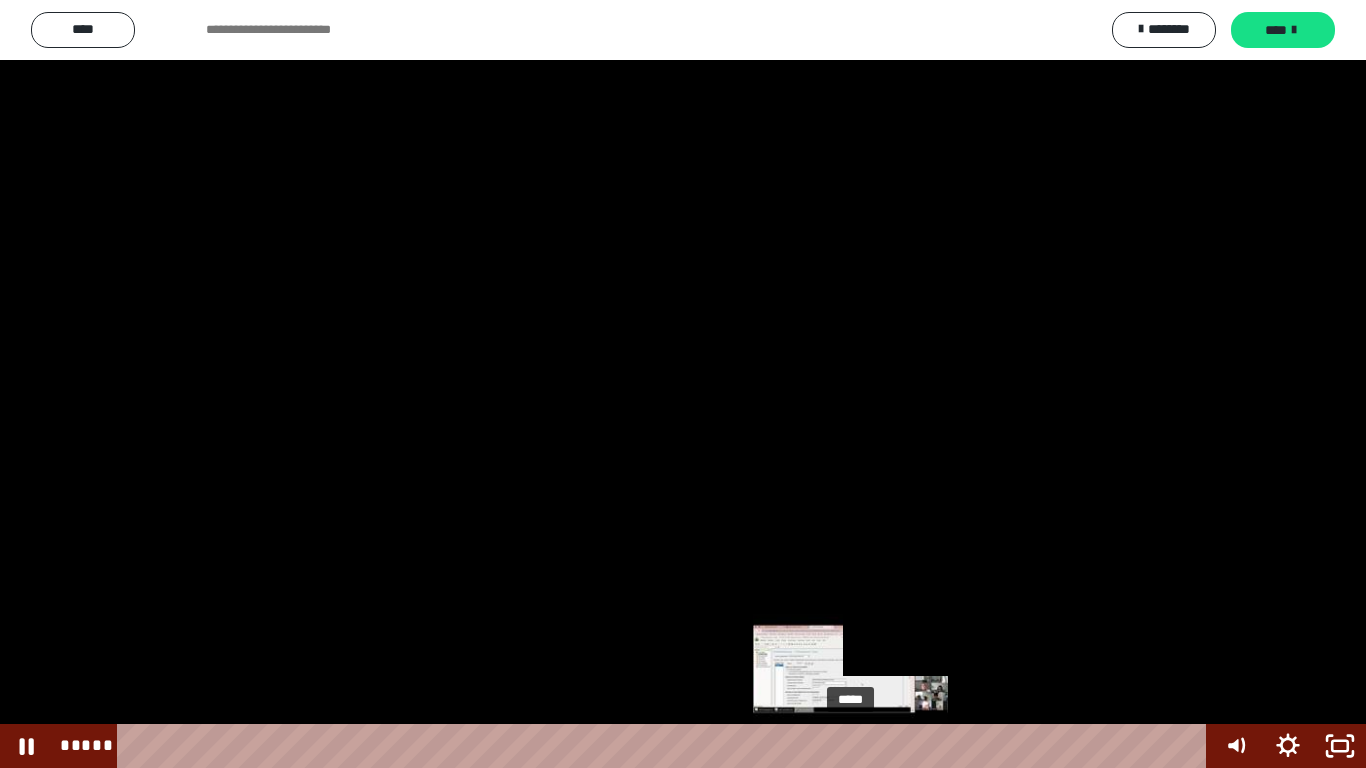 click at bounding box center (848, 746) 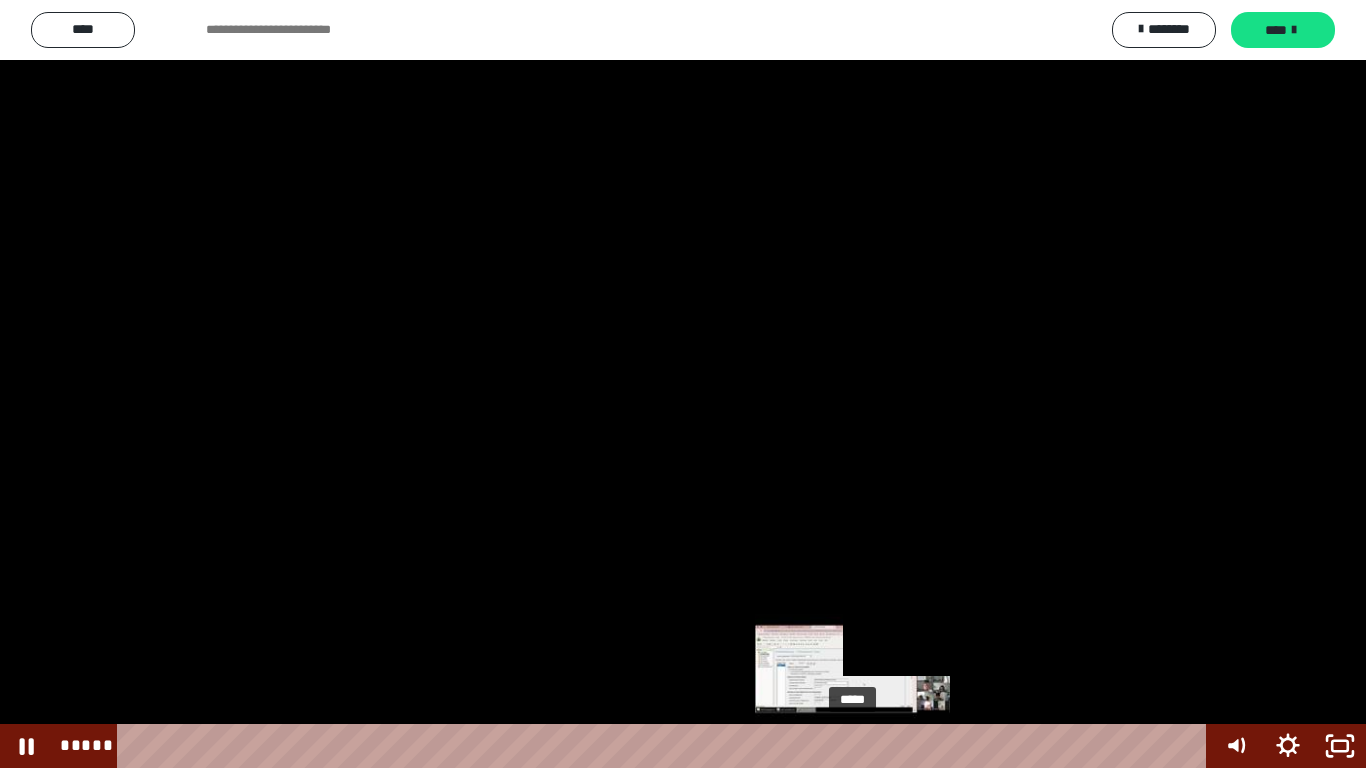 click at bounding box center (850, 746) 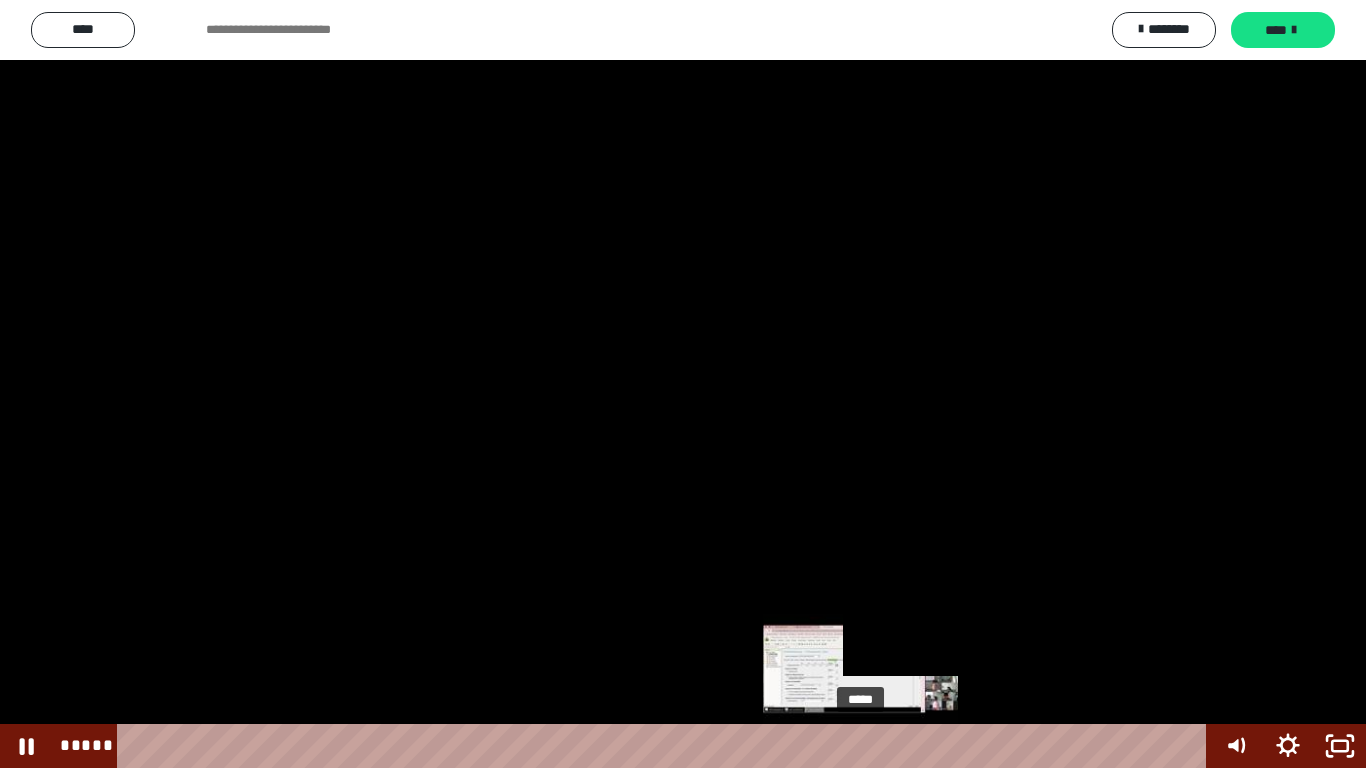 click on "*****" at bounding box center (666, 746) 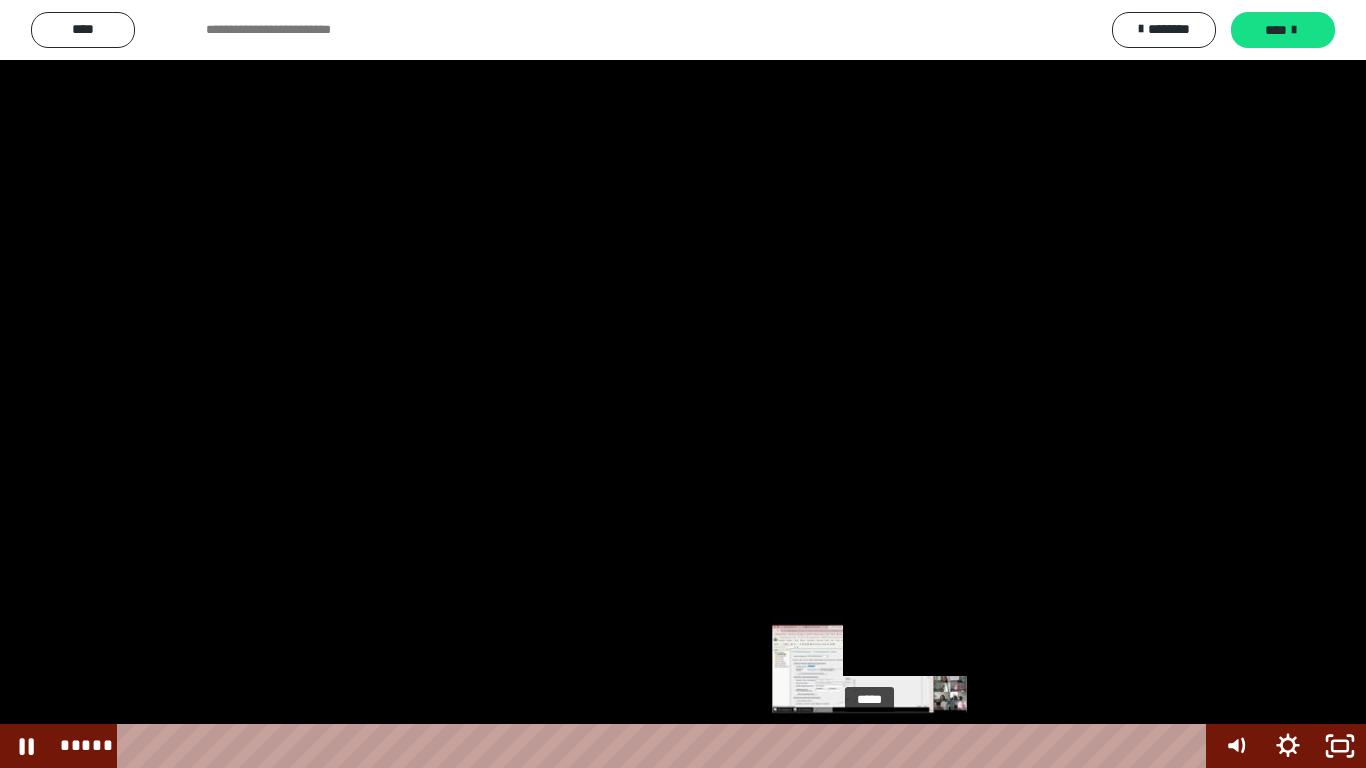 click on "*****" at bounding box center (666, 746) 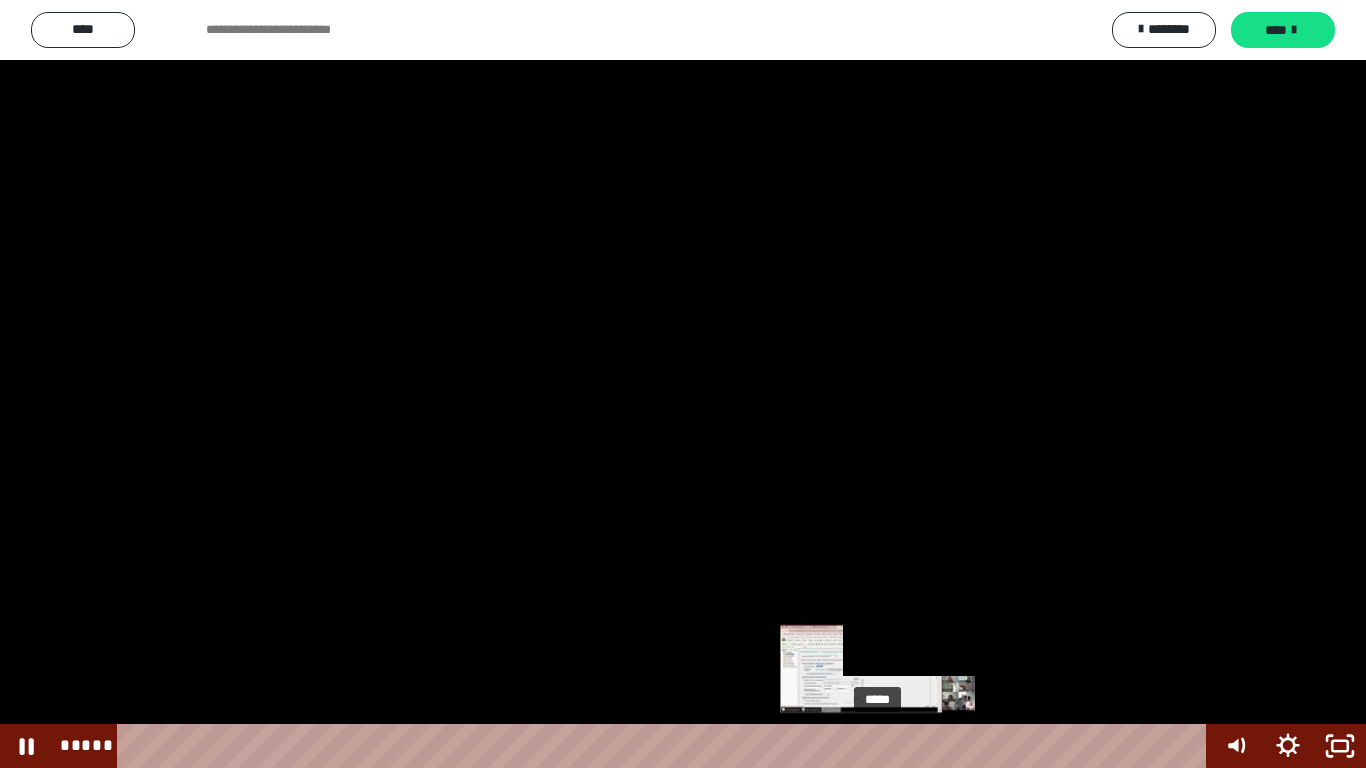 click on "*****" at bounding box center (666, 746) 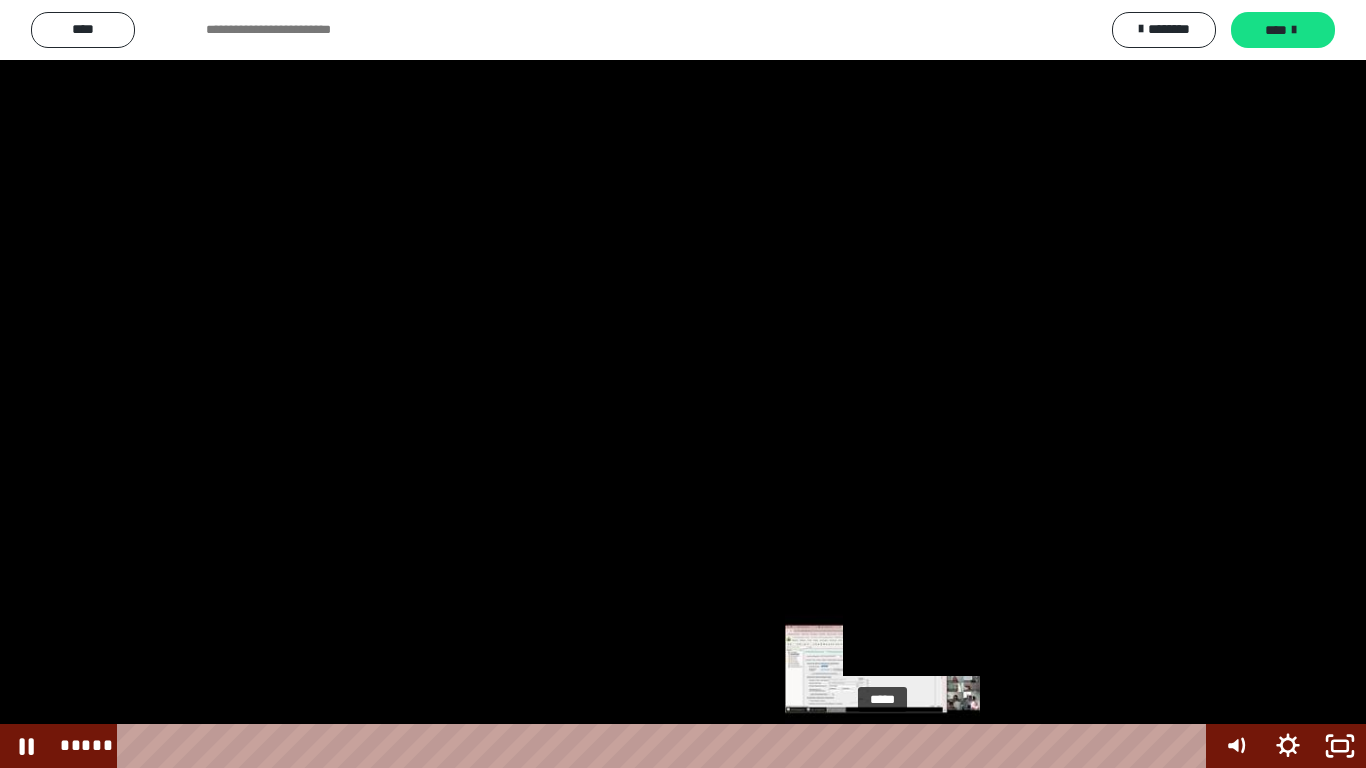 click on "*****" at bounding box center [666, 746] 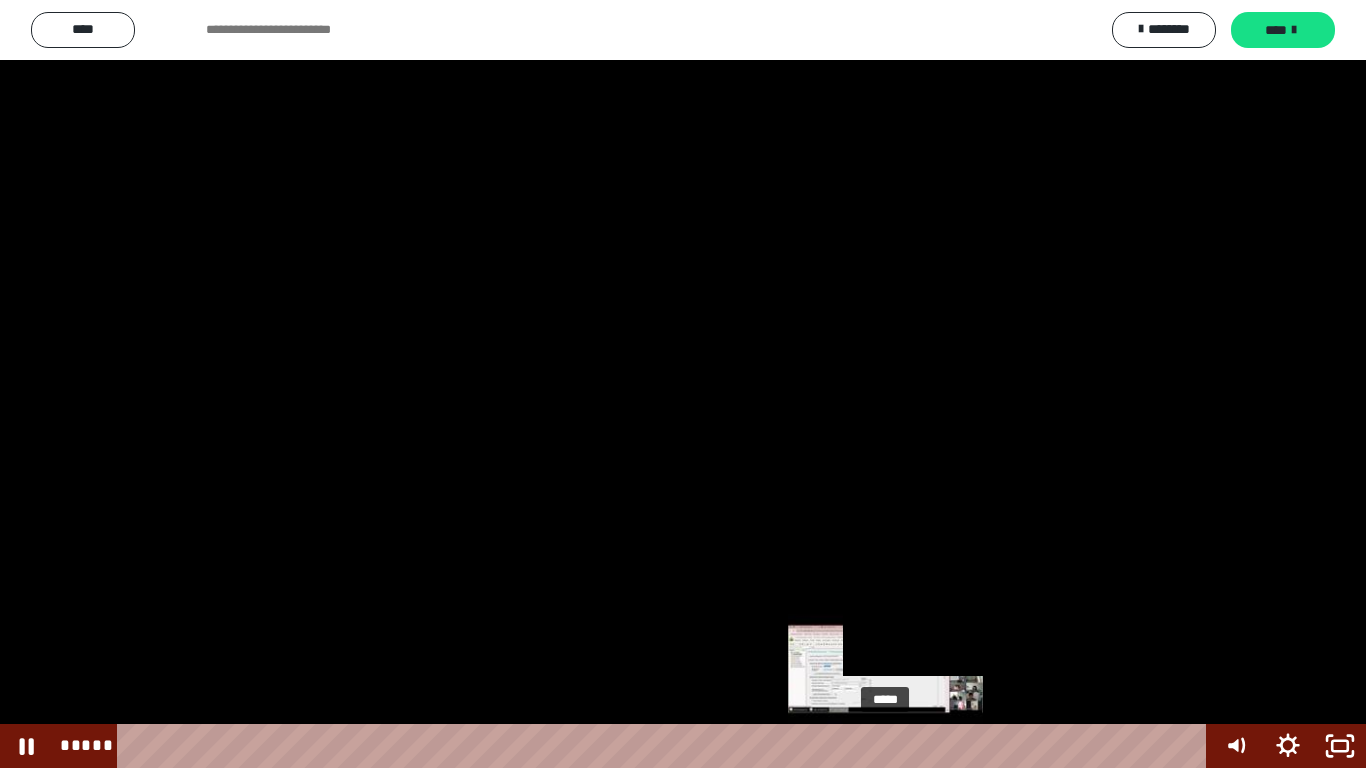 click at bounding box center [885, 746] 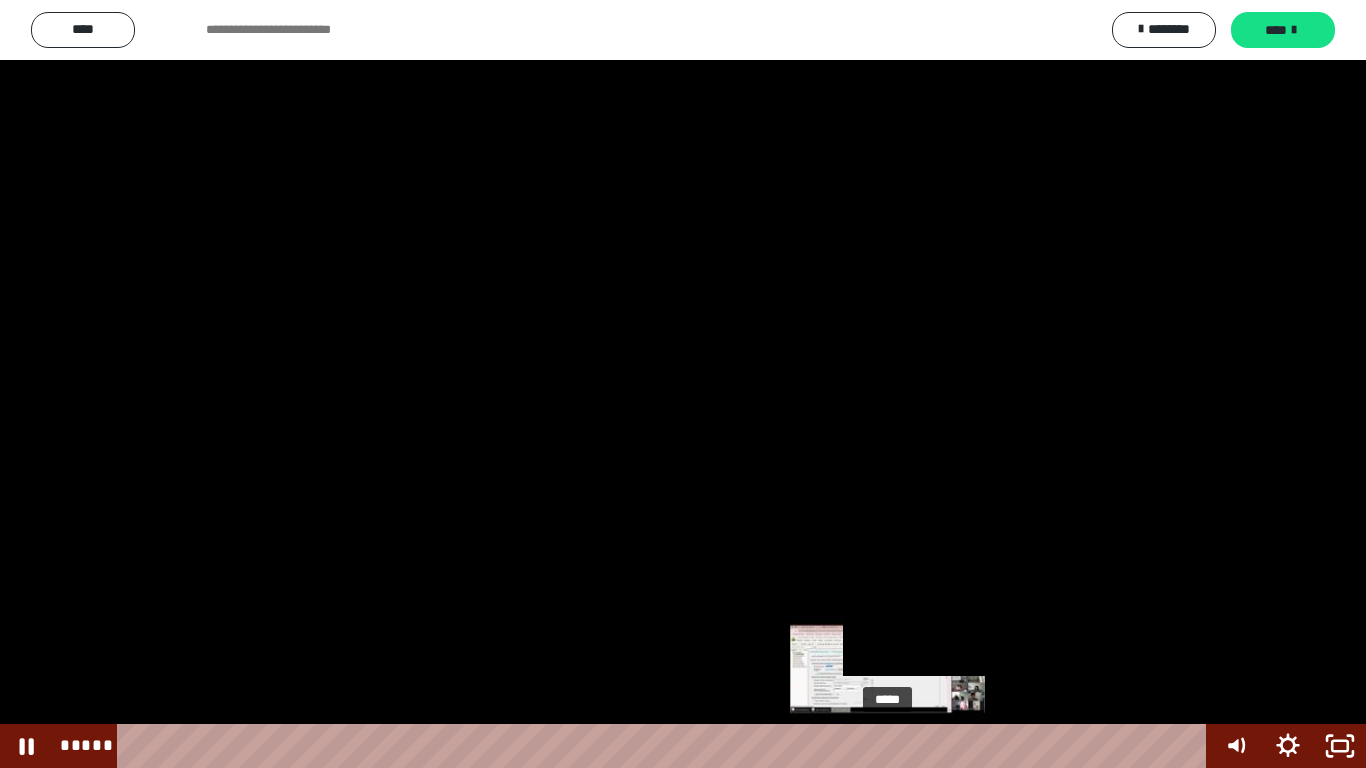 click on "*****" at bounding box center [666, 746] 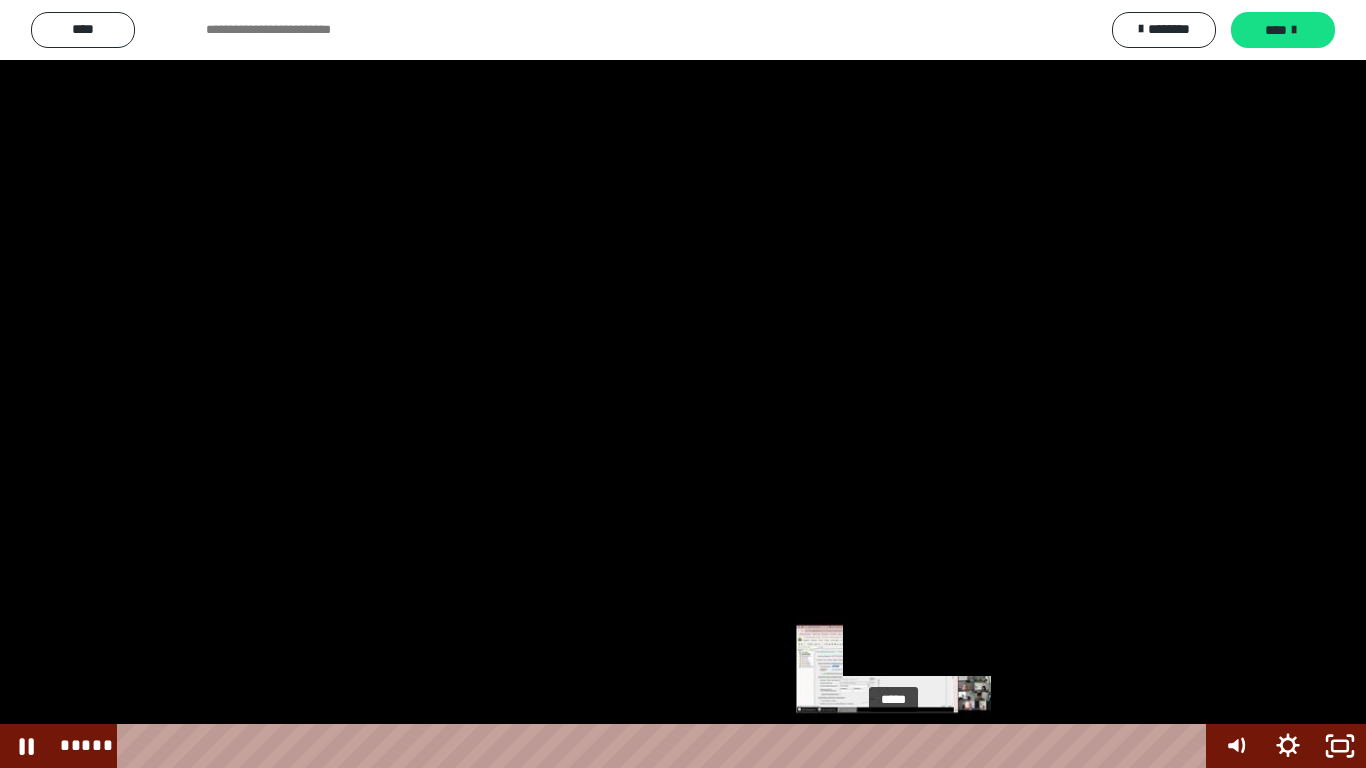 click on "*****" at bounding box center (666, 746) 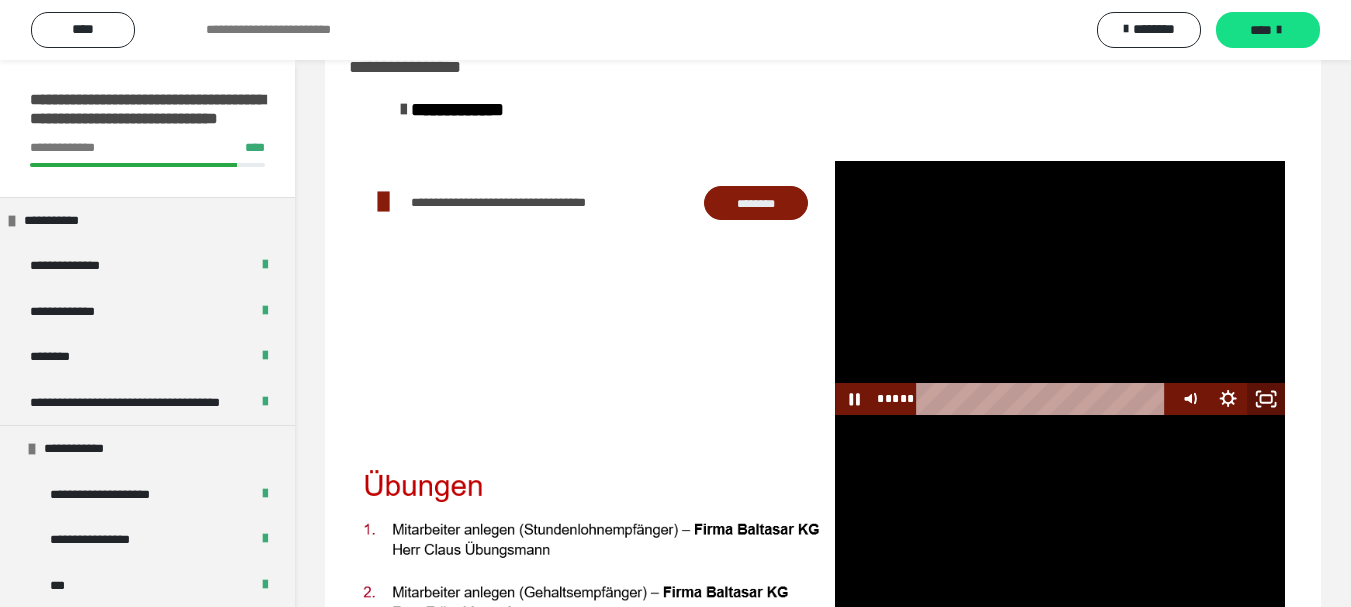 click 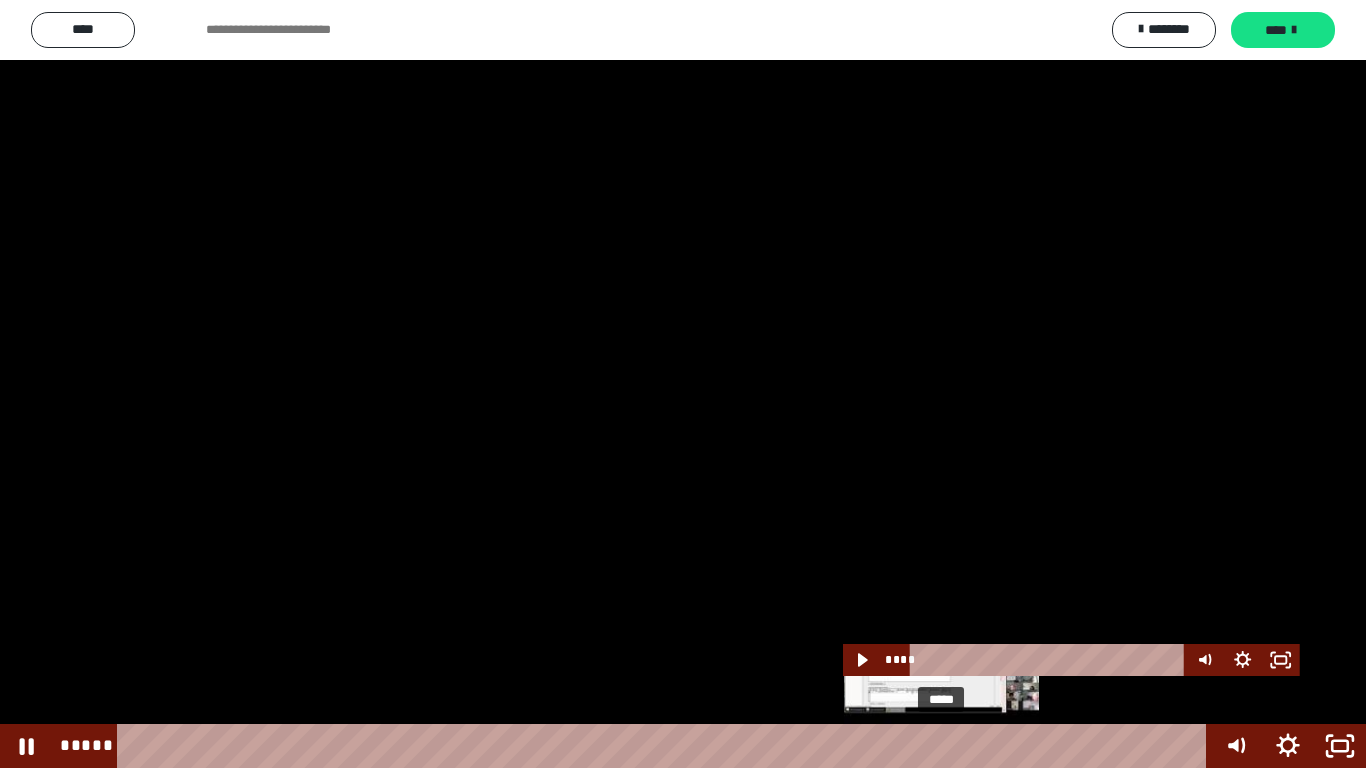 click on "*****" at bounding box center [666, 746] 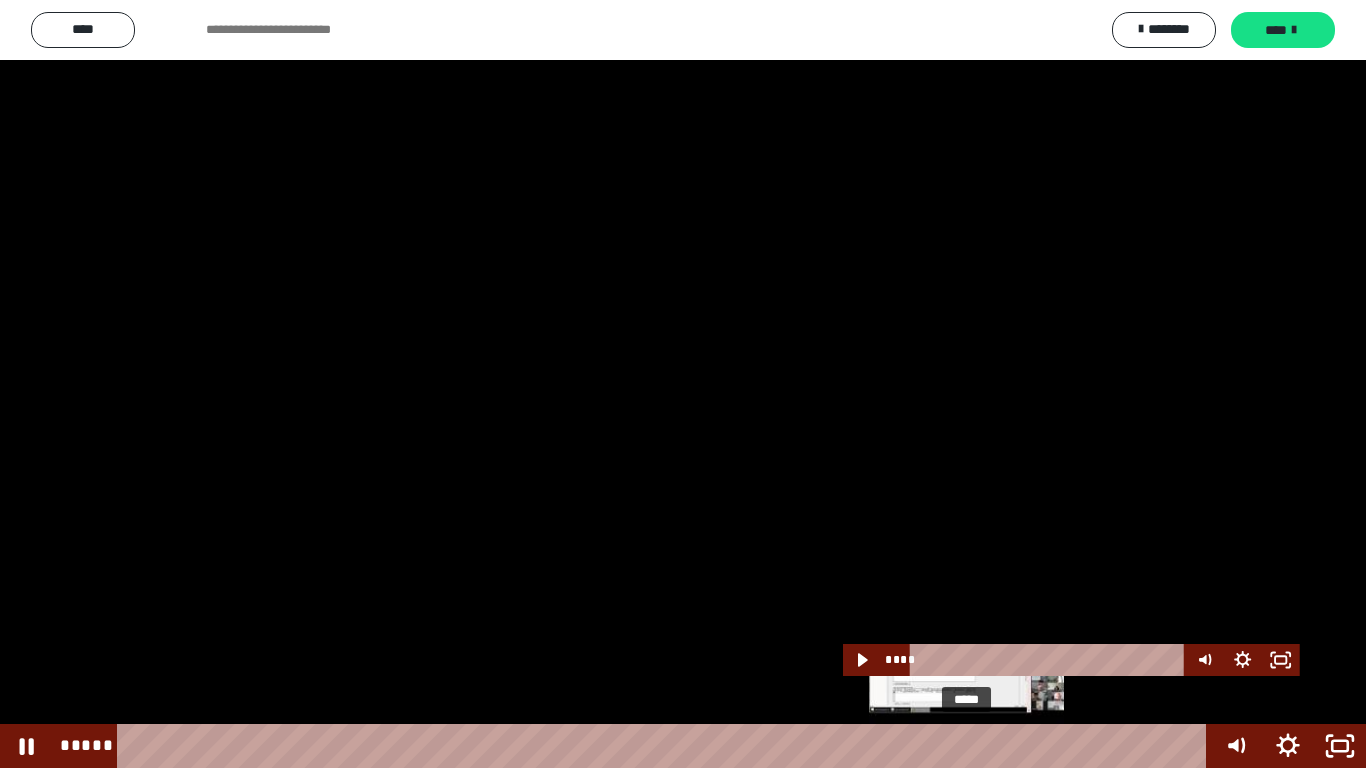 click on "*****" at bounding box center (666, 746) 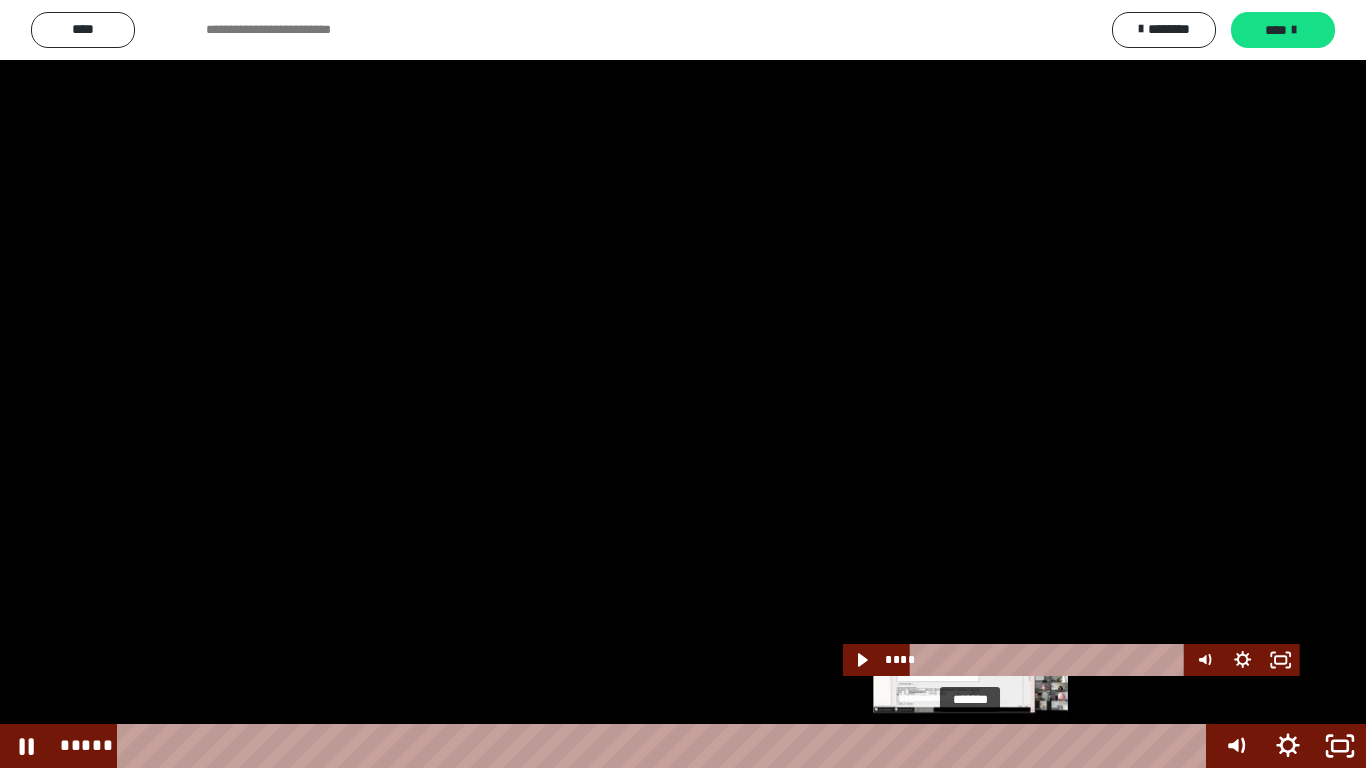 click on "*******" at bounding box center [666, 746] 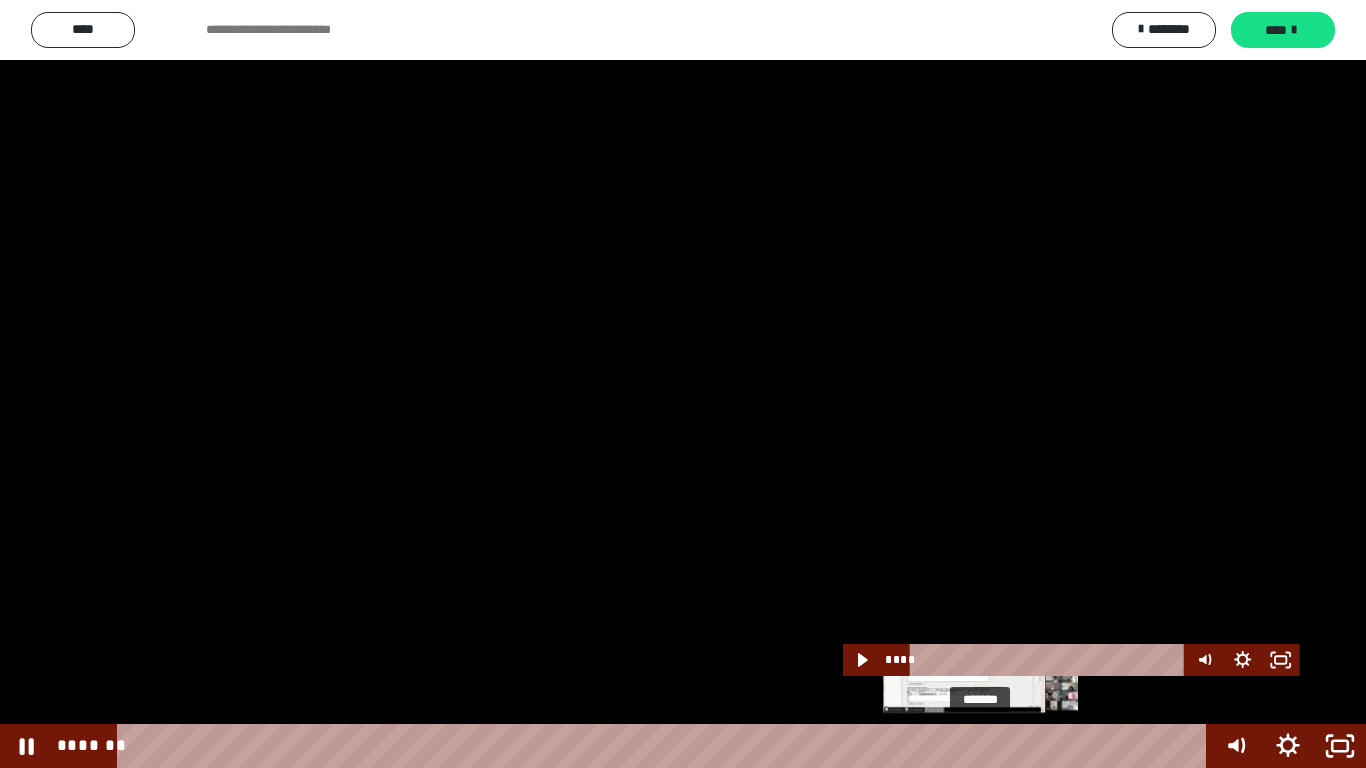 click on "*******" at bounding box center [666, 746] 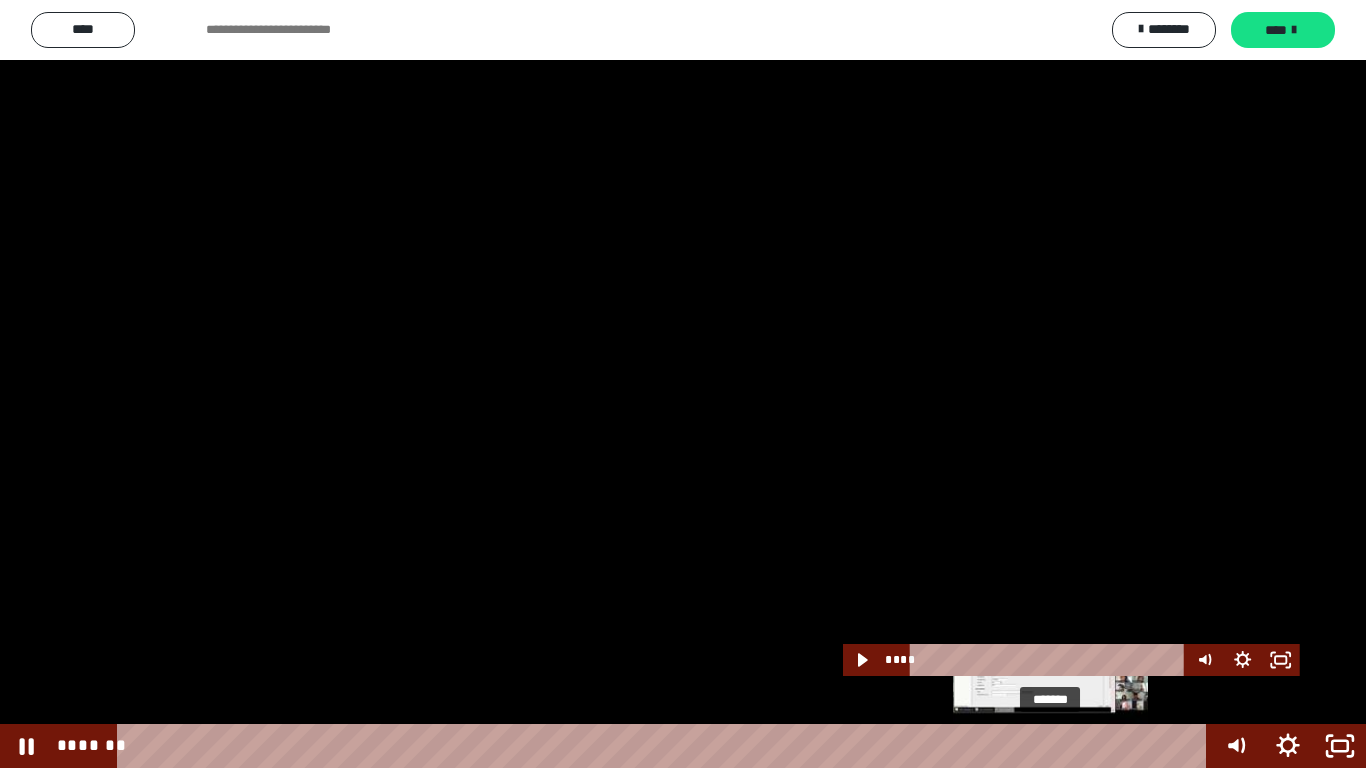 click on "*******" at bounding box center [666, 746] 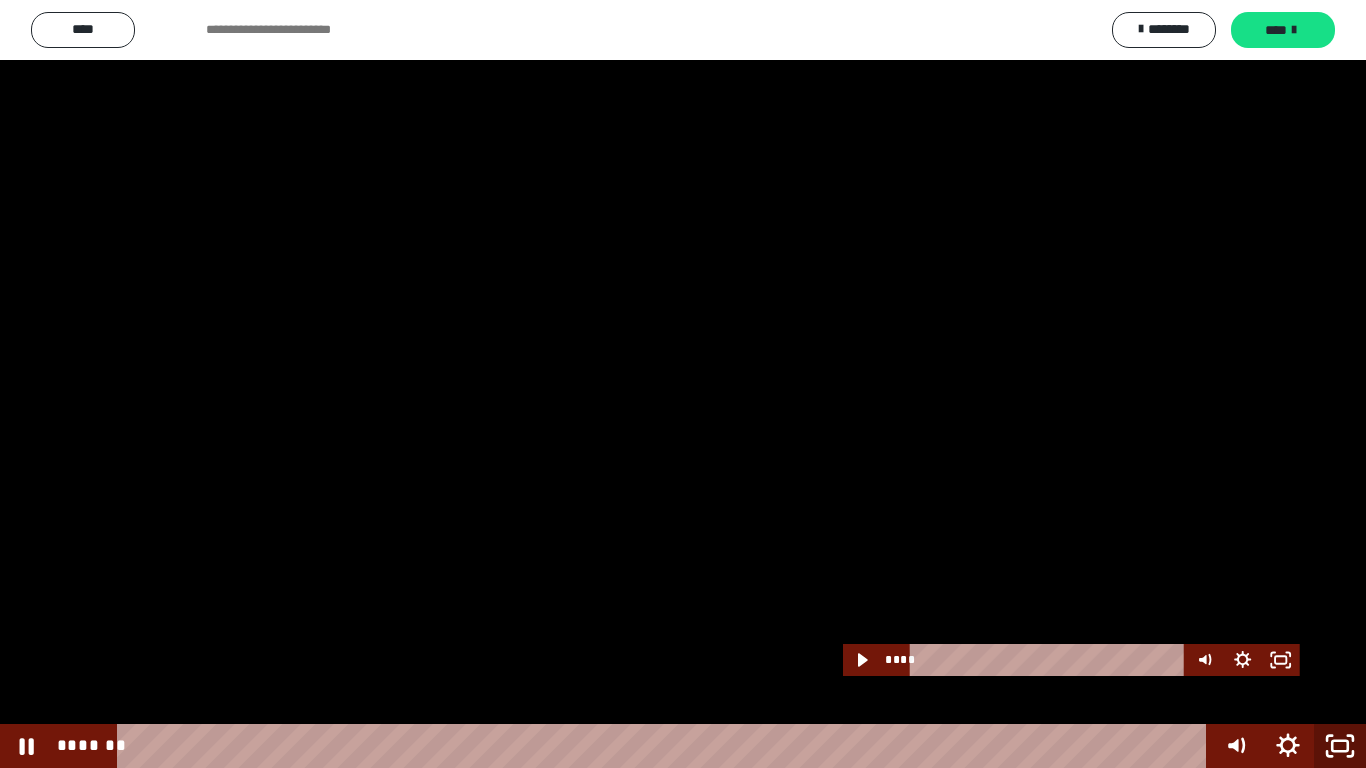 click 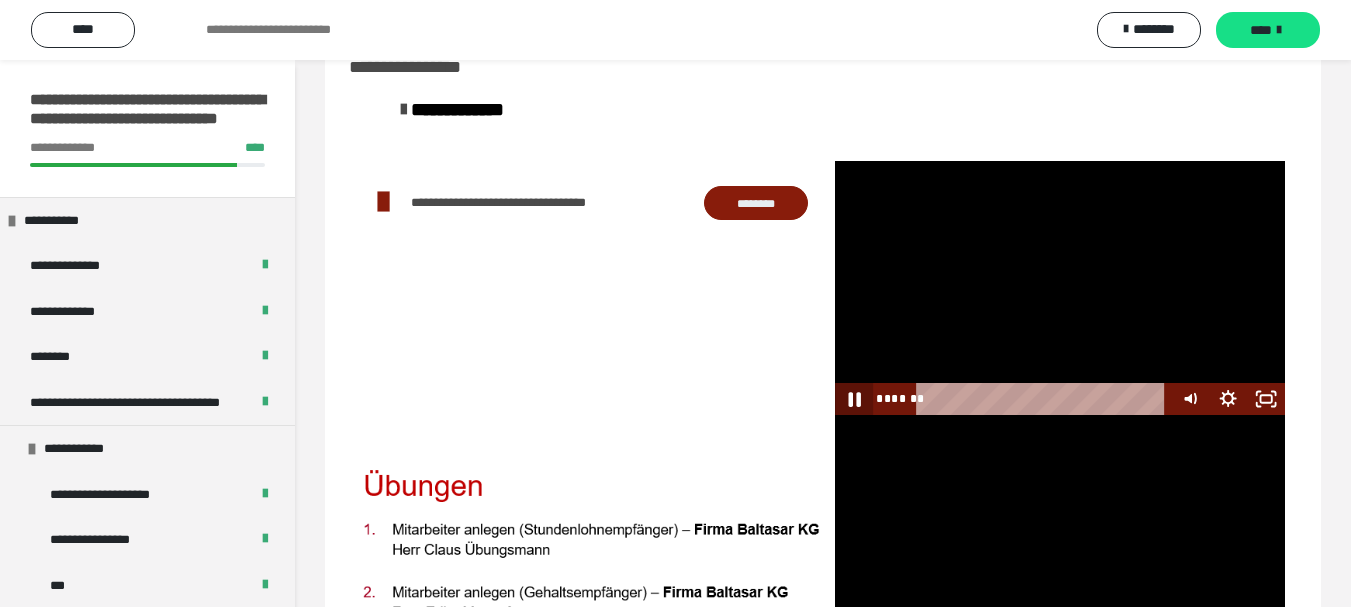 click 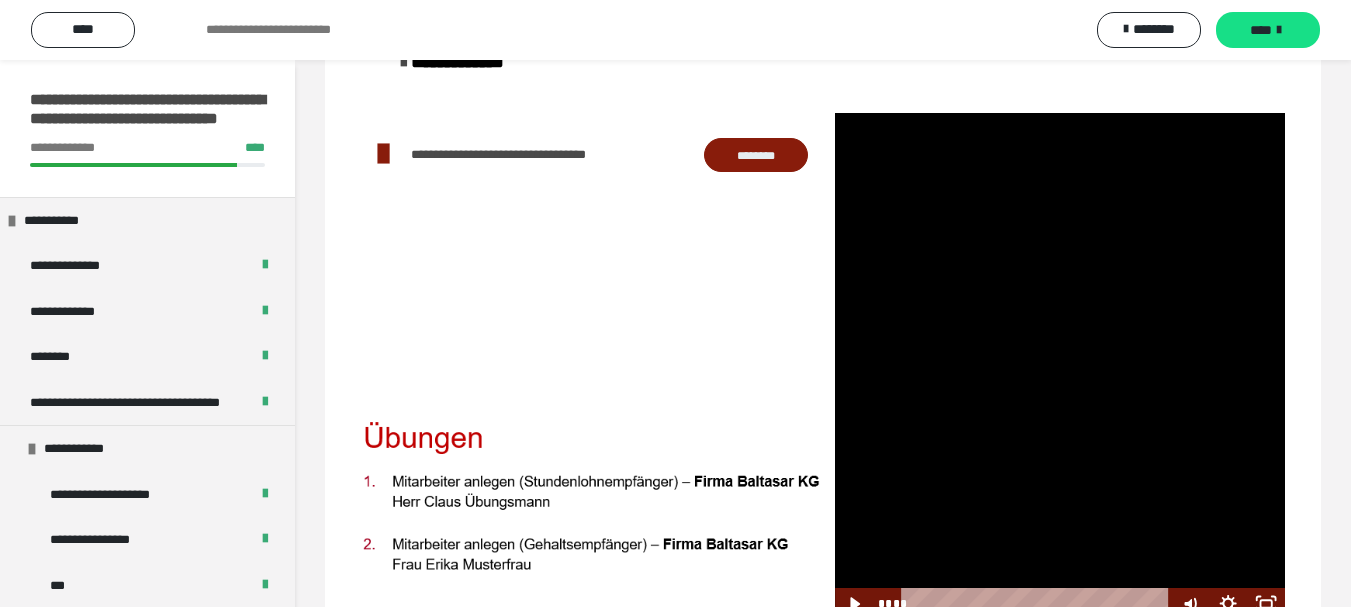 scroll, scrollTop: 175, scrollLeft: 0, axis: vertical 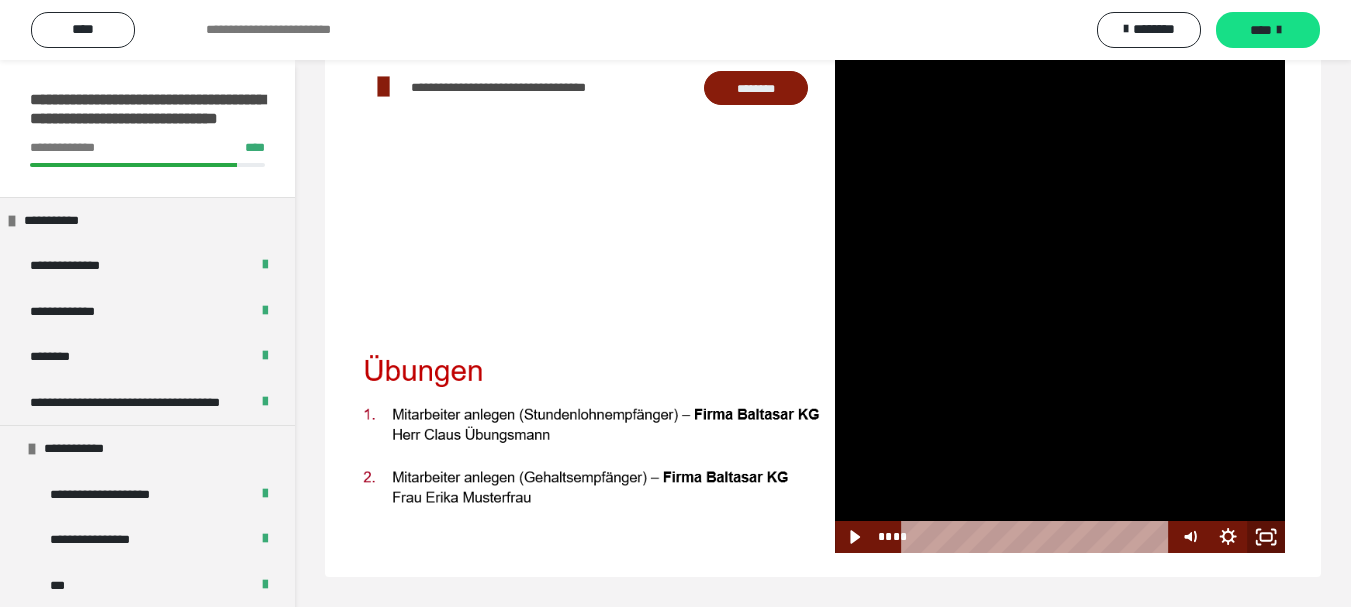 click 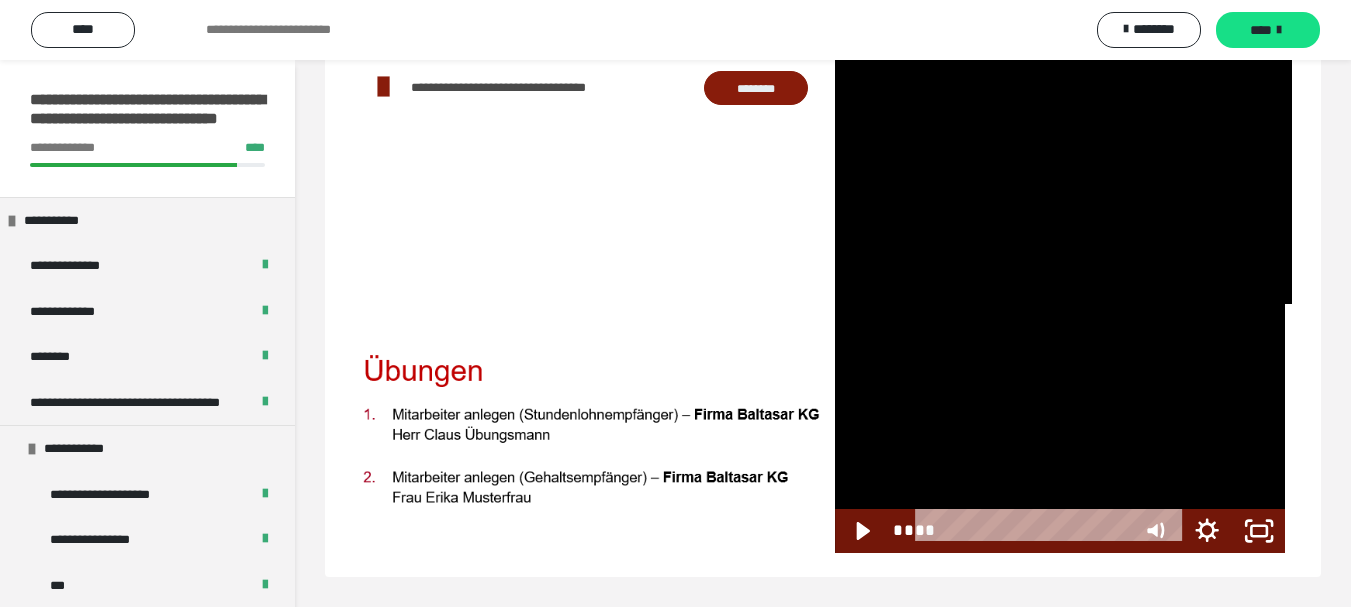 scroll, scrollTop: 60, scrollLeft: 0, axis: vertical 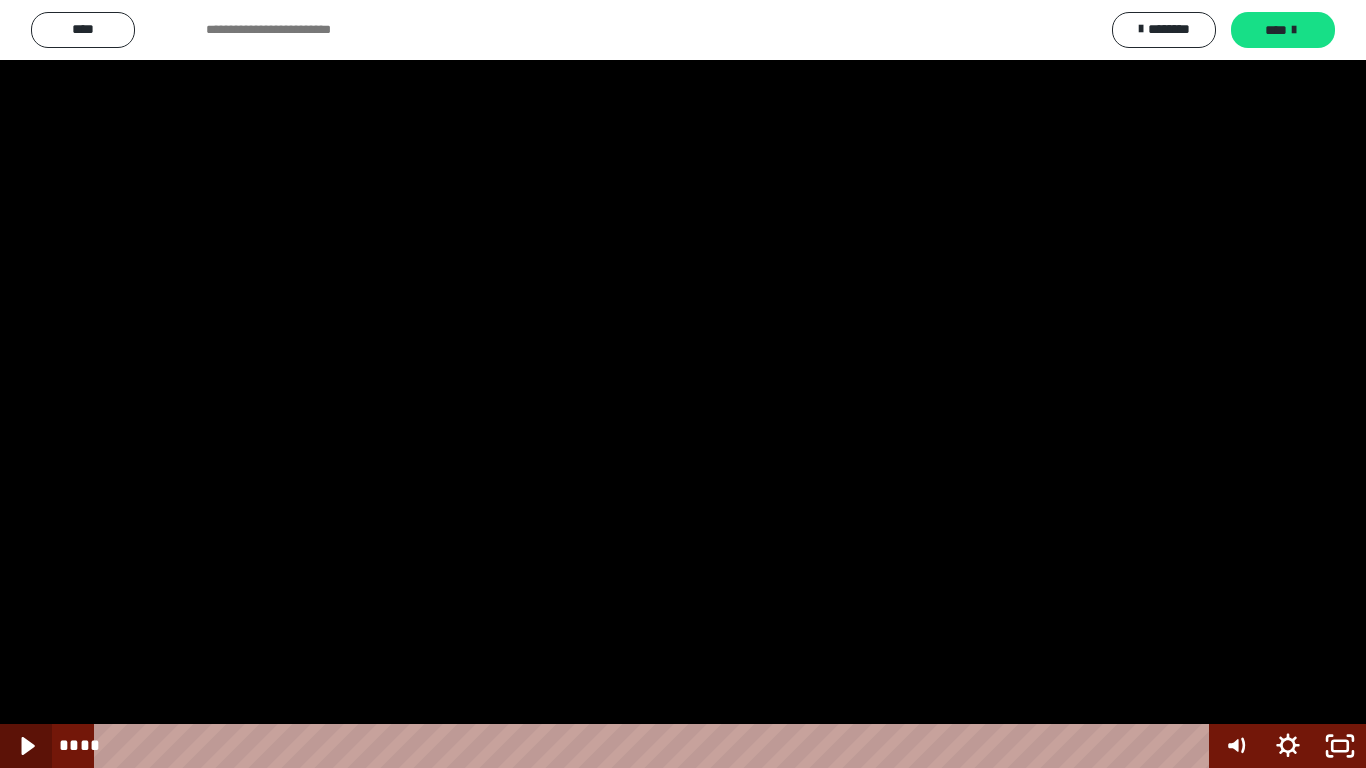 click 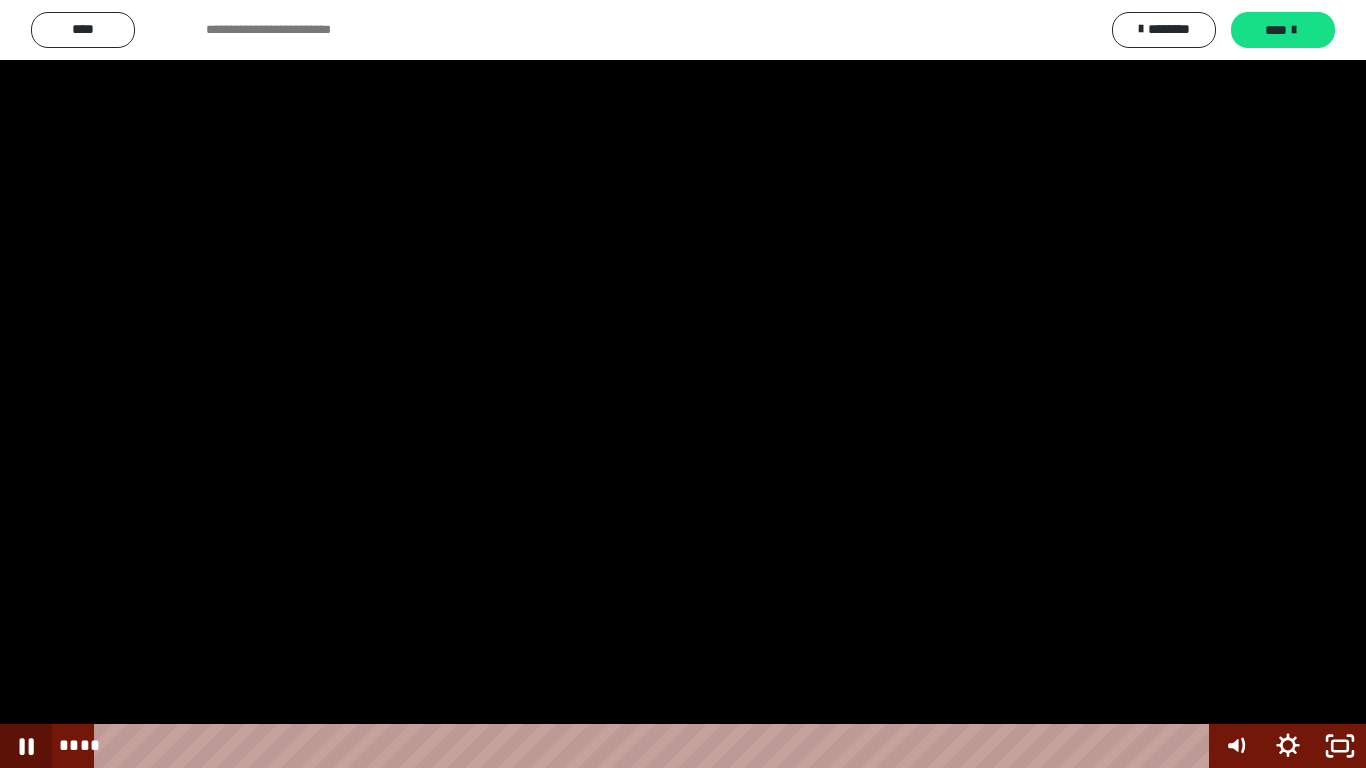 click 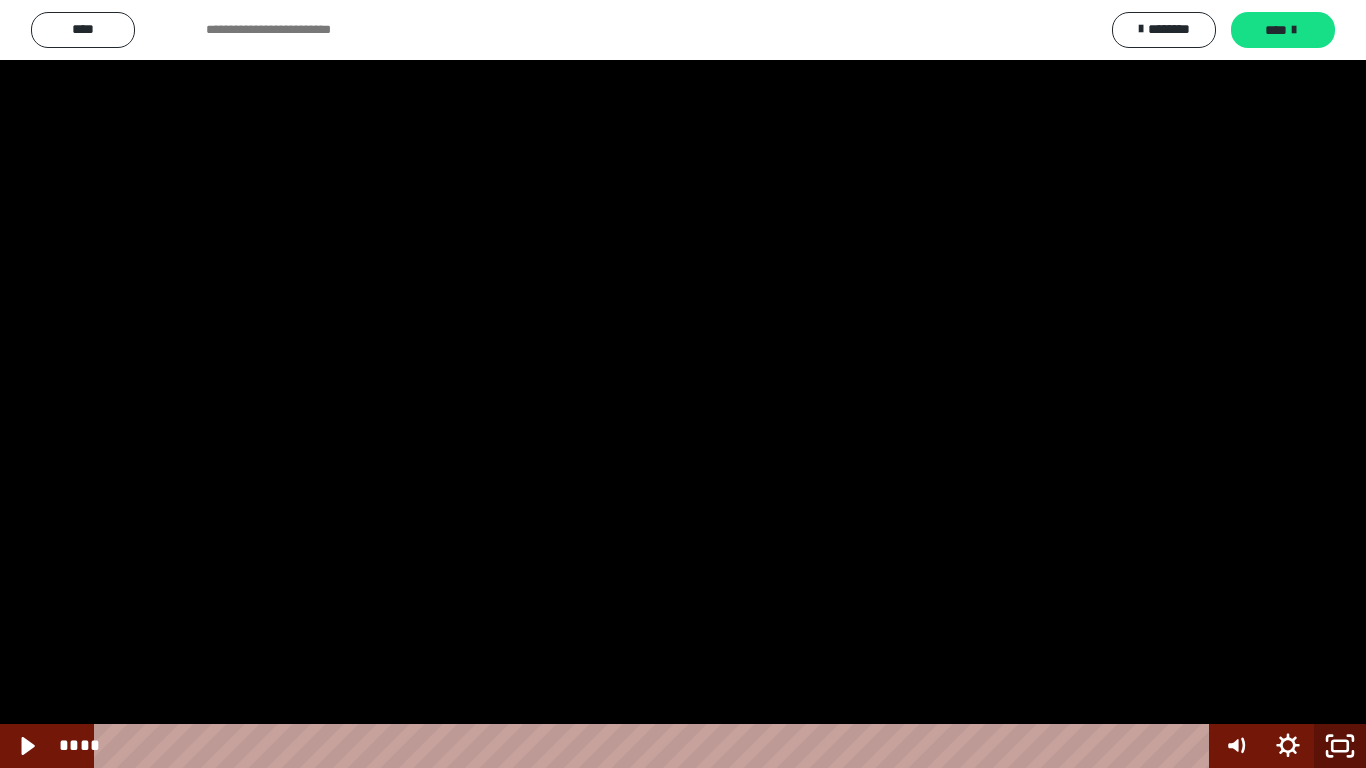 click 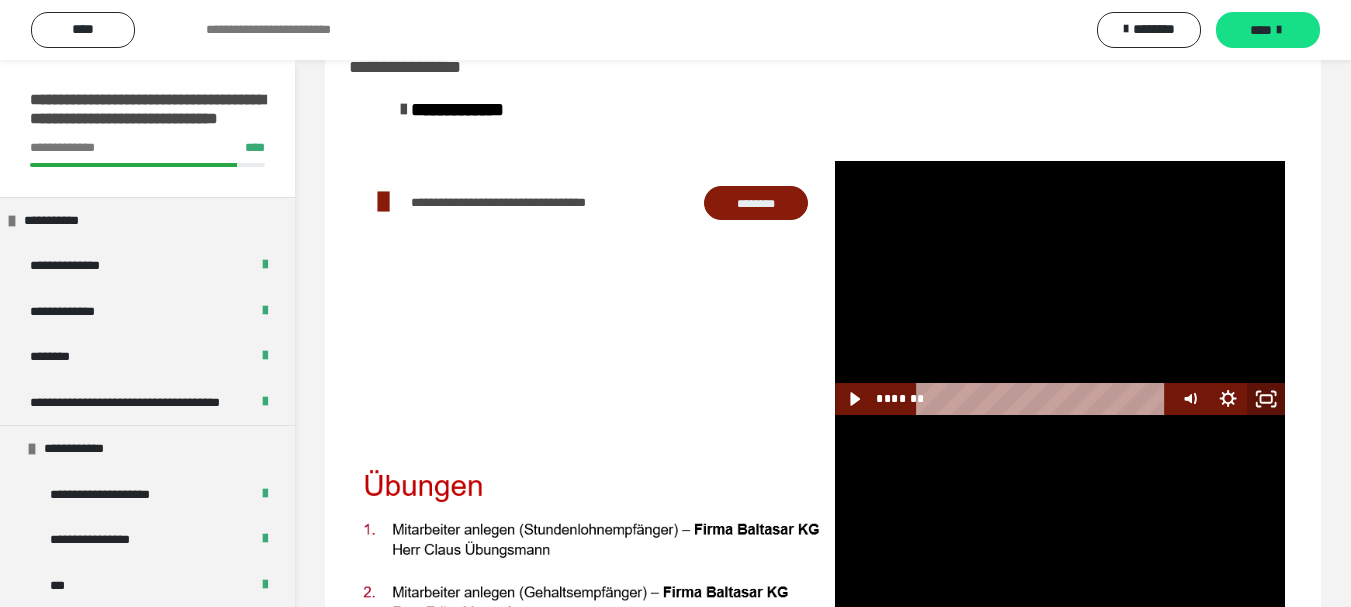 click 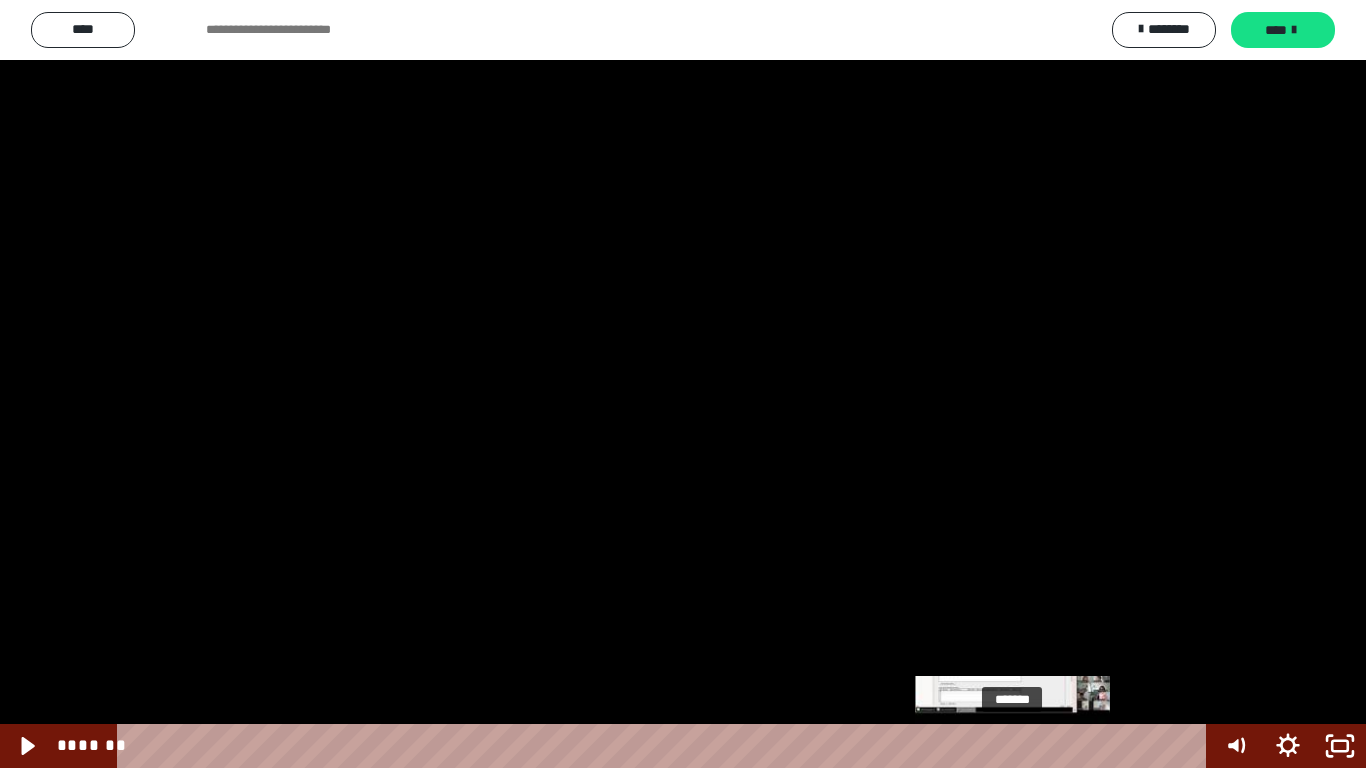 click on "*******" at bounding box center [666, 746] 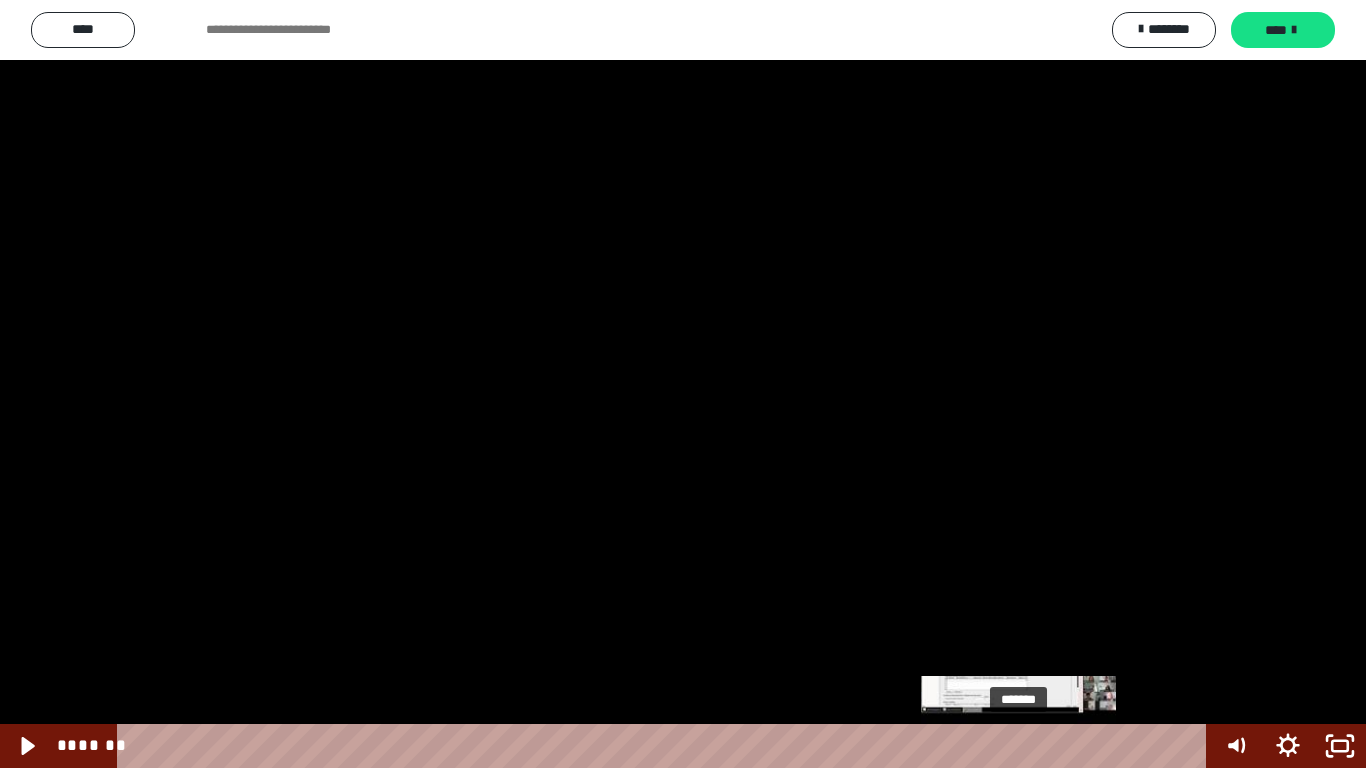 click on "*******" at bounding box center [666, 746] 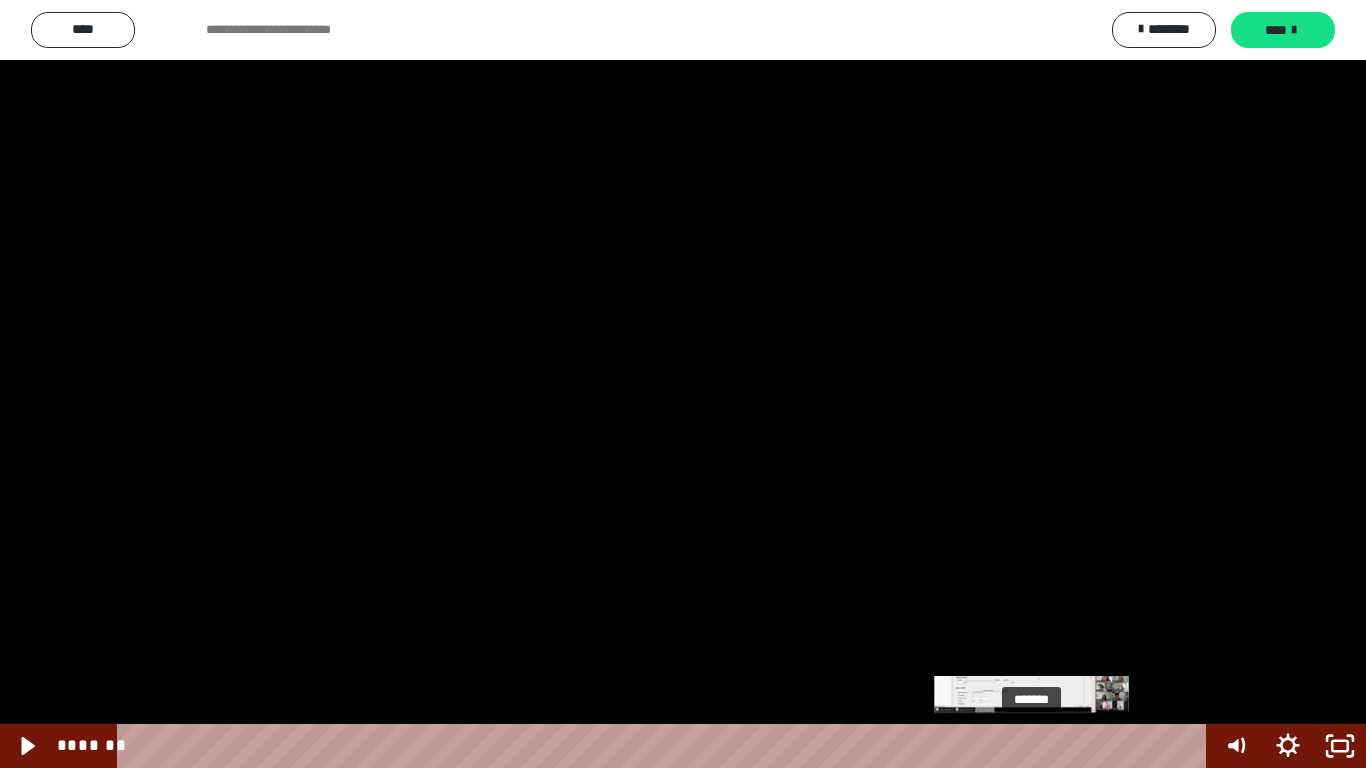 click on "*******" at bounding box center (666, 746) 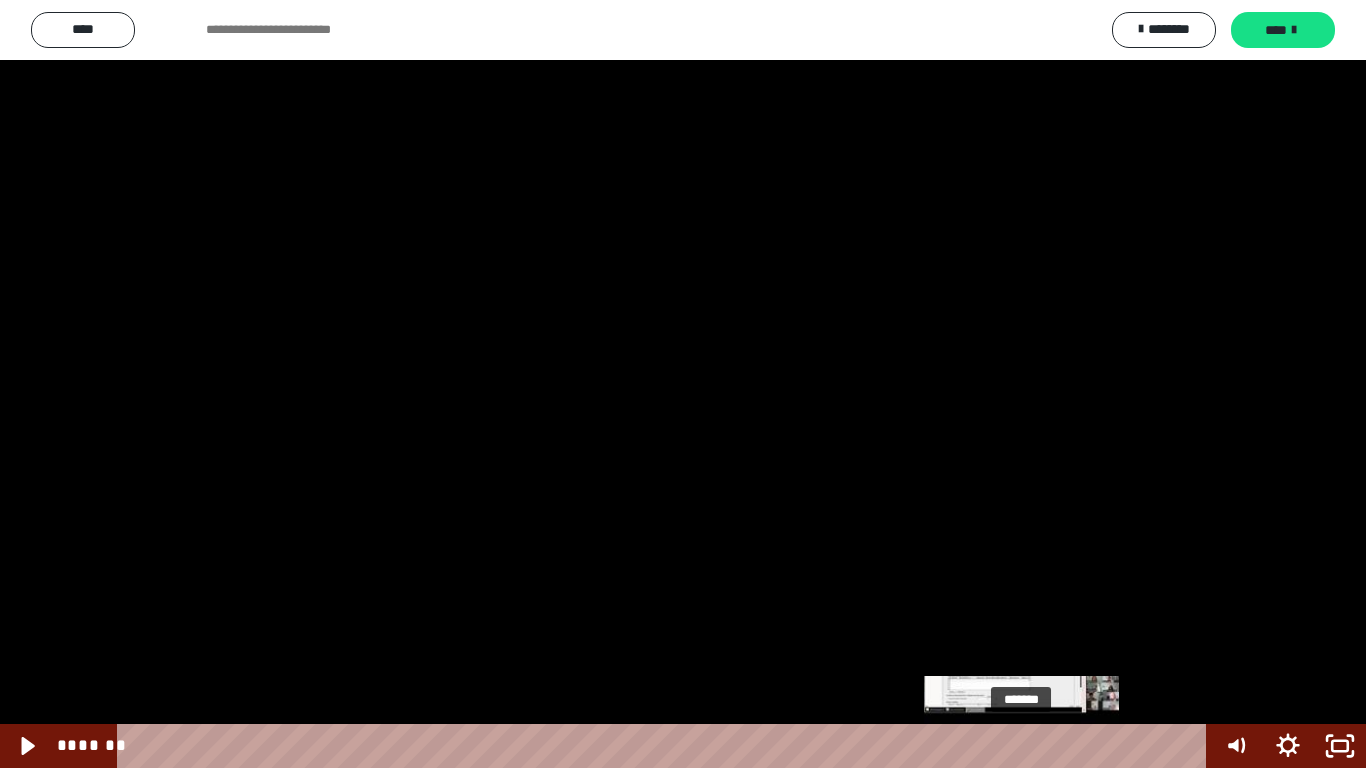 click on "*******" at bounding box center (666, 746) 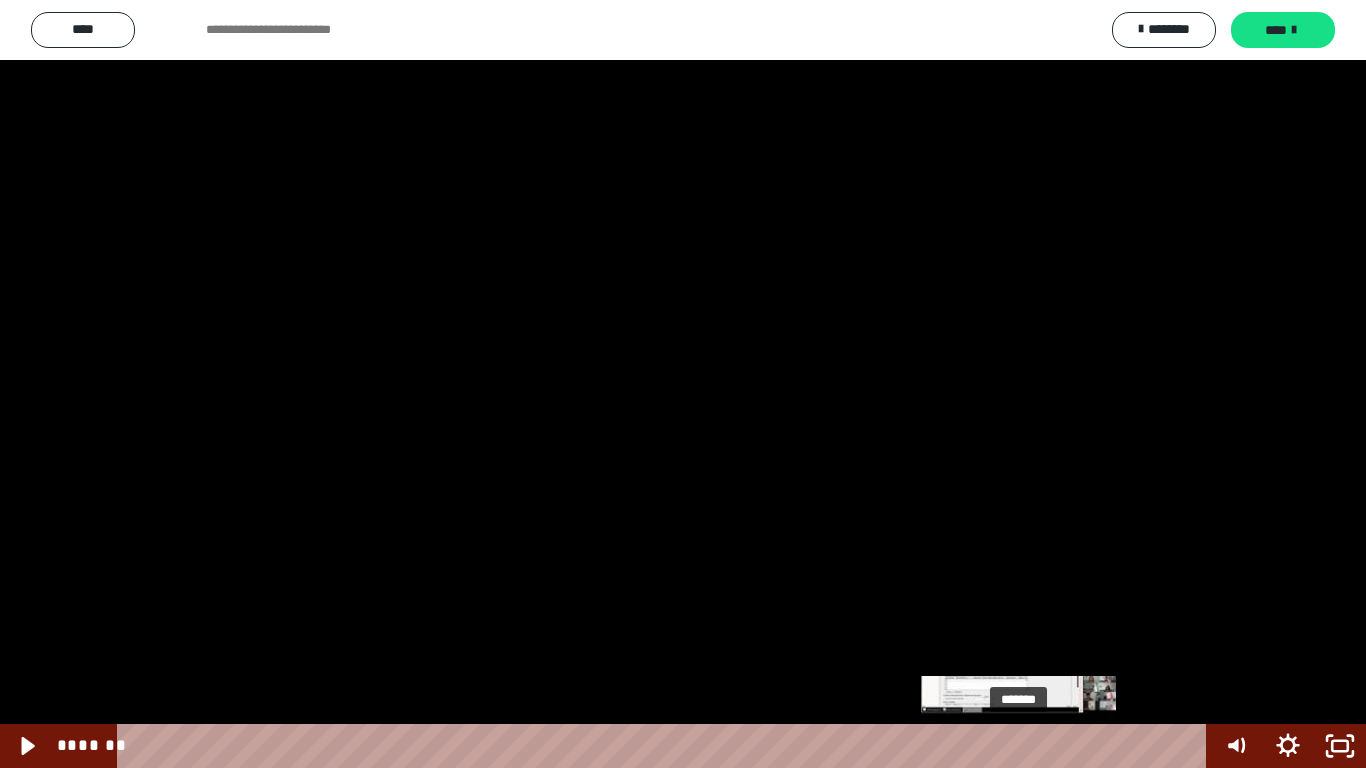 click at bounding box center [1021, 746] 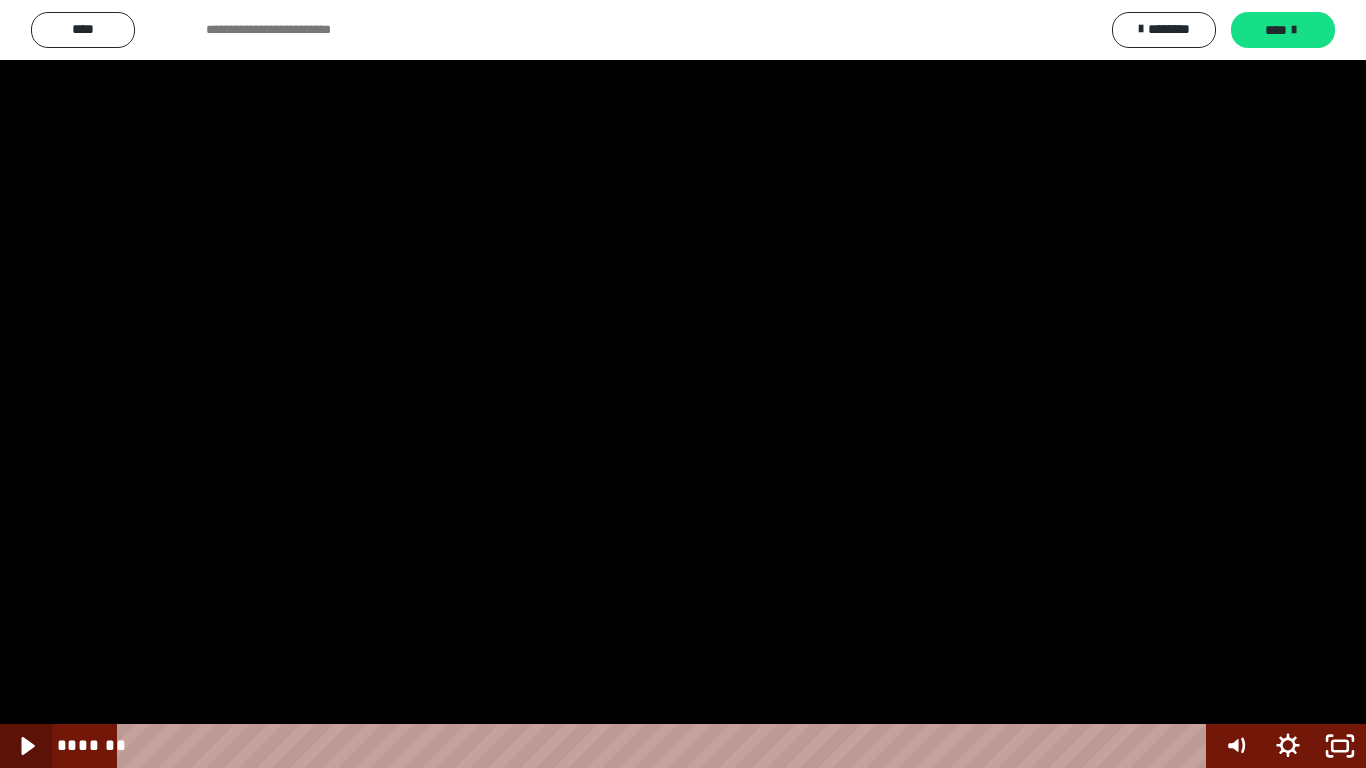 click 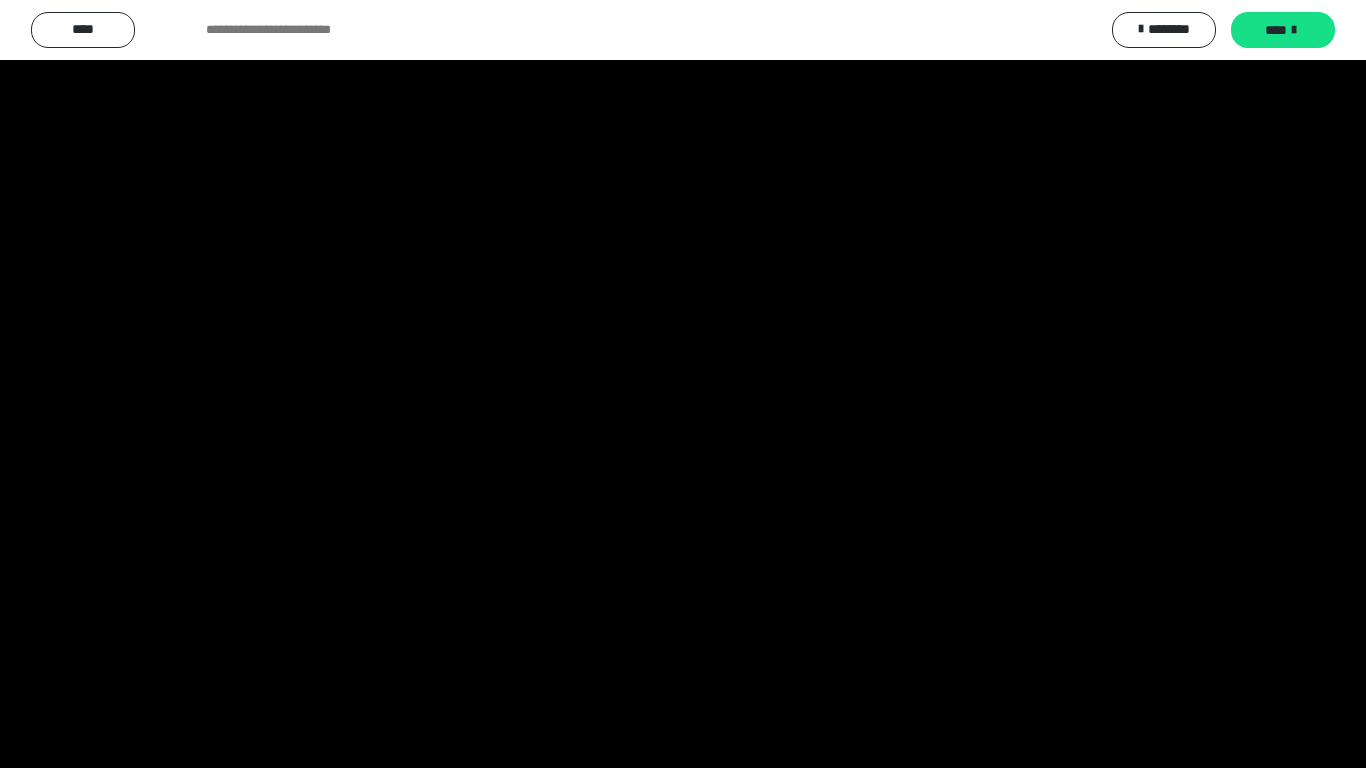 type 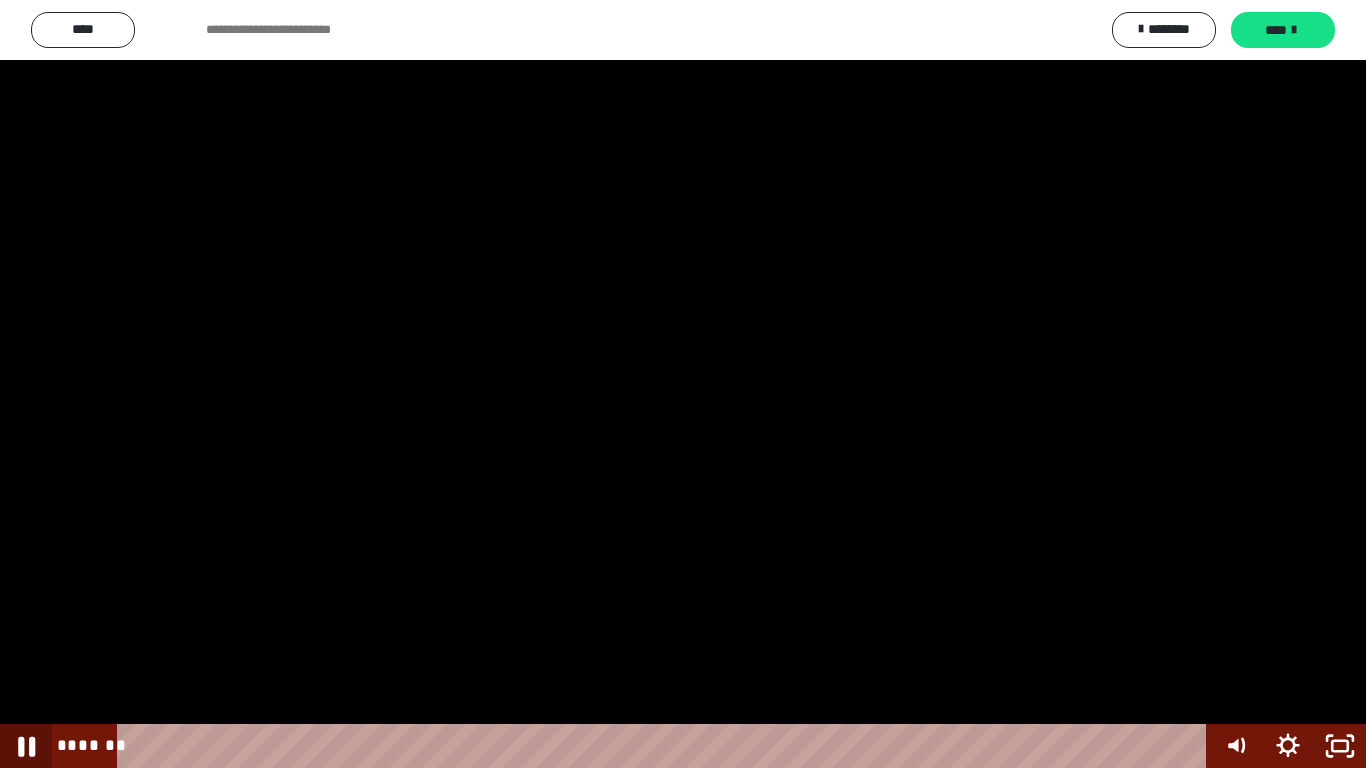 click 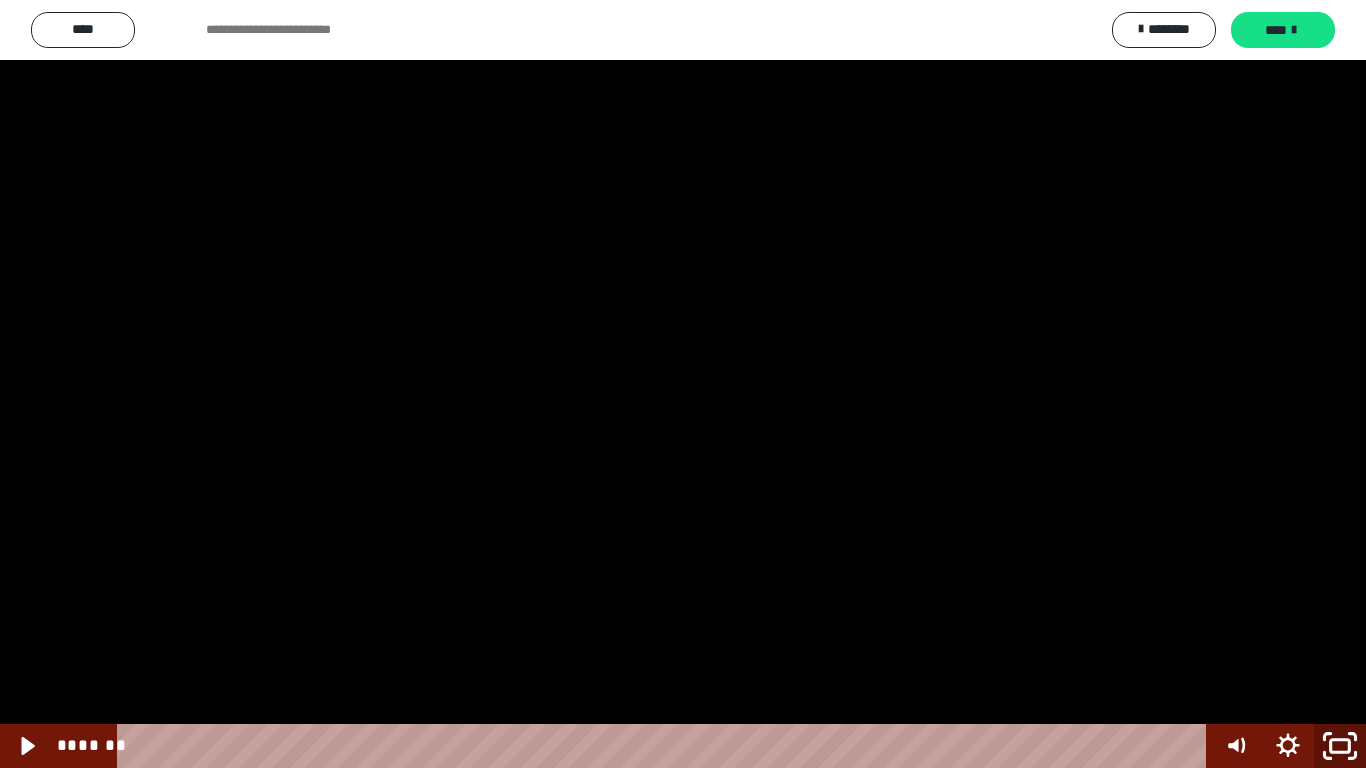 click 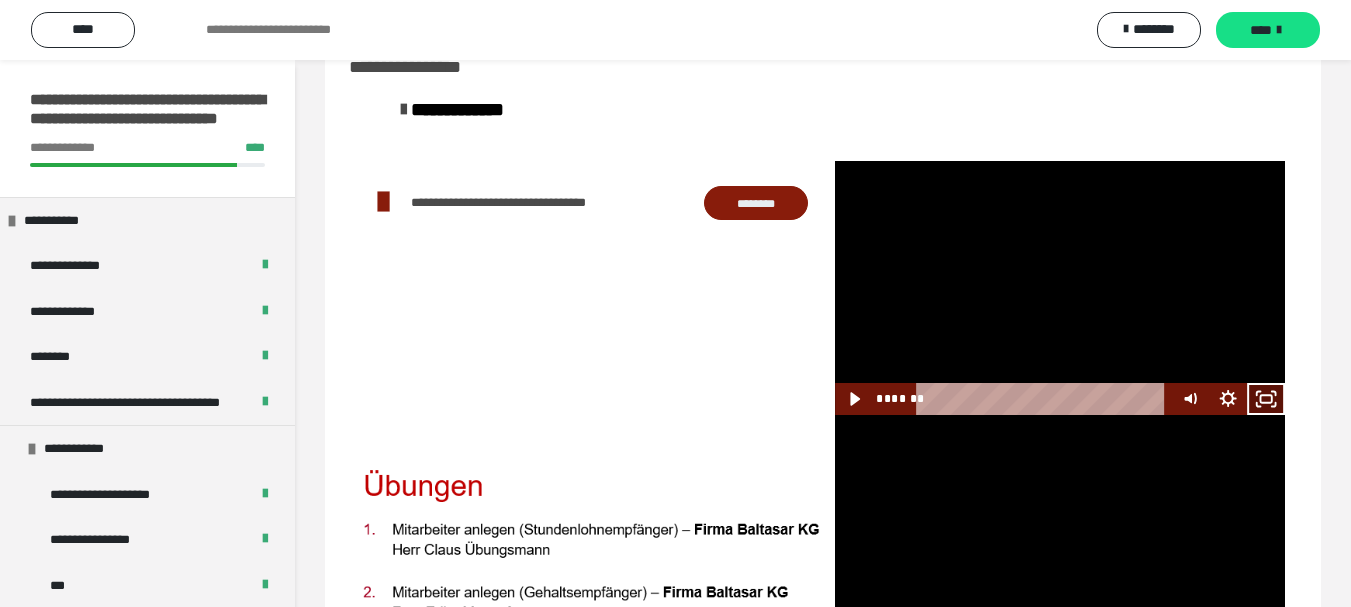 drag, startPoint x: 1260, startPoint y: 398, endPoint x: 446, endPoint y: 558, distance: 829.5758 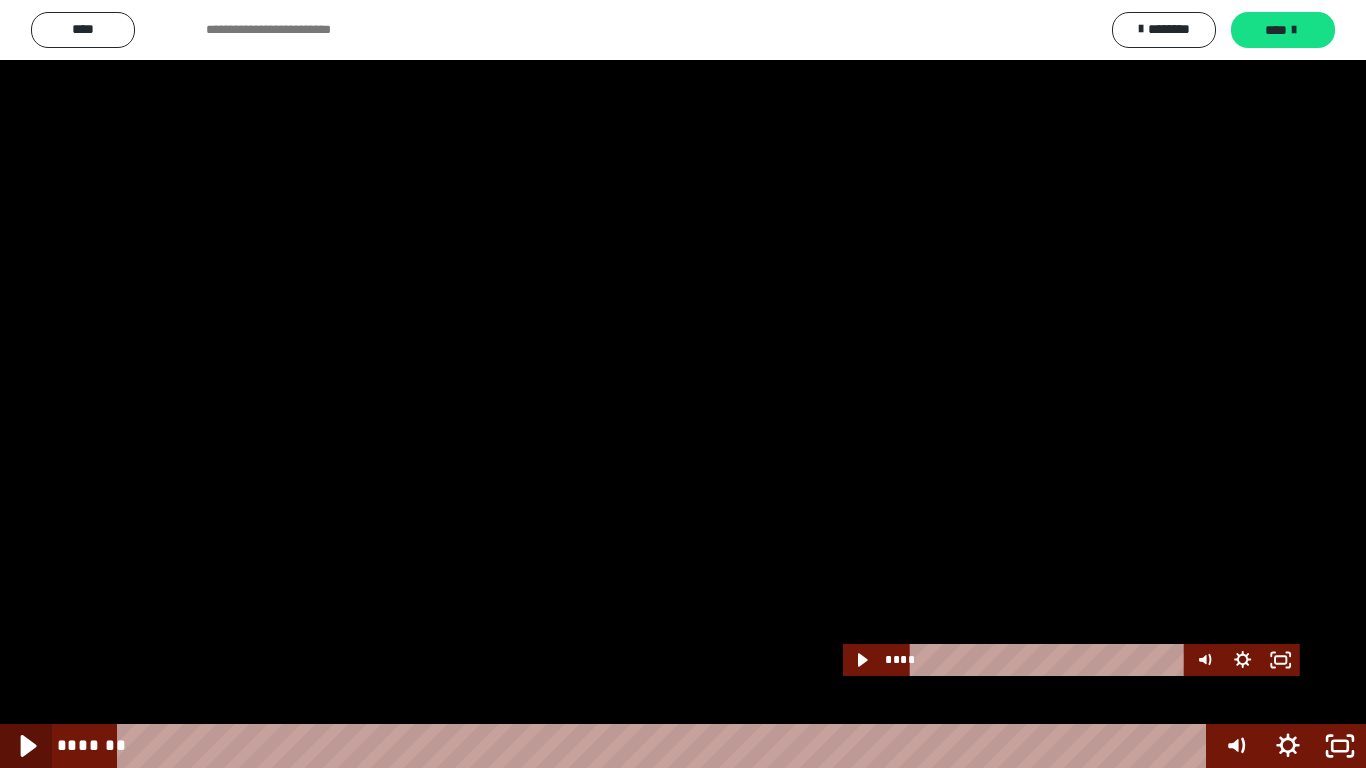 click 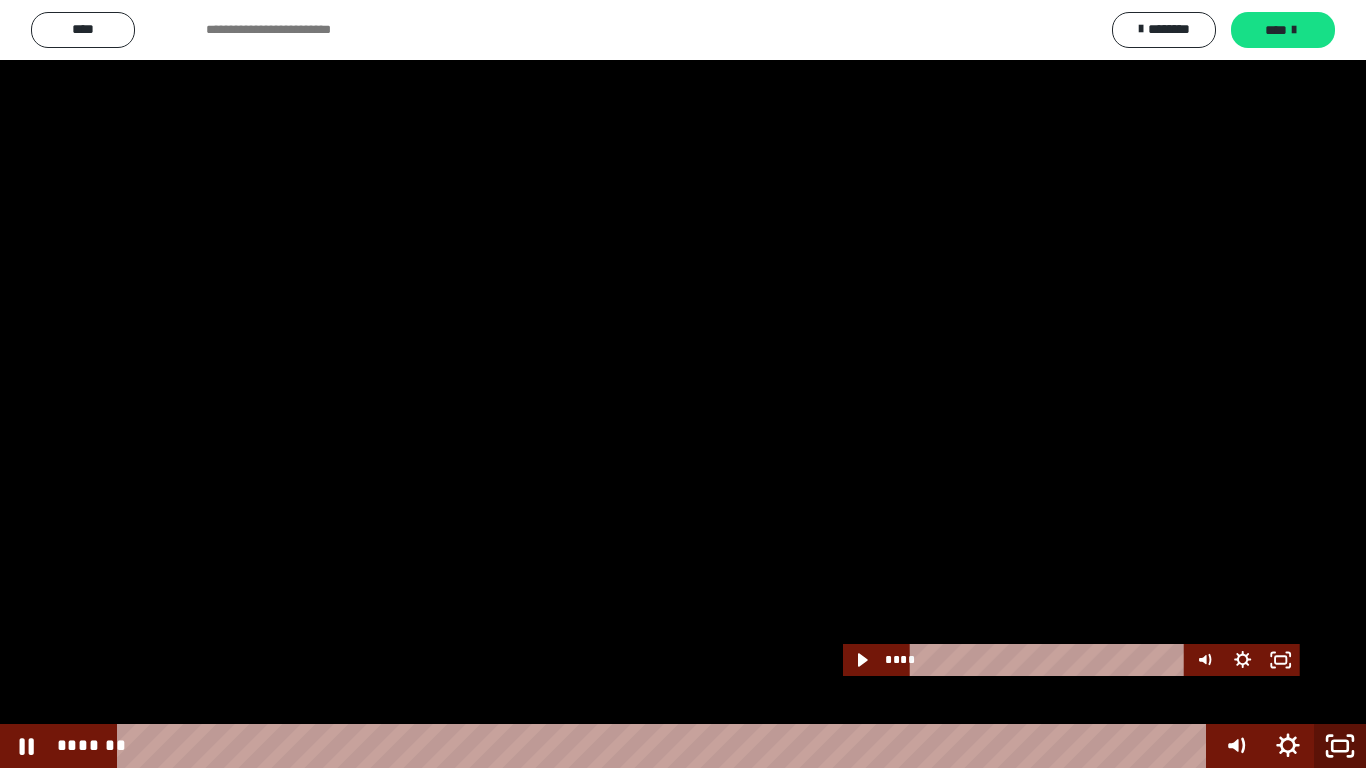 click 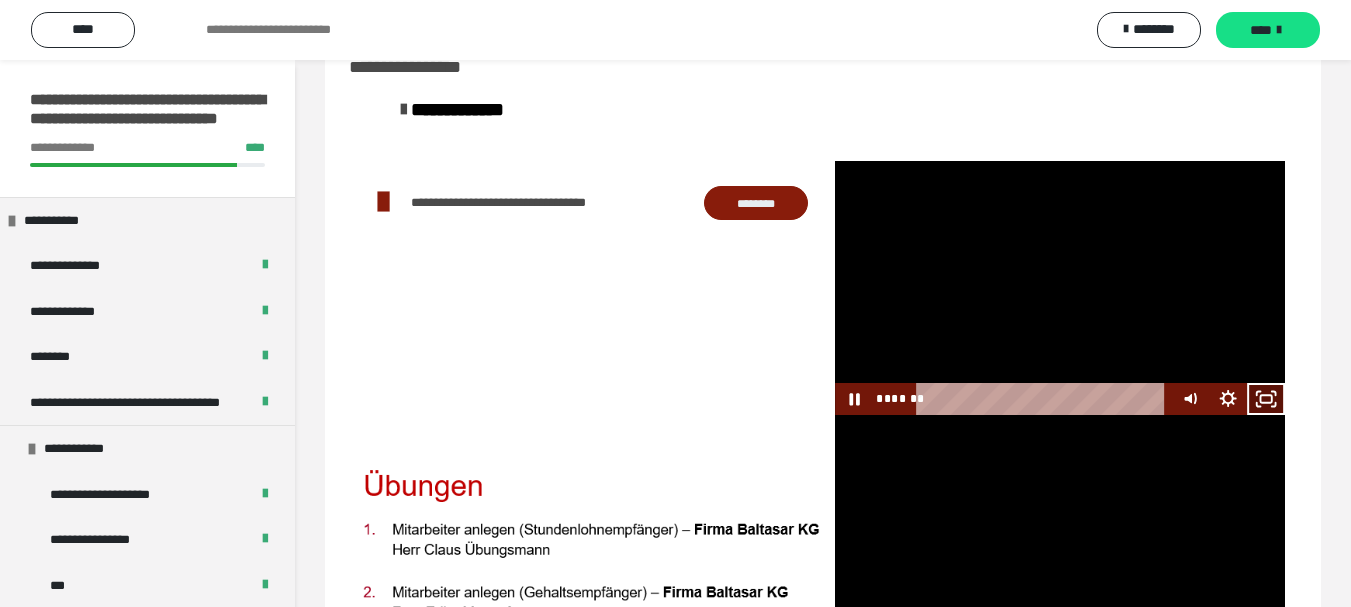 click 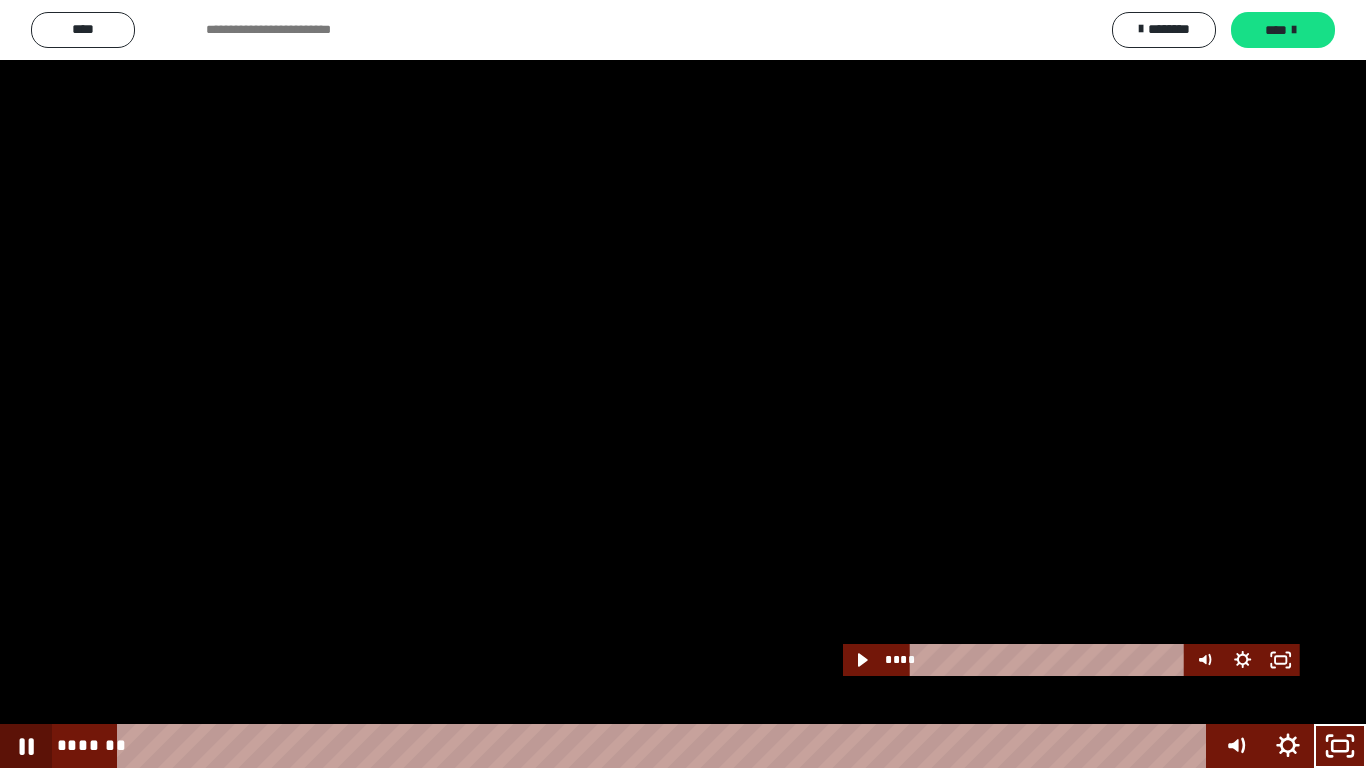 drag, startPoint x: 24, startPoint y: 737, endPoint x: 244, endPoint y: 710, distance: 221.65062 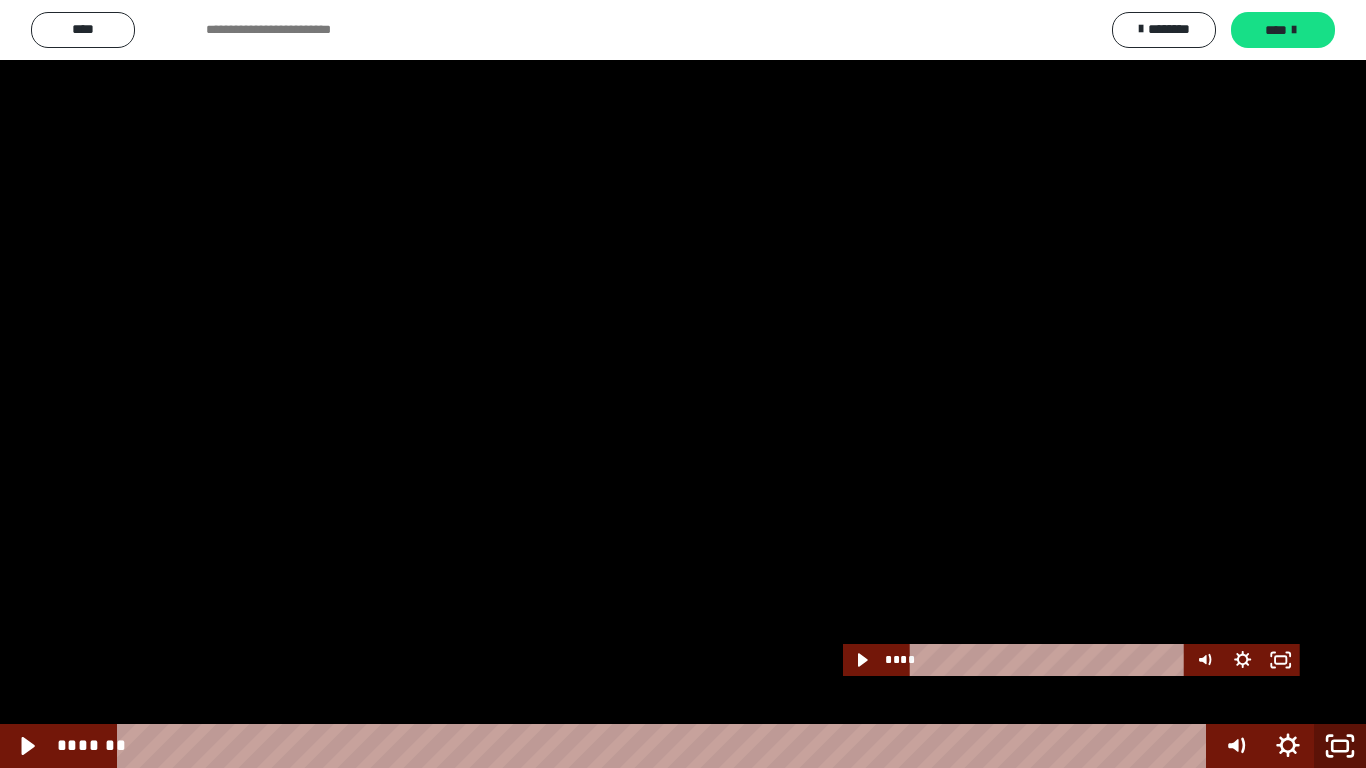 click 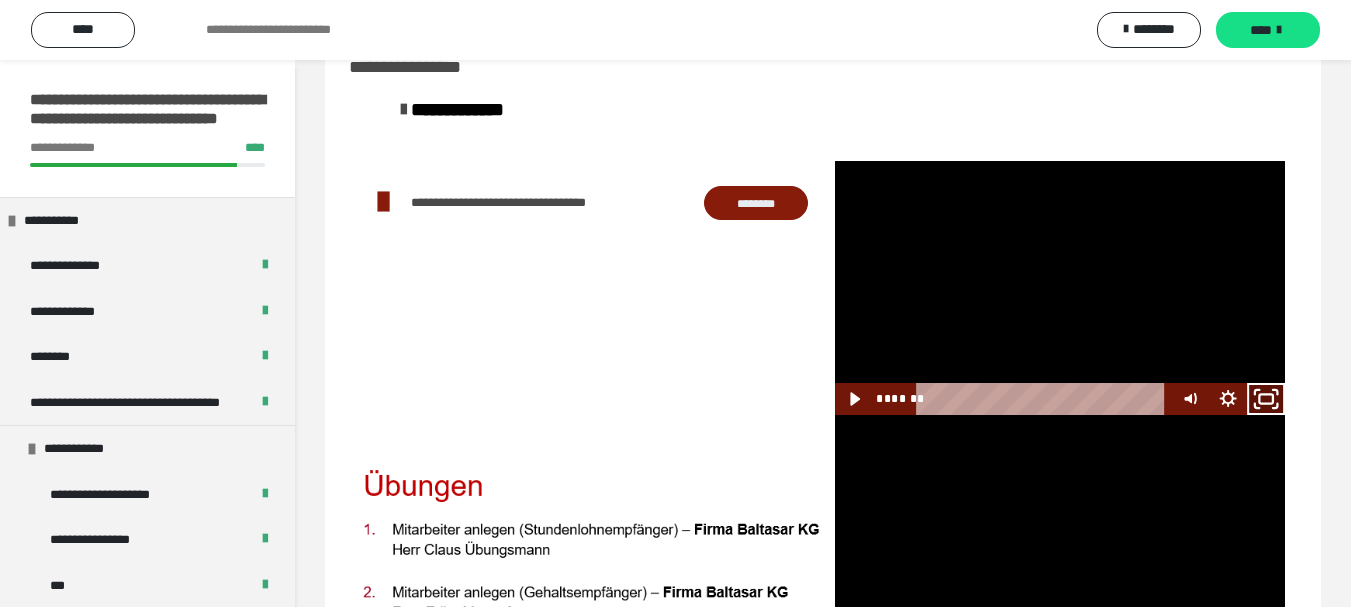 drag, startPoint x: 1266, startPoint y: 397, endPoint x: 450, endPoint y: 599, distance: 840.63074 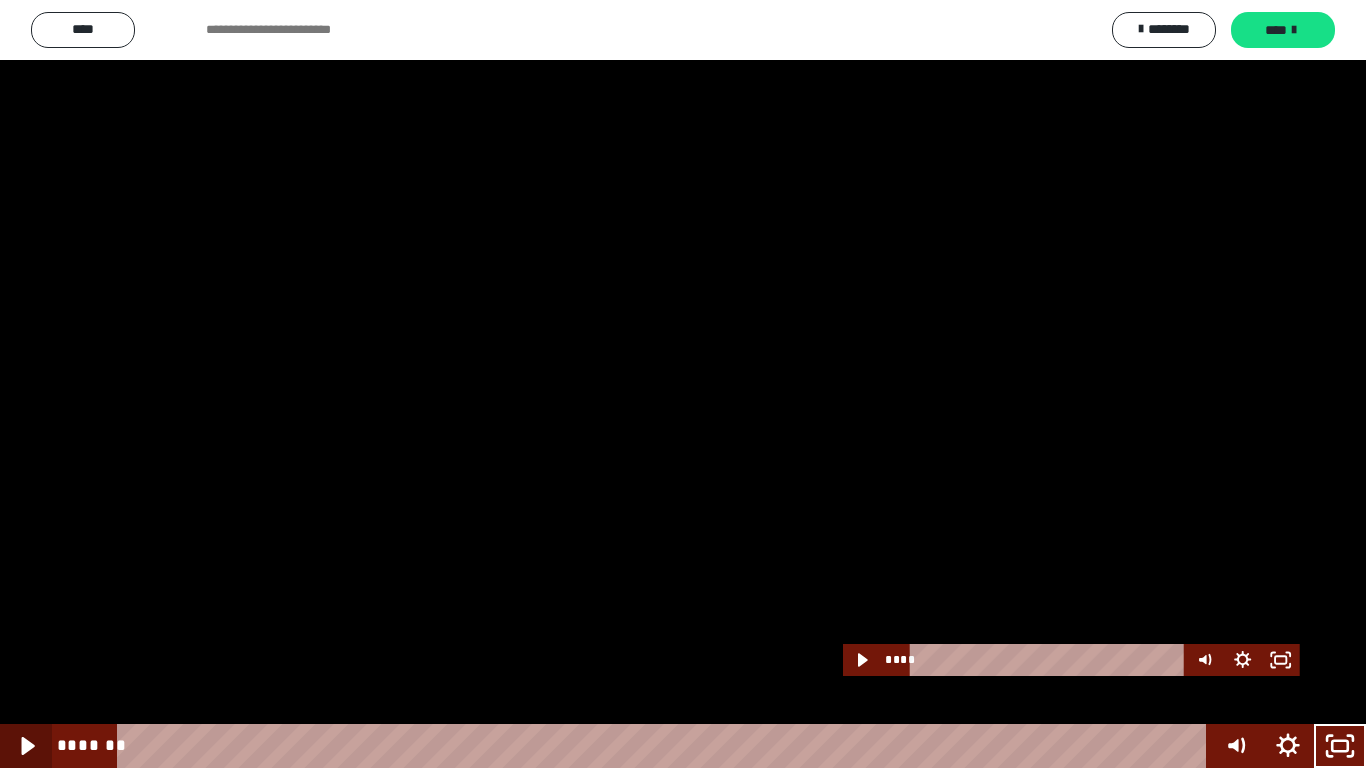 click 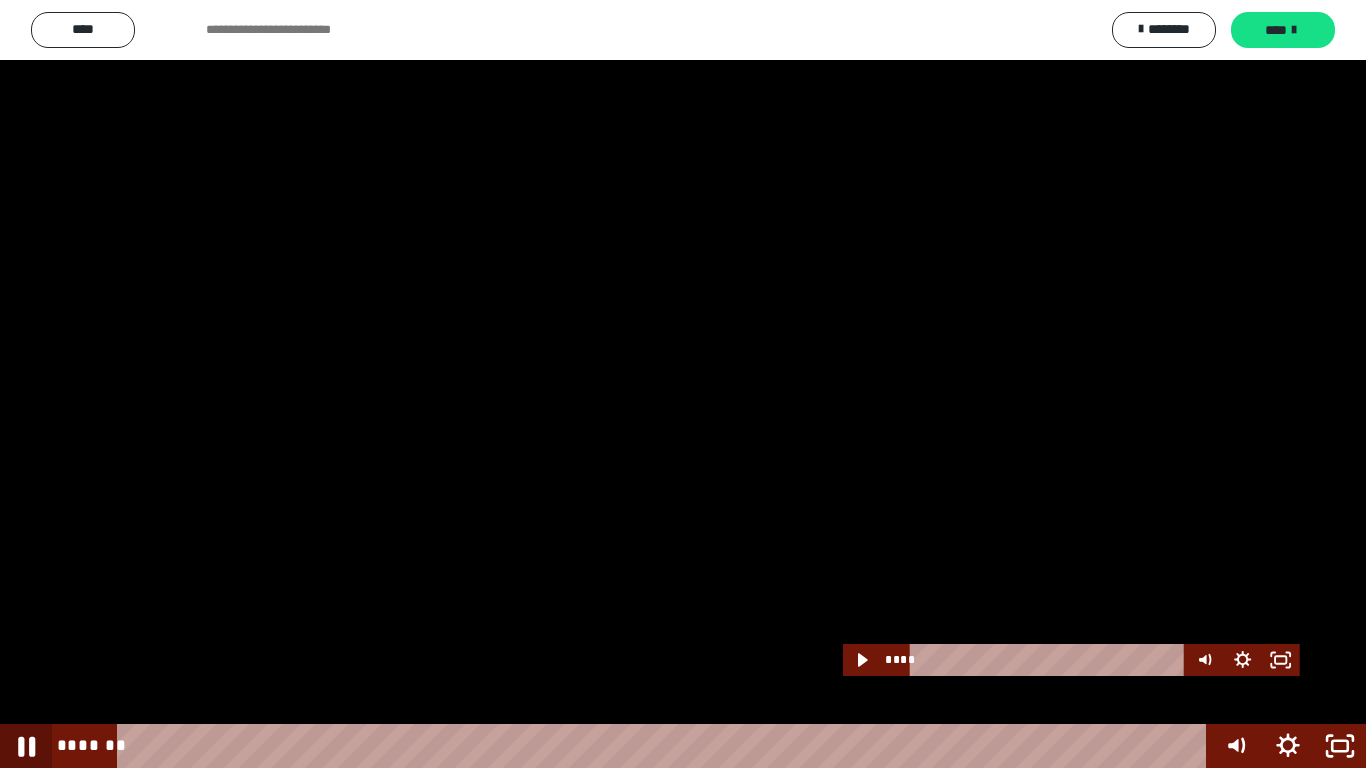 click 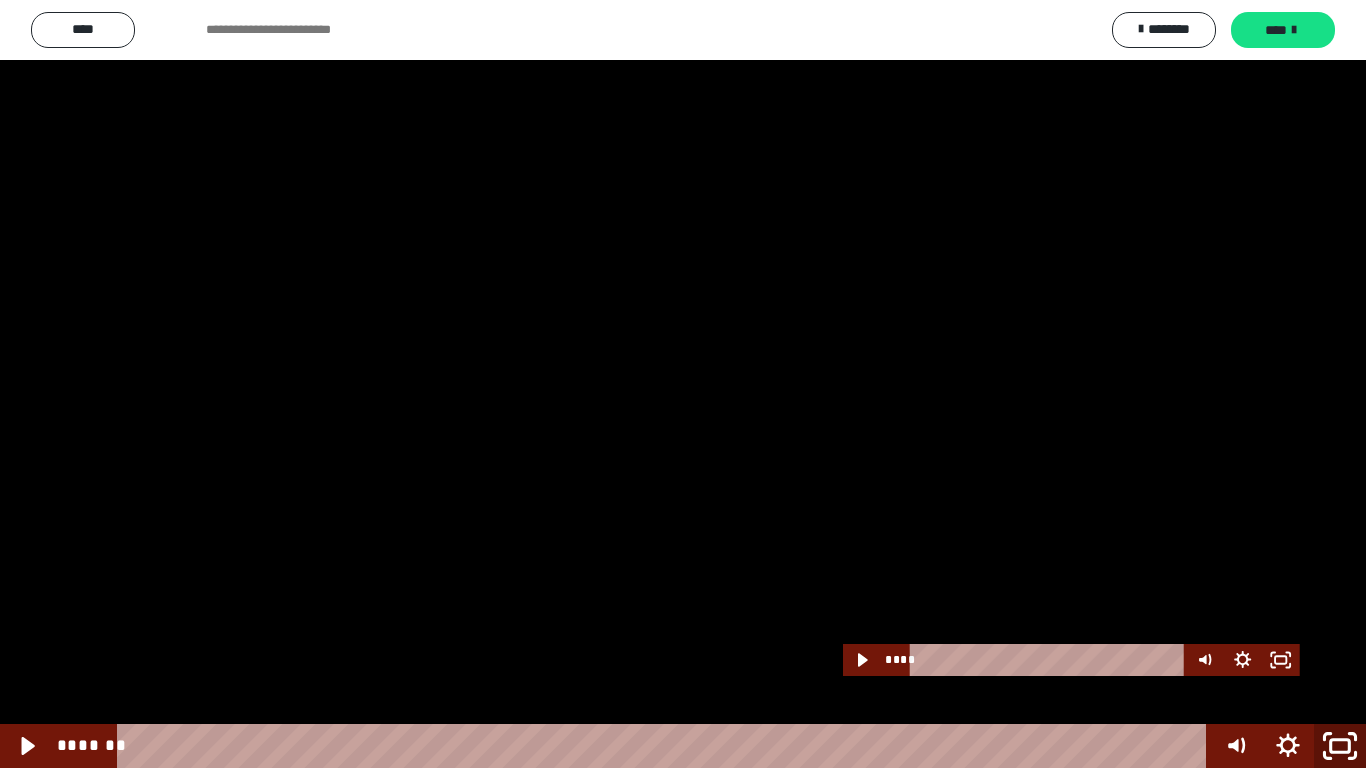 click 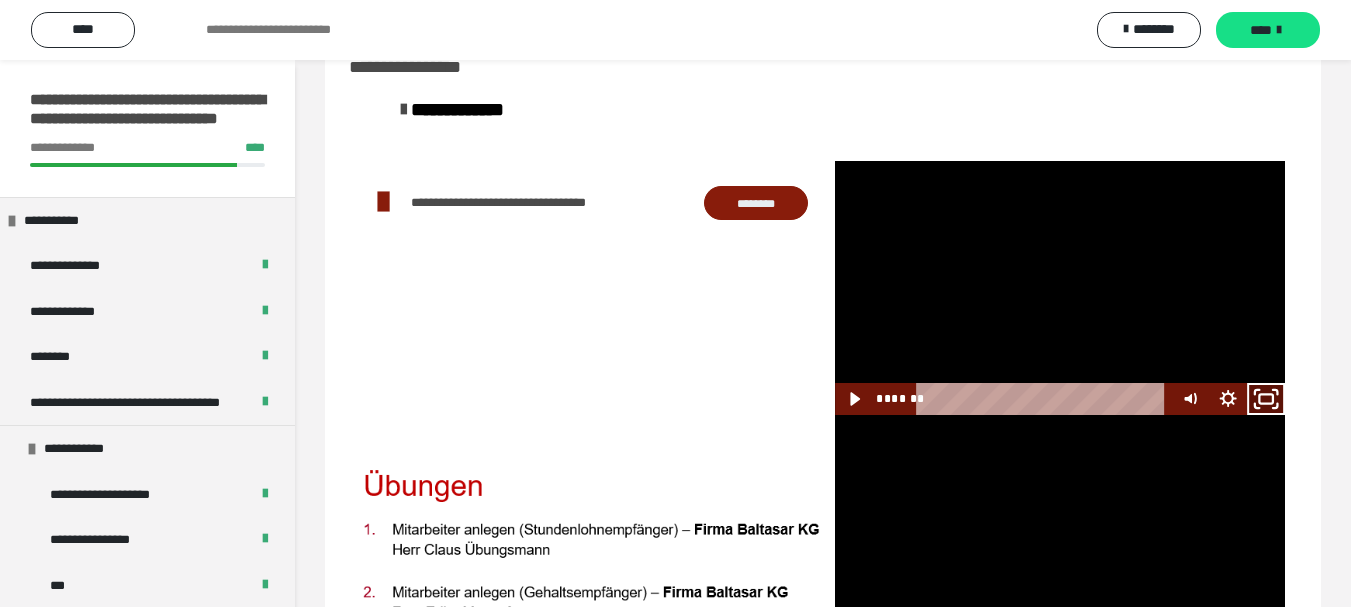drag, startPoint x: 1259, startPoint y: 389, endPoint x: 406, endPoint y: 573, distance: 872.6196 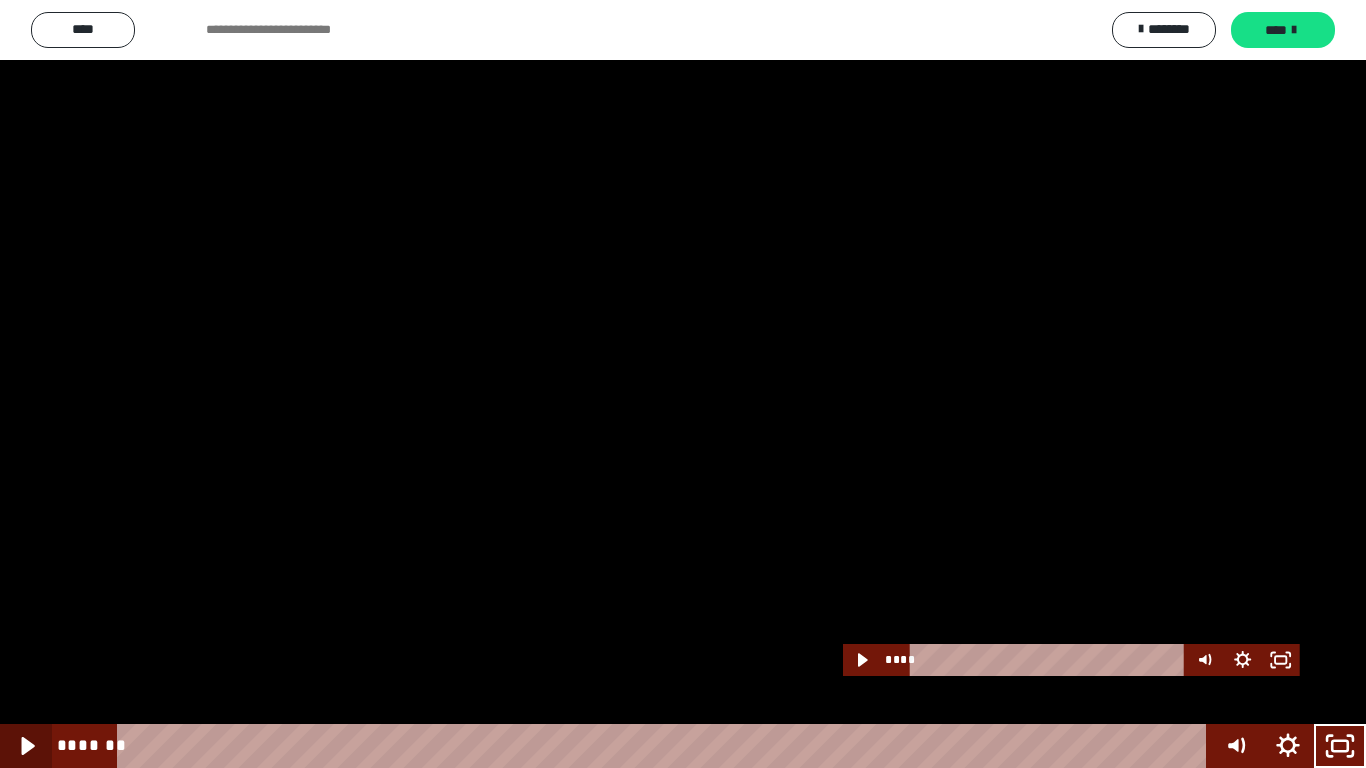 click 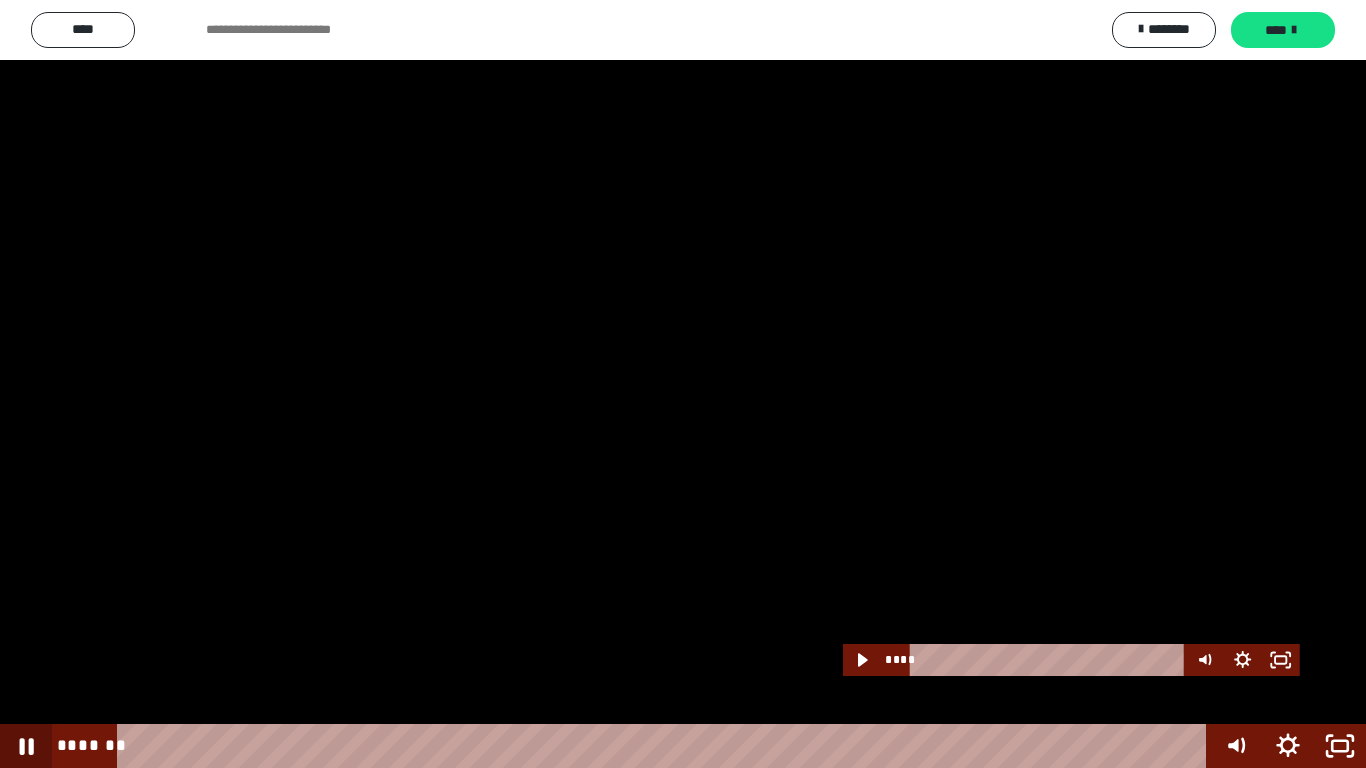 click 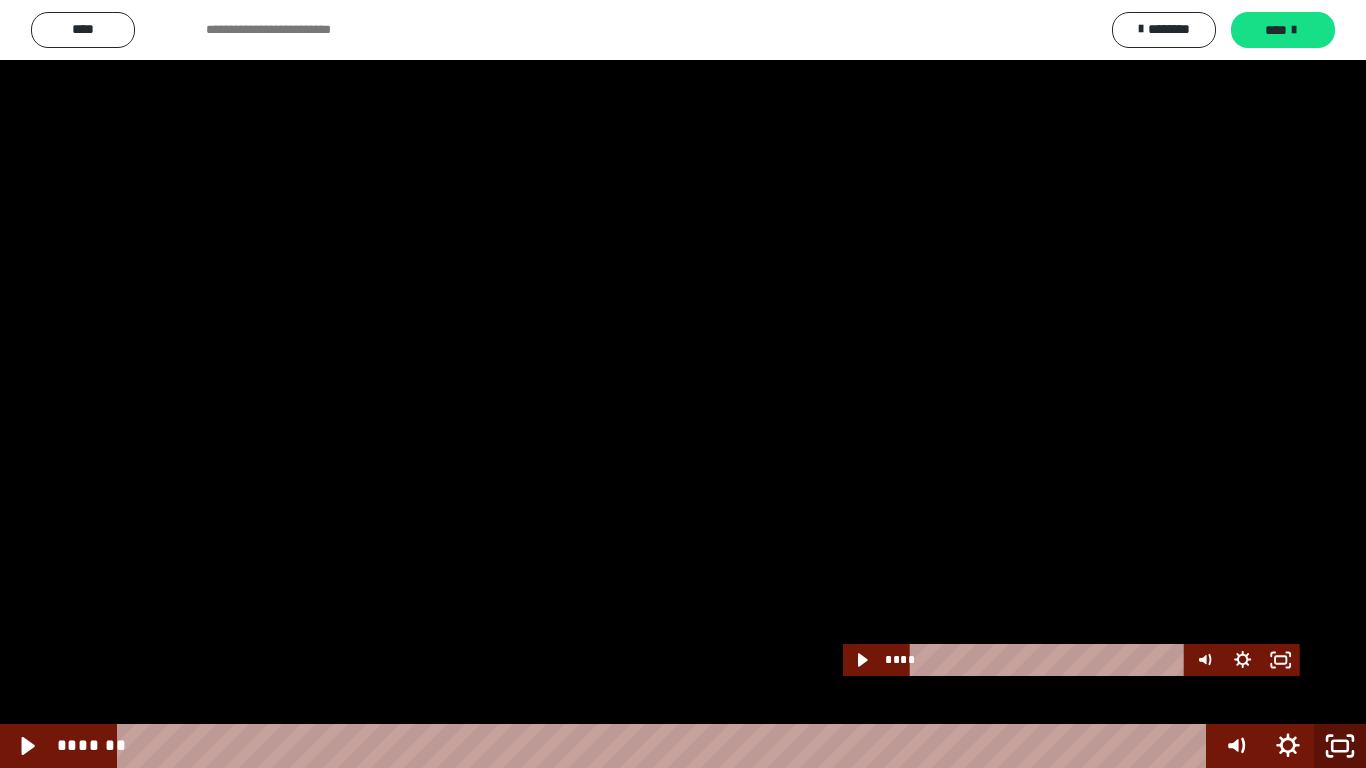 click 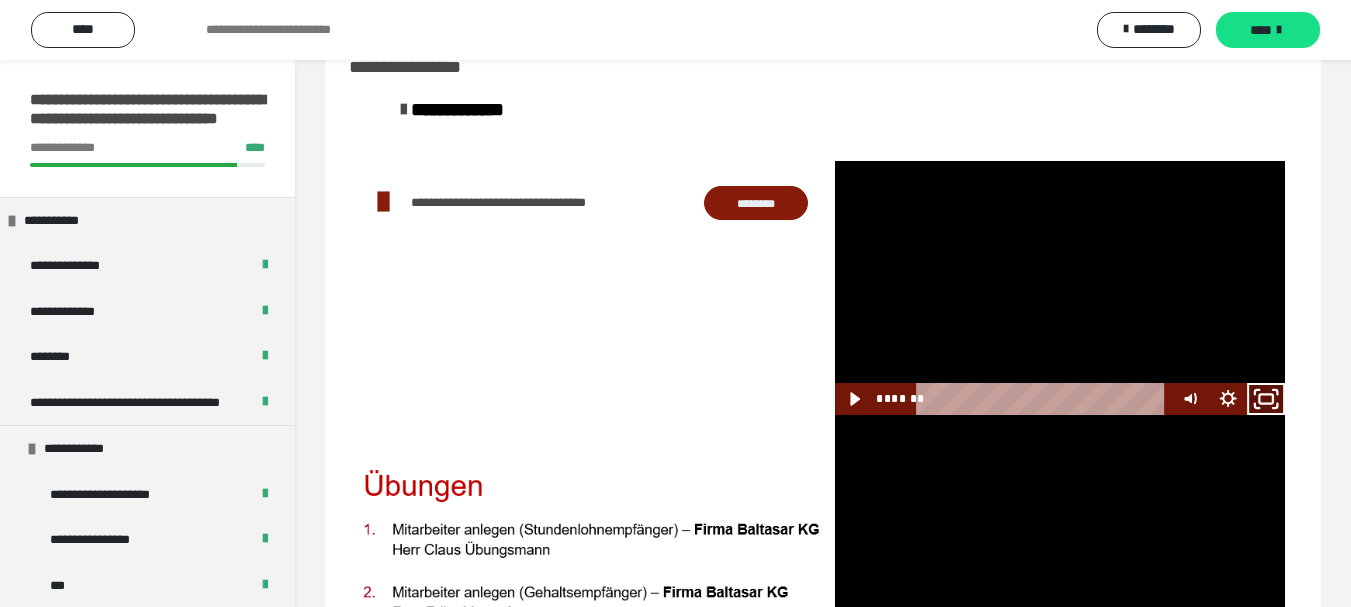 click 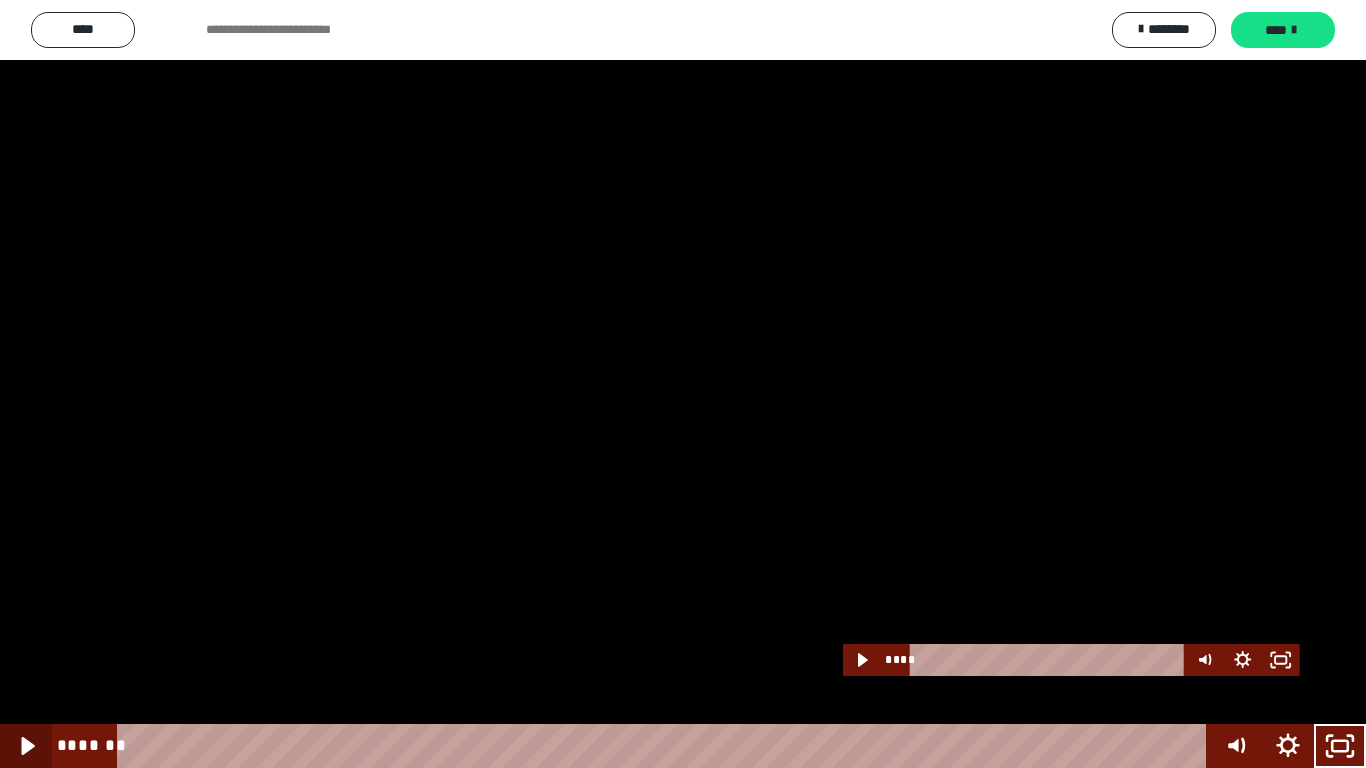 click 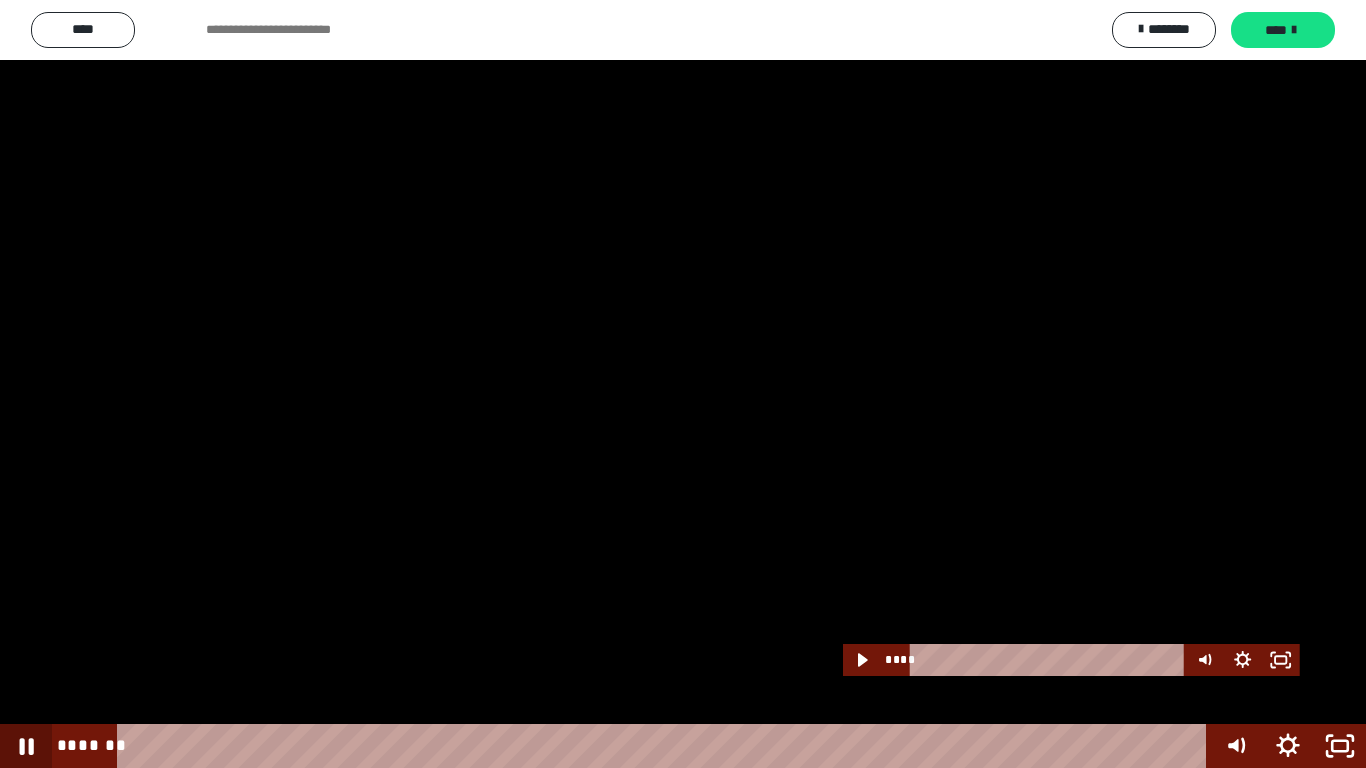 drag, startPoint x: 19, startPoint y: 753, endPoint x: 53, endPoint y: 755, distance: 34.058773 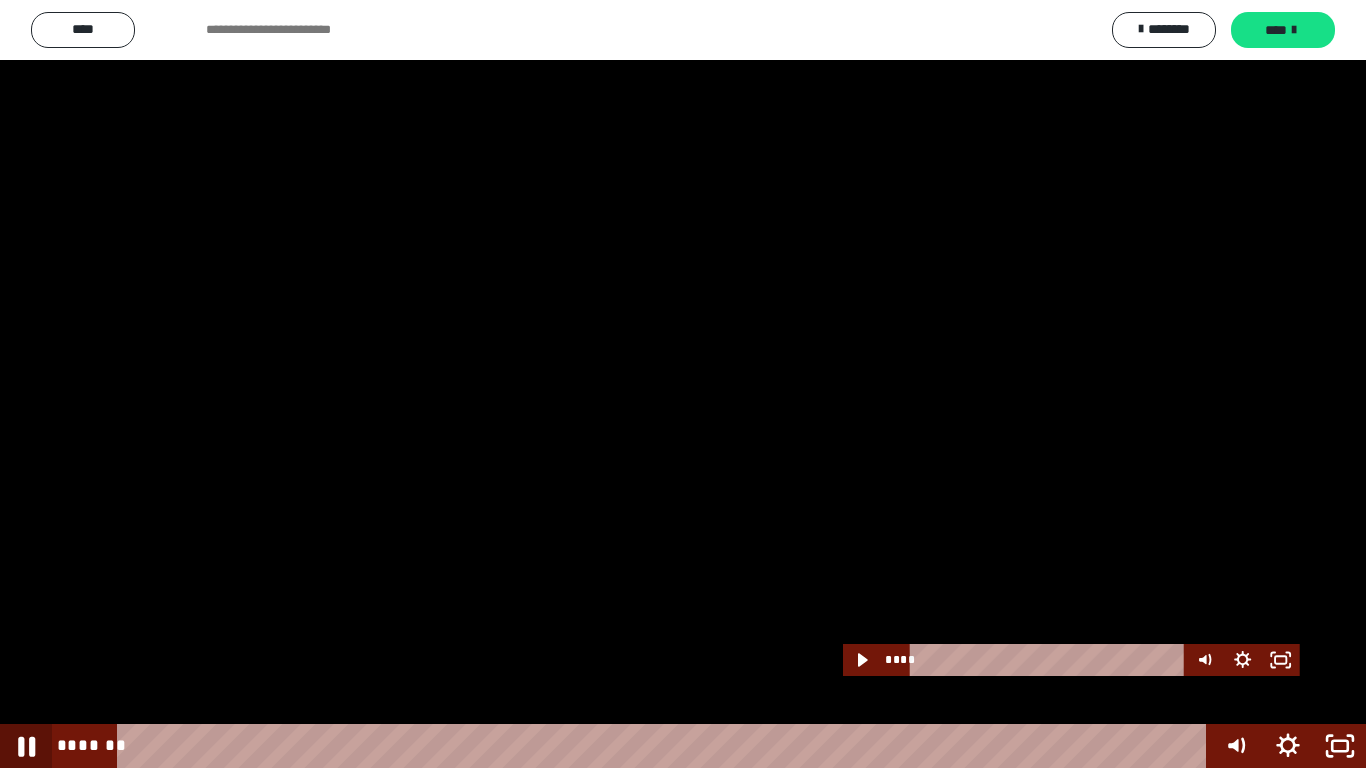 click 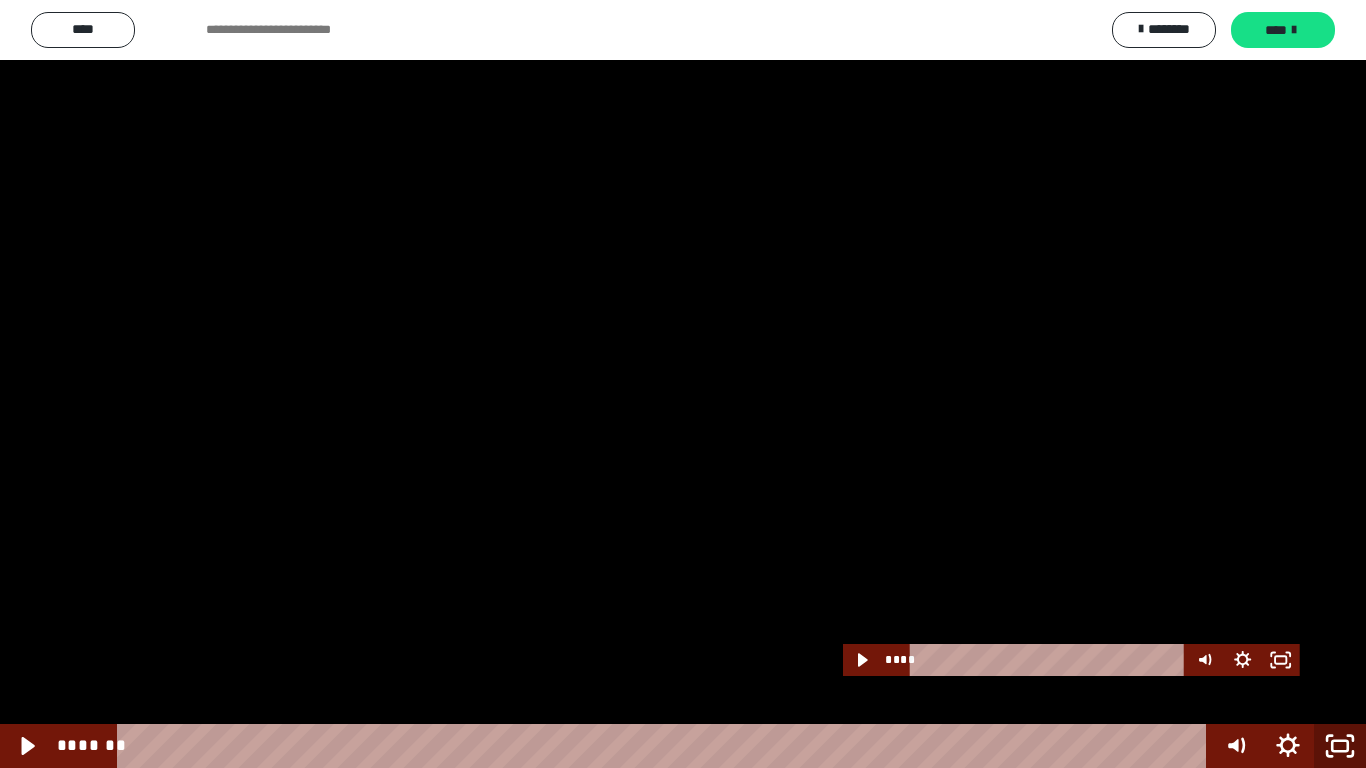 click 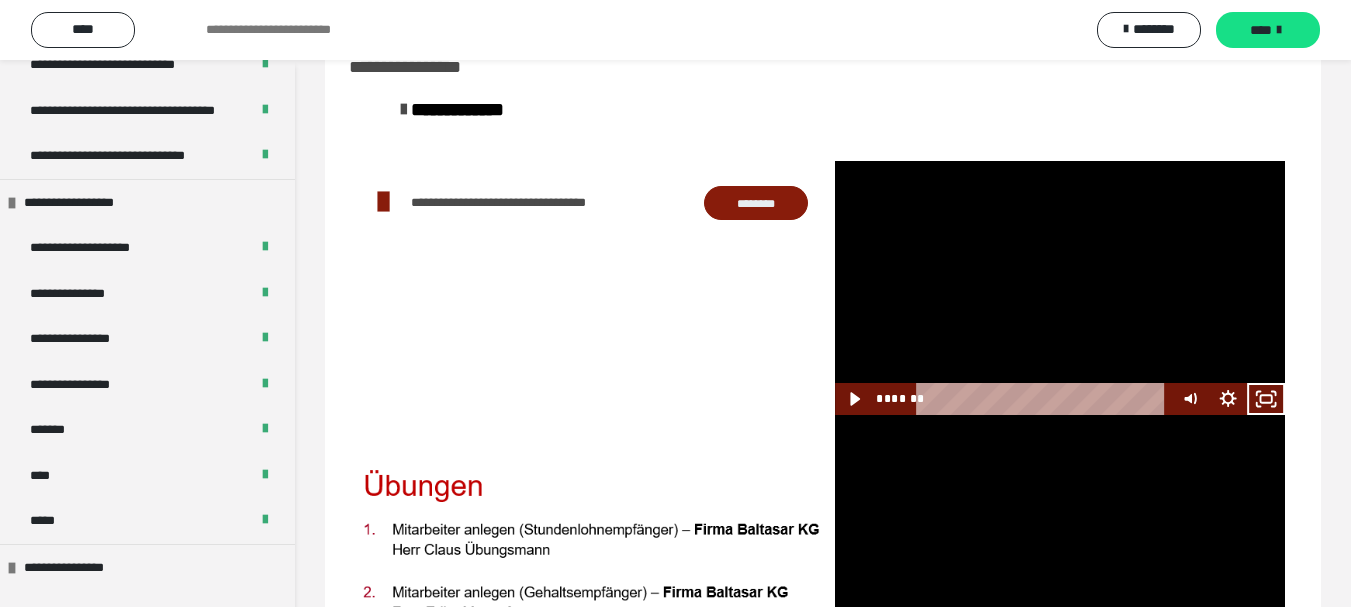 scroll, scrollTop: 1600, scrollLeft: 0, axis: vertical 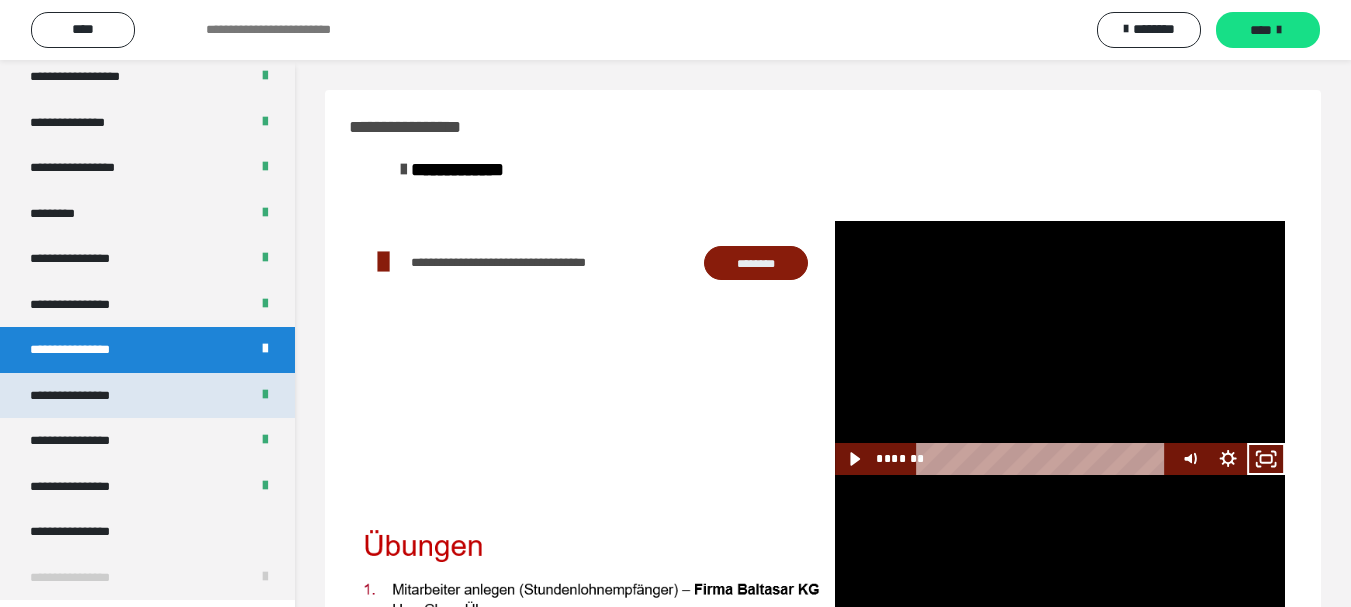click on "**********" at bounding box center [70, 396] 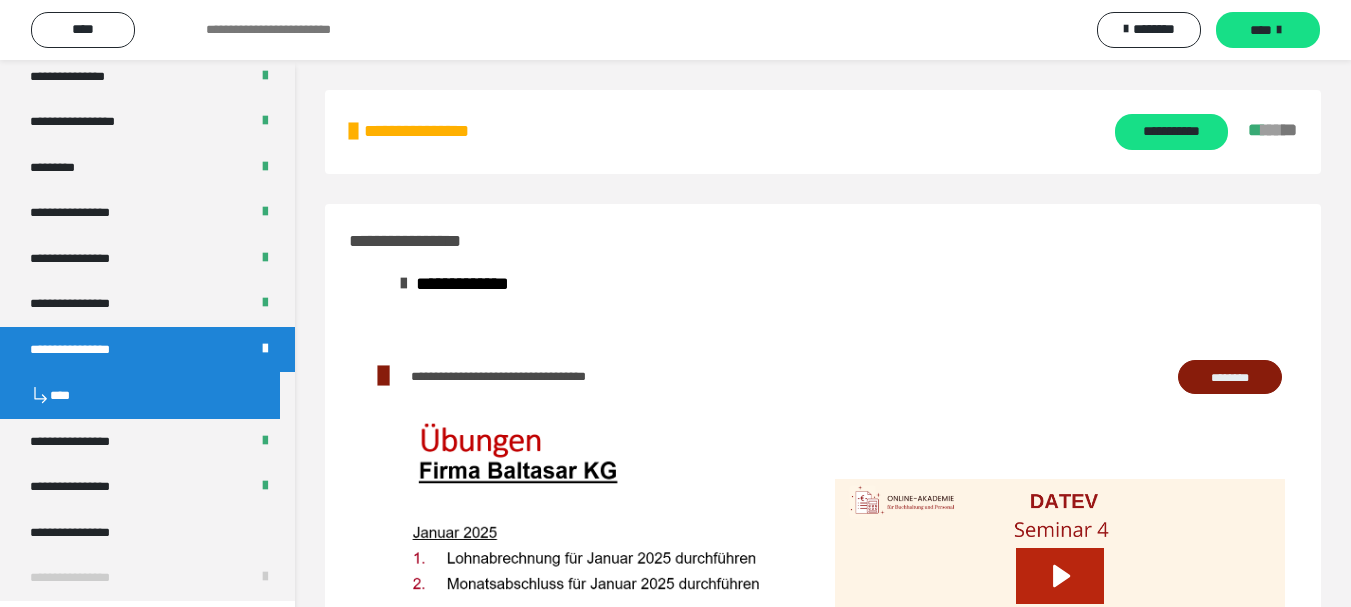 scroll, scrollTop: 200, scrollLeft: 0, axis: vertical 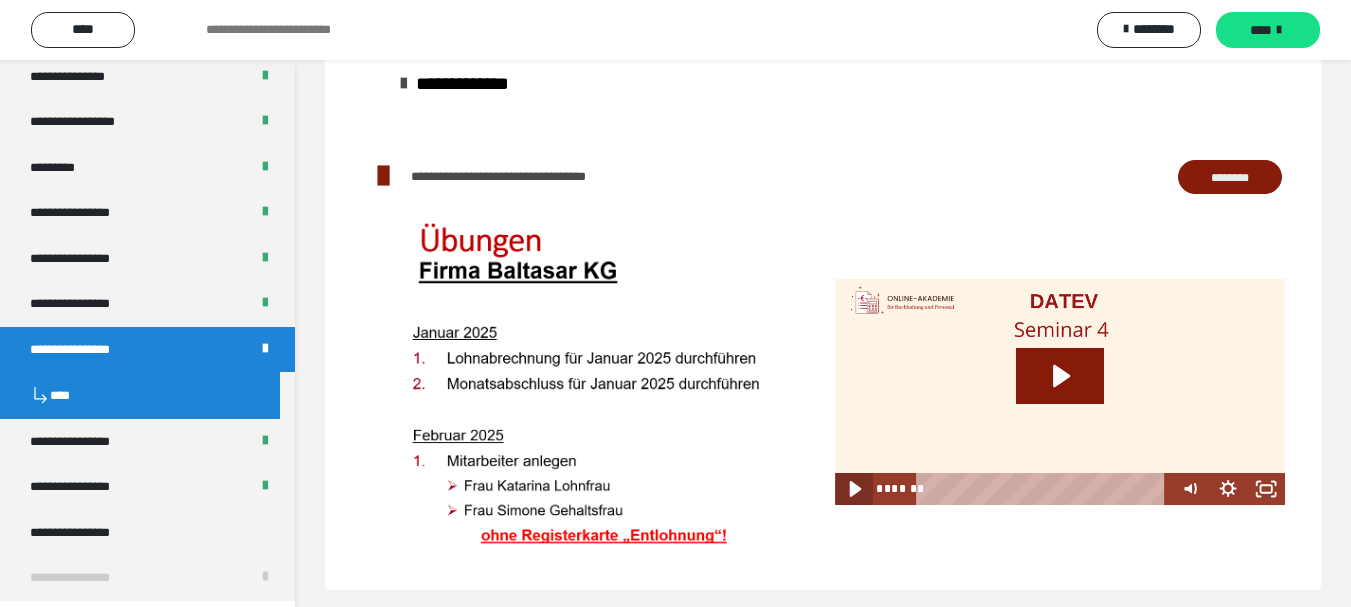 click 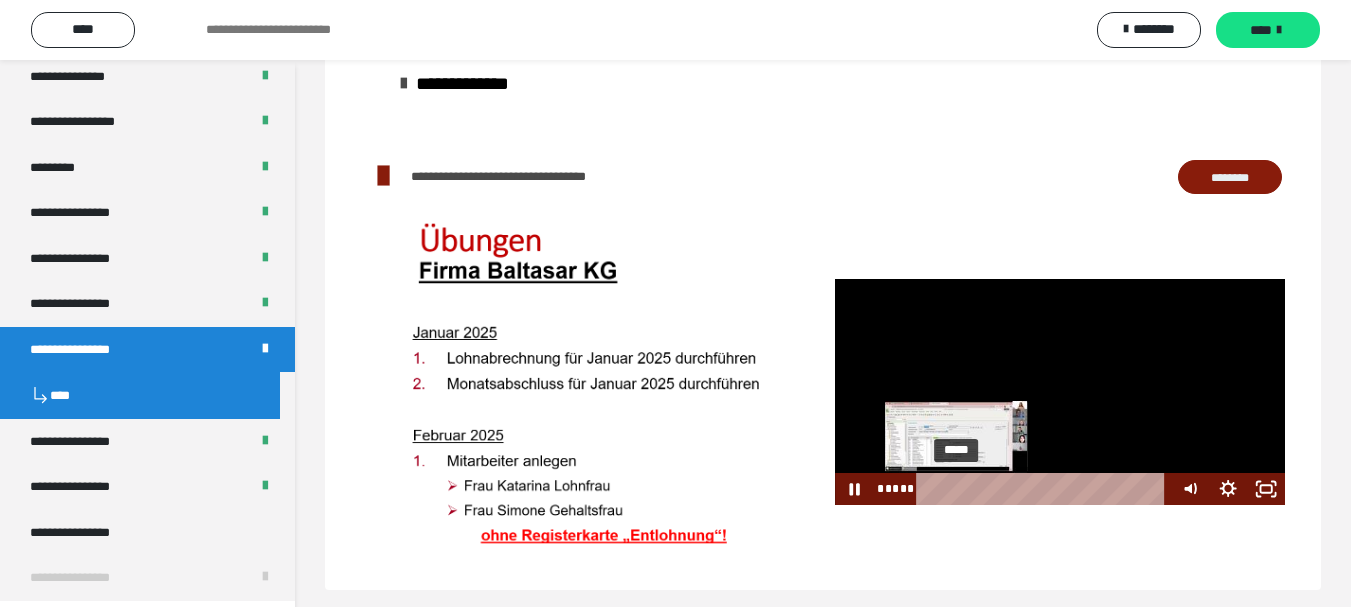 click on "*****" at bounding box center (1045, 489) 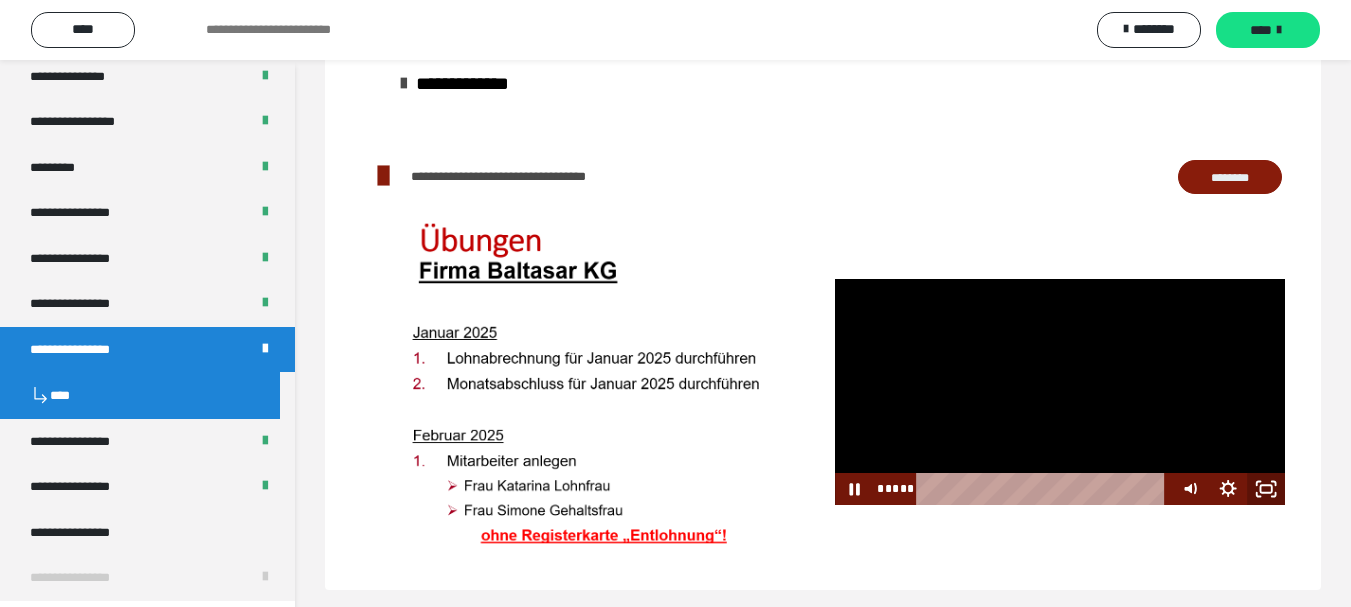 click 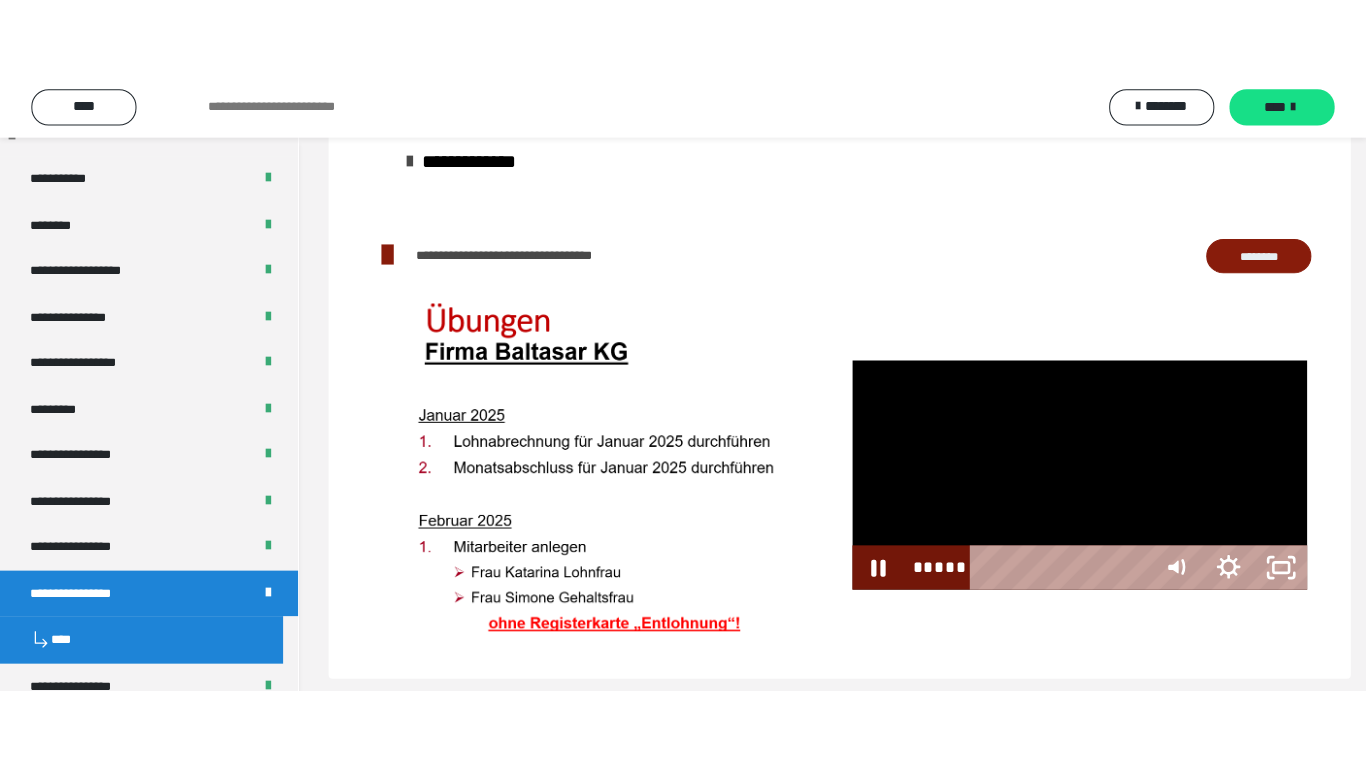 scroll, scrollTop: 60, scrollLeft: 0, axis: vertical 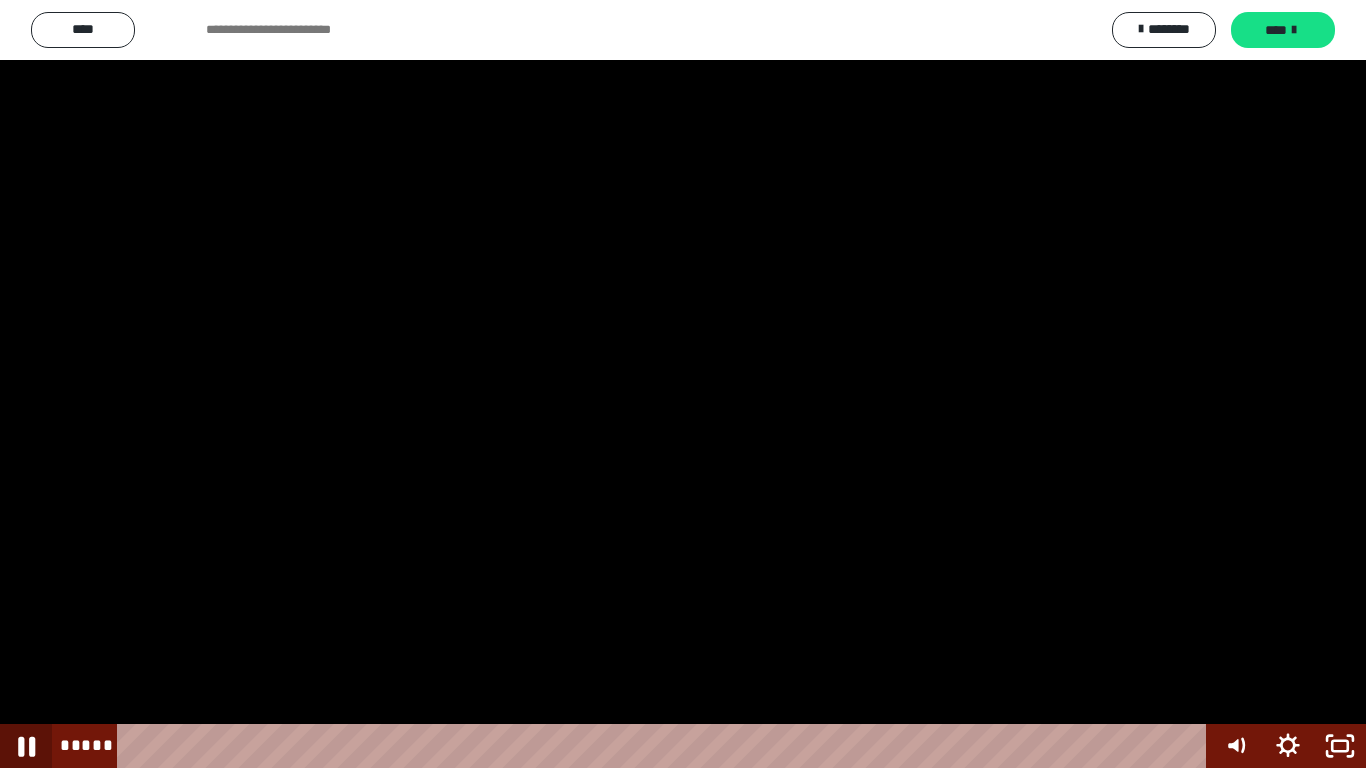 click 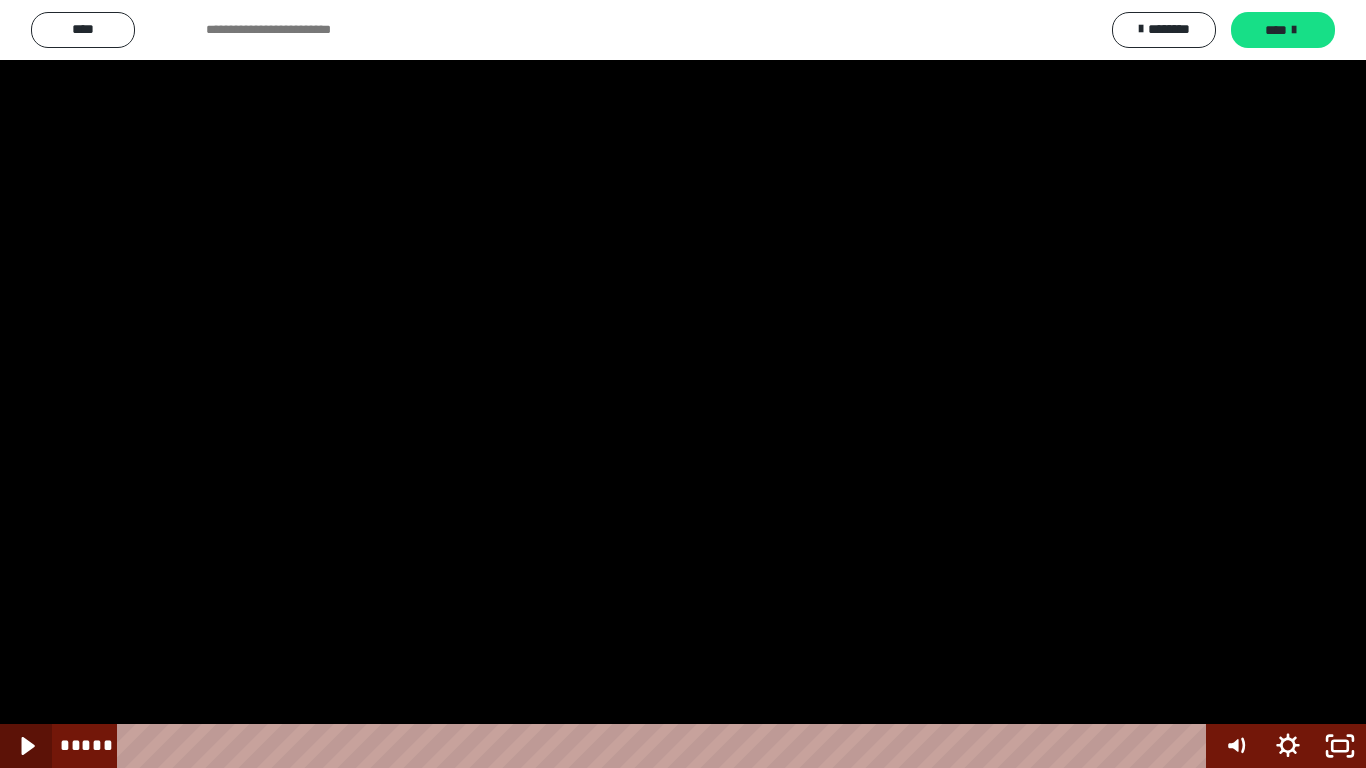 click 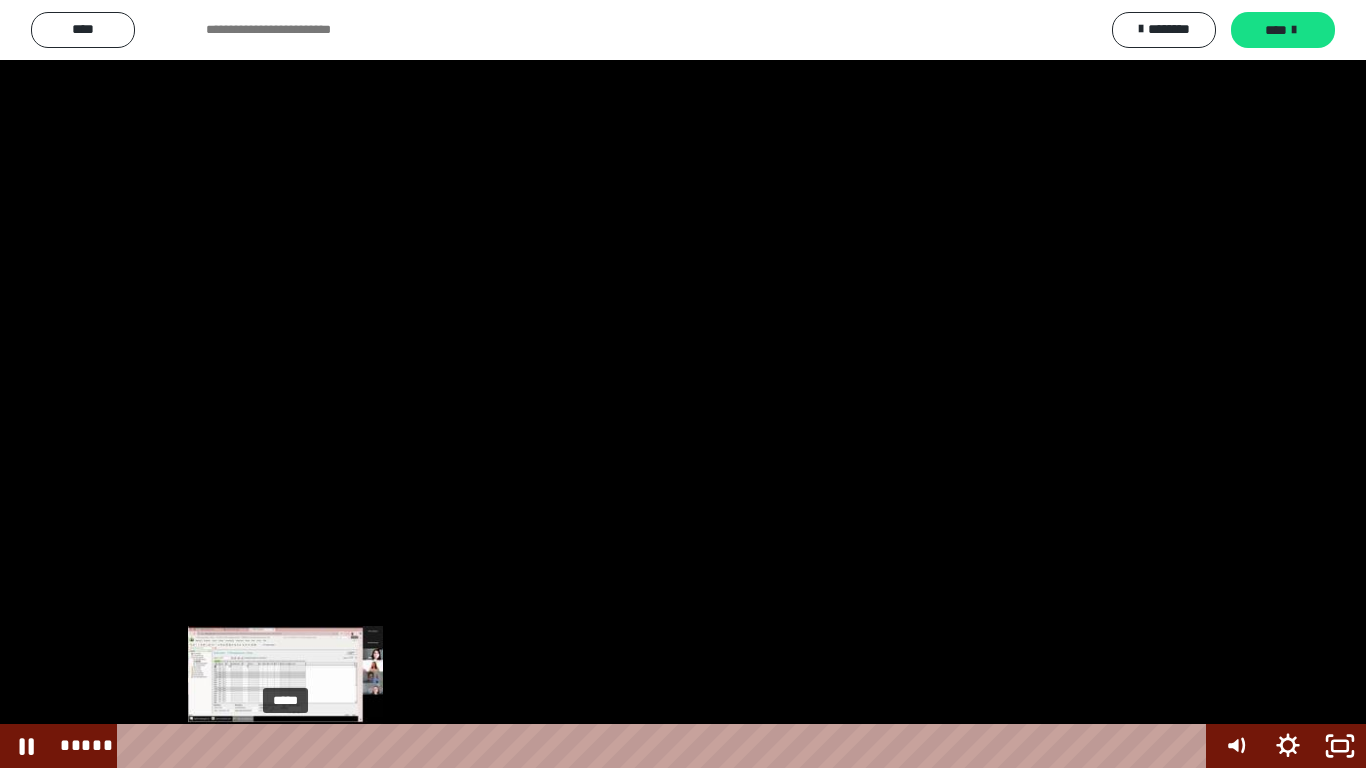 click at bounding box center (281, 746) 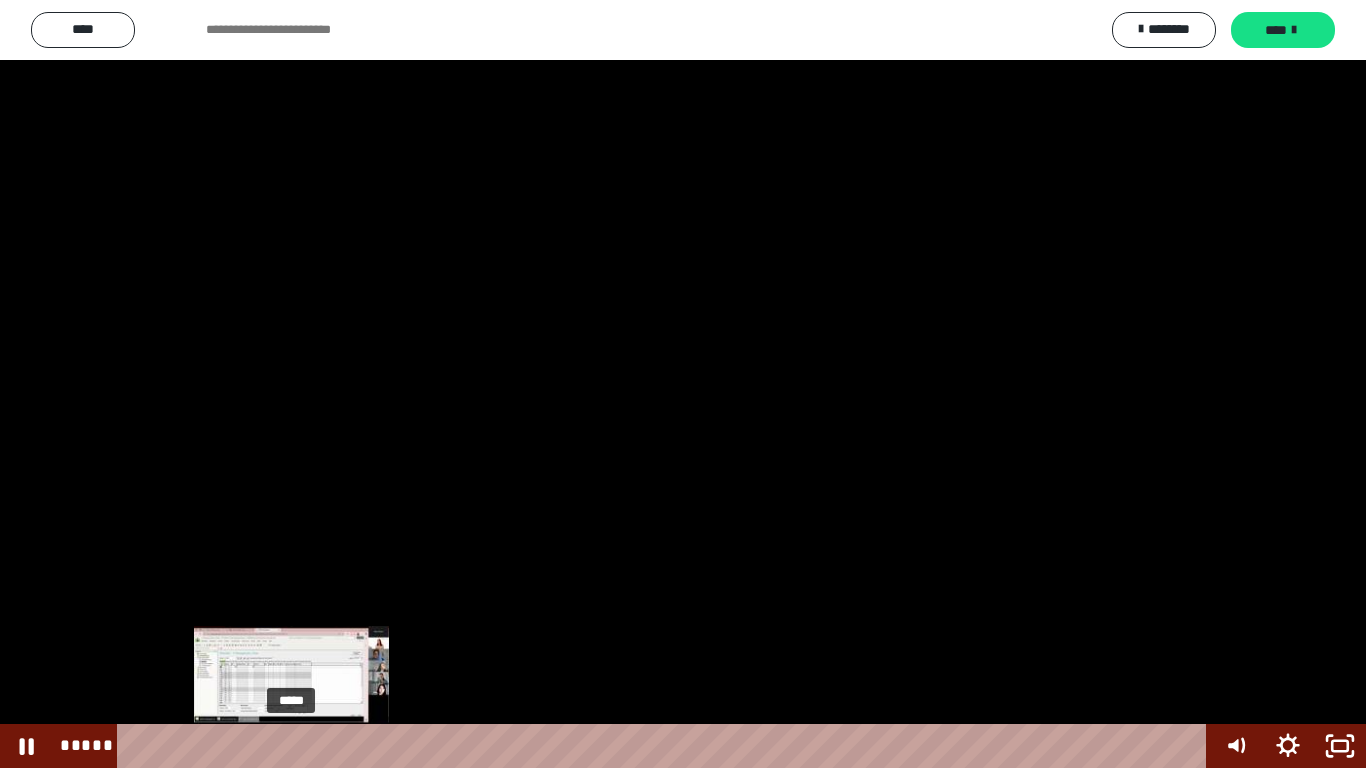 click on "*****" at bounding box center [666, 746] 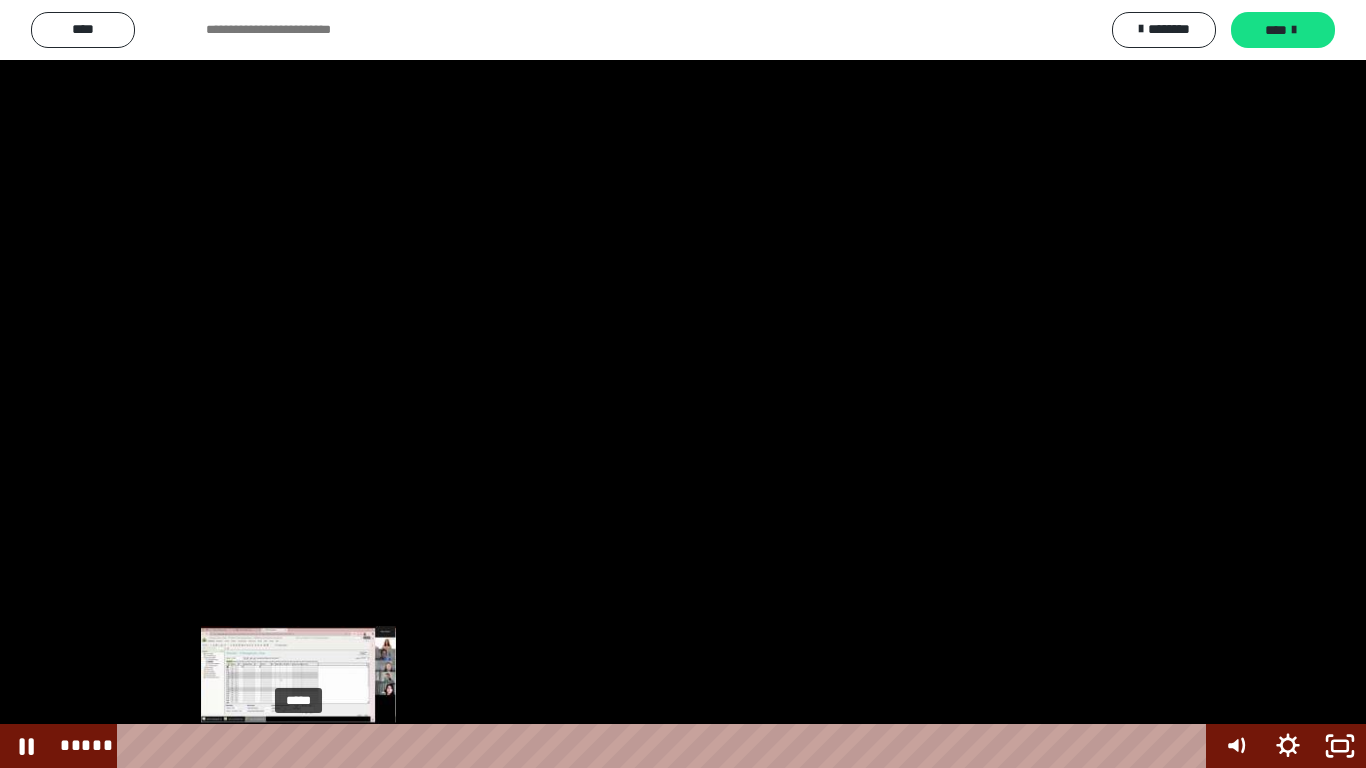 click on "*****" at bounding box center (666, 746) 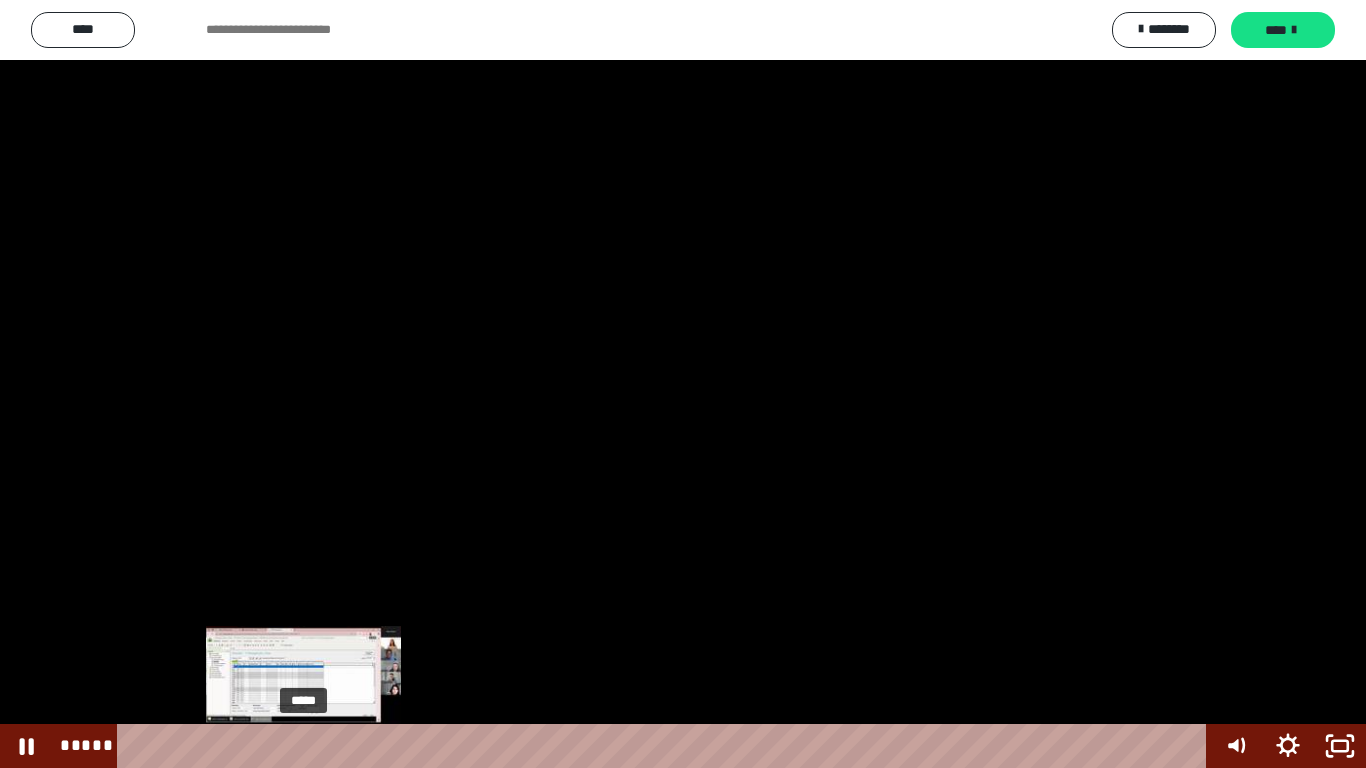 click on "*****" at bounding box center [666, 746] 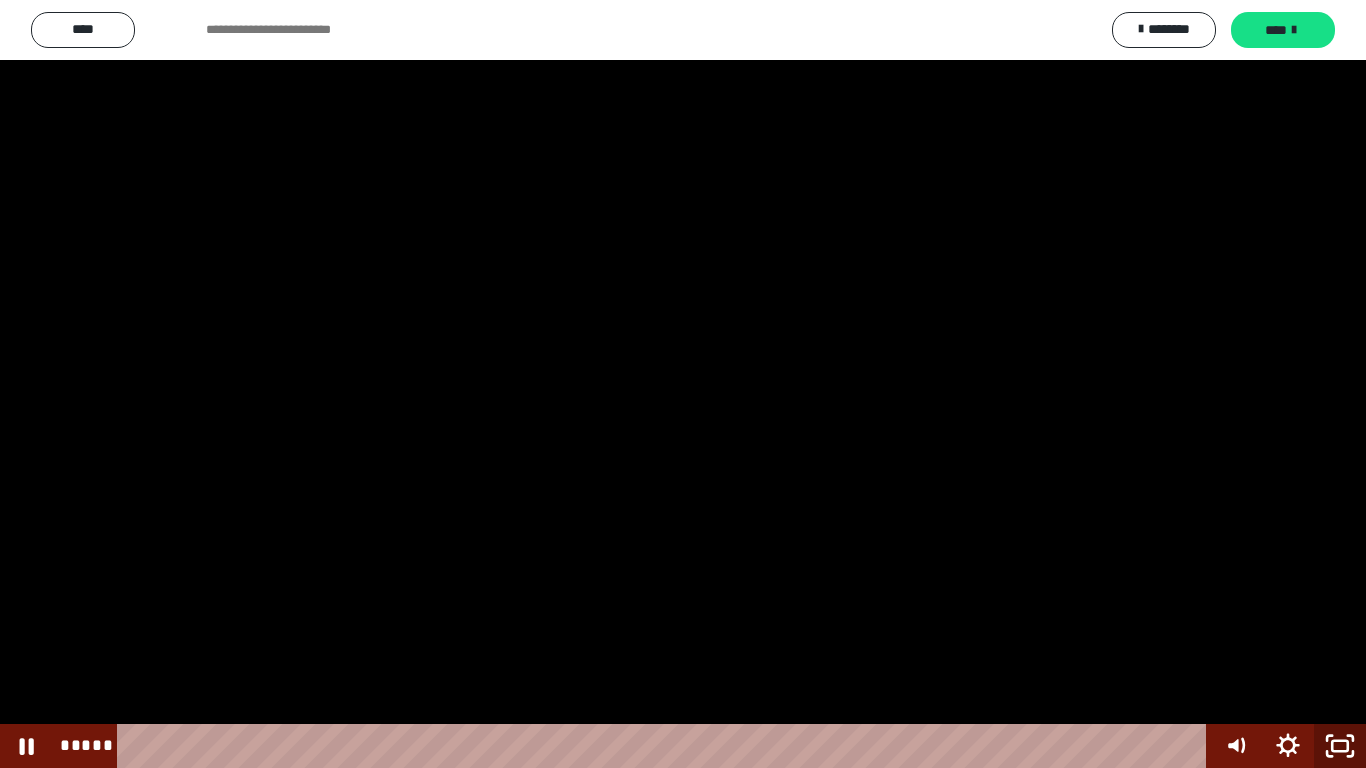 click 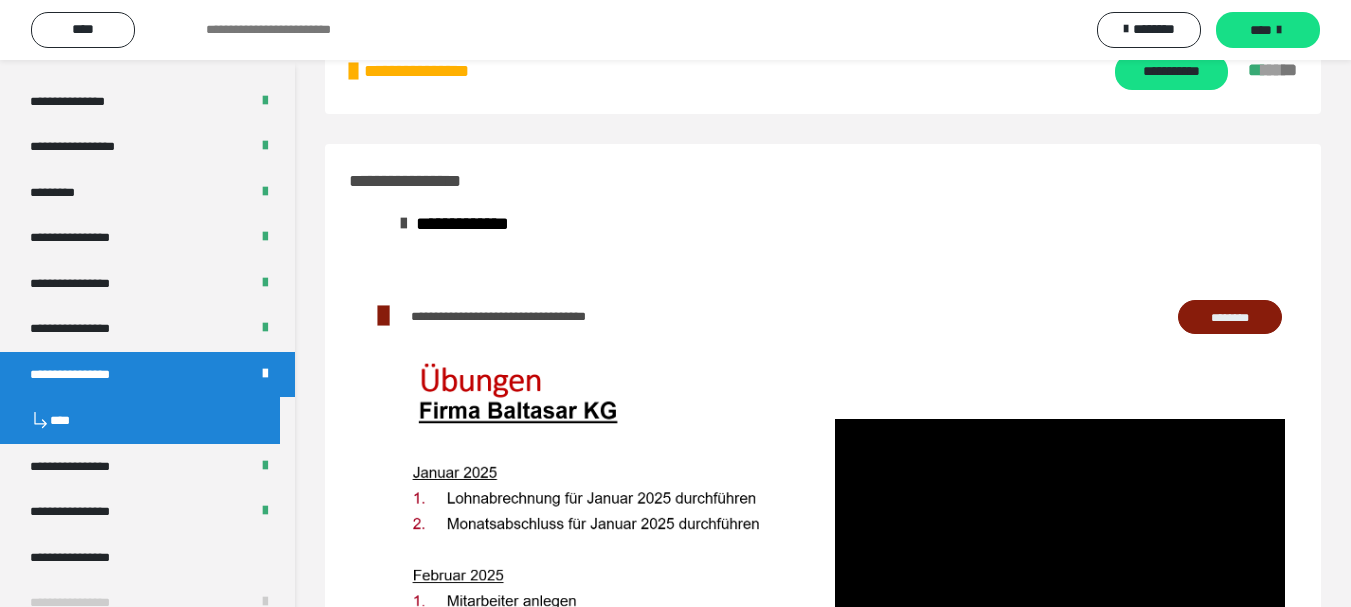 scroll, scrollTop: 2491, scrollLeft: 0, axis: vertical 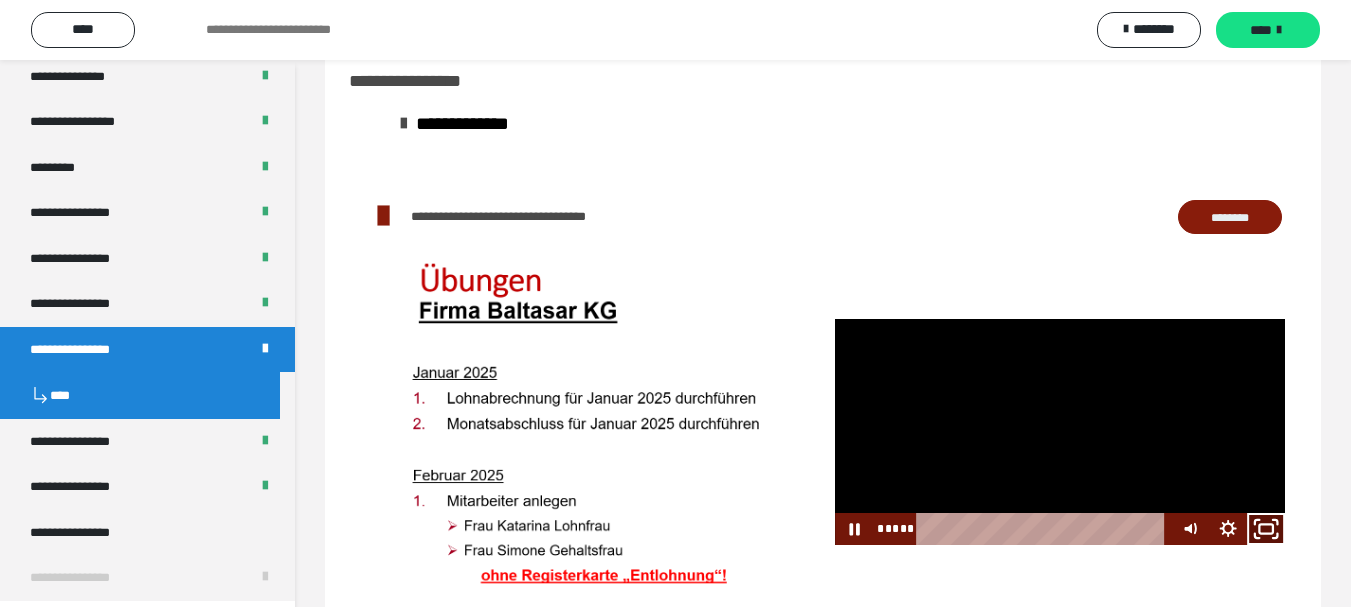 click 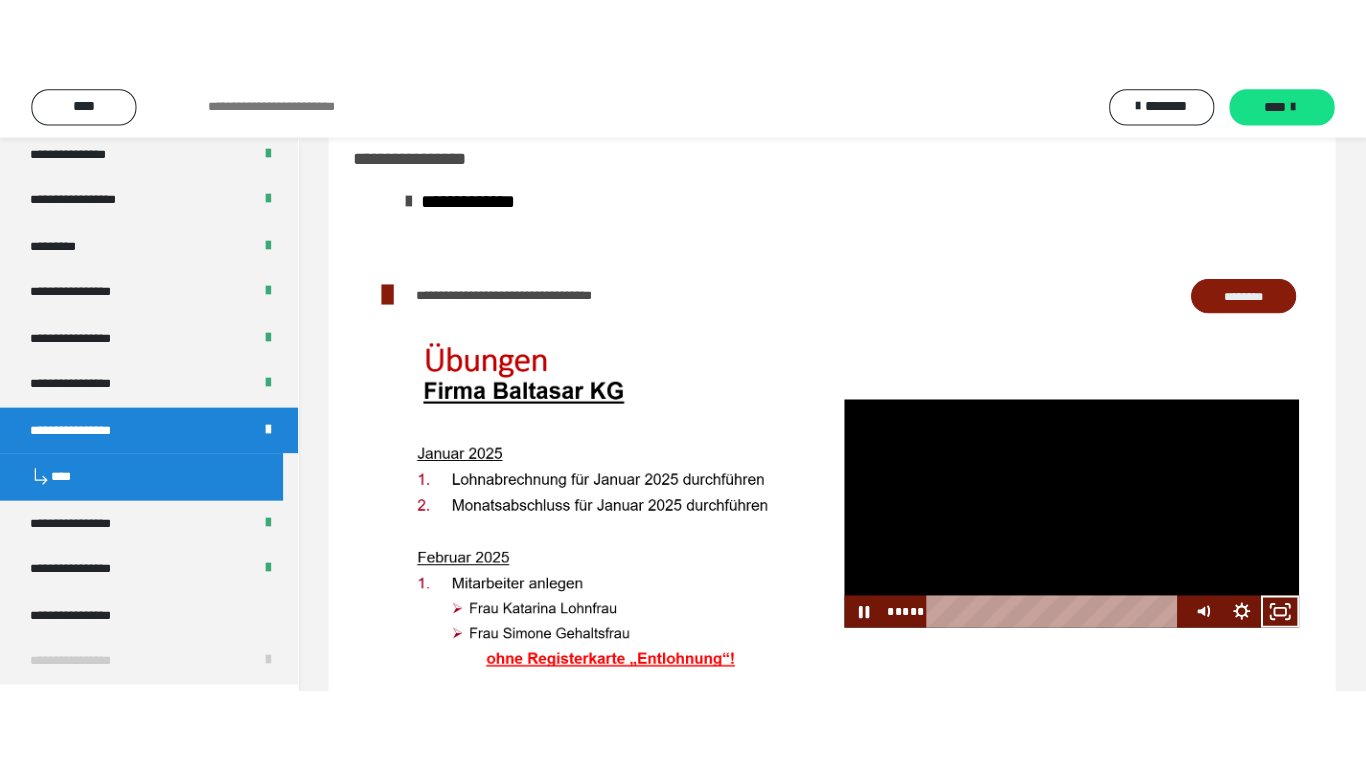 scroll, scrollTop: 60, scrollLeft: 0, axis: vertical 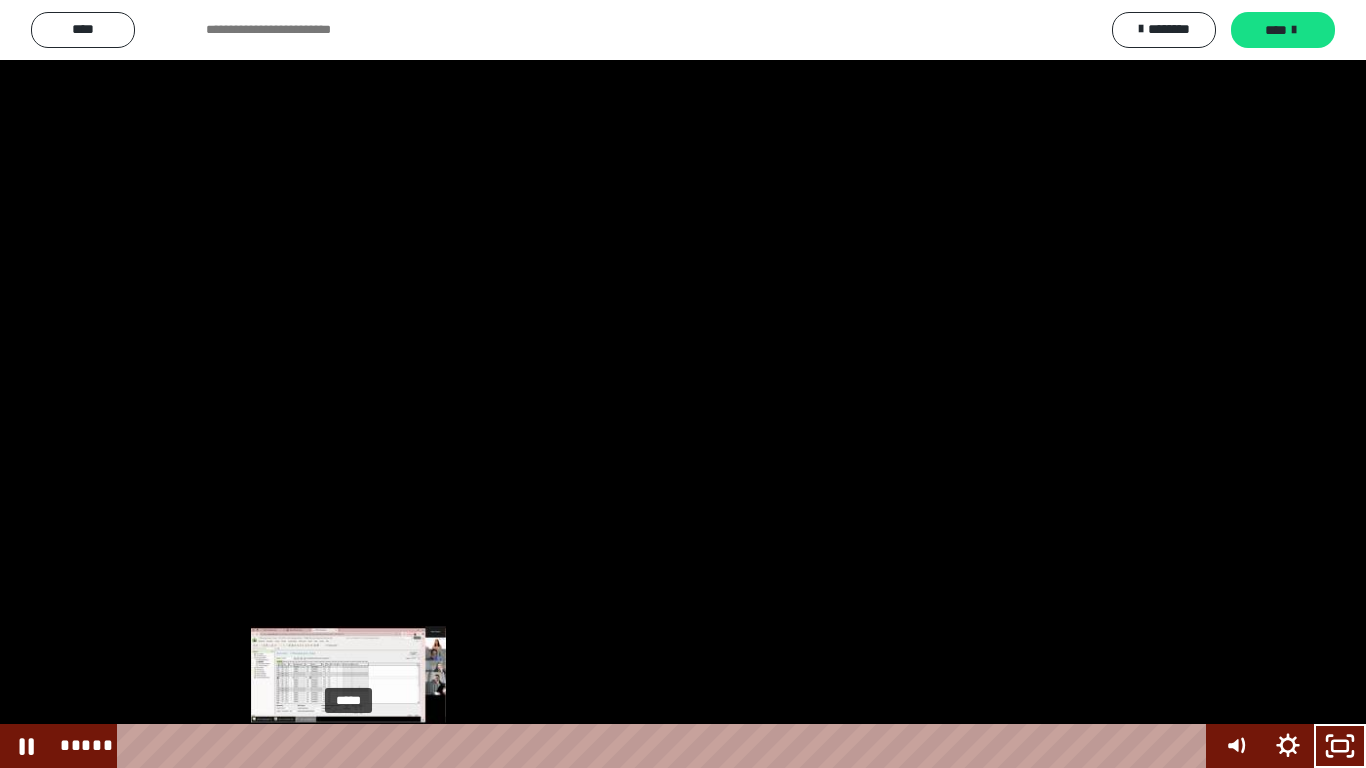 click on "*****" at bounding box center [666, 746] 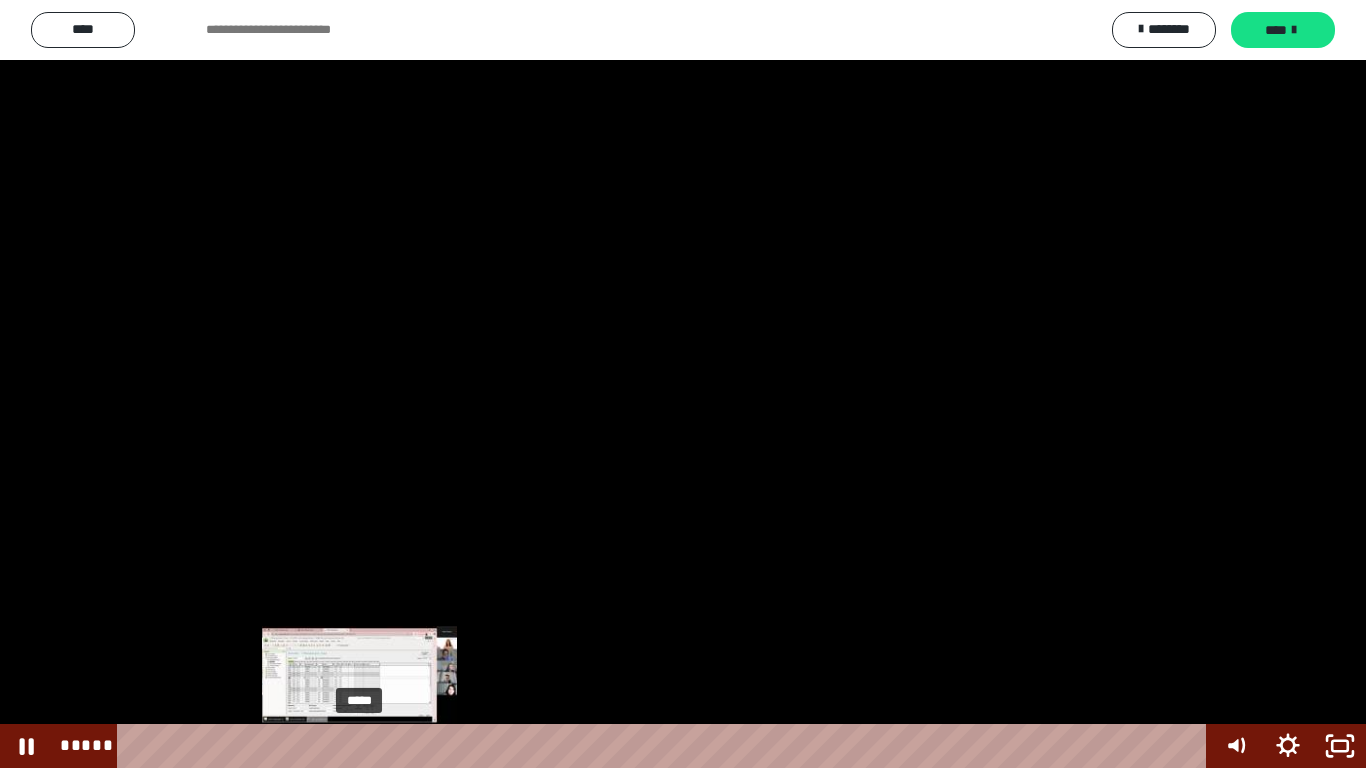 click on "*****" at bounding box center (666, 746) 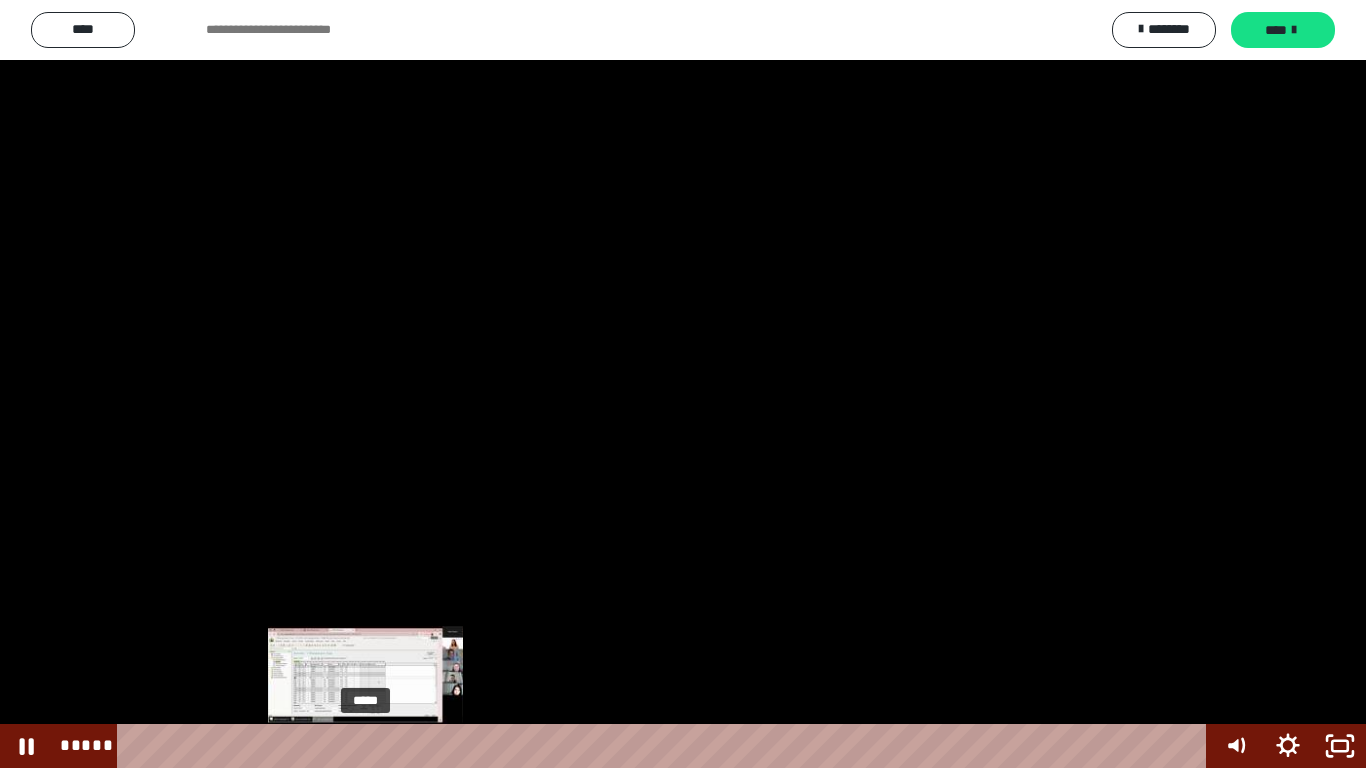click at bounding box center (365, 746) 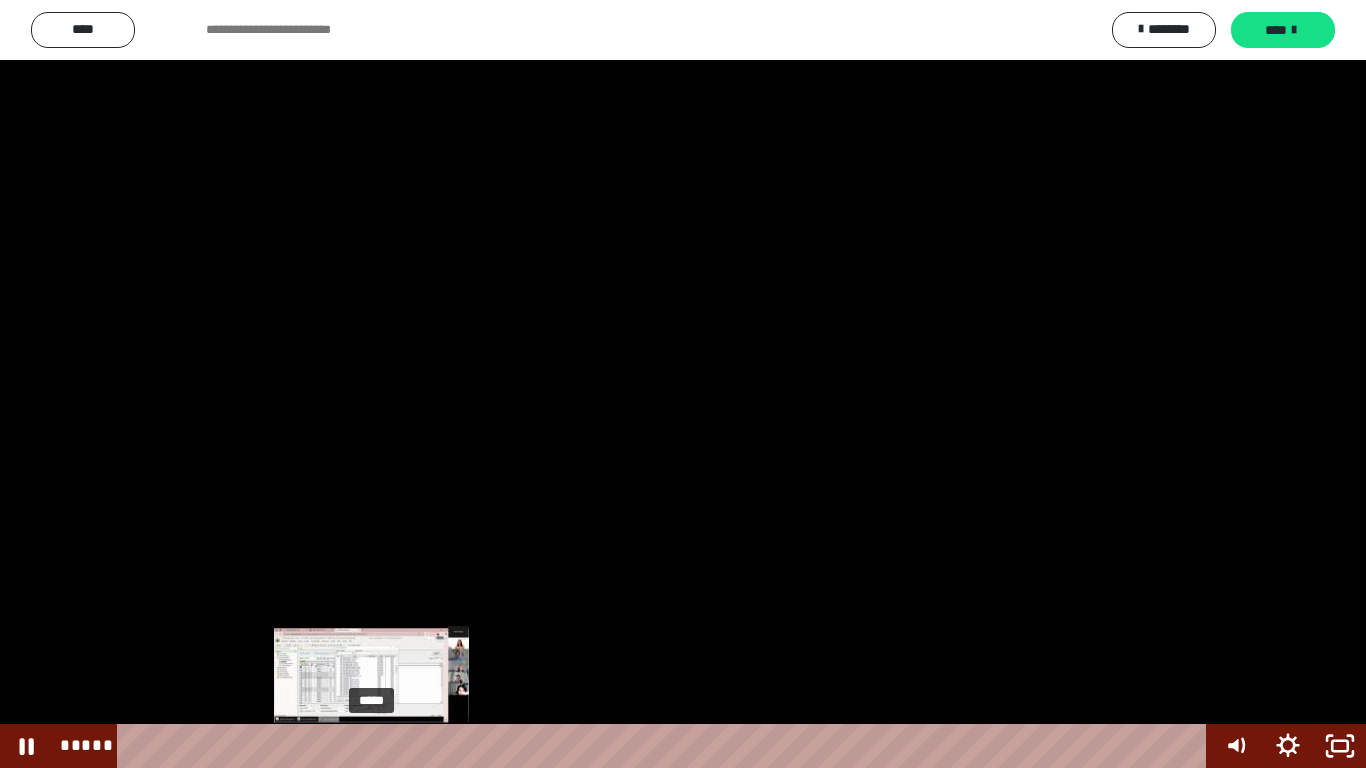 click at bounding box center [366, 746] 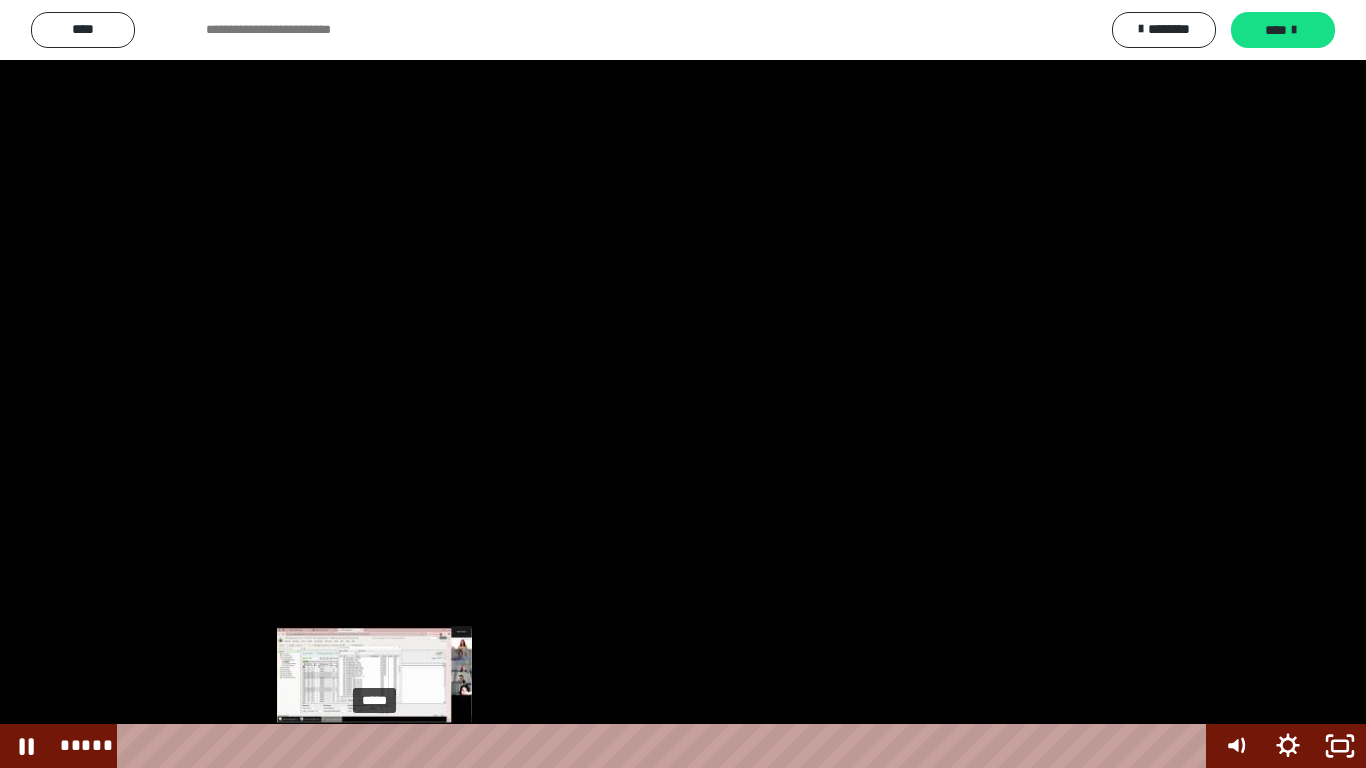 click on "*****" at bounding box center (666, 746) 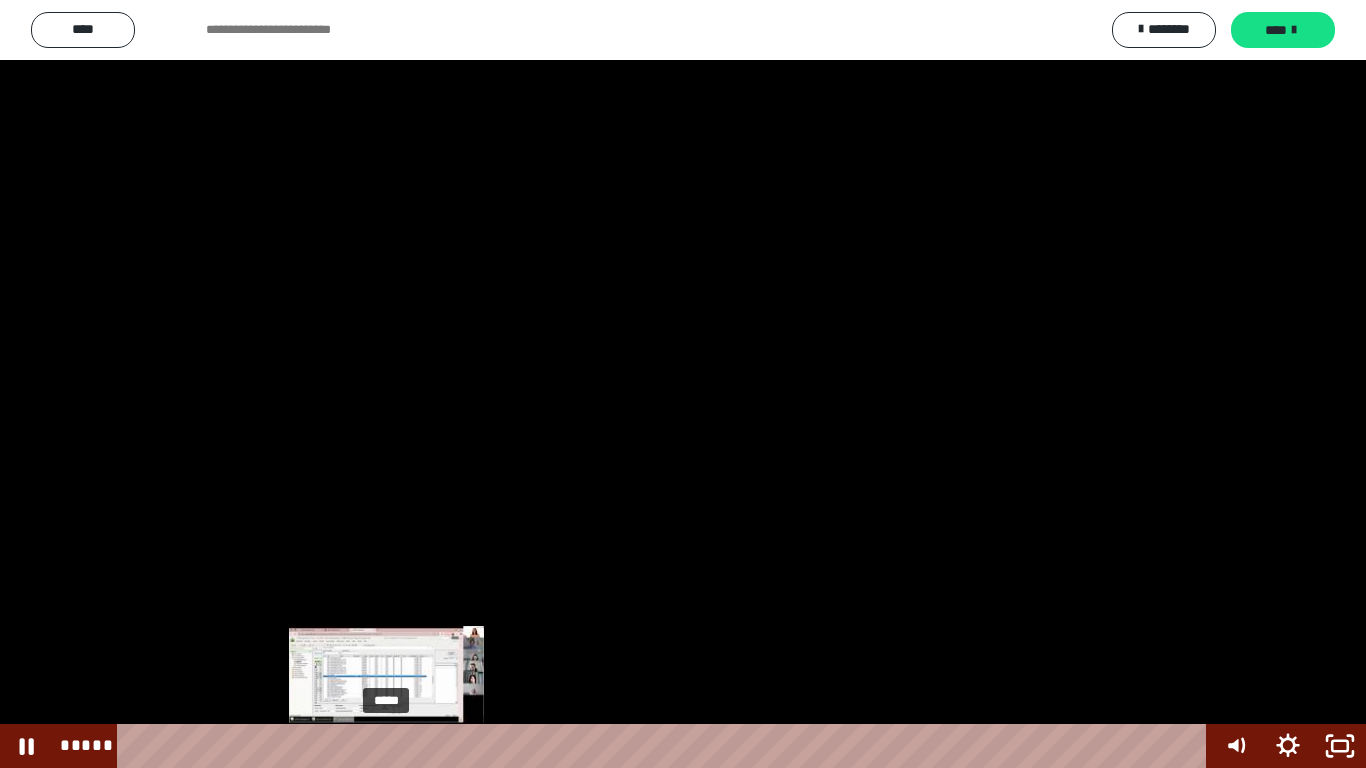 click on "*****" at bounding box center [666, 746] 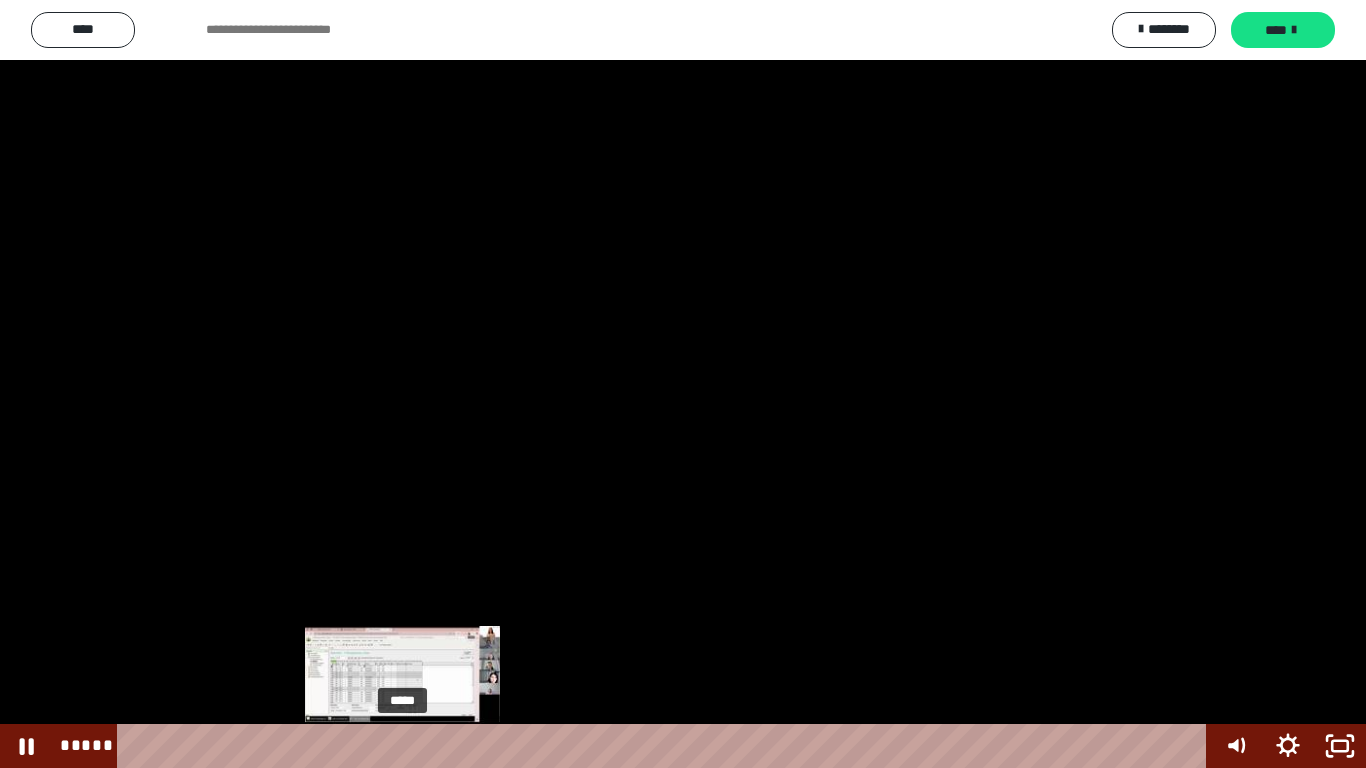 click on "*****" at bounding box center (666, 746) 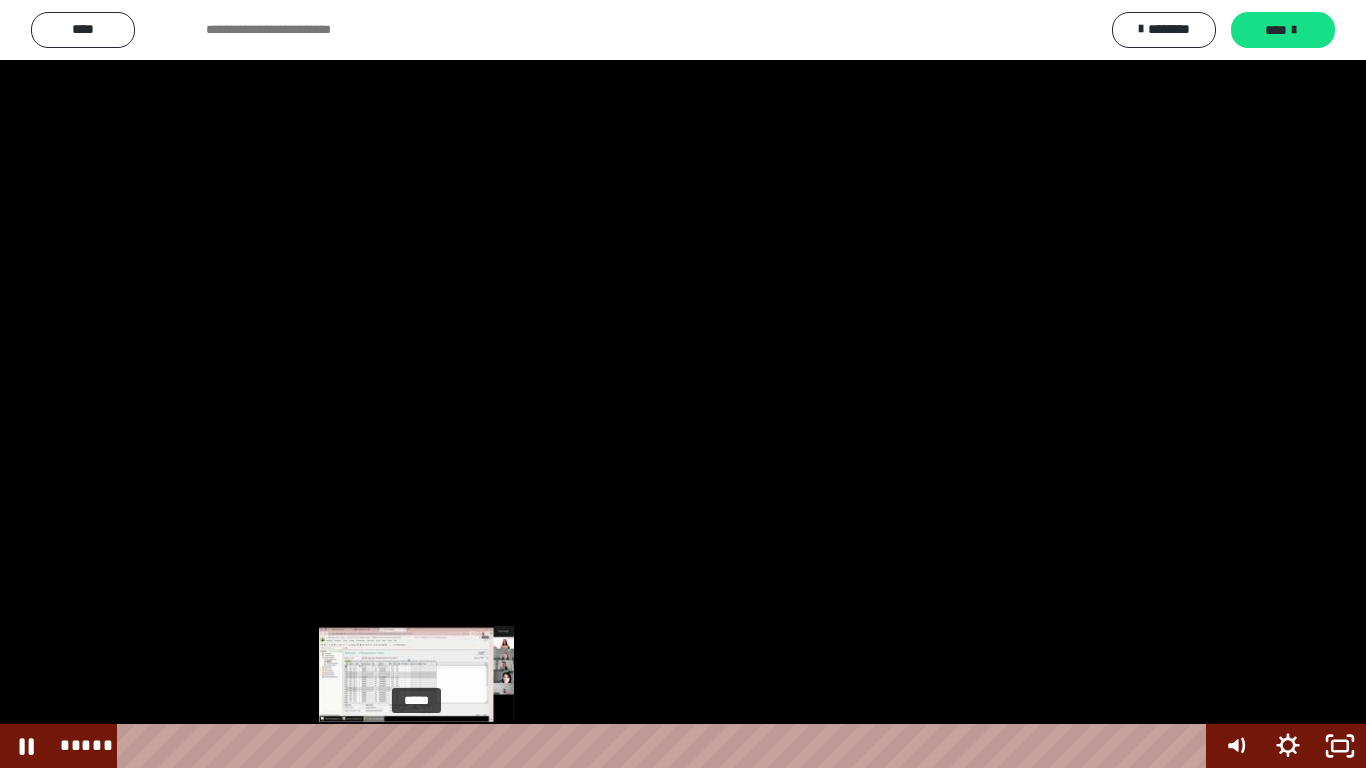 click on "*****" at bounding box center [666, 746] 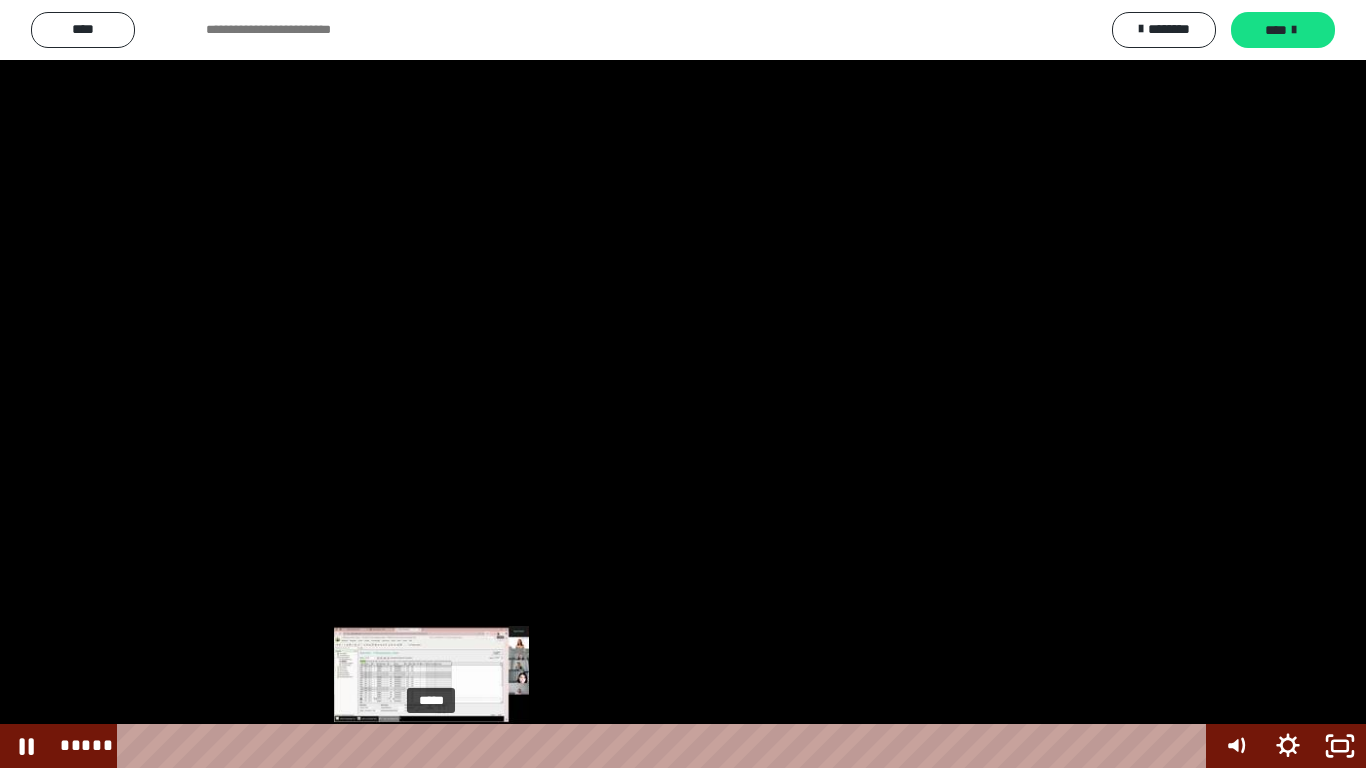 click on "*****" at bounding box center [666, 746] 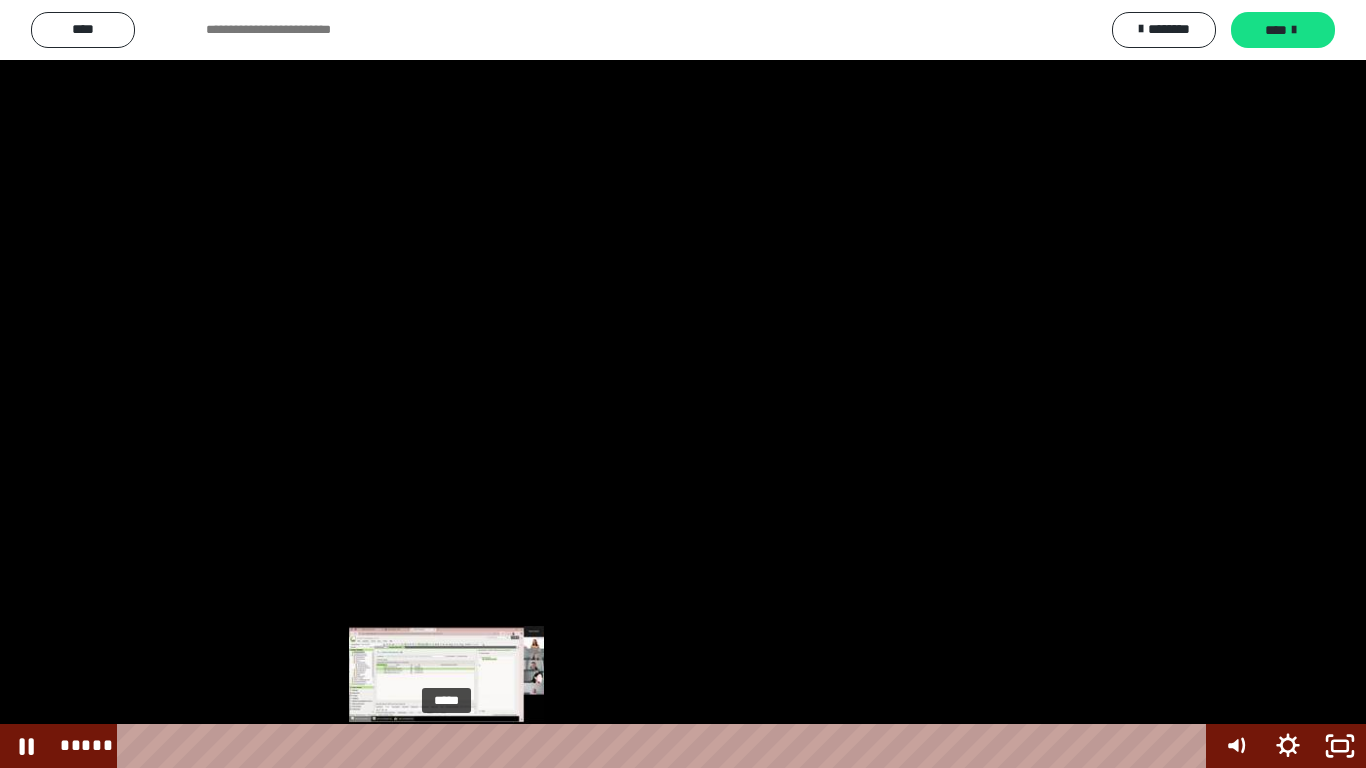 click on "*****" at bounding box center [666, 746] 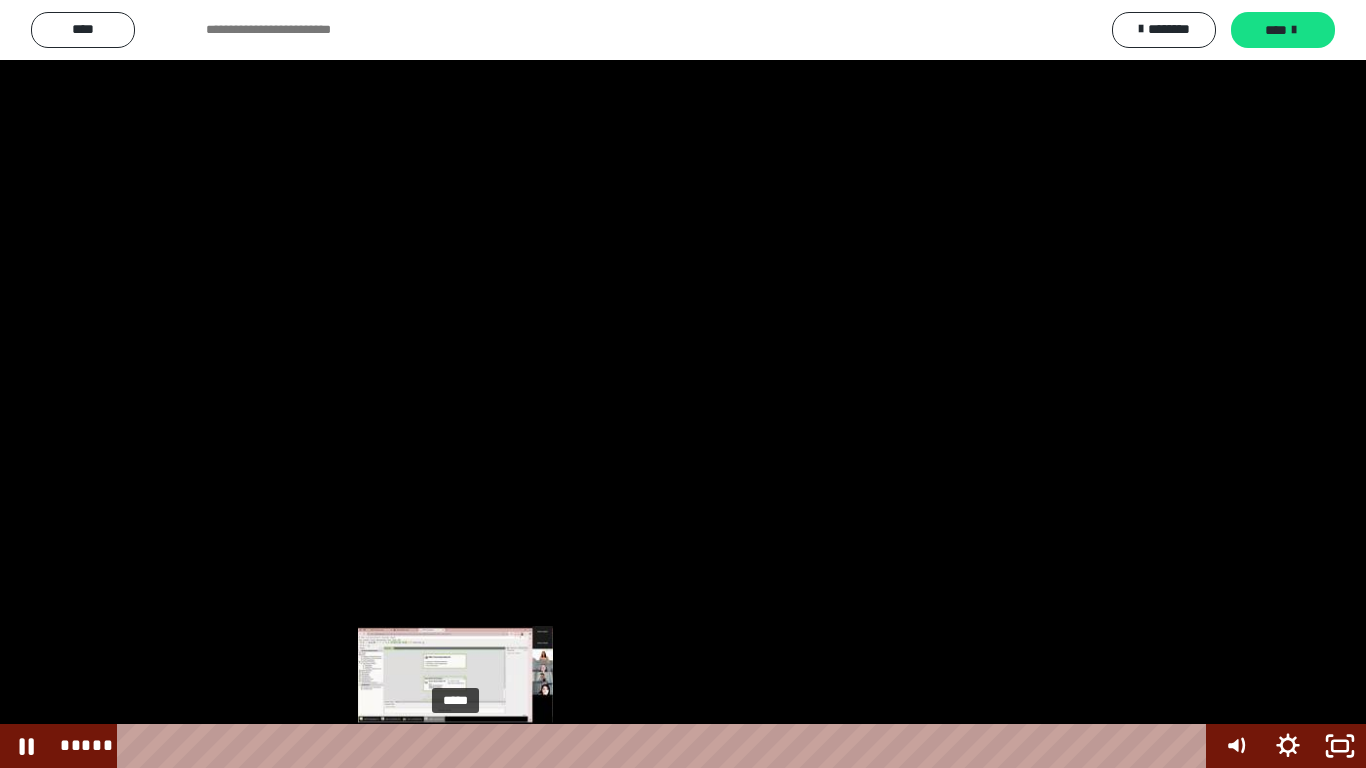 click on "*****" at bounding box center [666, 746] 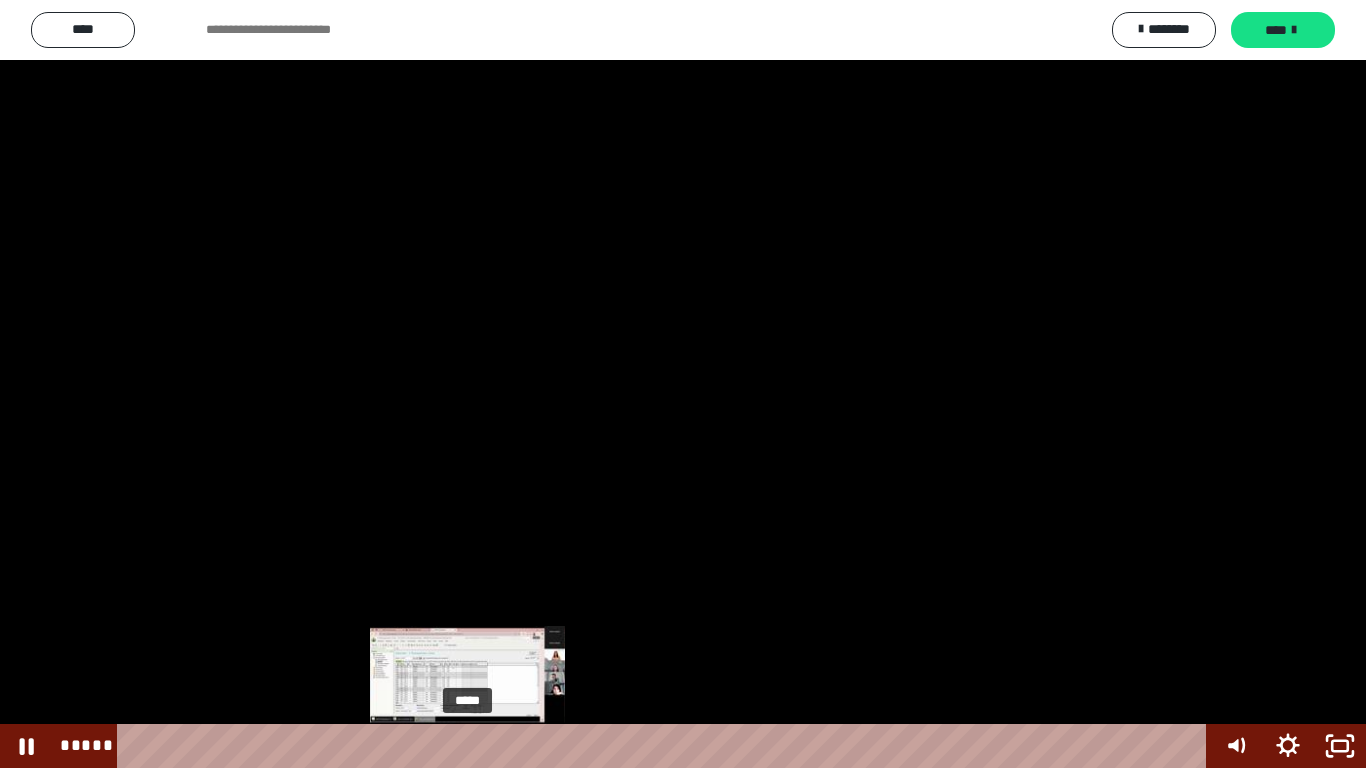 click on "*****" at bounding box center (666, 746) 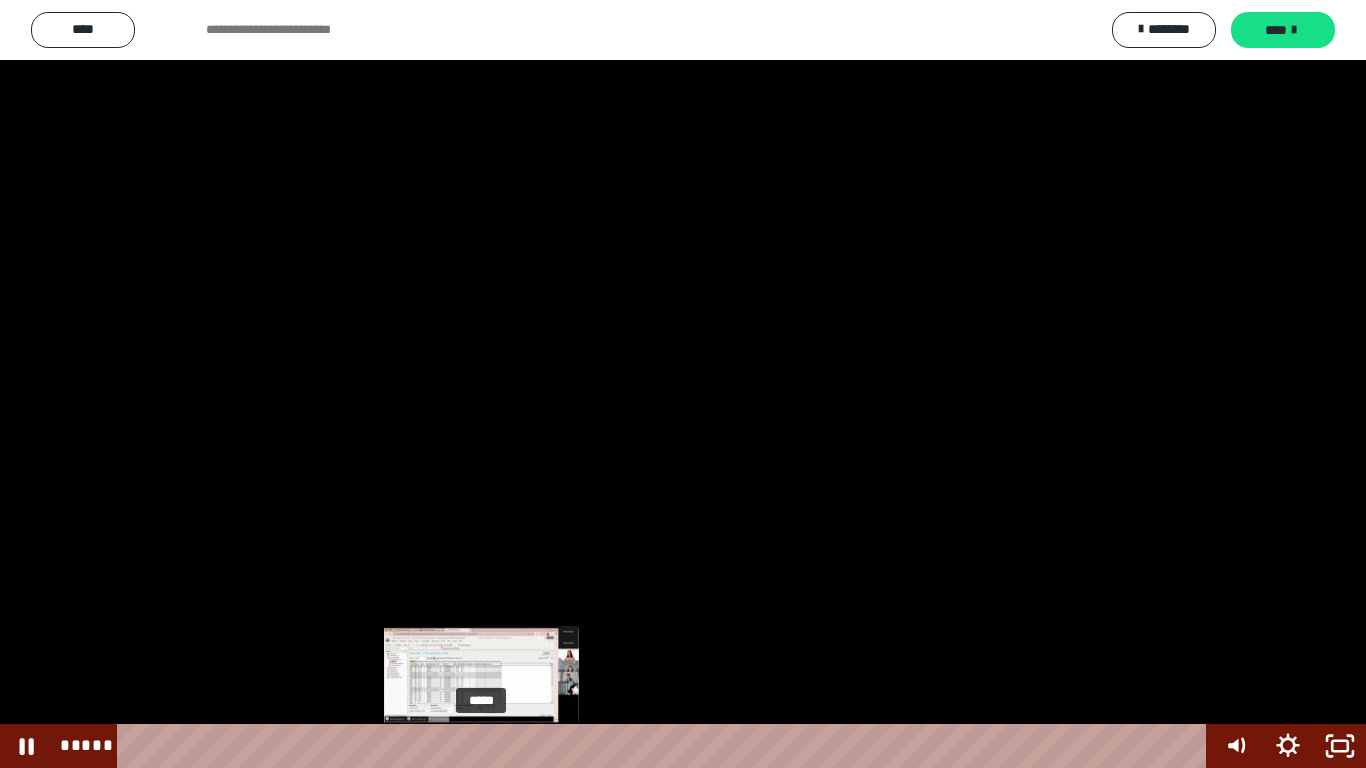 click on "*****" at bounding box center (666, 746) 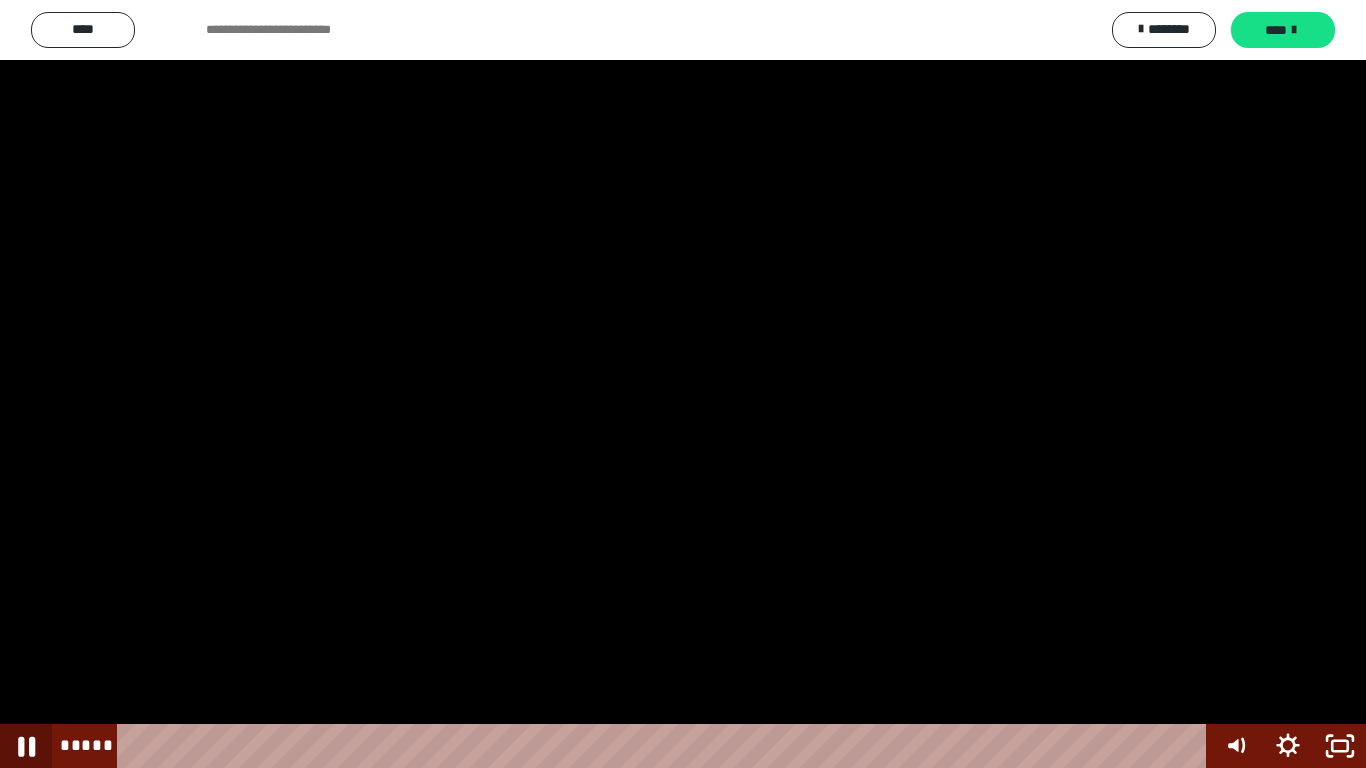 click 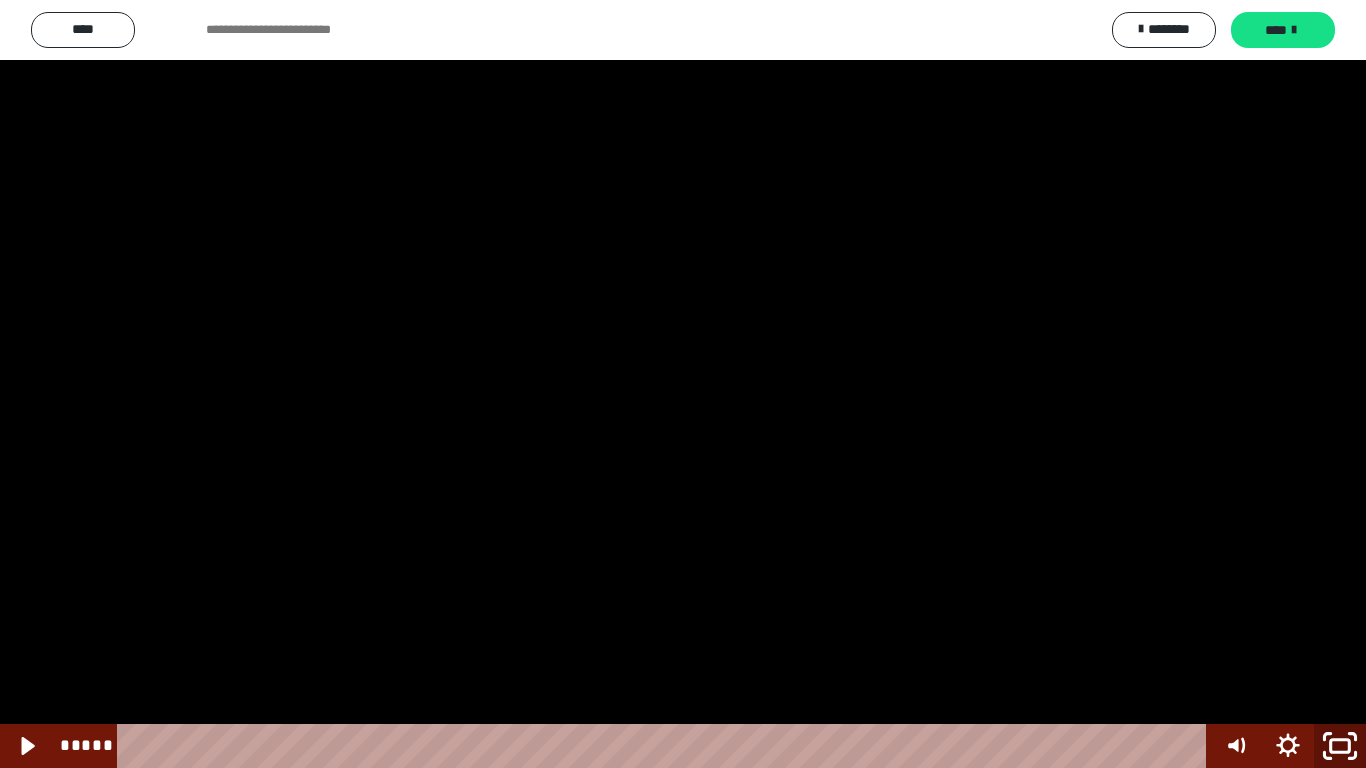 click 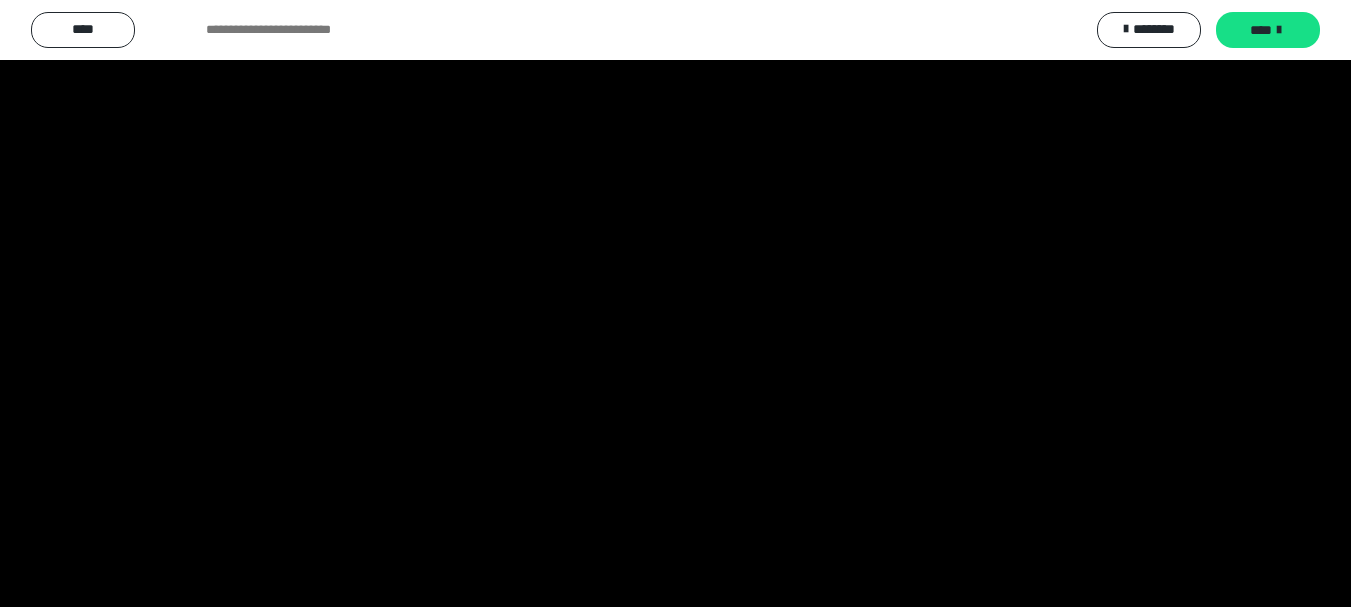 scroll, scrollTop: 2491, scrollLeft: 0, axis: vertical 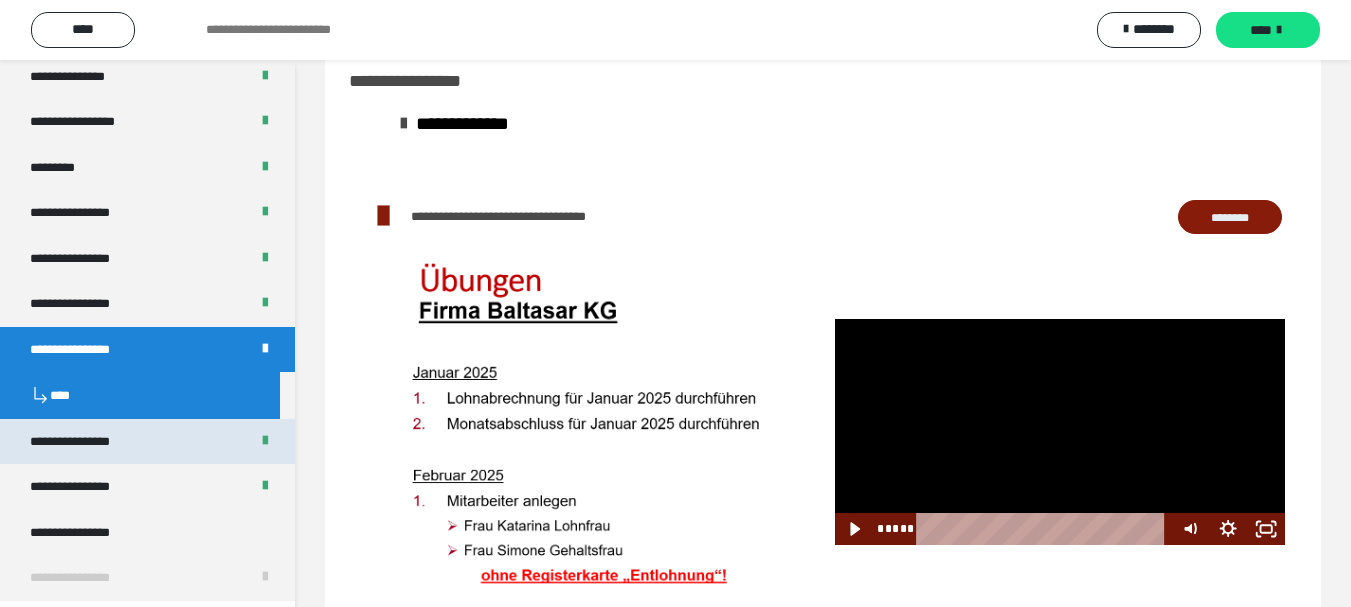 click on "**********" at bounding box center [70, 441] 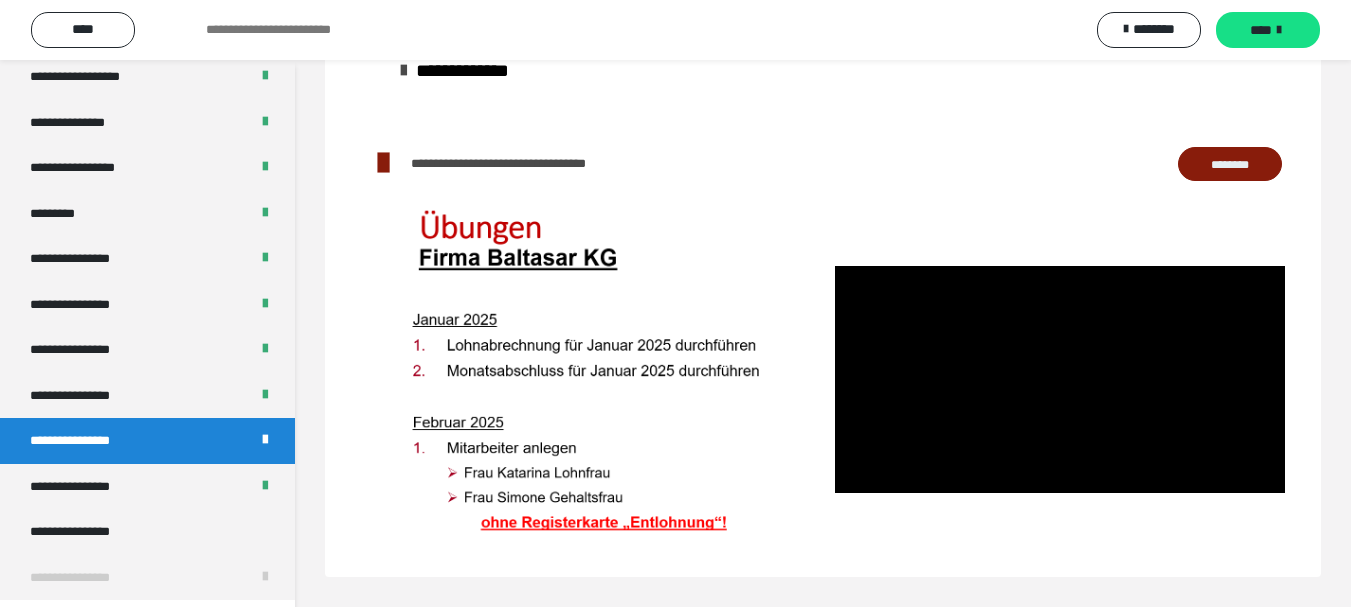 scroll, scrollTop: 46, scrollLeft: 0, axis: vertical 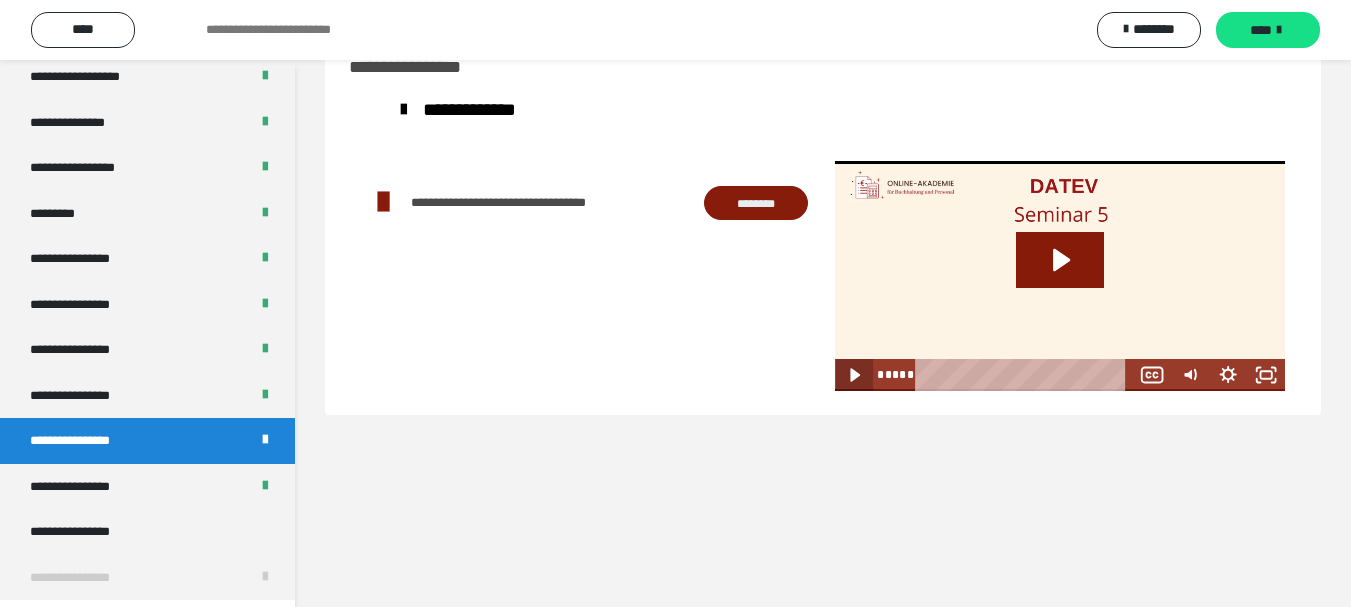 click 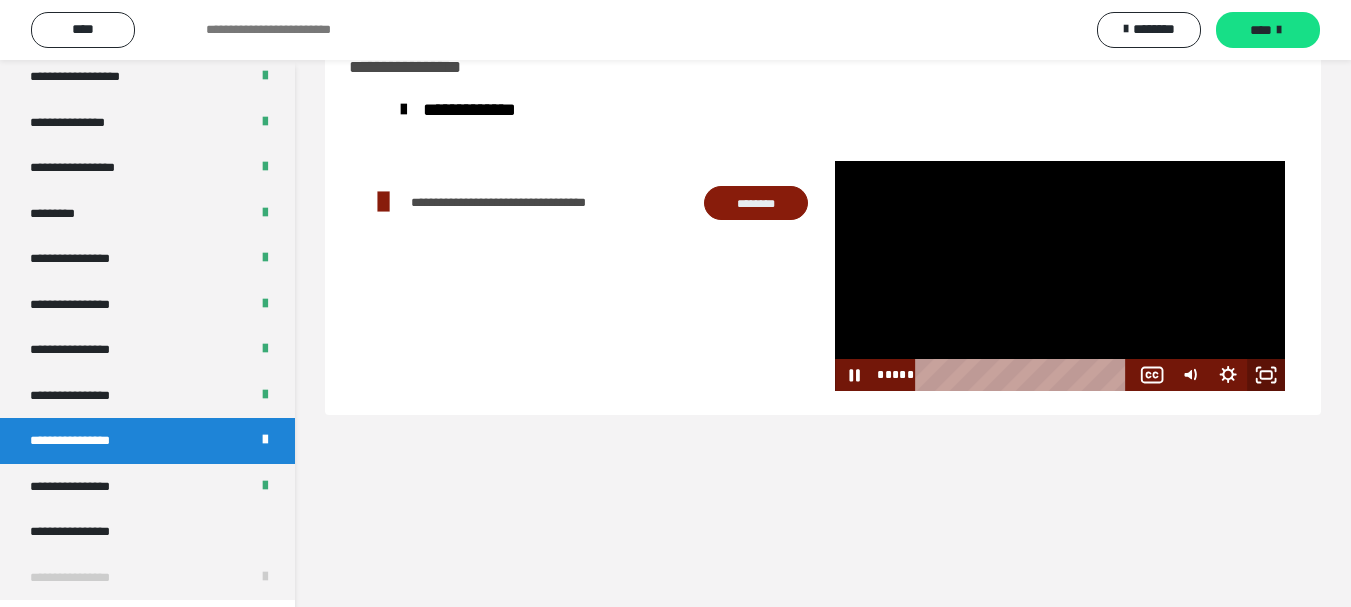 click 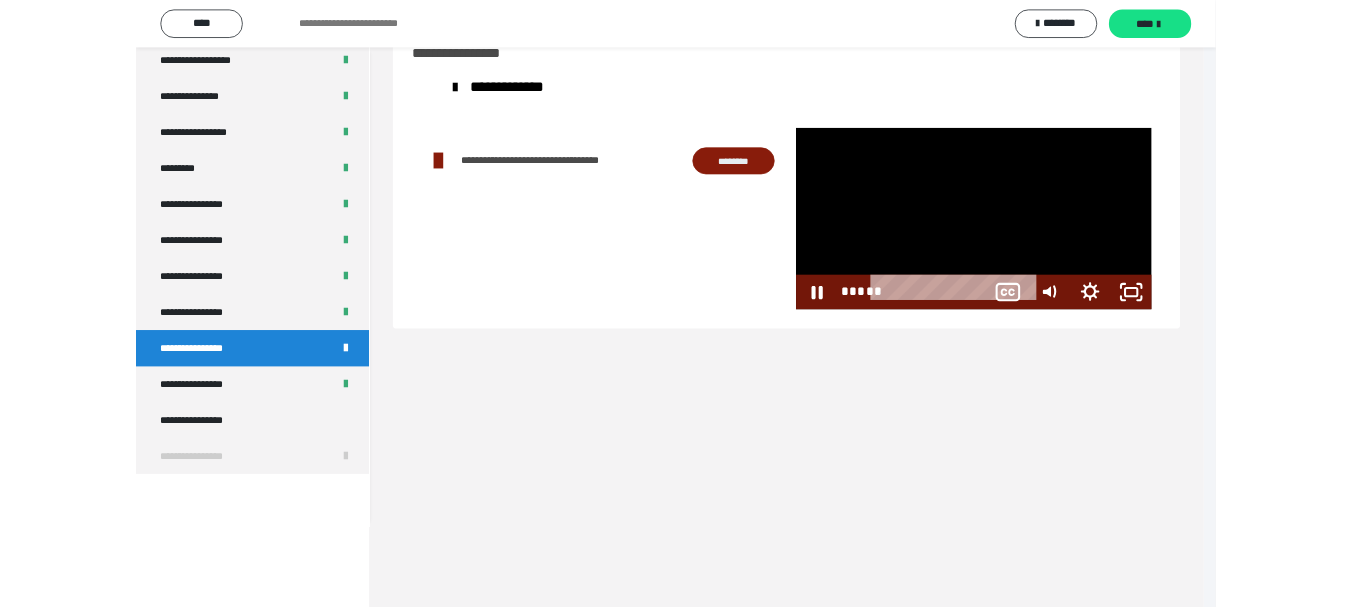 scroll, scrollTop: 2330, scrollLeft: 0, axis: vertical 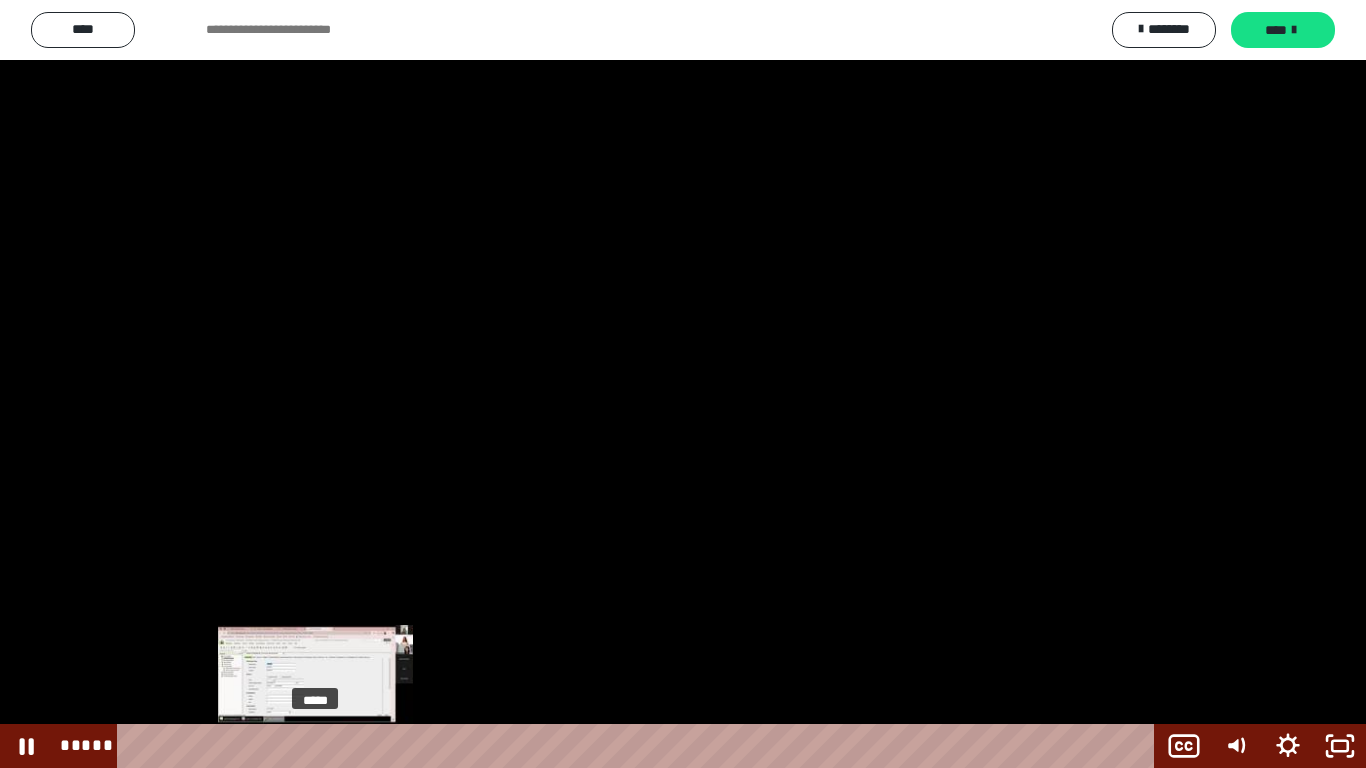 click on "*****" at bounding box center (640, 746) 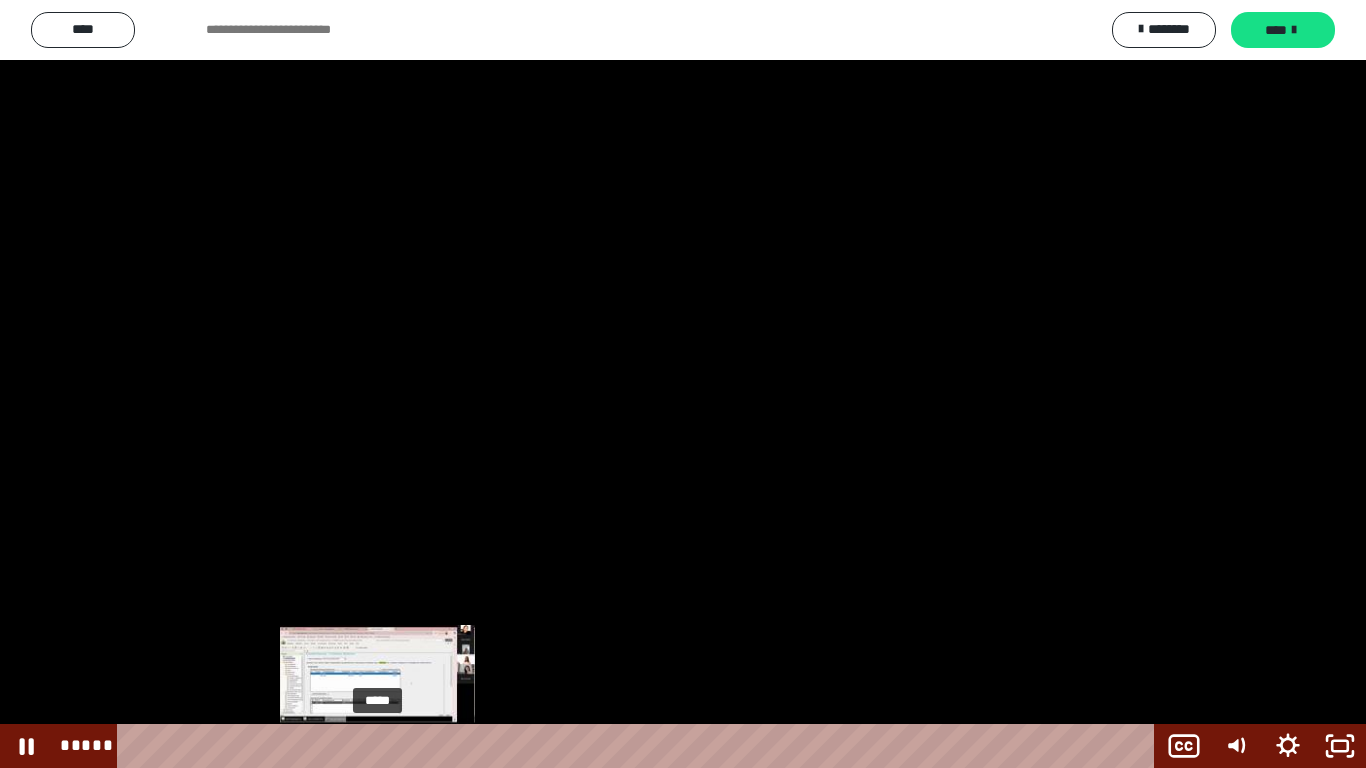 click on "*****" at bounding box center (640, 746) 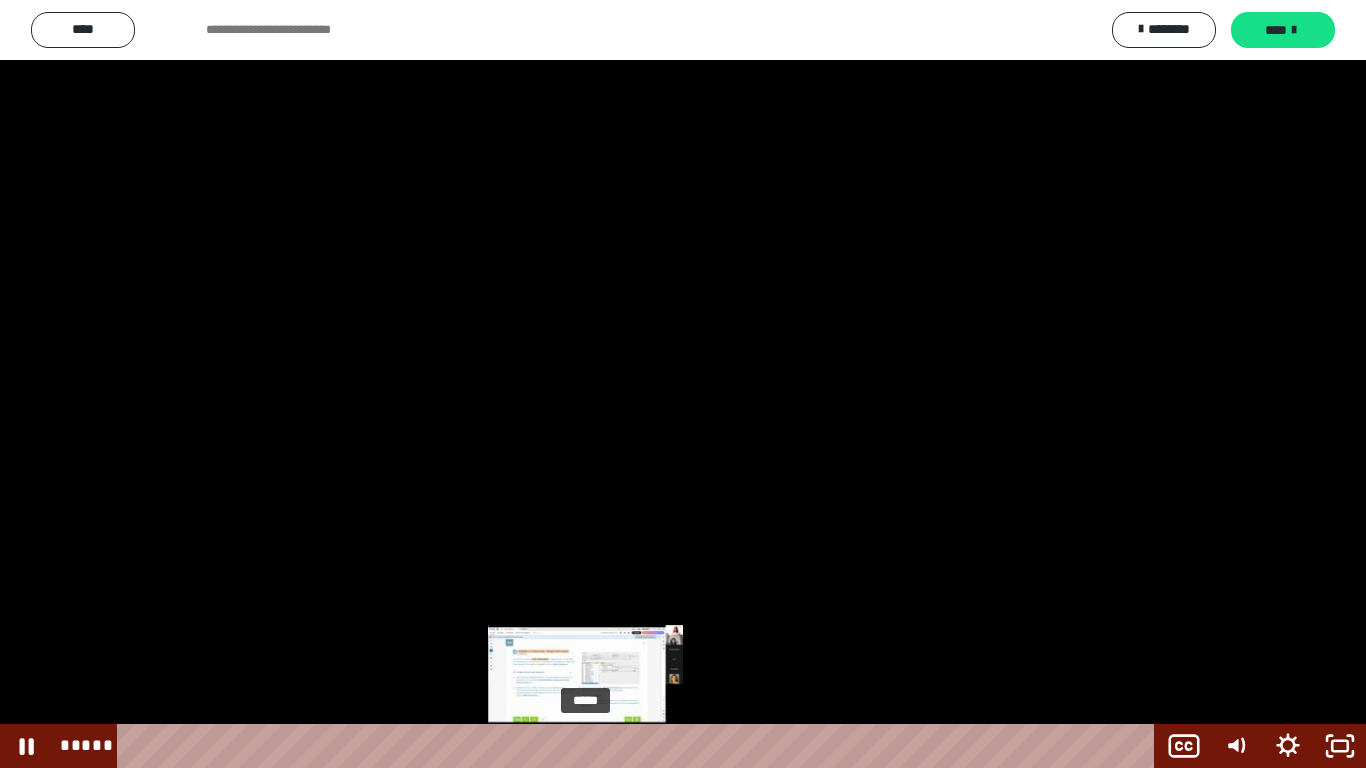 click on "*****" at bounding box center (640, 746) 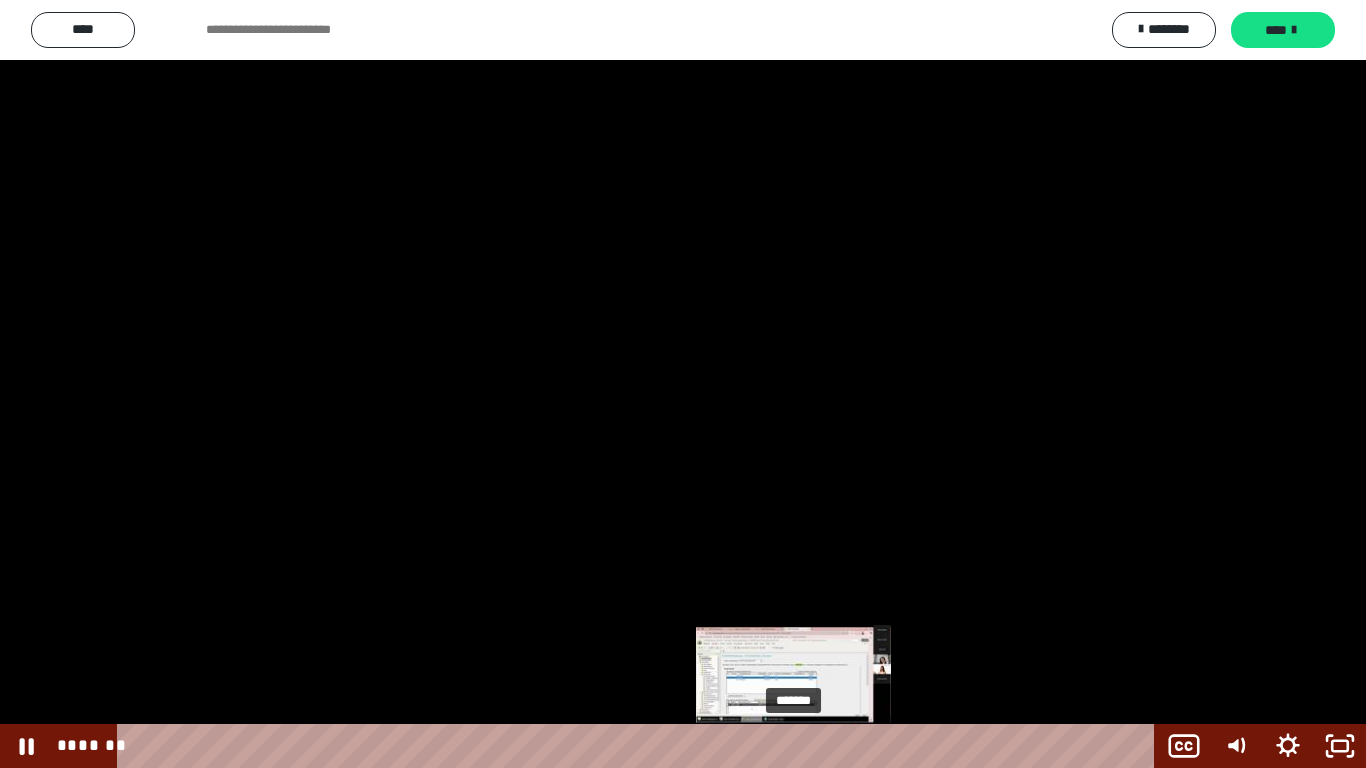 click on "*******" at bounding box center (640, 746) 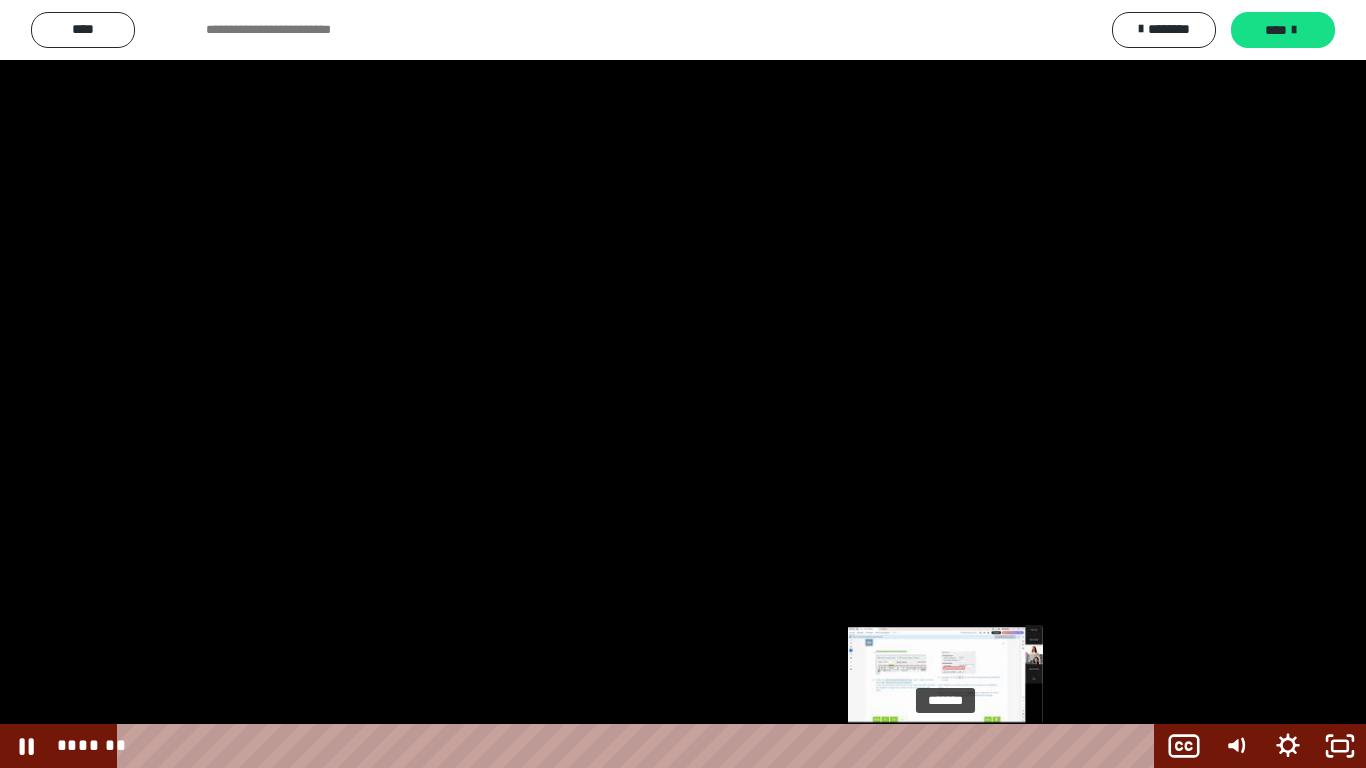 click on "*******" at bounding box center [640, 746] 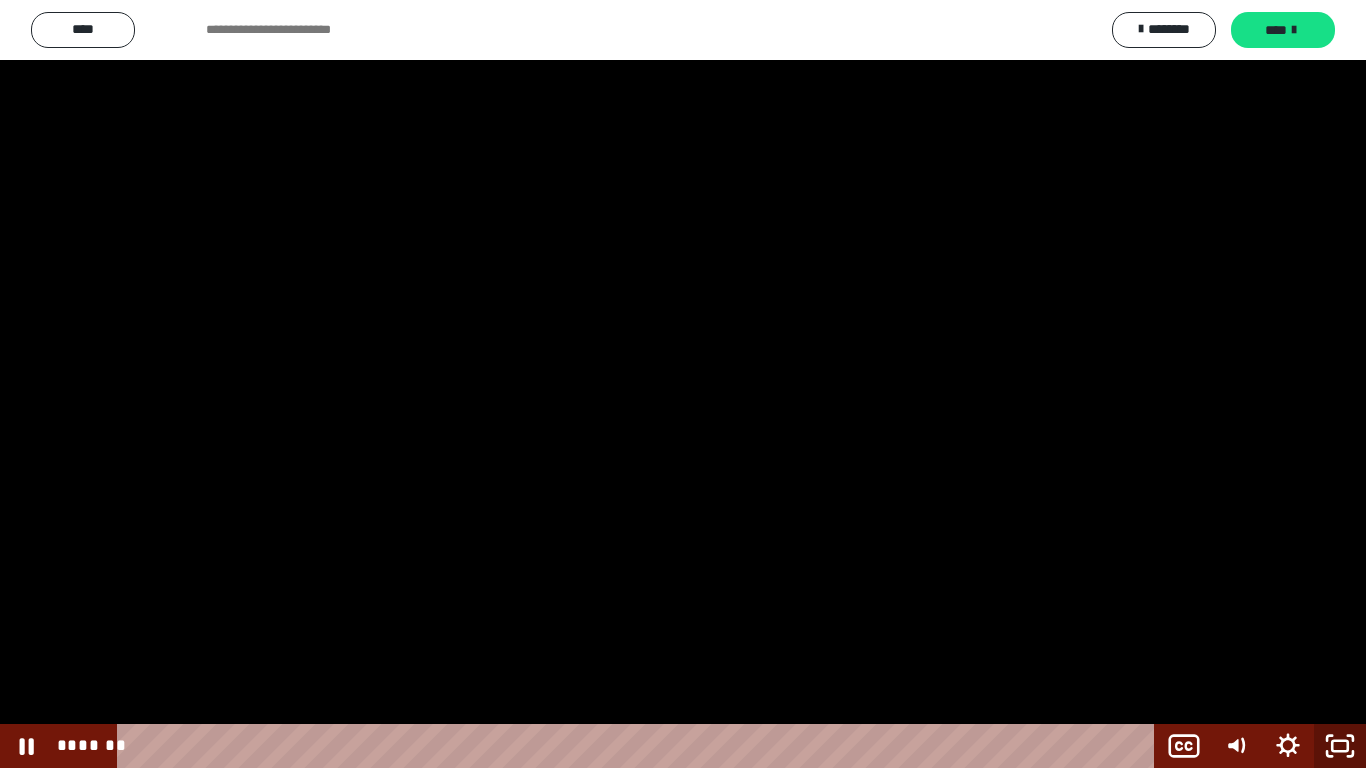click 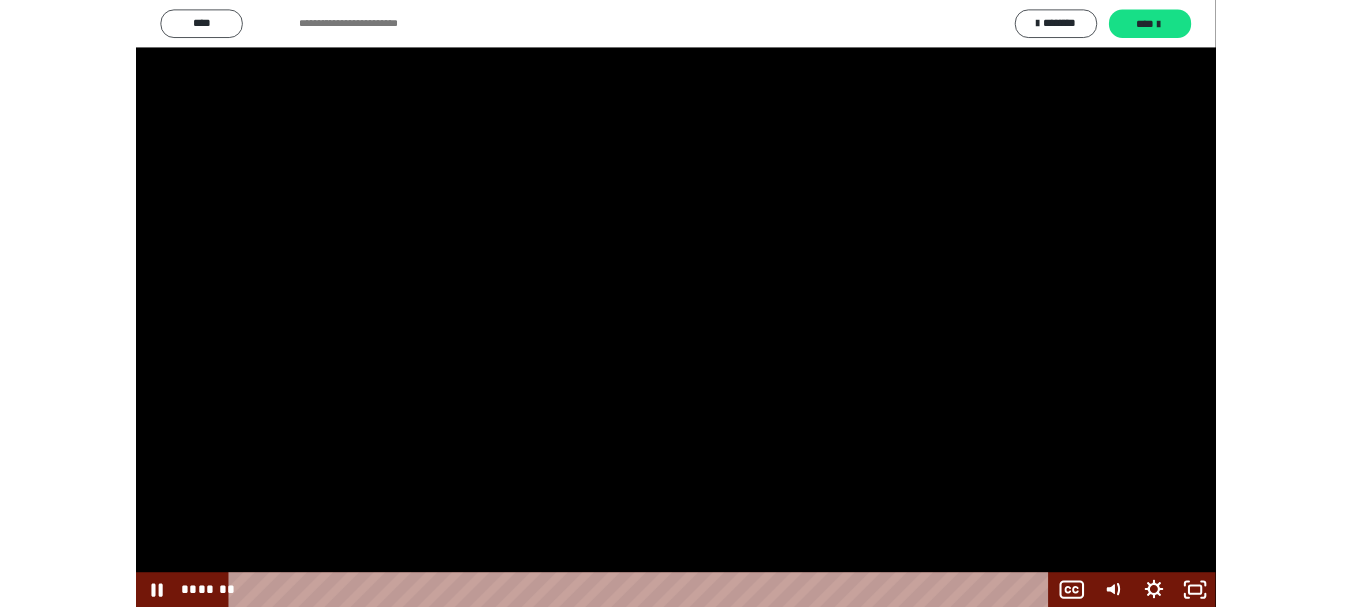 scroll, scrollTop: 2491, scrollLeft: 0, axis: vertical 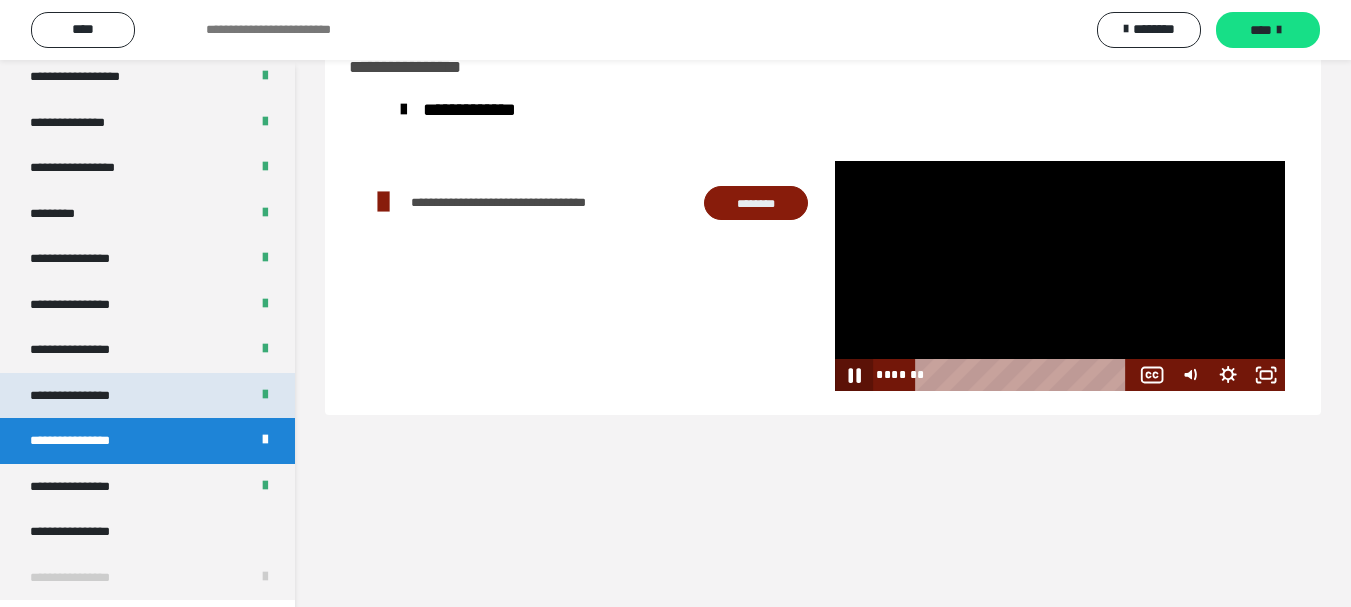 drag, startPoint x: 846, startPoint y: 372, endPoint x: 166, endPoint y: 386, distance: 680.1441 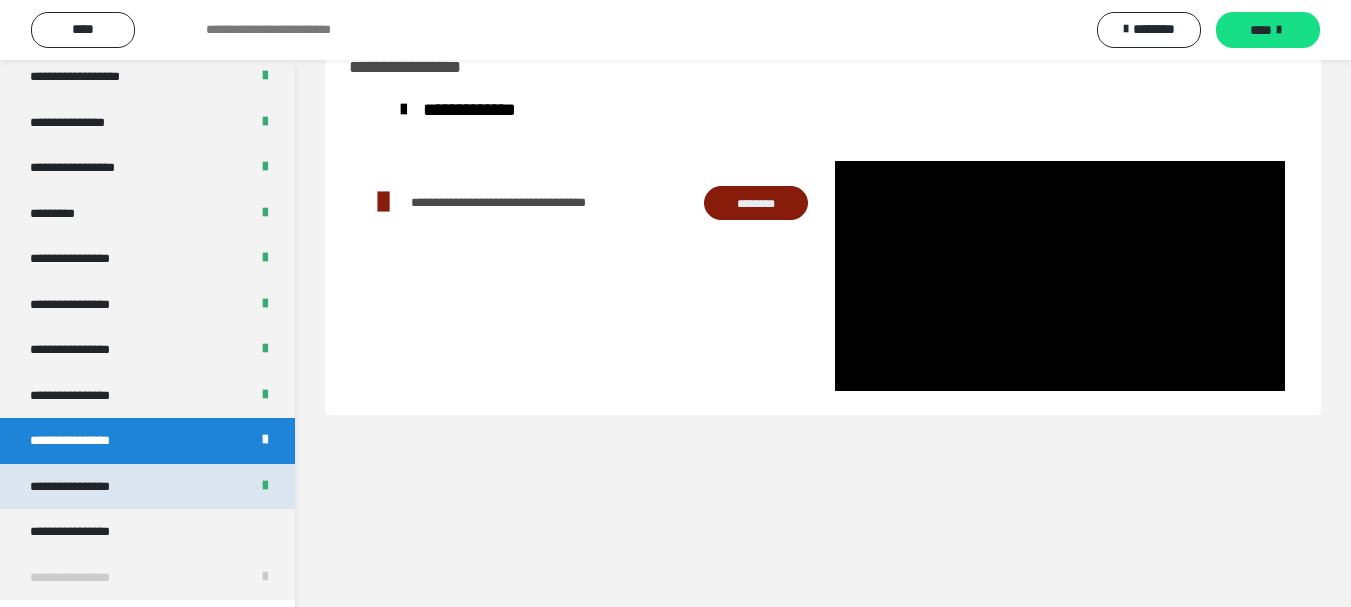 click on "**********" at bounding box center (70, 486) 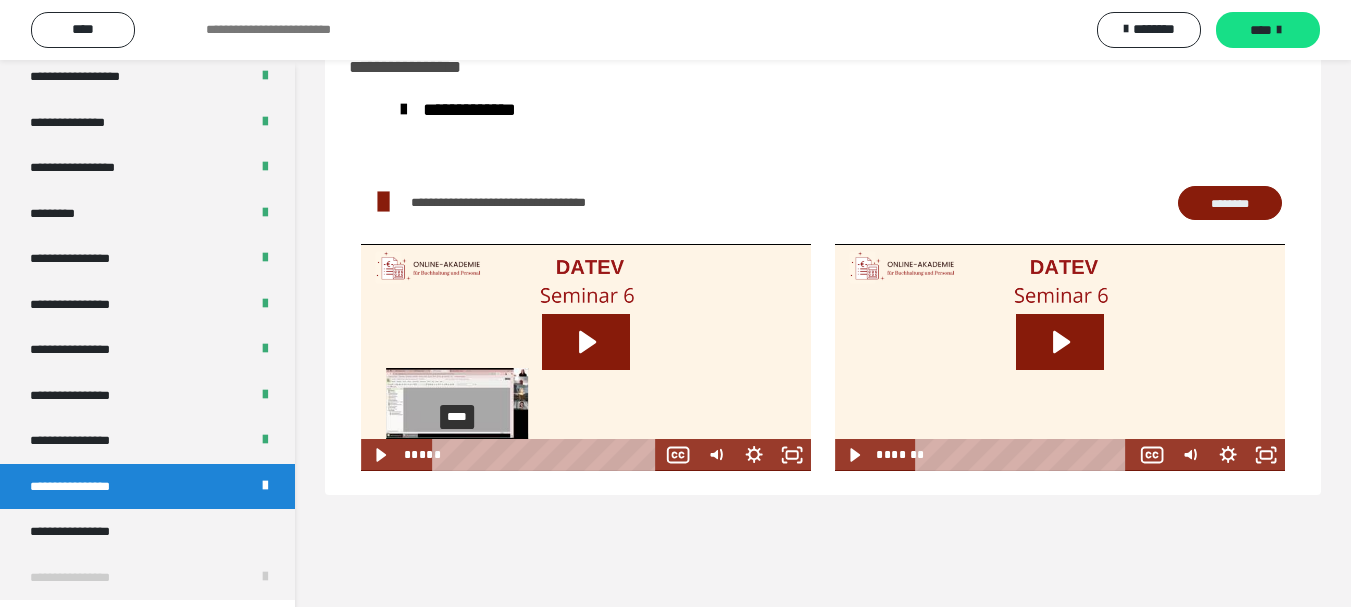 click on "****" at bounding box center [548, 455] 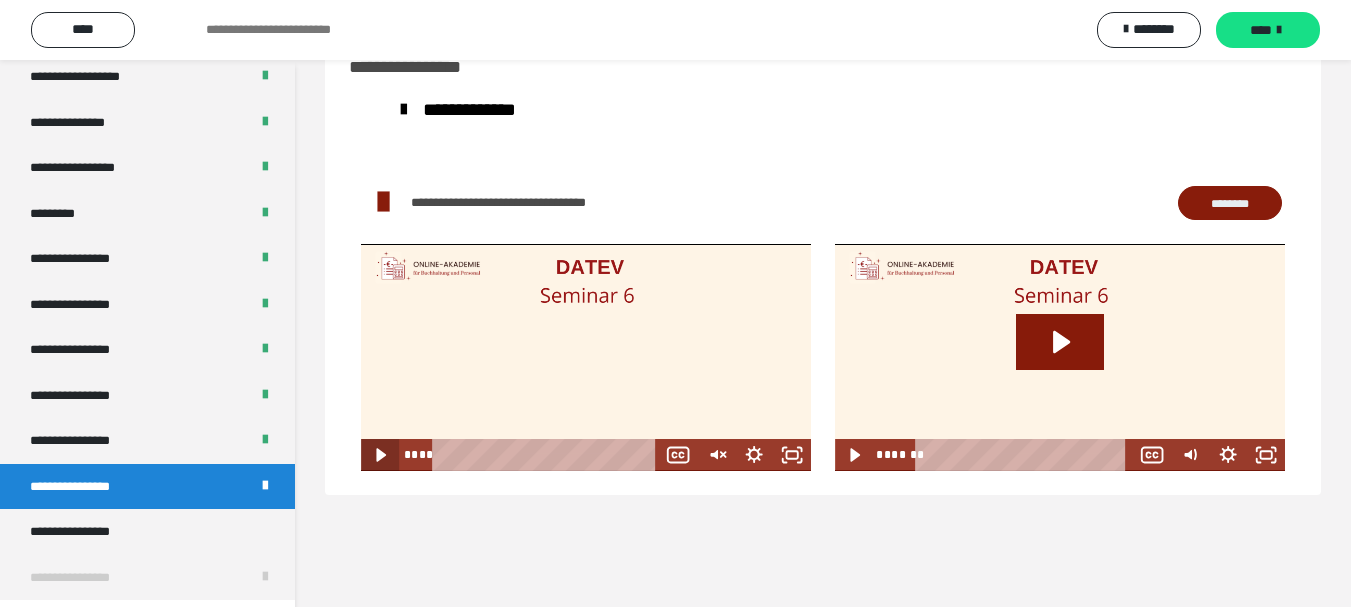 click 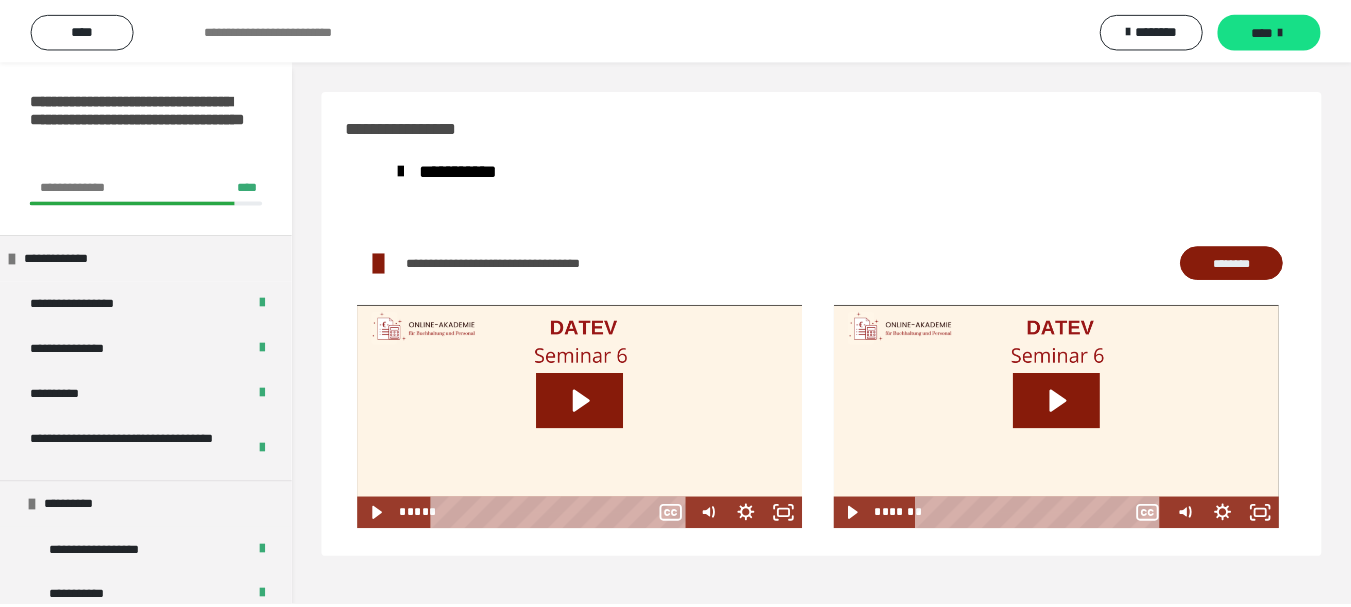 scroll, scrollTop: 0, scrollLeft: 0, axis: both 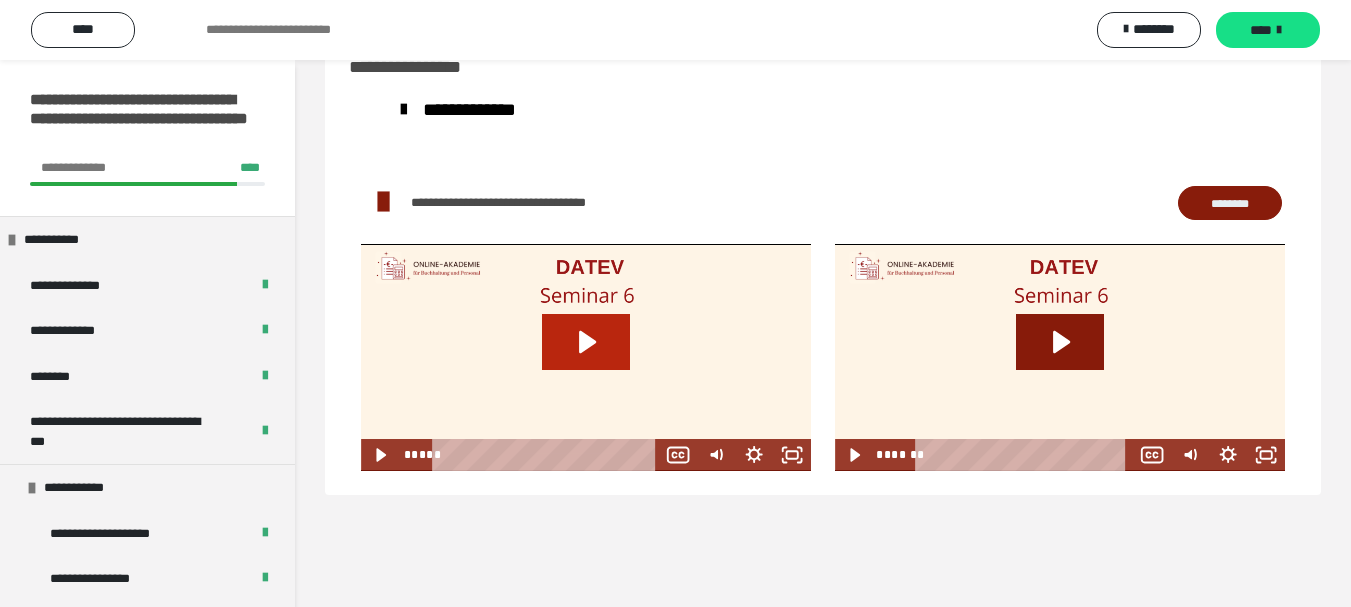 click 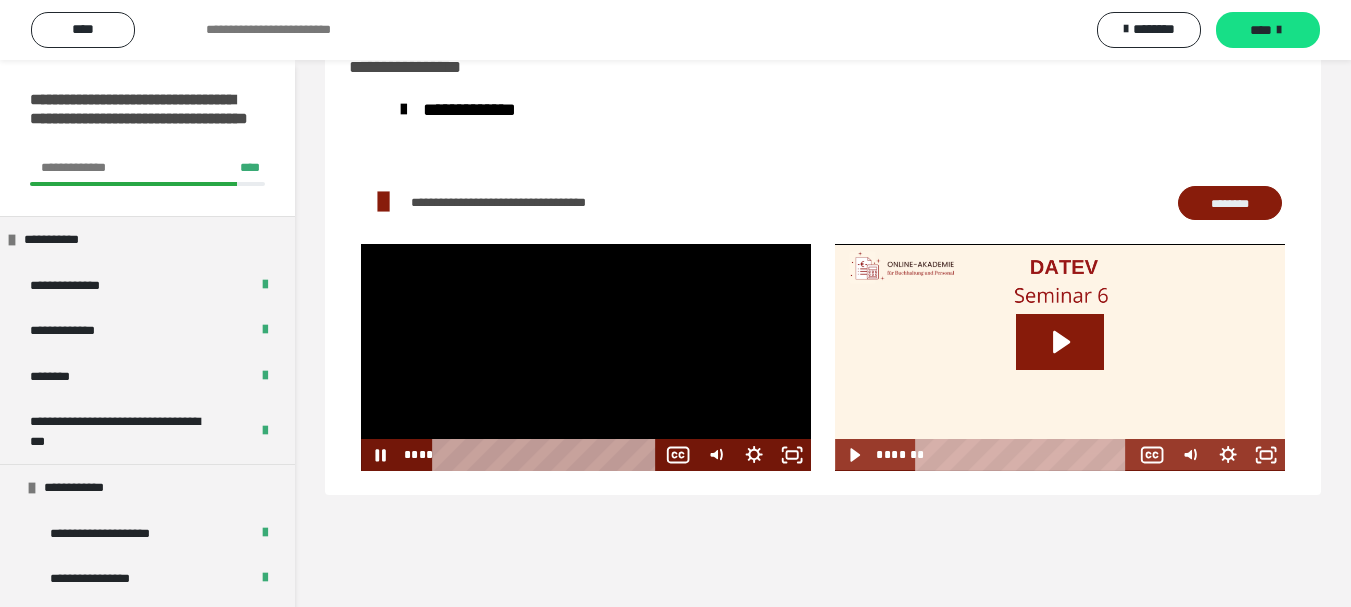 click at bounding box center (548, 455) 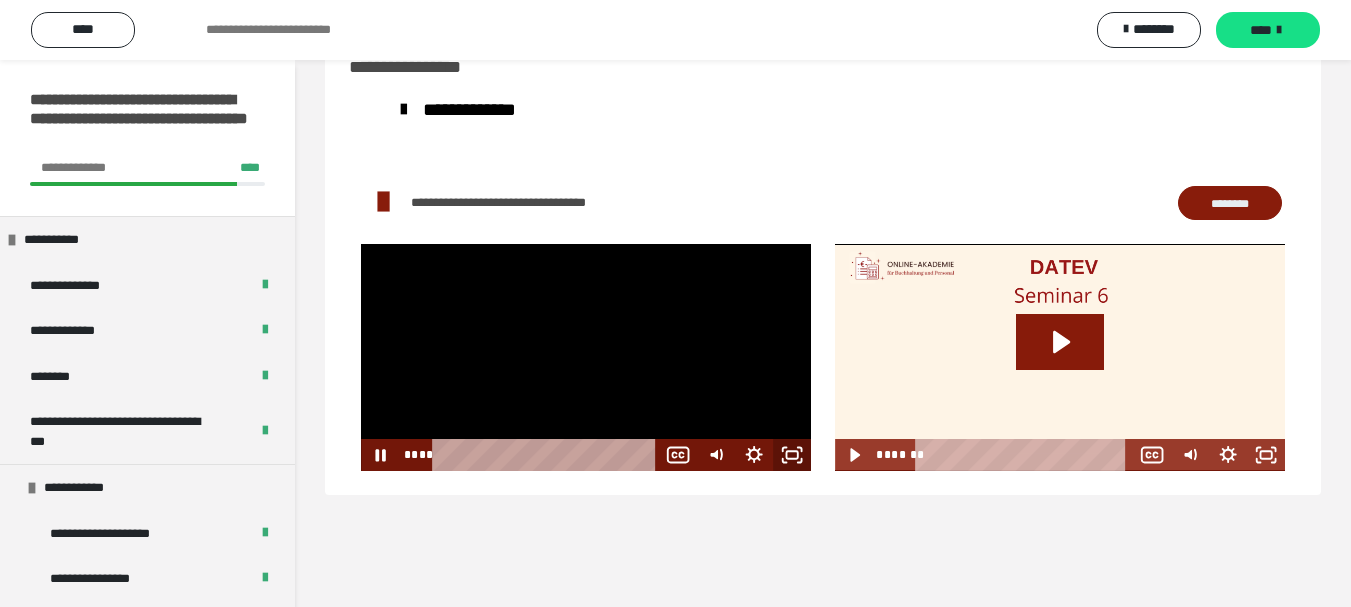 click 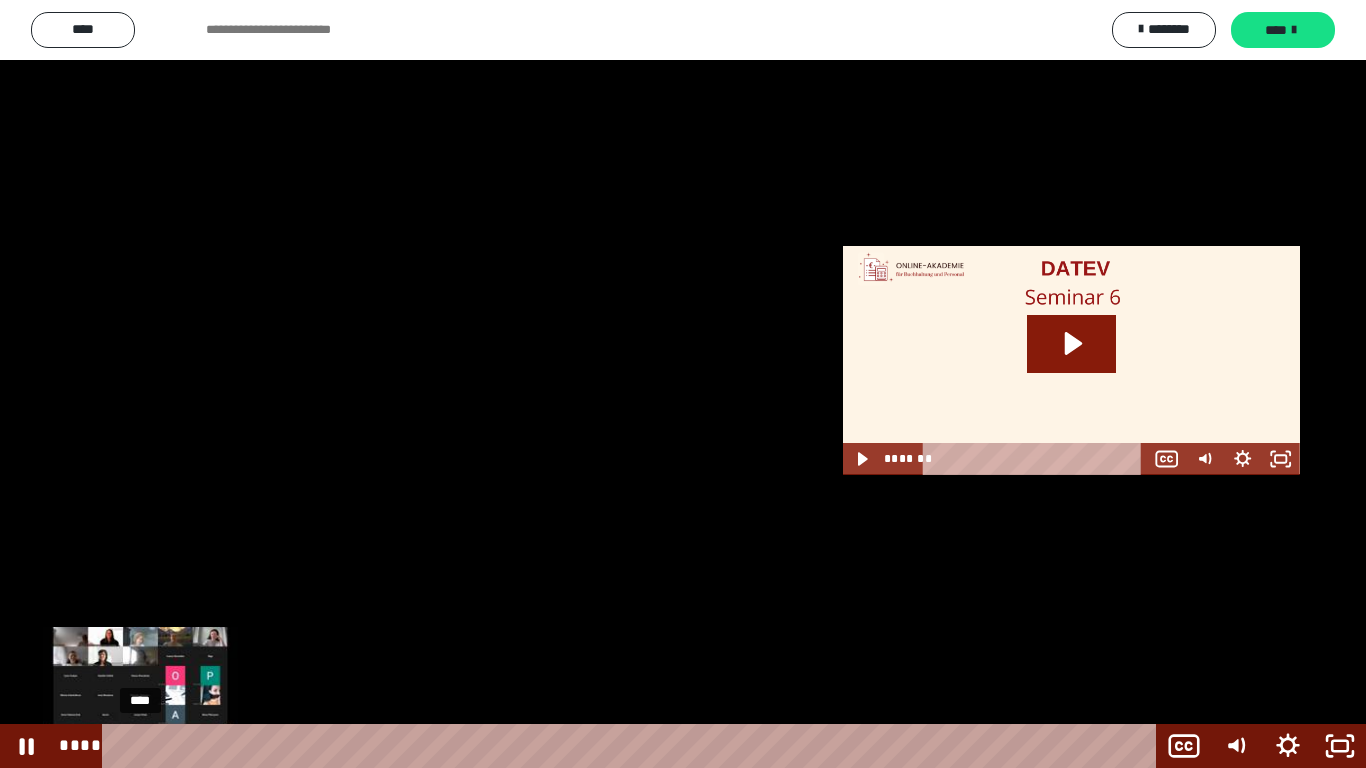 click on "****" at bounding box center (633, 746) 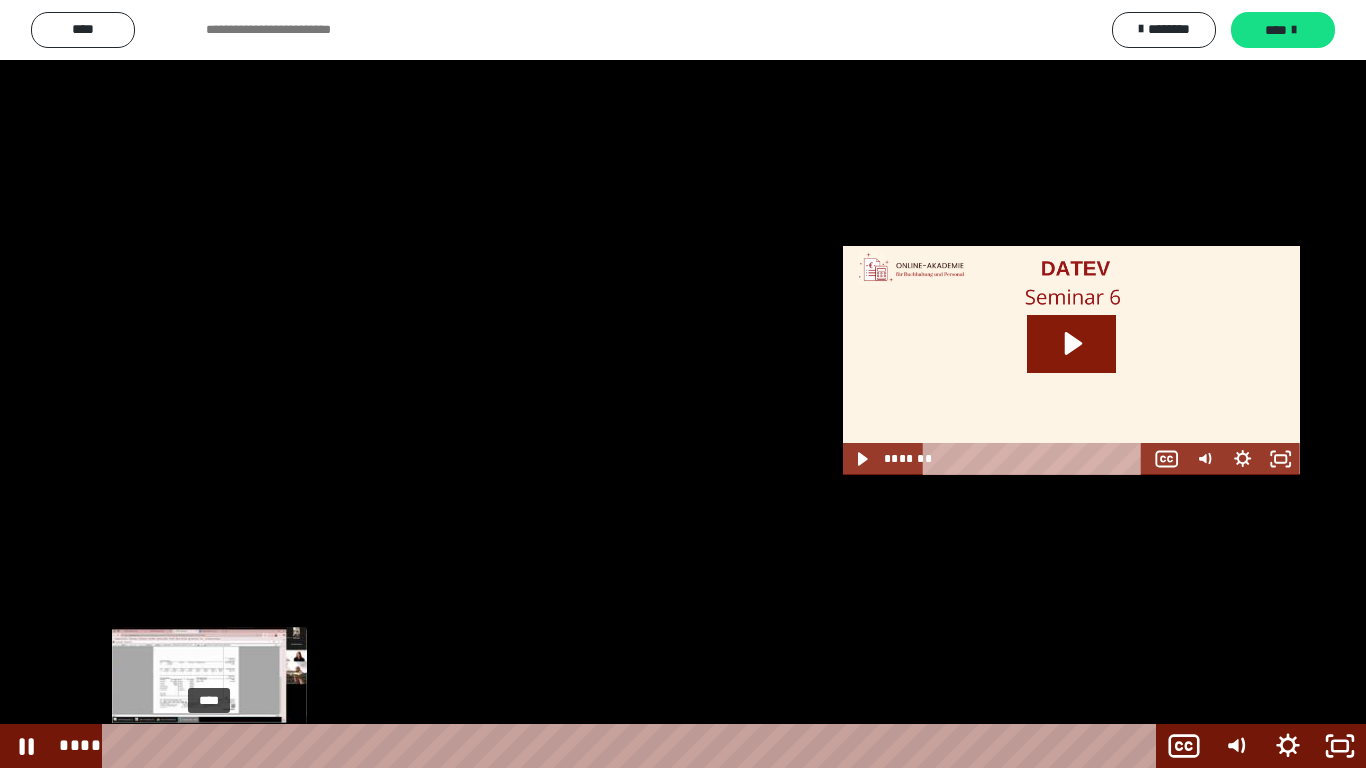 click on "****" at bounding box center [633, 746] 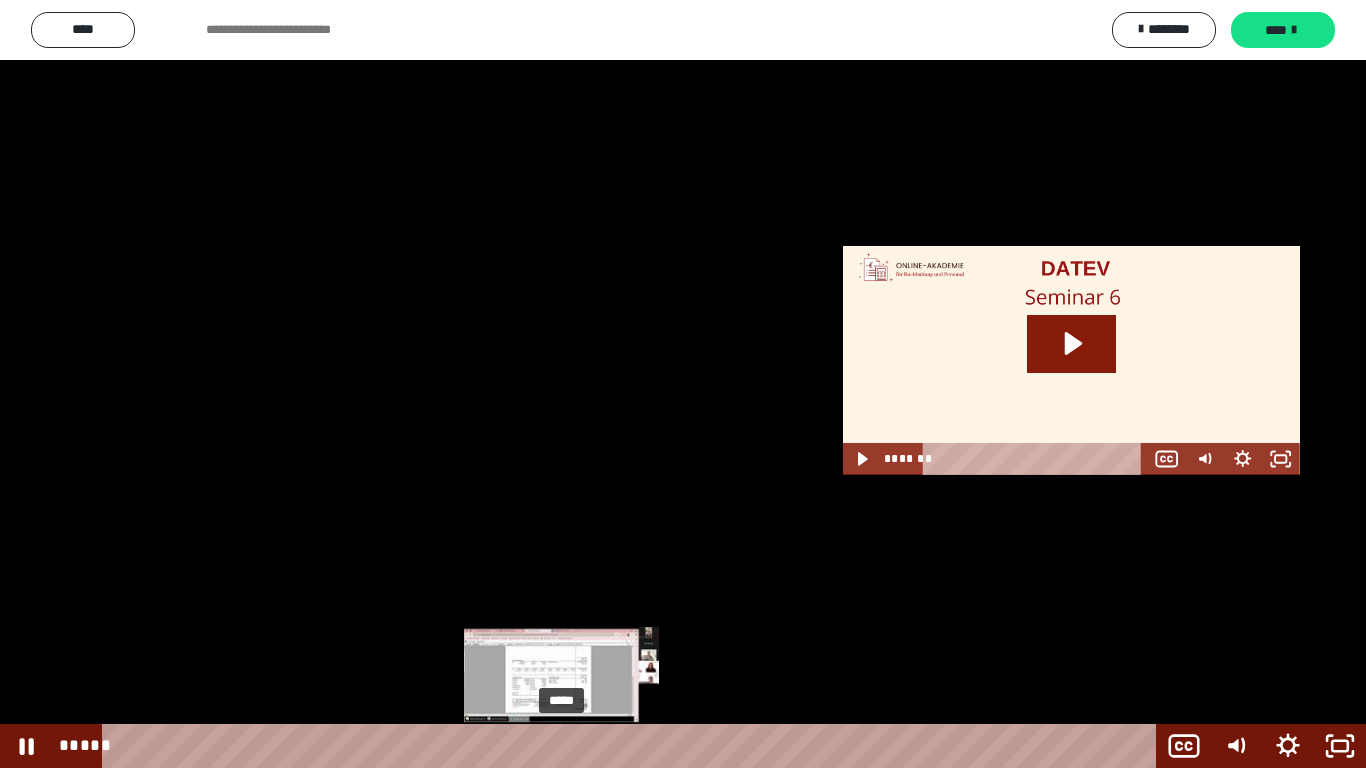 click on "*****" at bounding box center [633, 746] 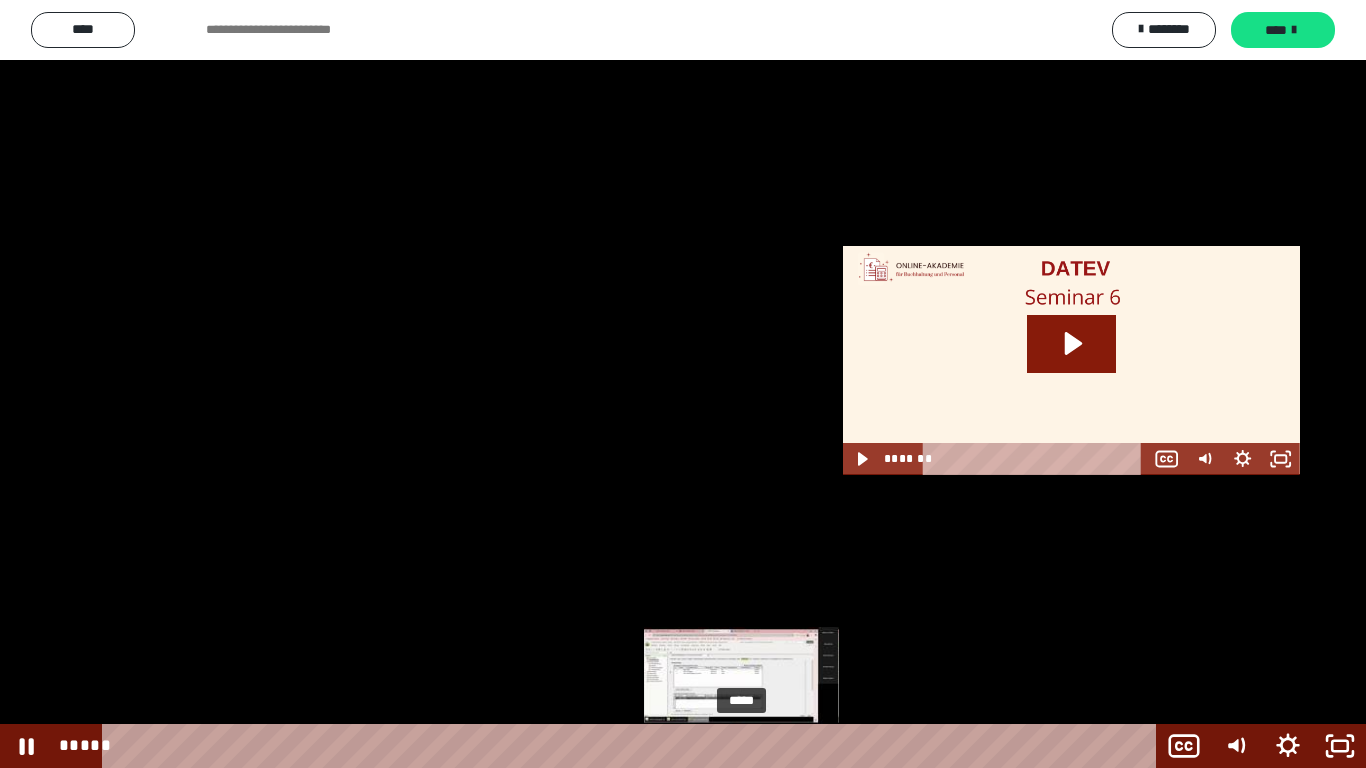 click on "*****" at bounding box center (633, 746) 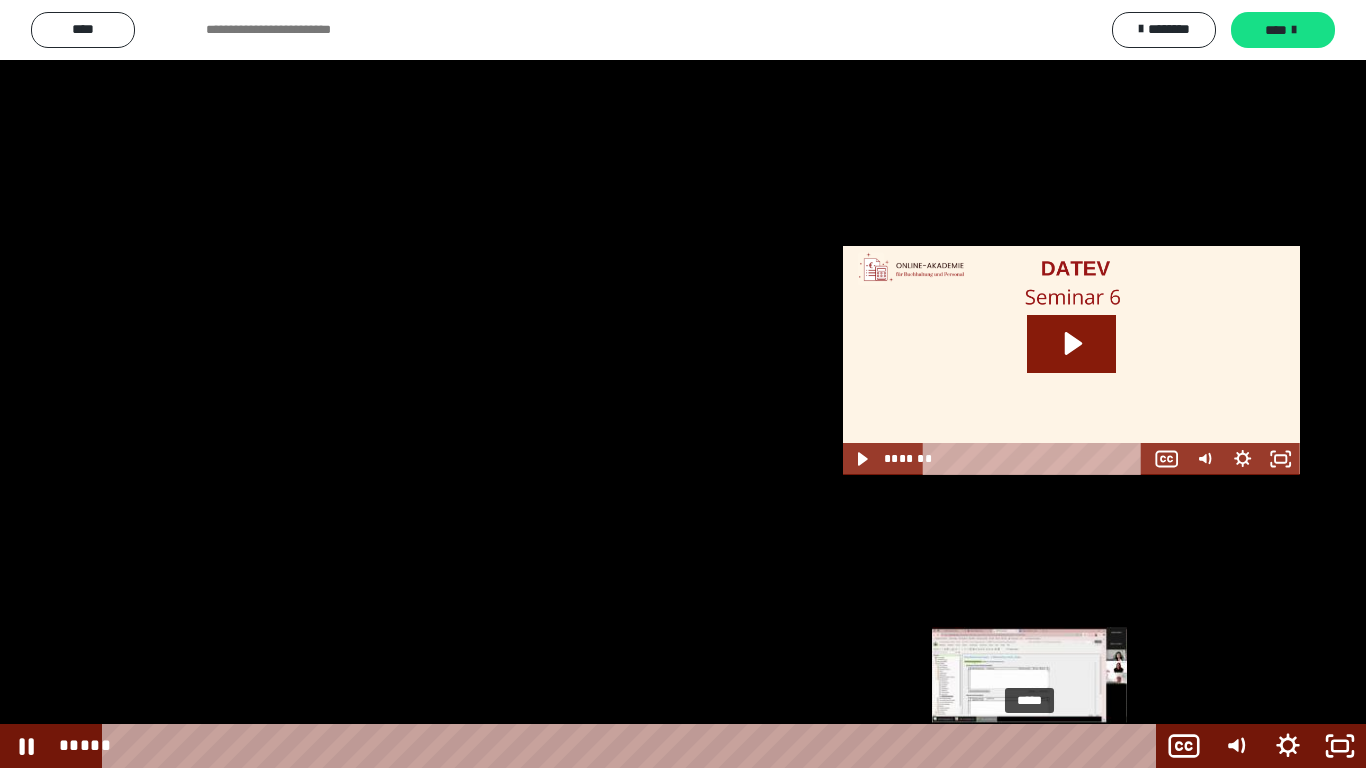 click on "*****" at bounding box center [633, 746] 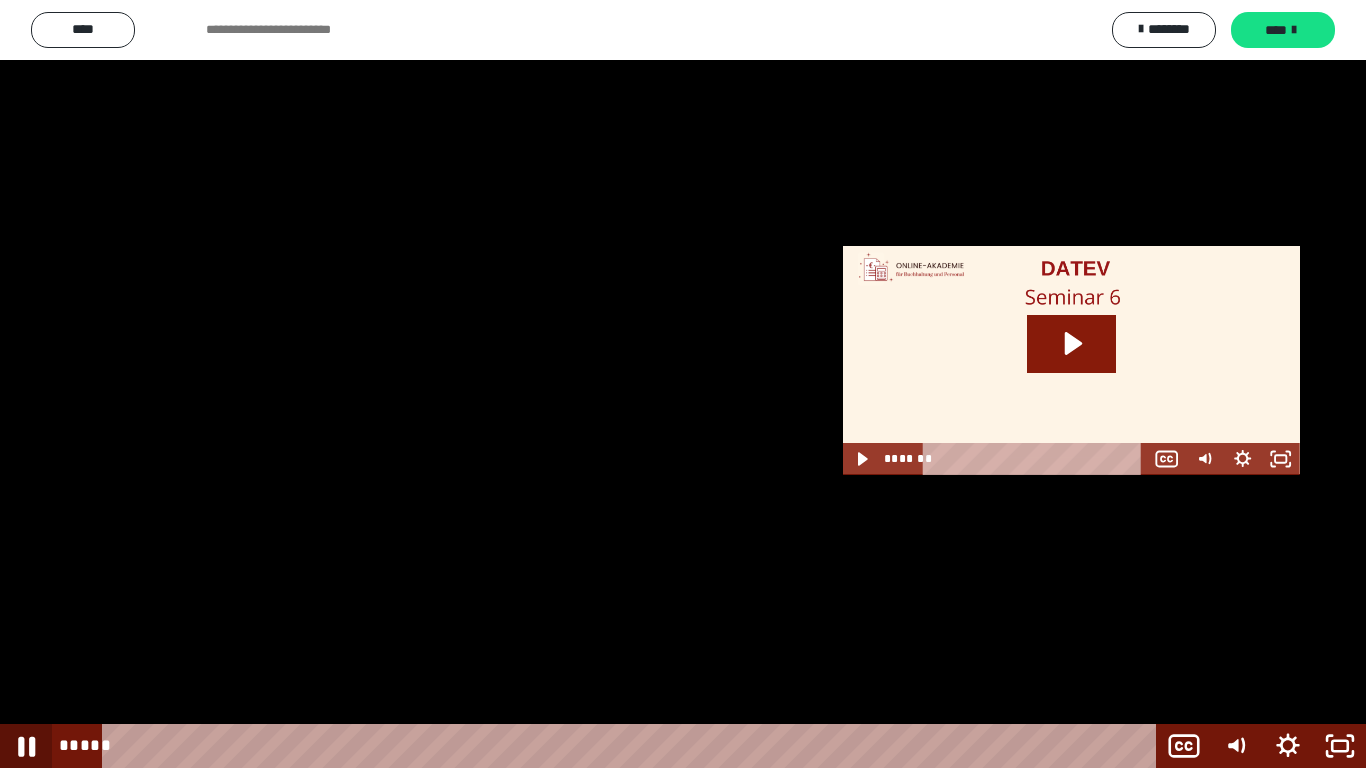 drag, startPoint x: 22, startPoint y: 741, endPoint x: 49, endPoint y: 742, distance: 27.018513 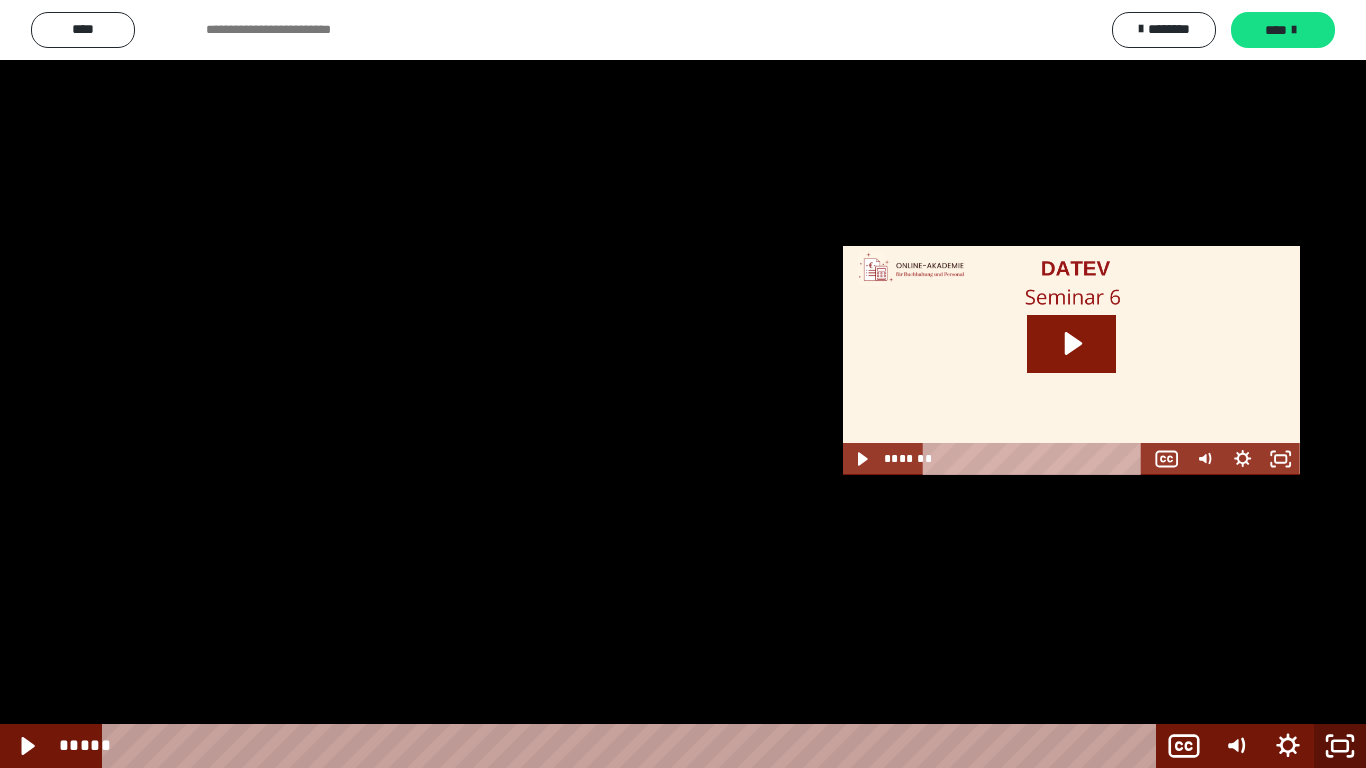 click 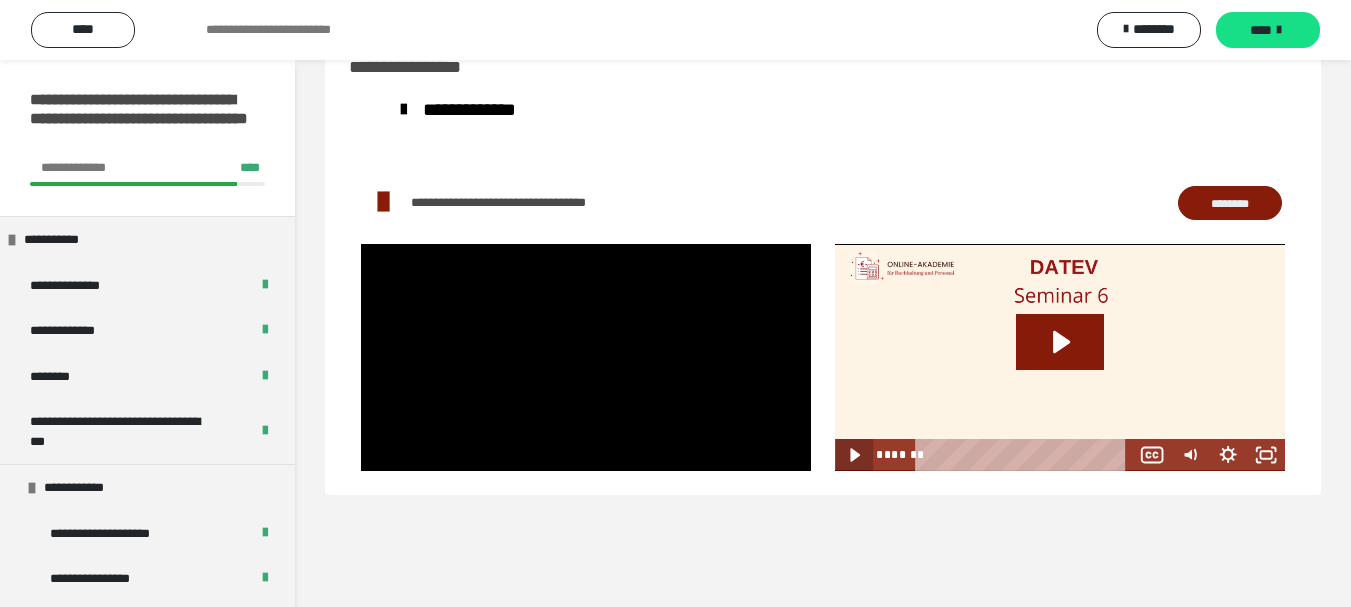 click 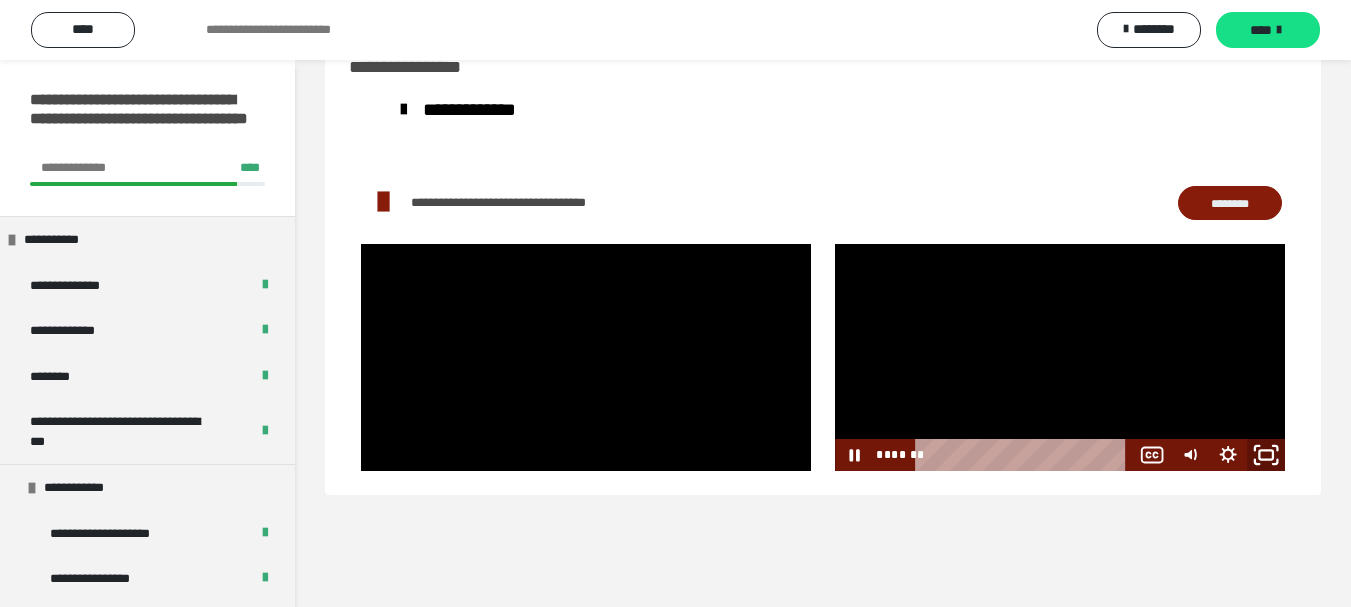click 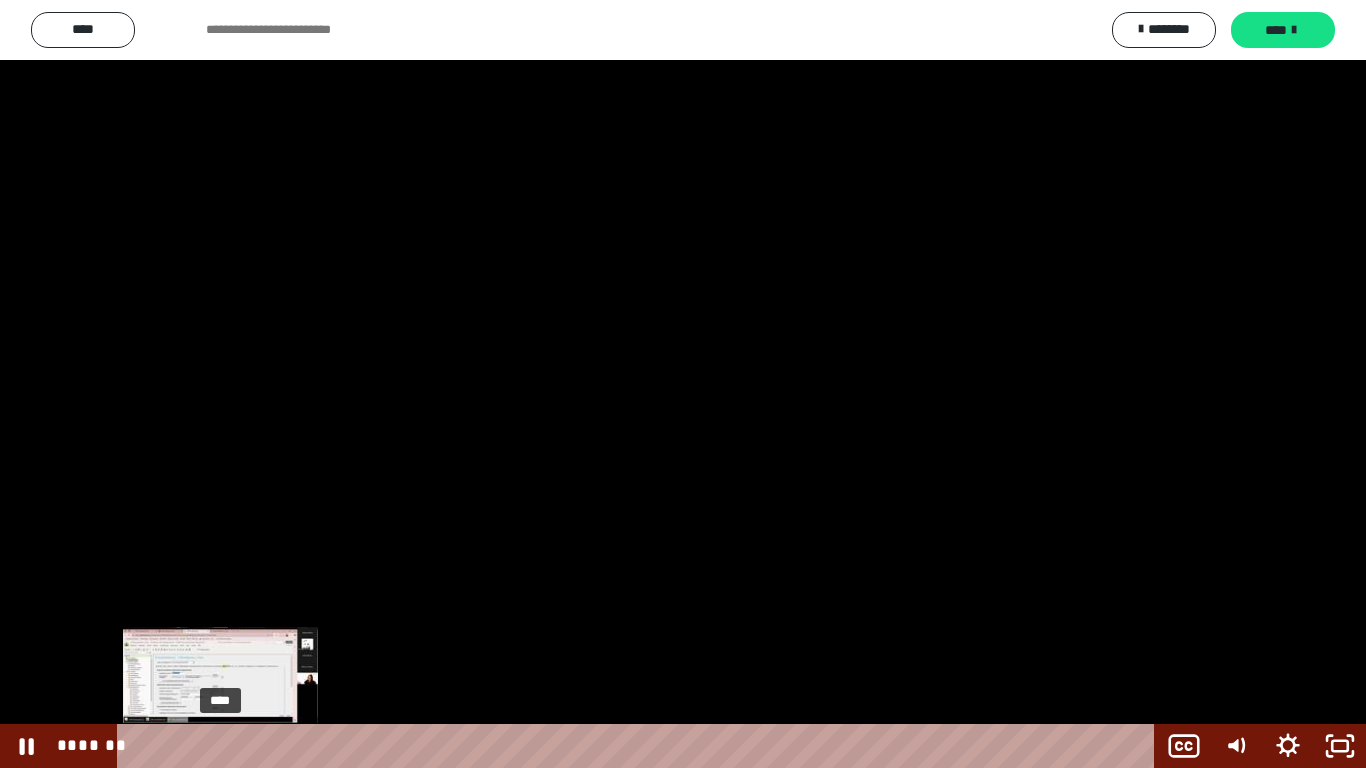 click on "****" at bounding box center [640, 746] 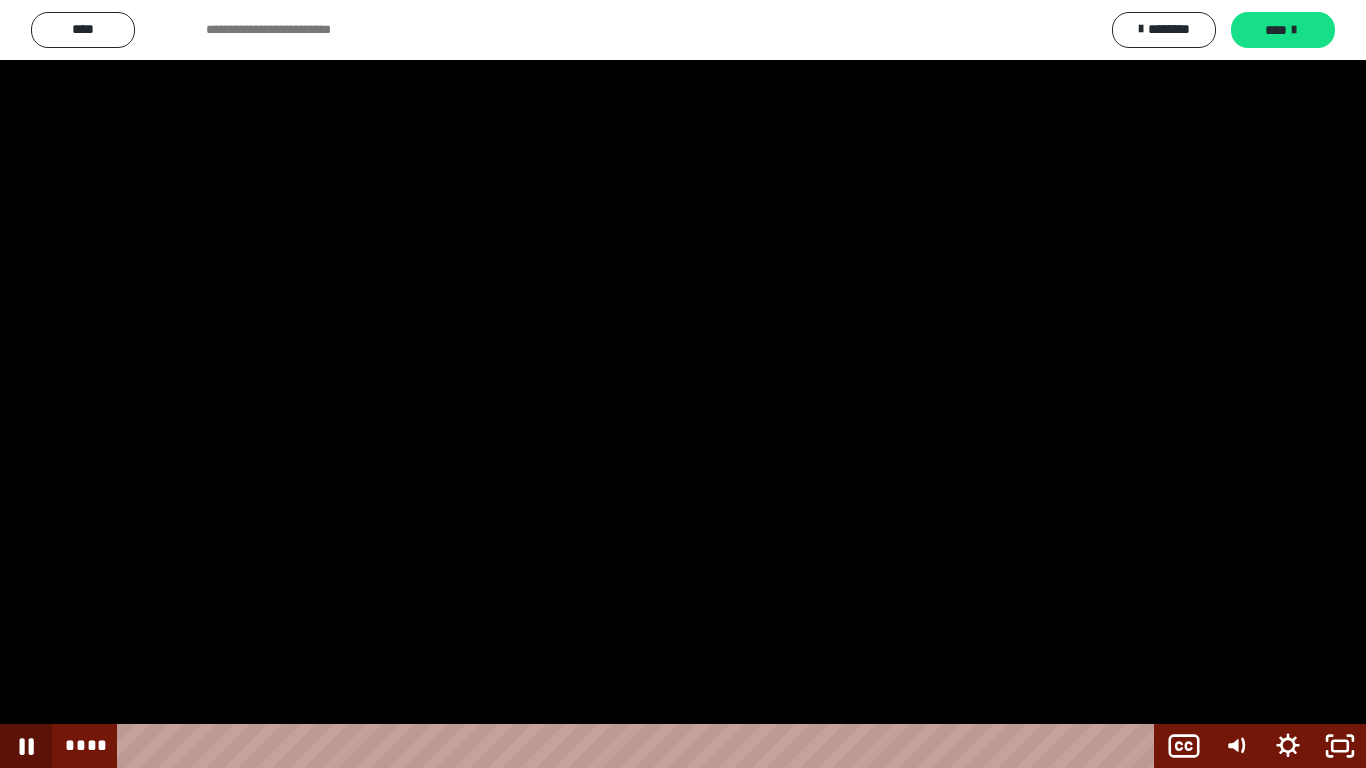click 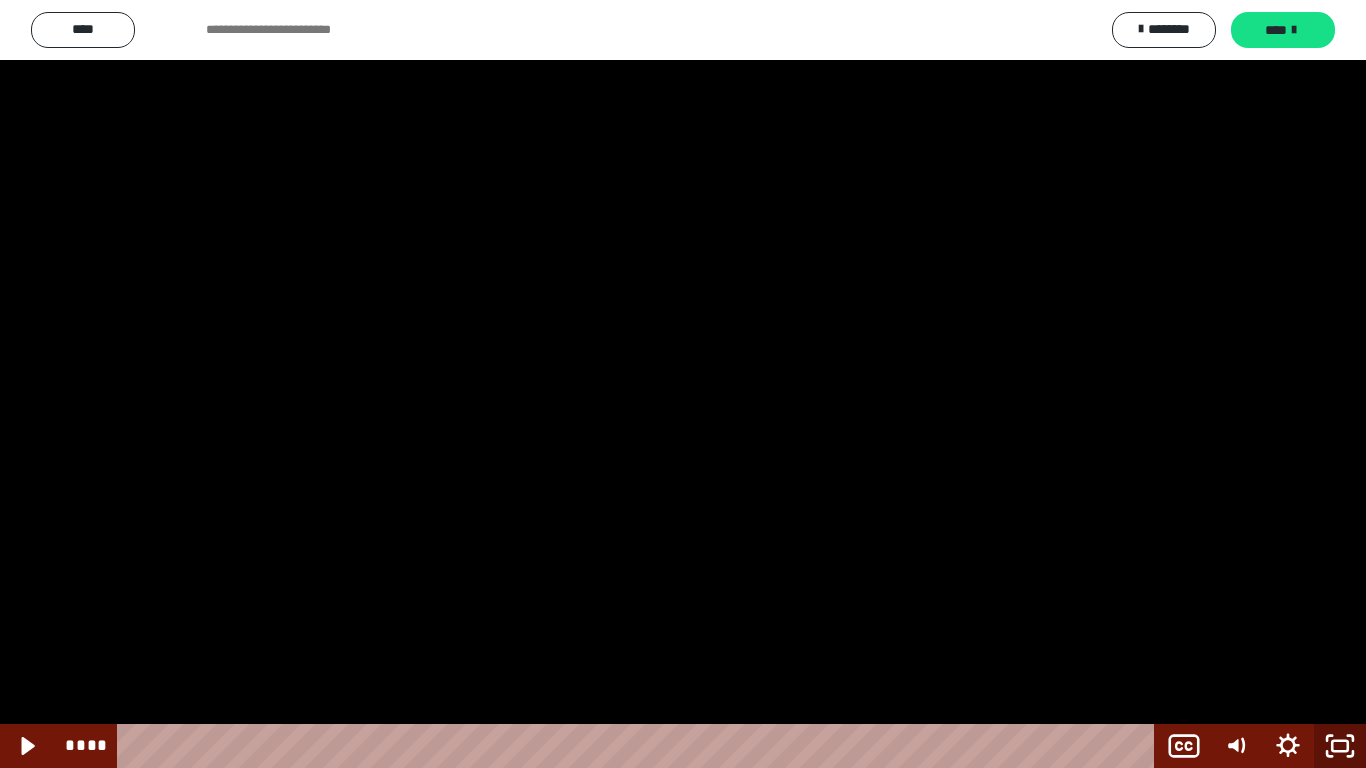 click 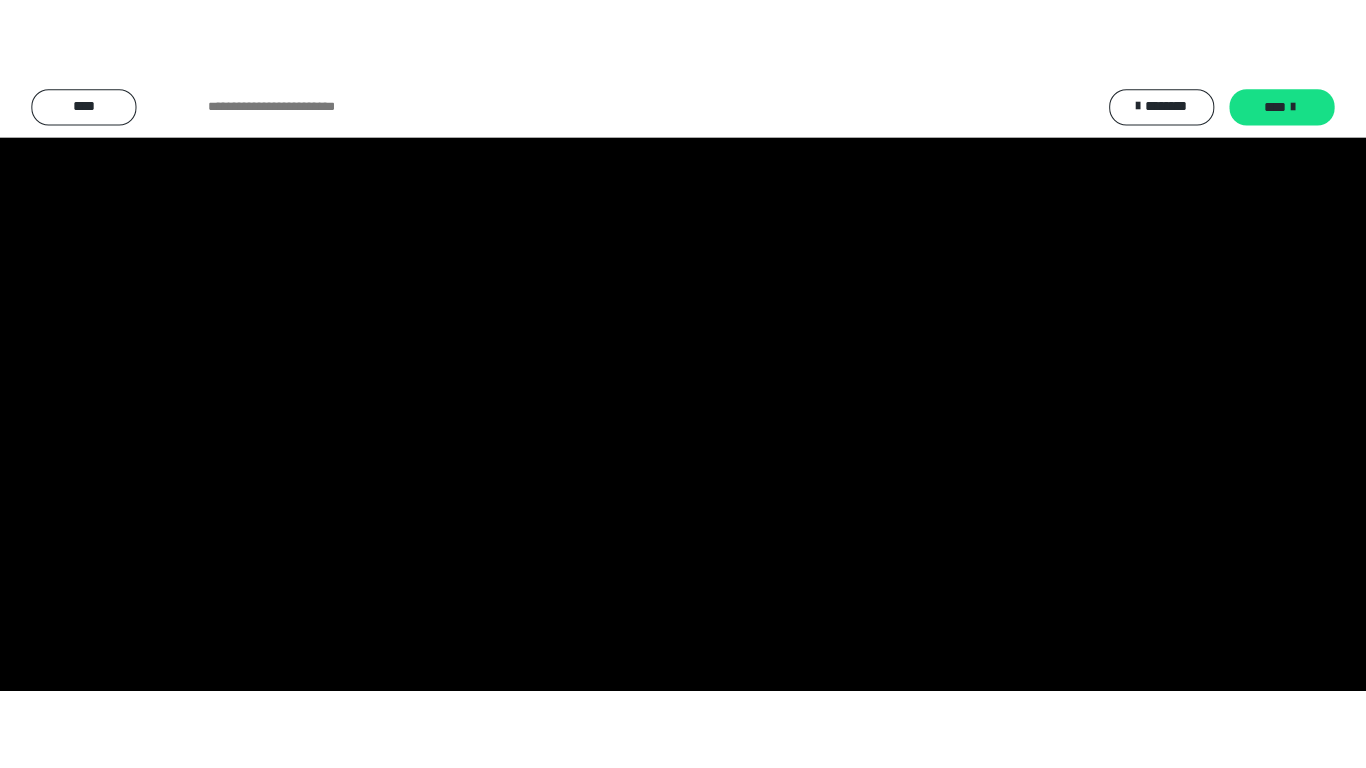 scroll, scrollTop: 2491, scrollLeft: 0, axis: vertical 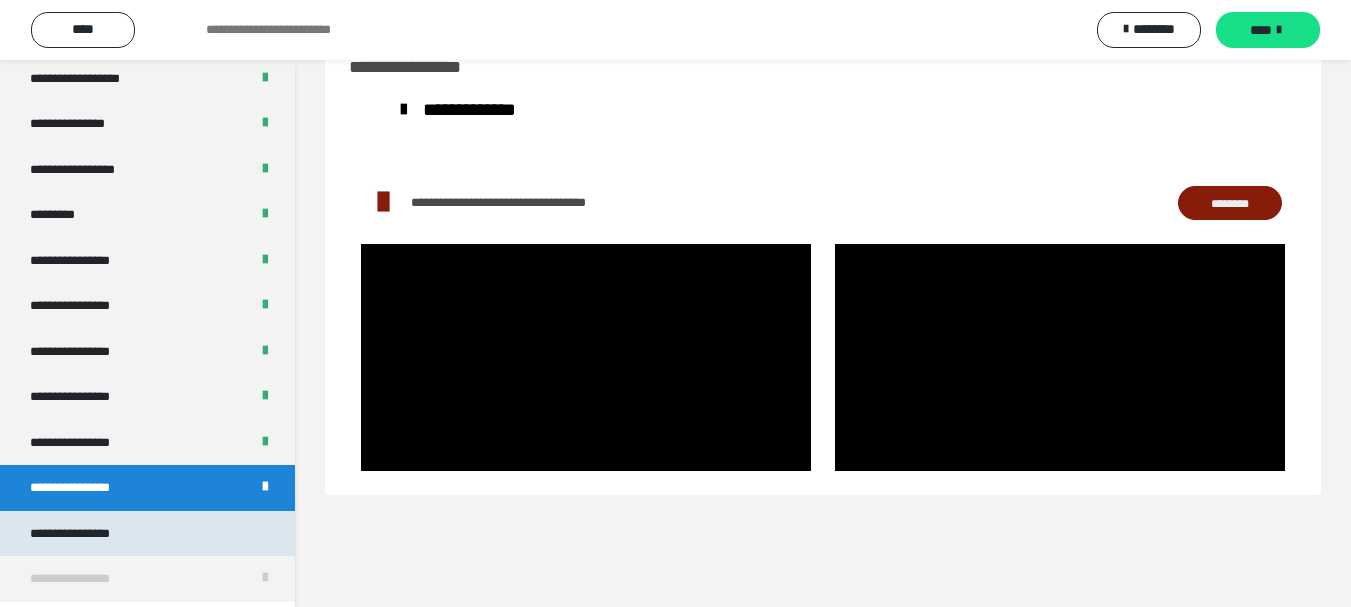 click on "**********" at bounding box center (70, 533) 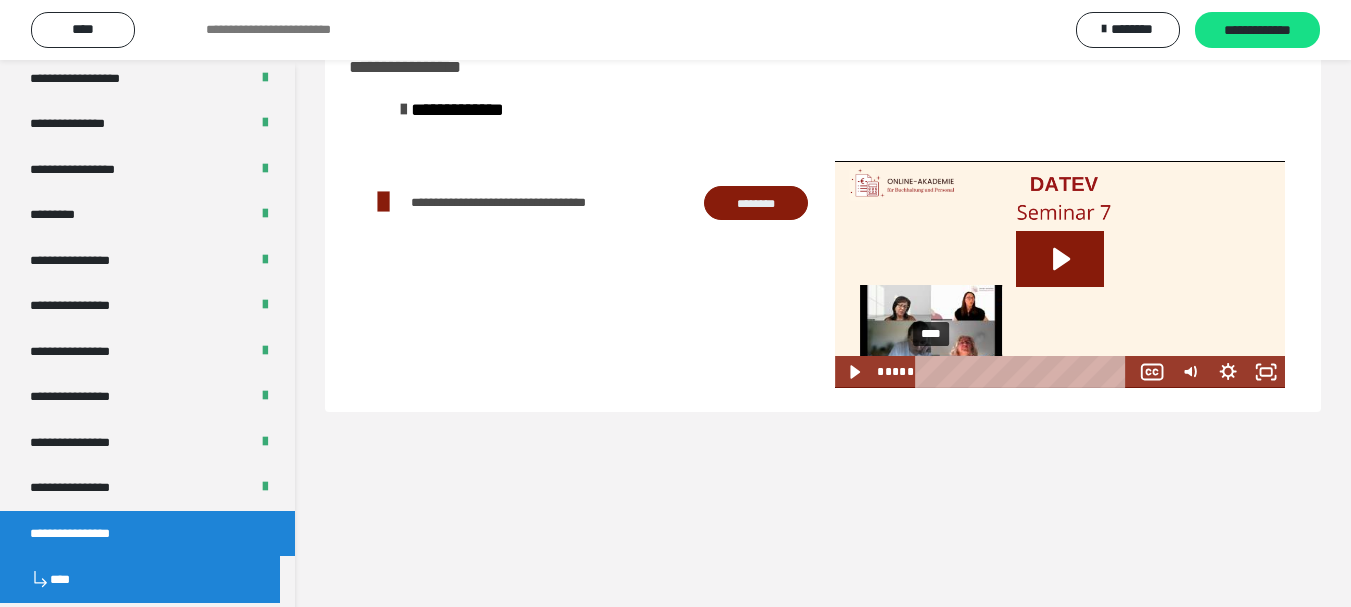 click on "****" at bounding box center (1025, 372) 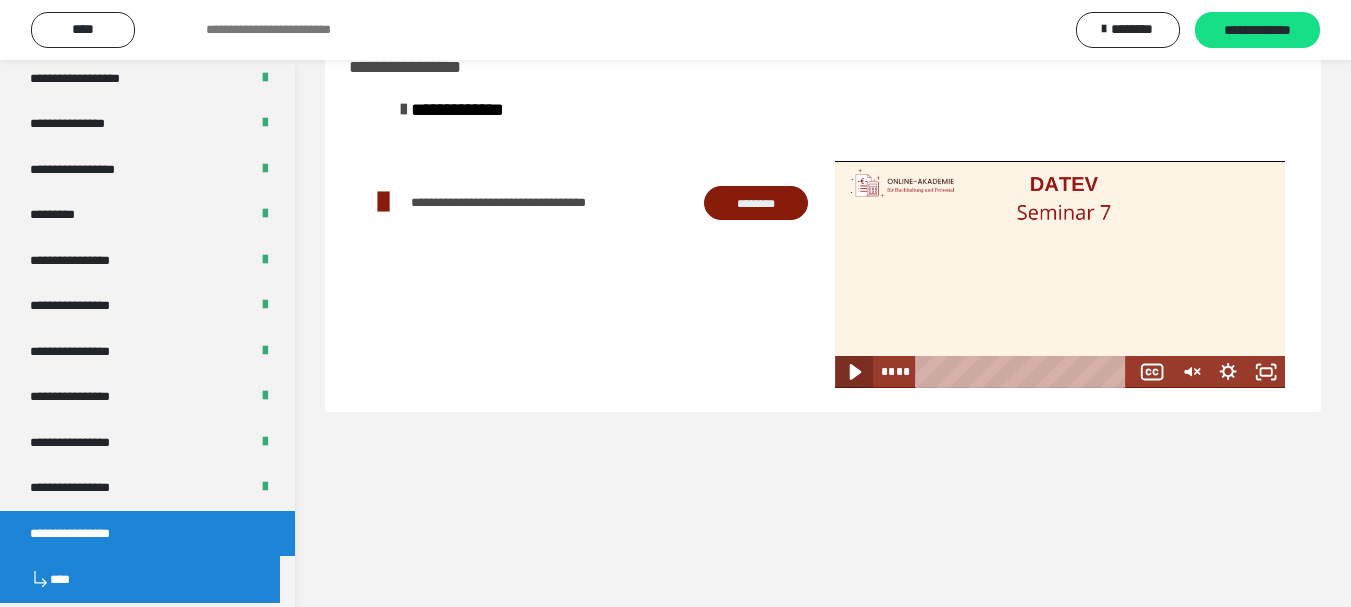 click at bounding box center [854, 372] 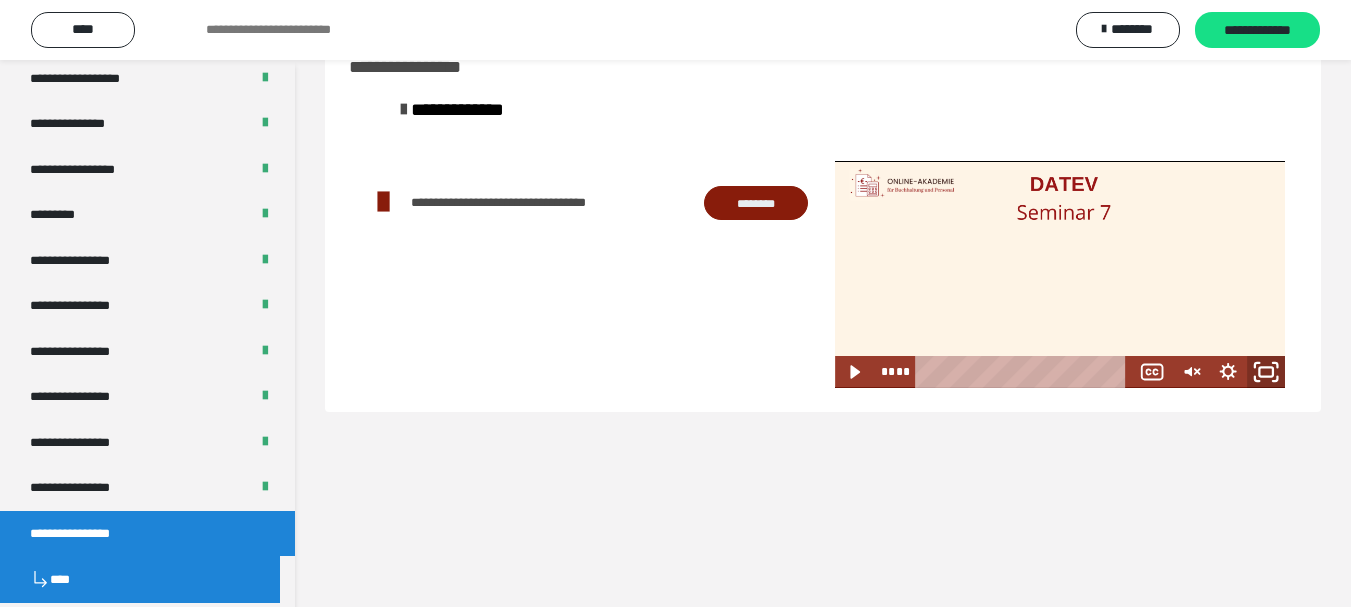 click 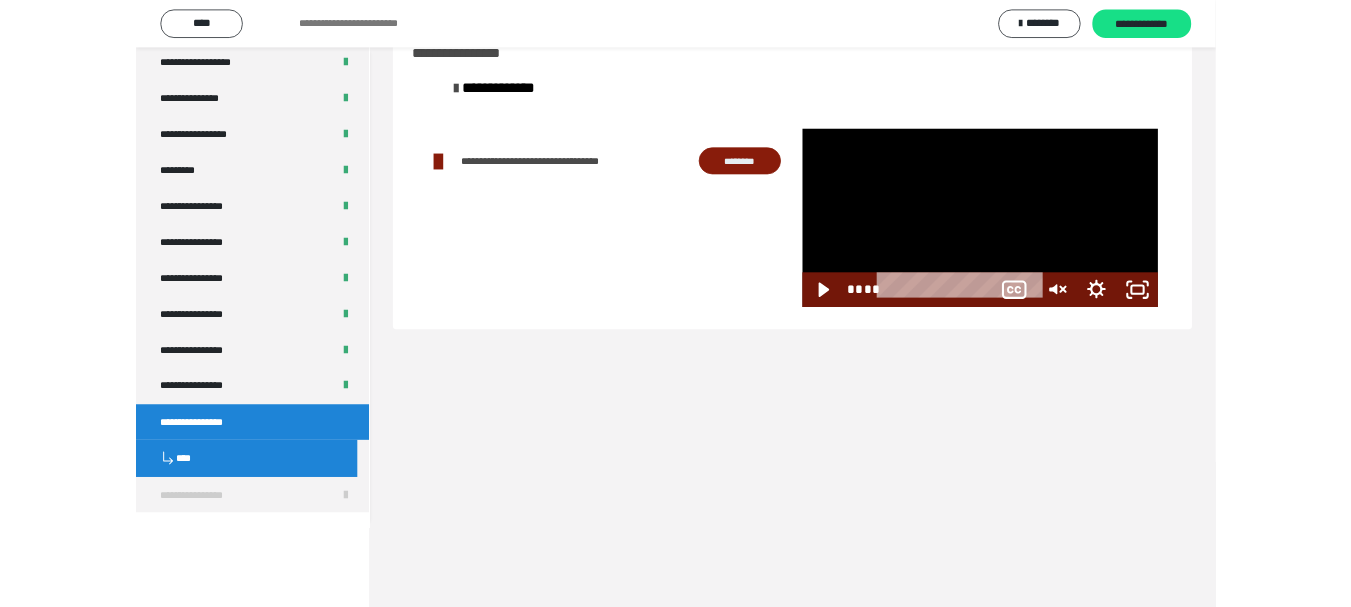scroll, scrollTop: 2377, scrollLeft: 0, axis: vertical 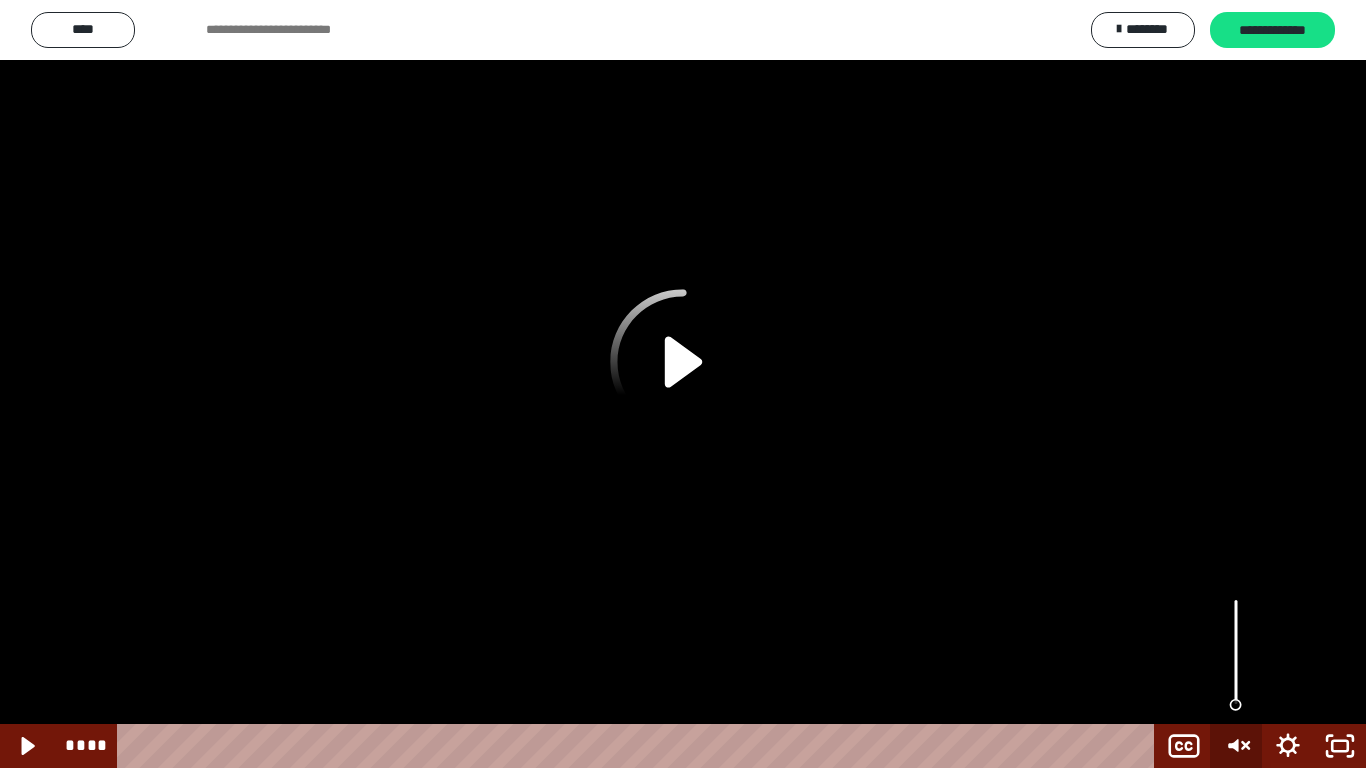 click 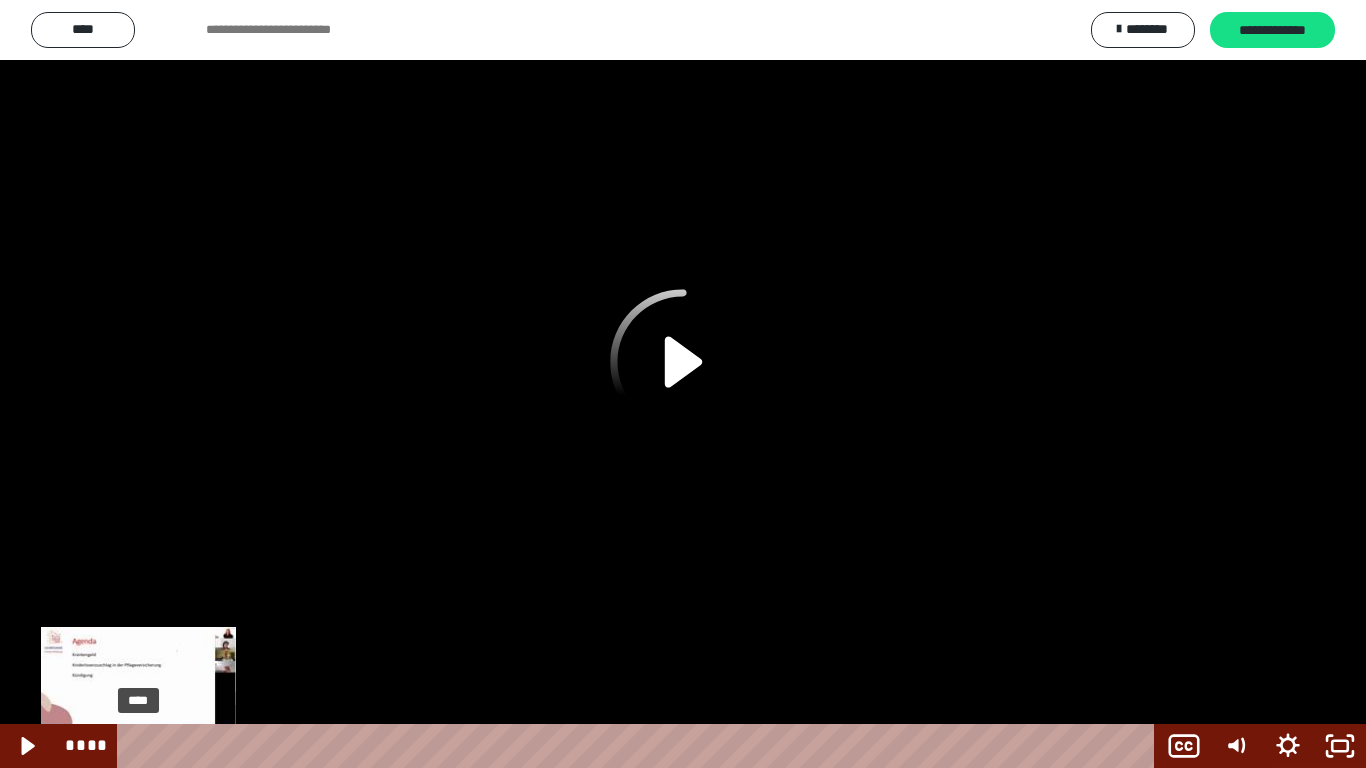 click on "****" at bounding box center (640, 746) 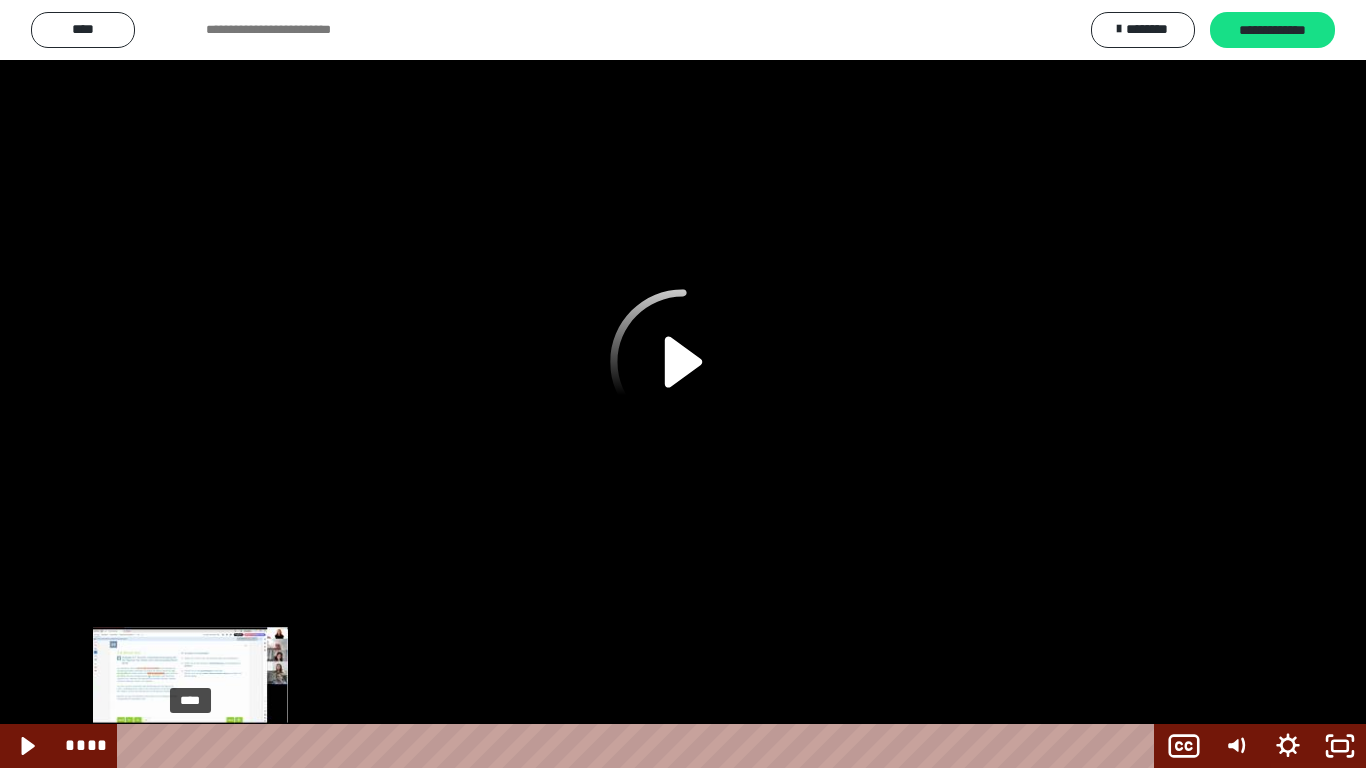 click on "****" at bounding box center (640, 746) 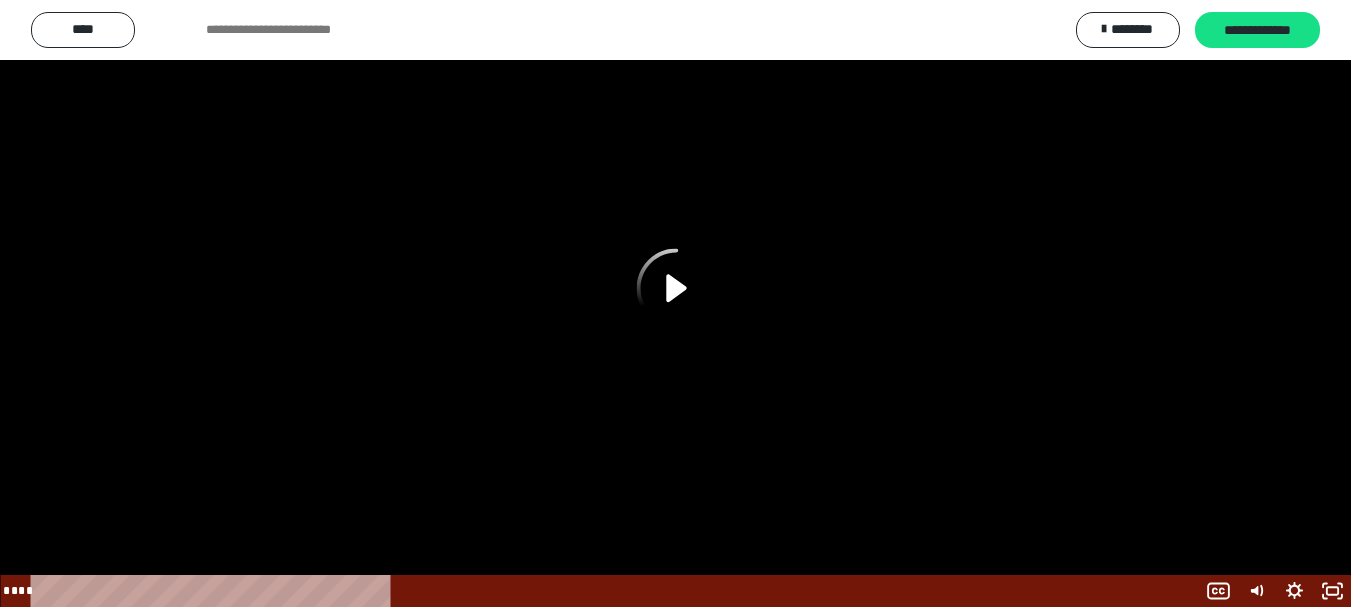 scroll, scrollTop: 2491, scrollLeft: 0, axis: vertical 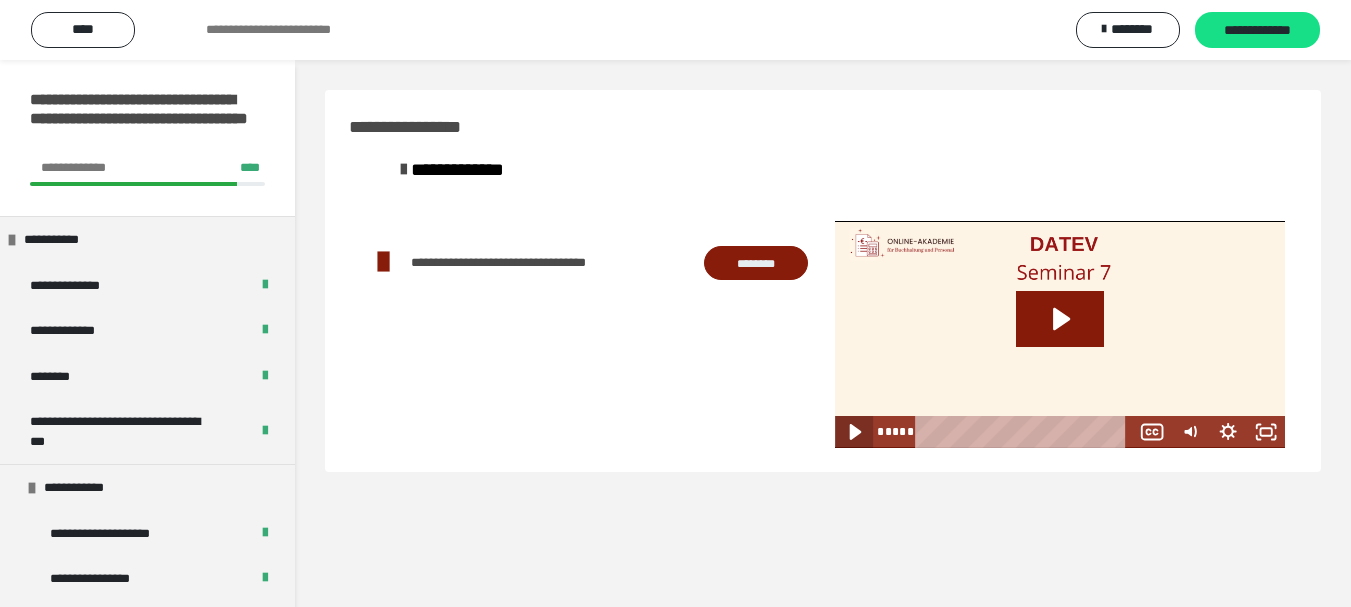 click 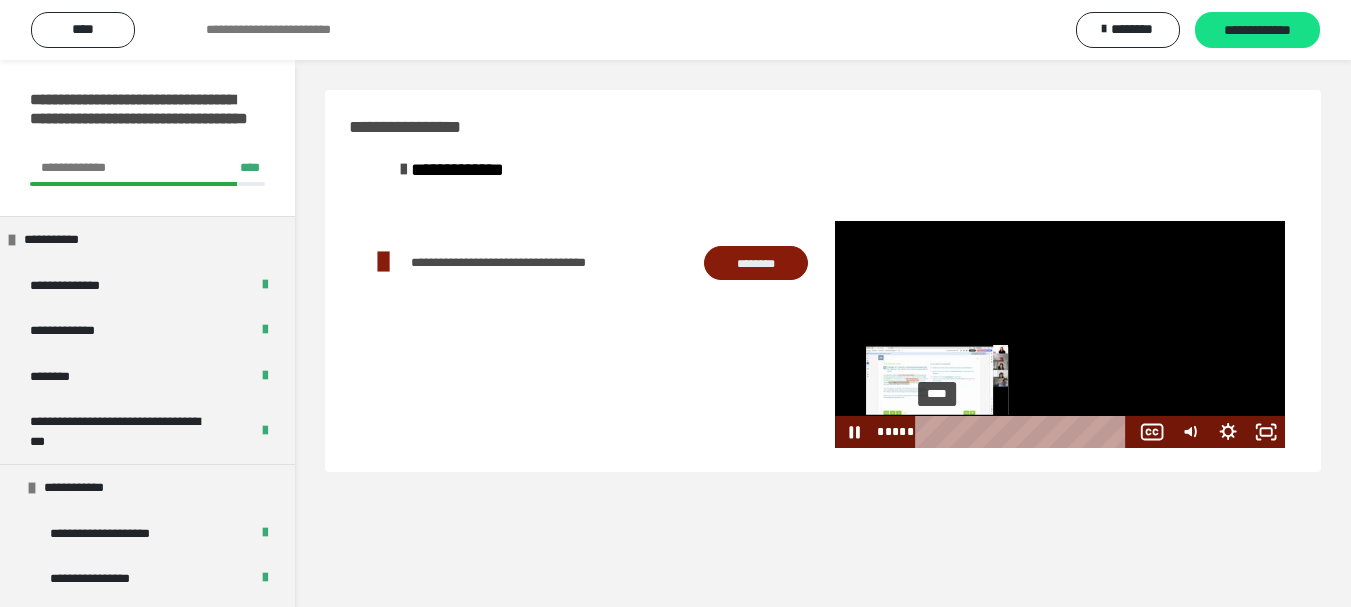 click on "****" at bounding box center (1025, 432) 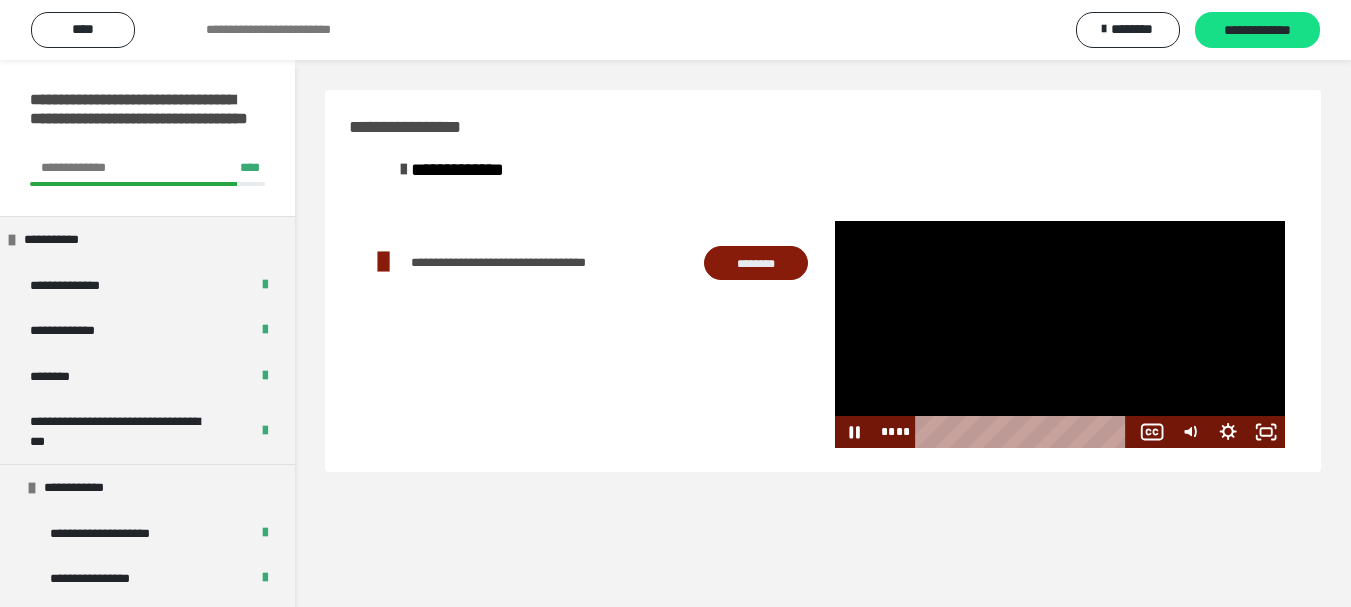 drag, startPoint x: 1287, startPoint y: 431, endPoint x: 1267, endPoint y: 429, distance: 20.09975 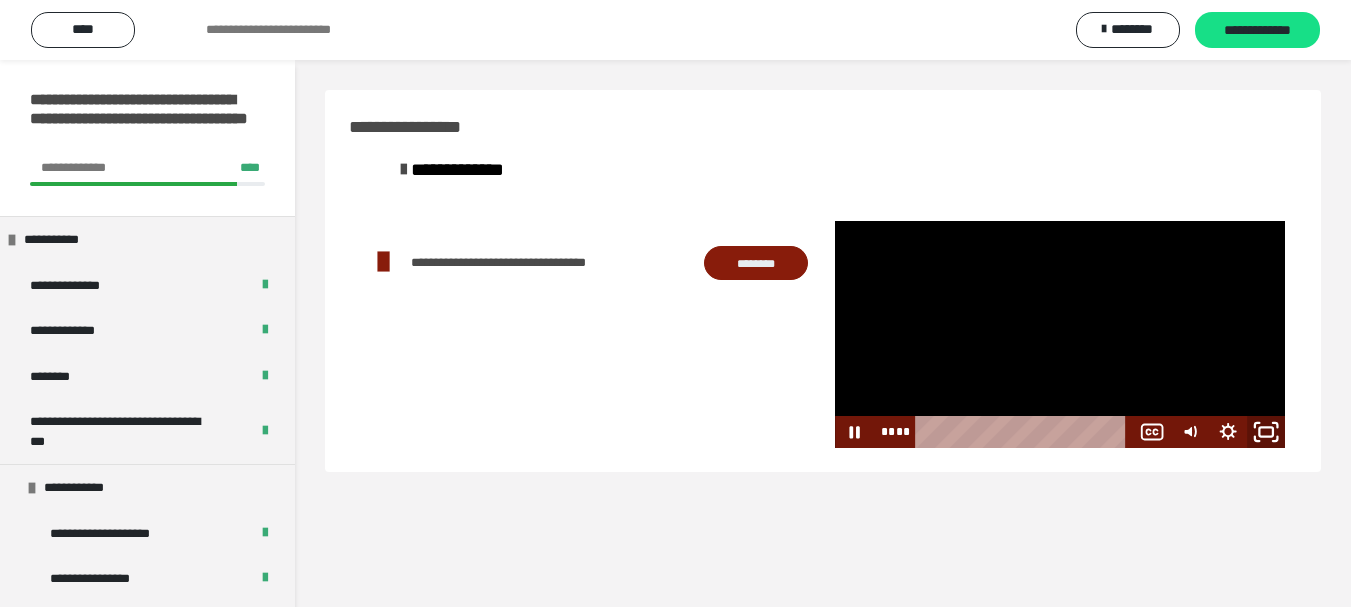 drag, startPoint x: 1267, startPoint y: 427, endPoint x: 660, endPoint y: 352, distance: 611.6159 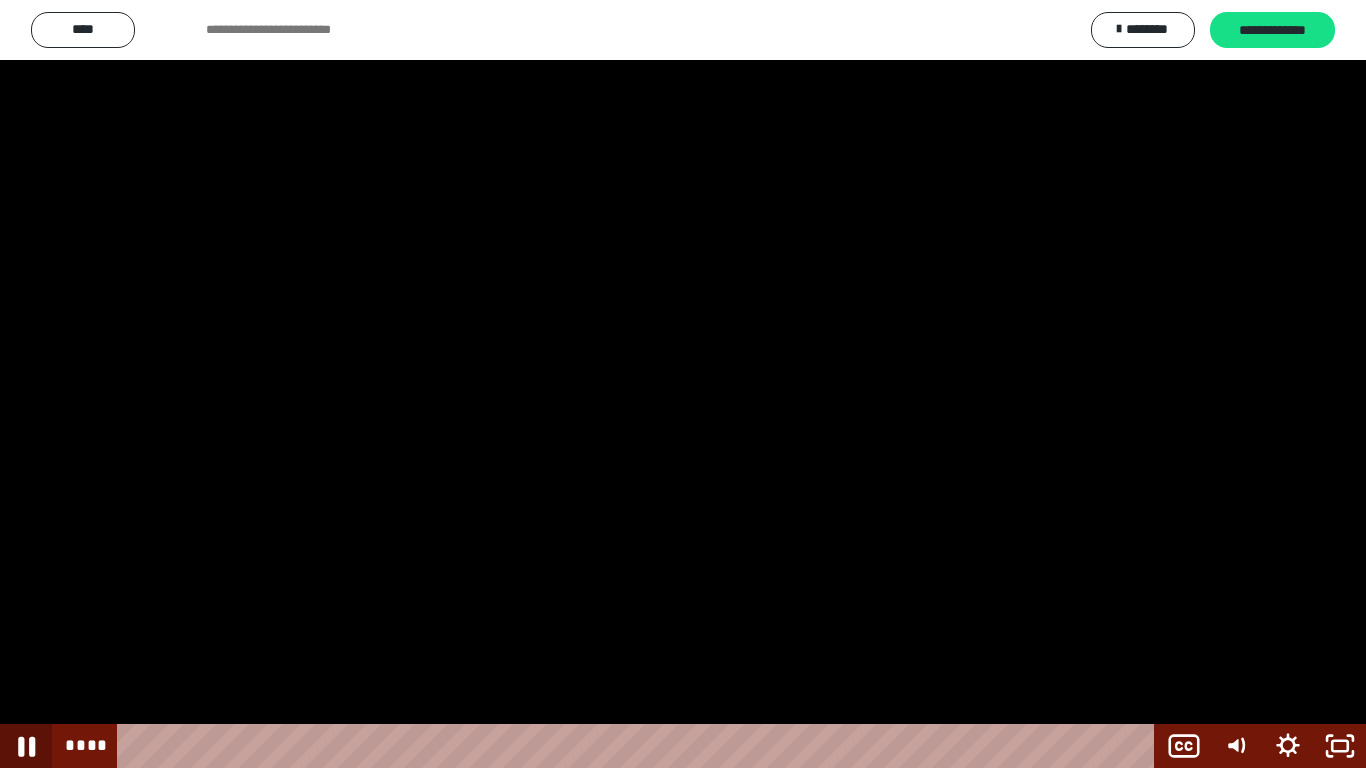 click 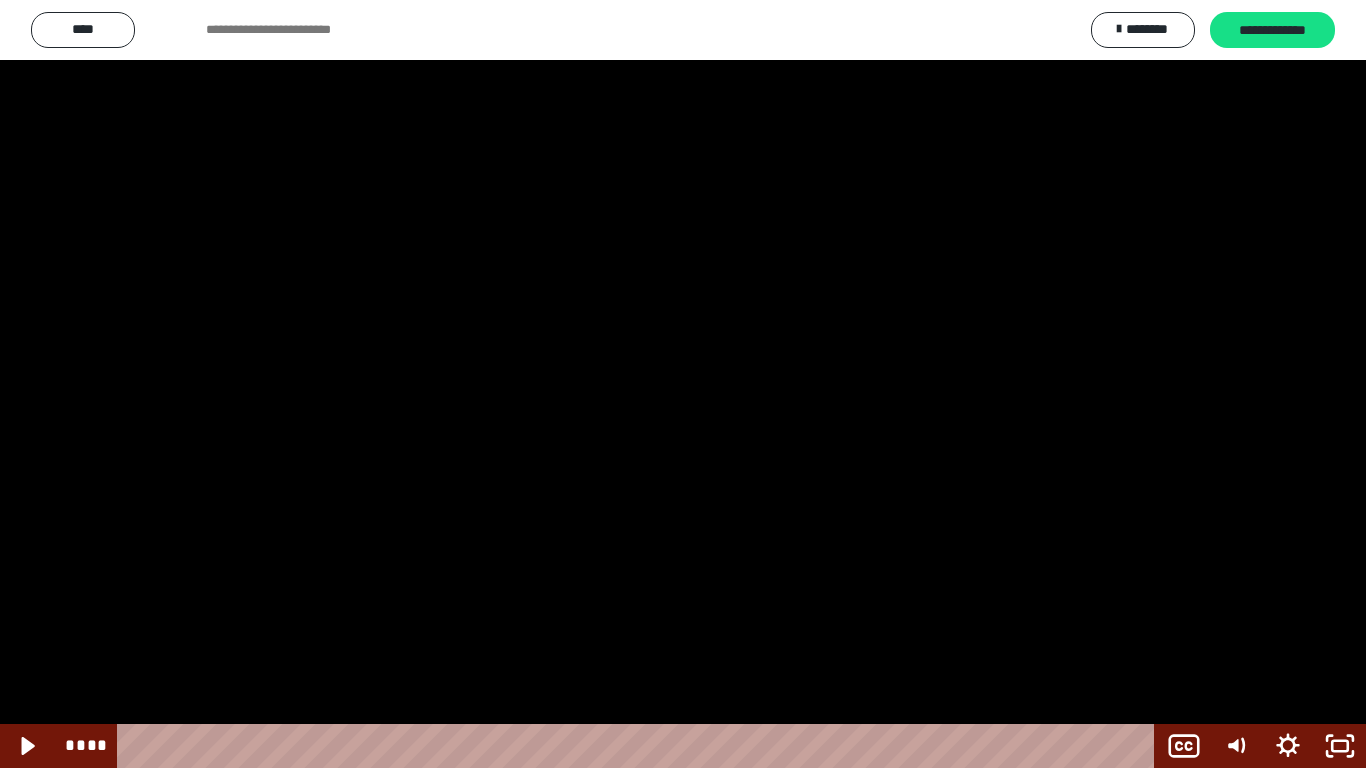 click 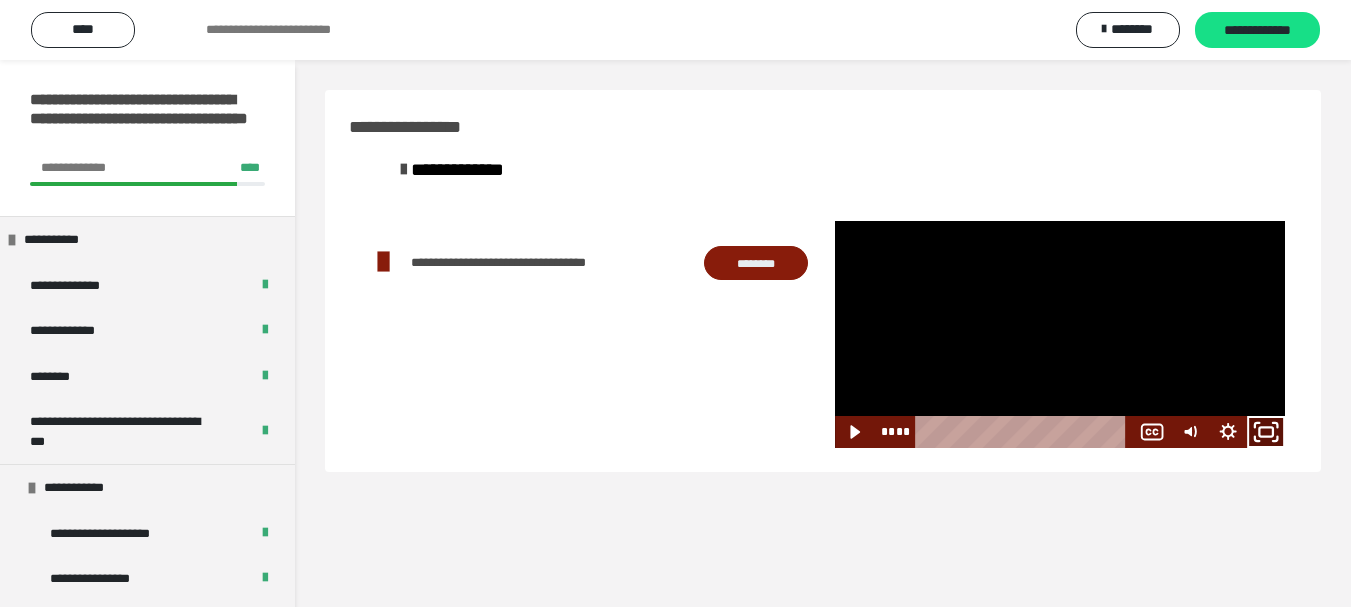 click 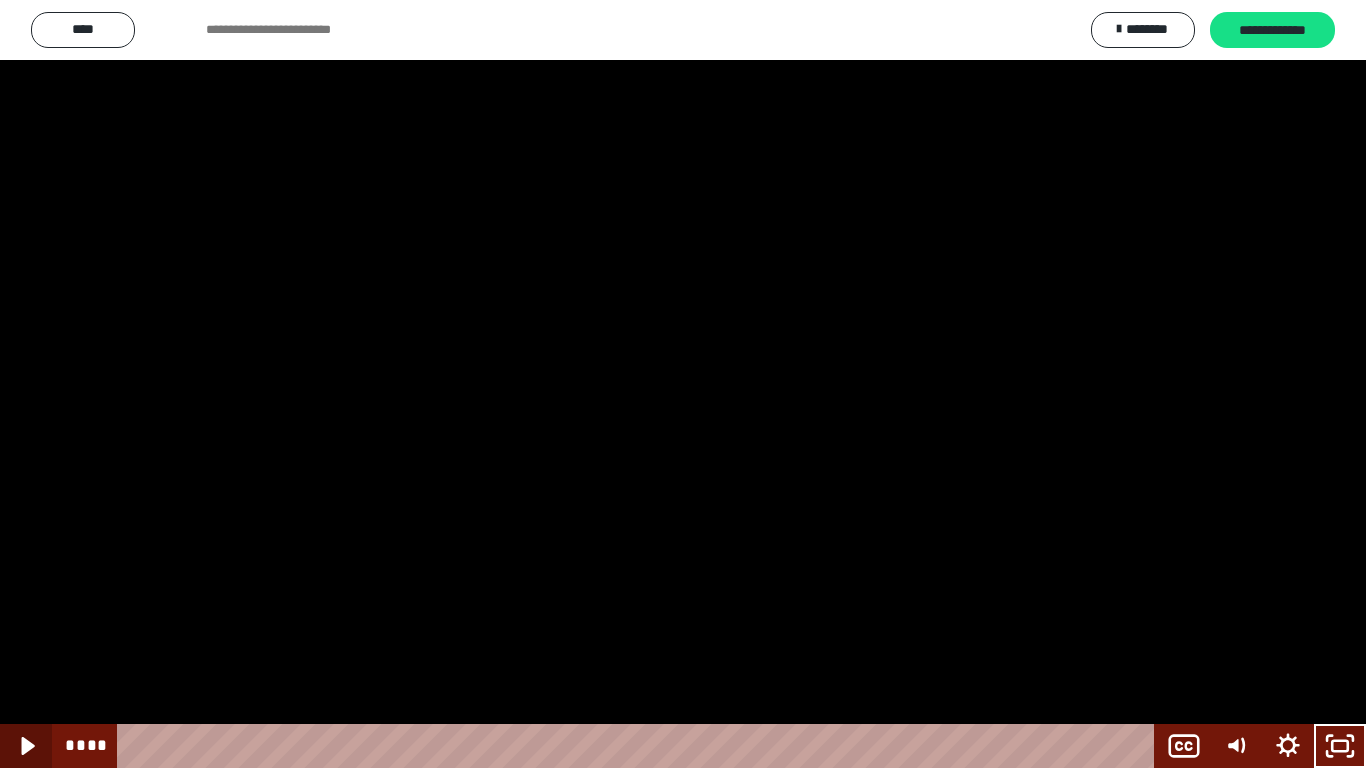 drag, startPoint x: 25, startPoint y: 743, endPoint x: 93, endPoint y: 648, distance: 116.82893 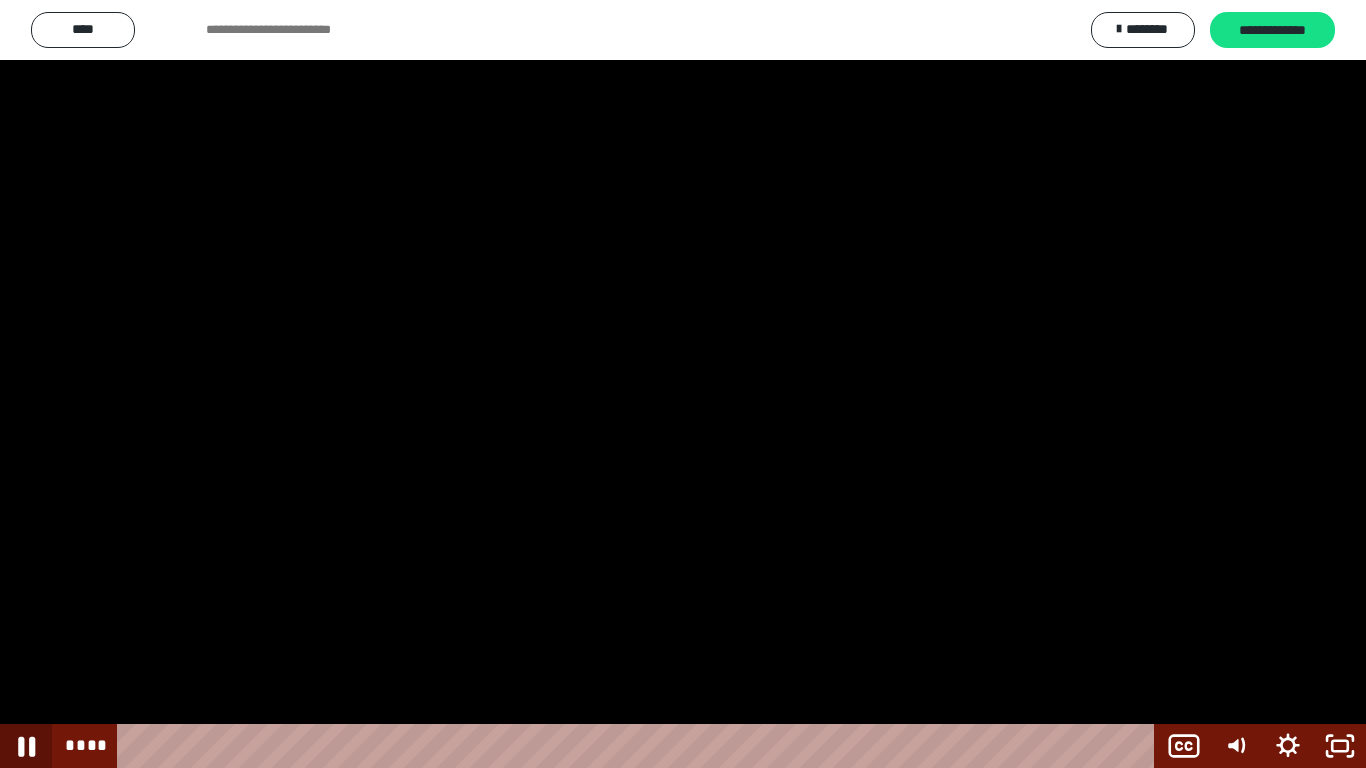 click 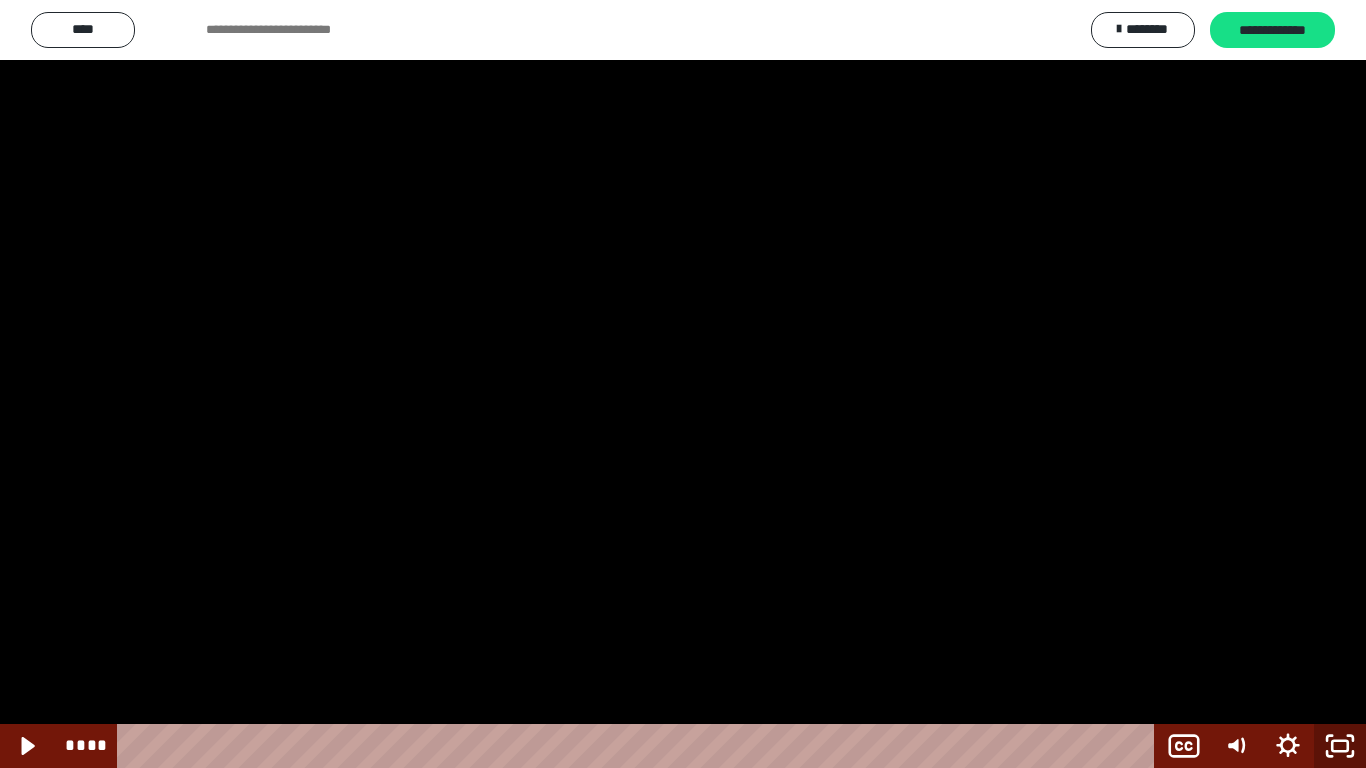 click 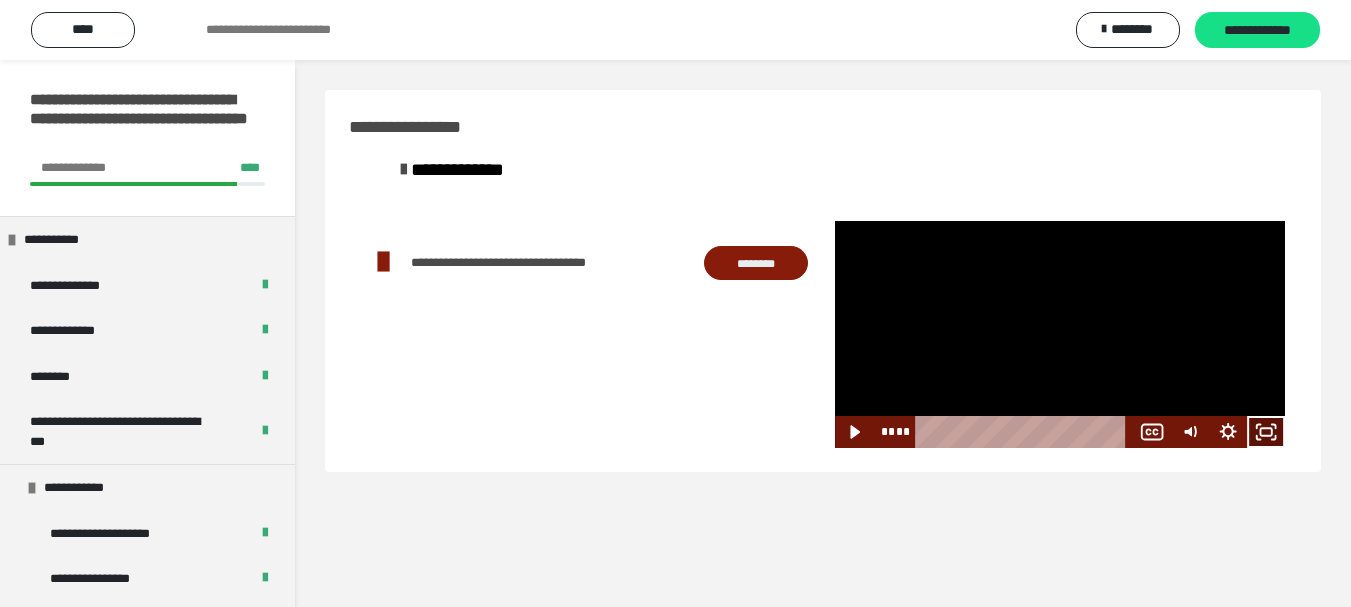 drag, startPoint x: 1273, startPoint y: 442, endPoint x: 1256, endPoint y: 560, distance: 119.218285 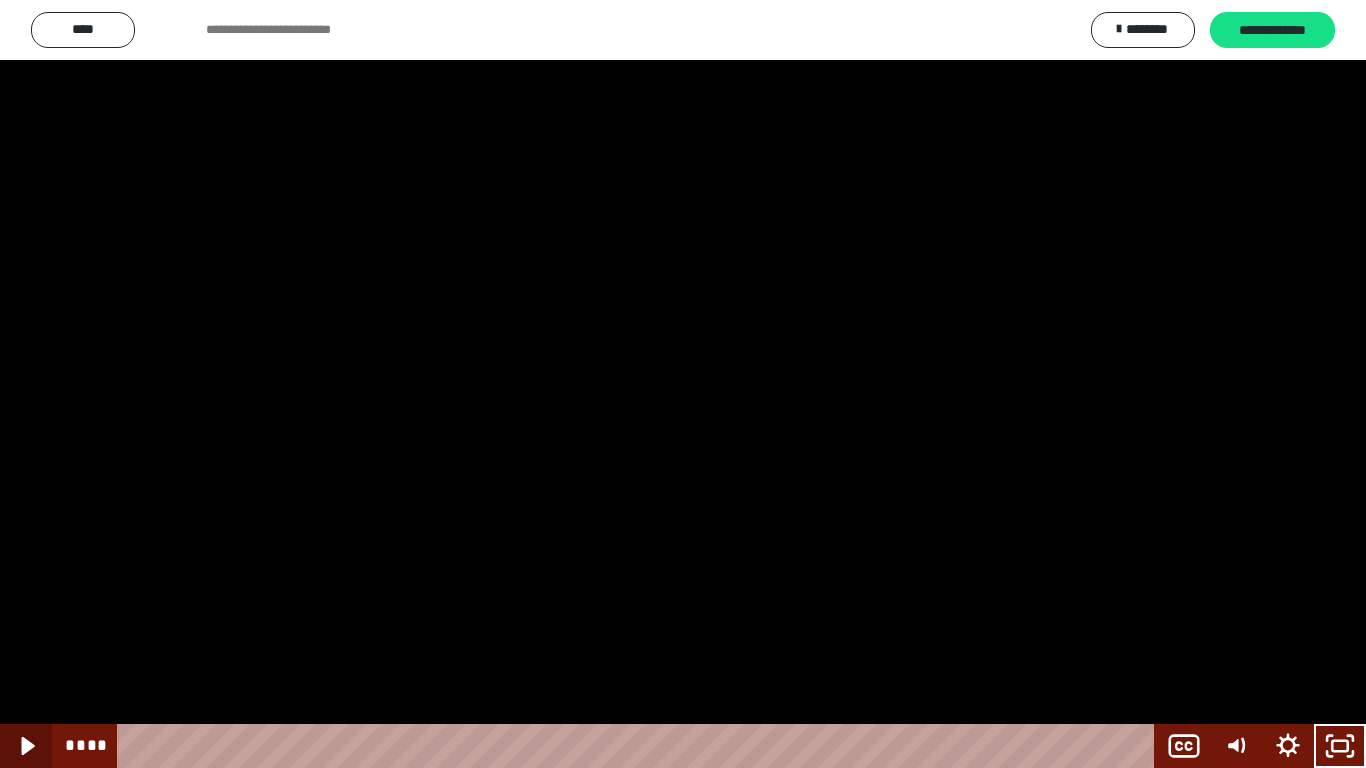 click 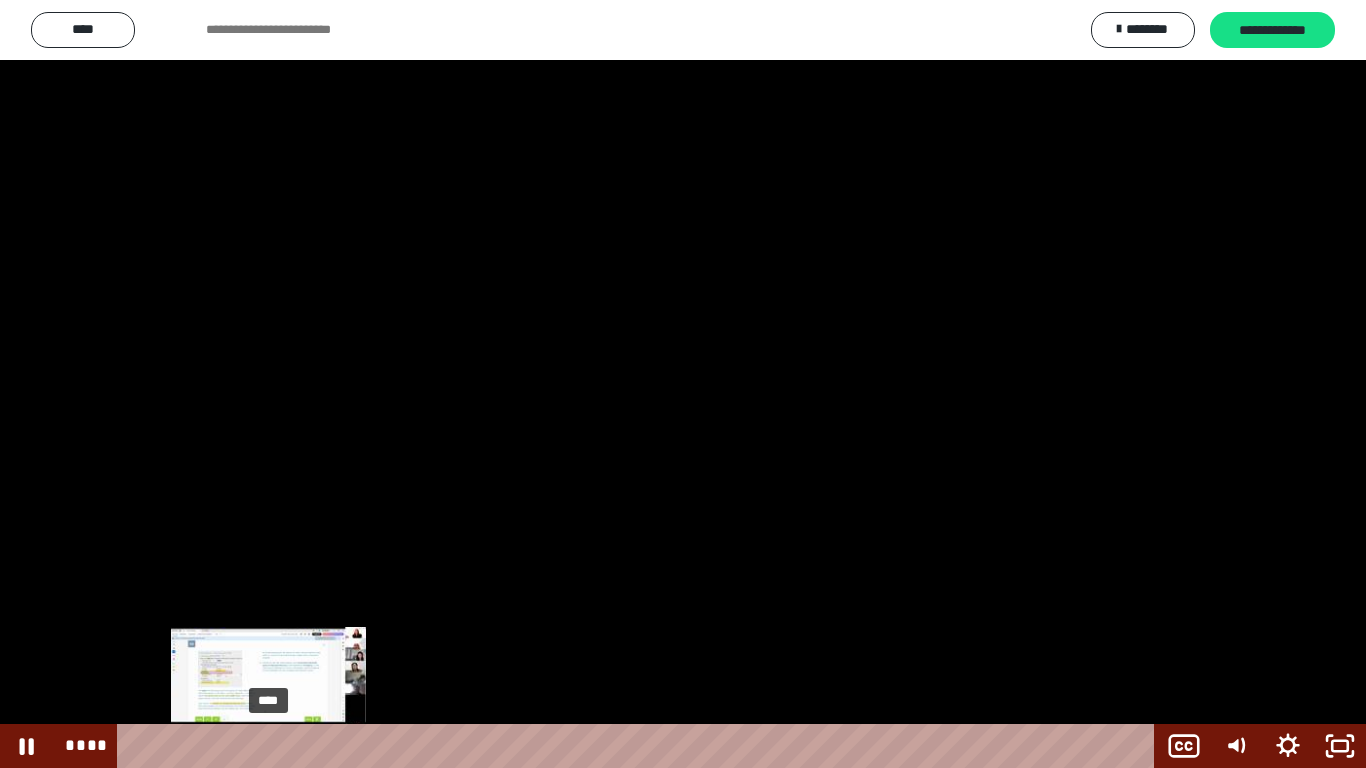 click on "****" at bounding box center (640, 746) 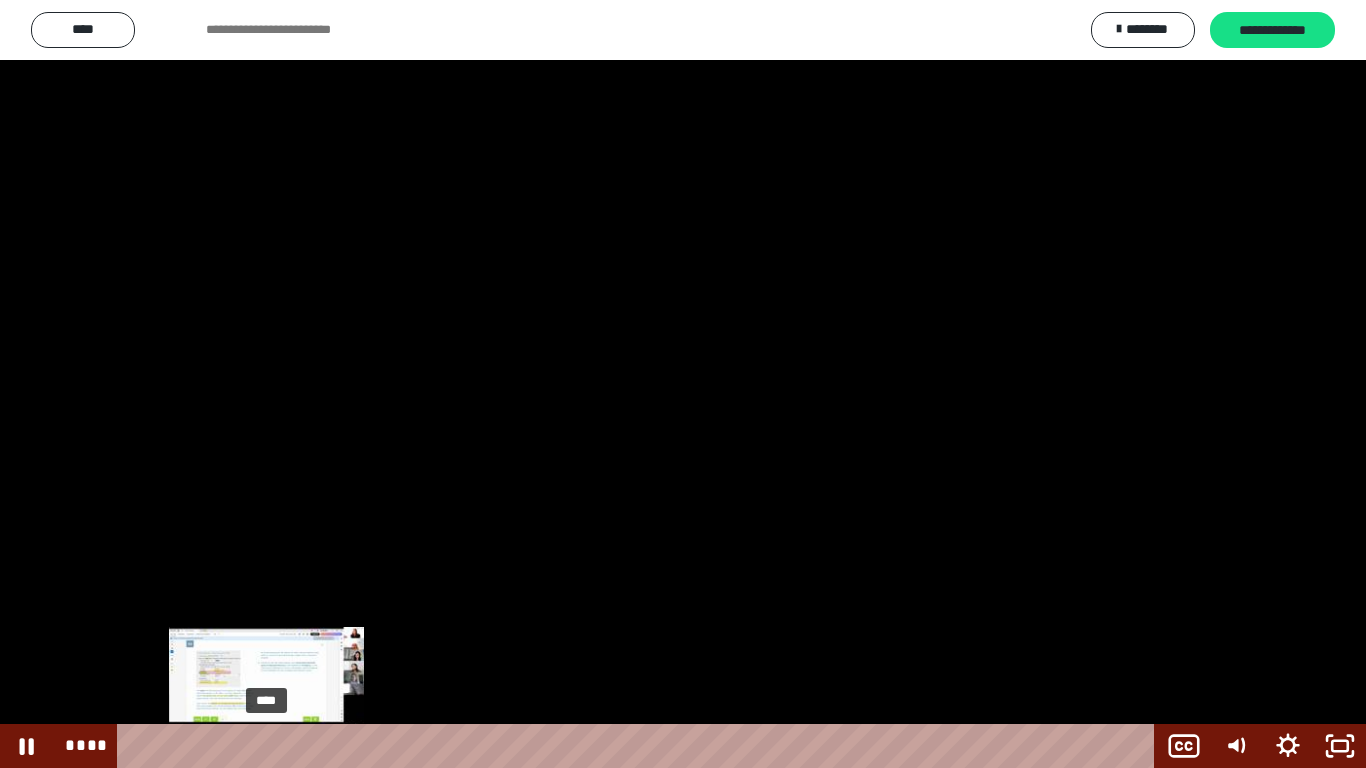 click at bounding box center [266, 746] 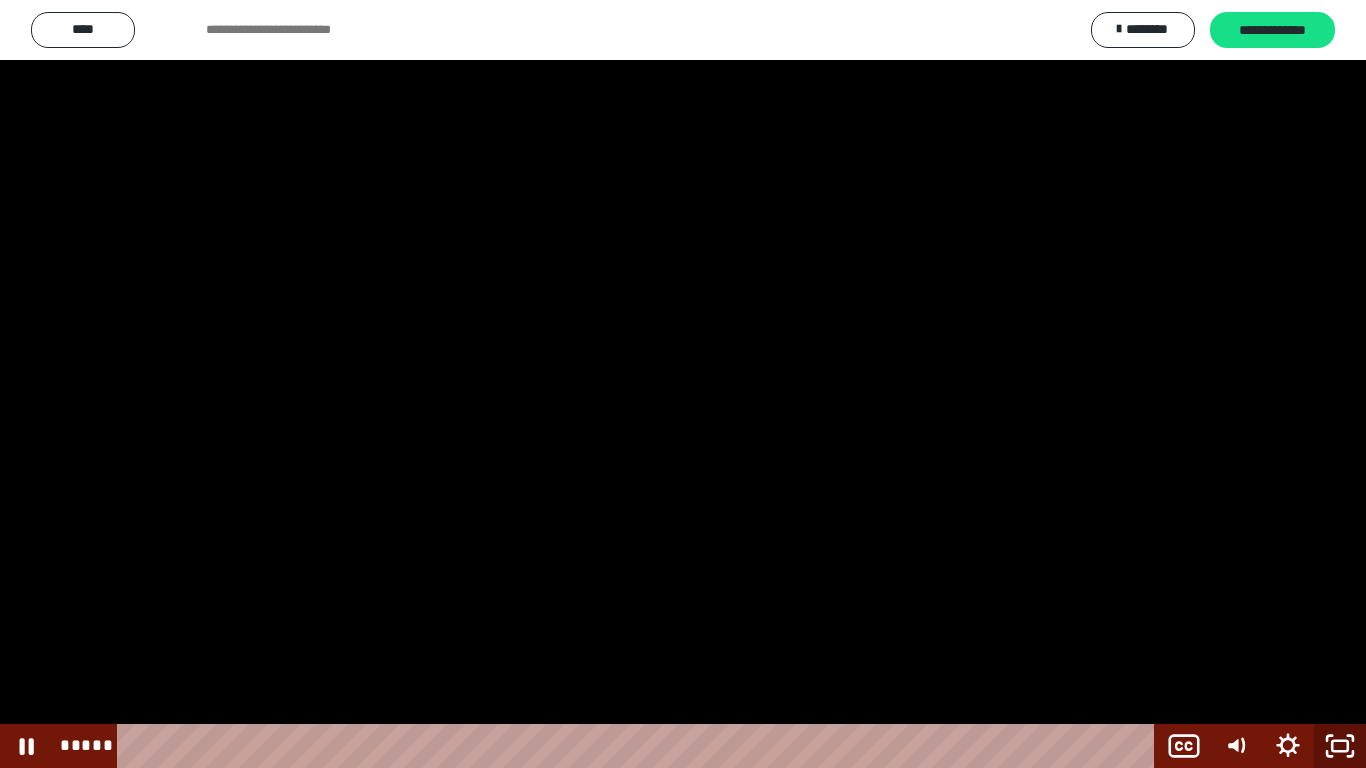 click 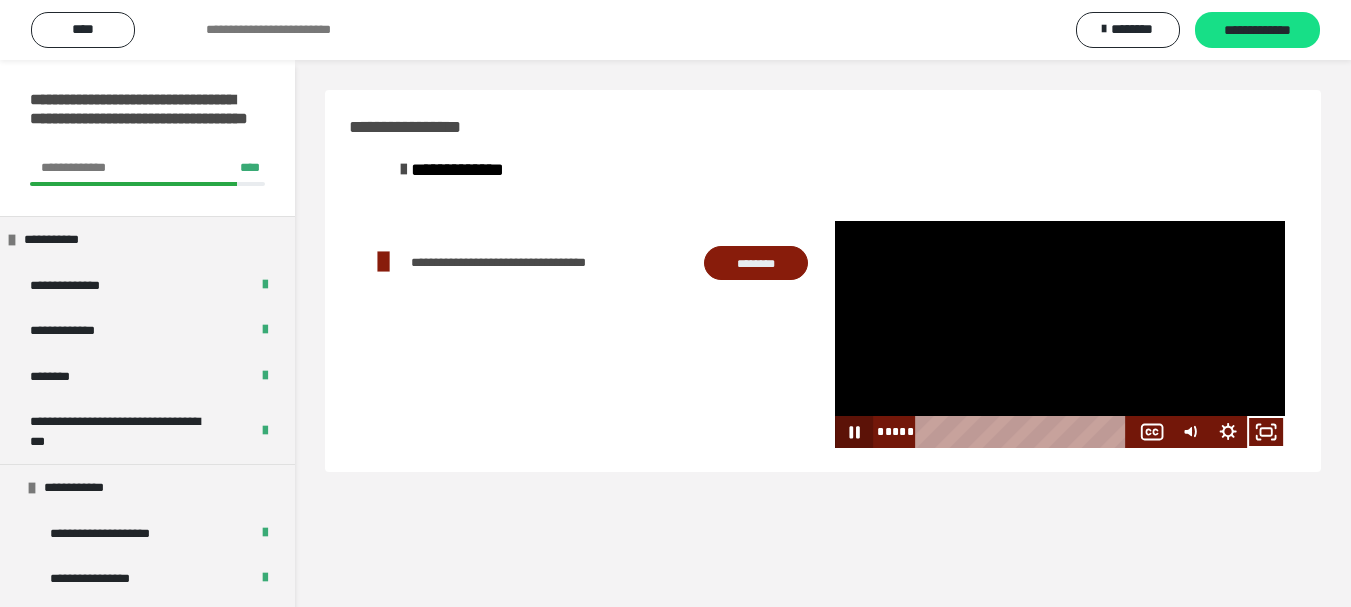 click 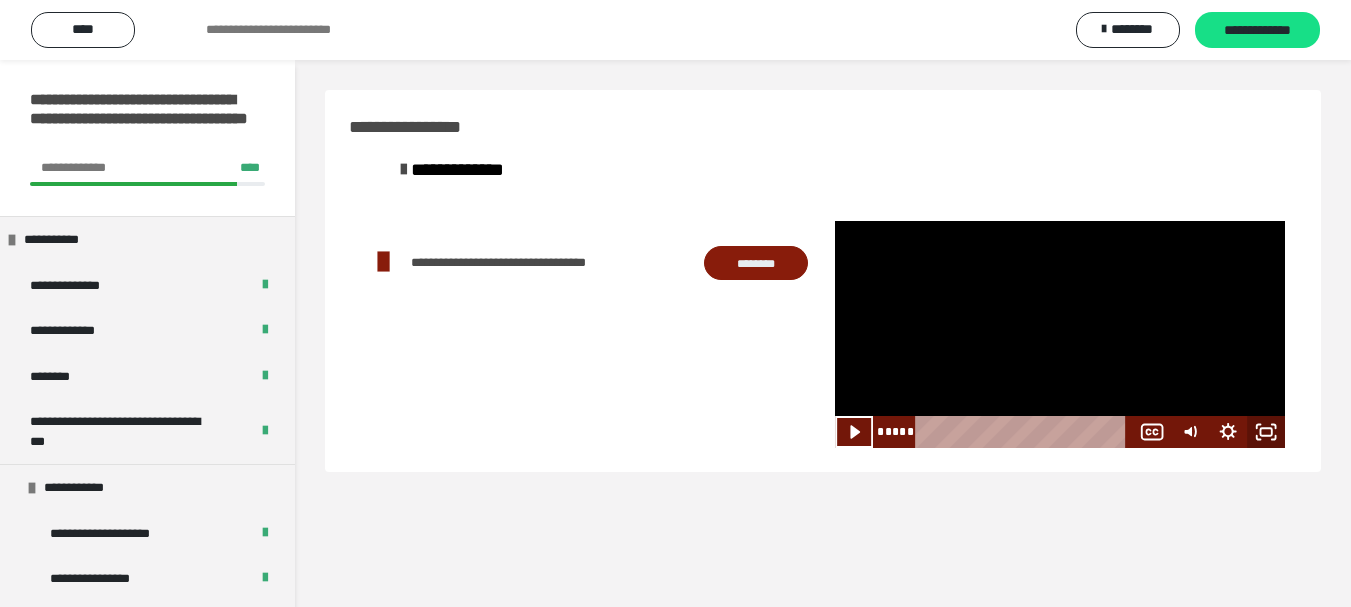 click 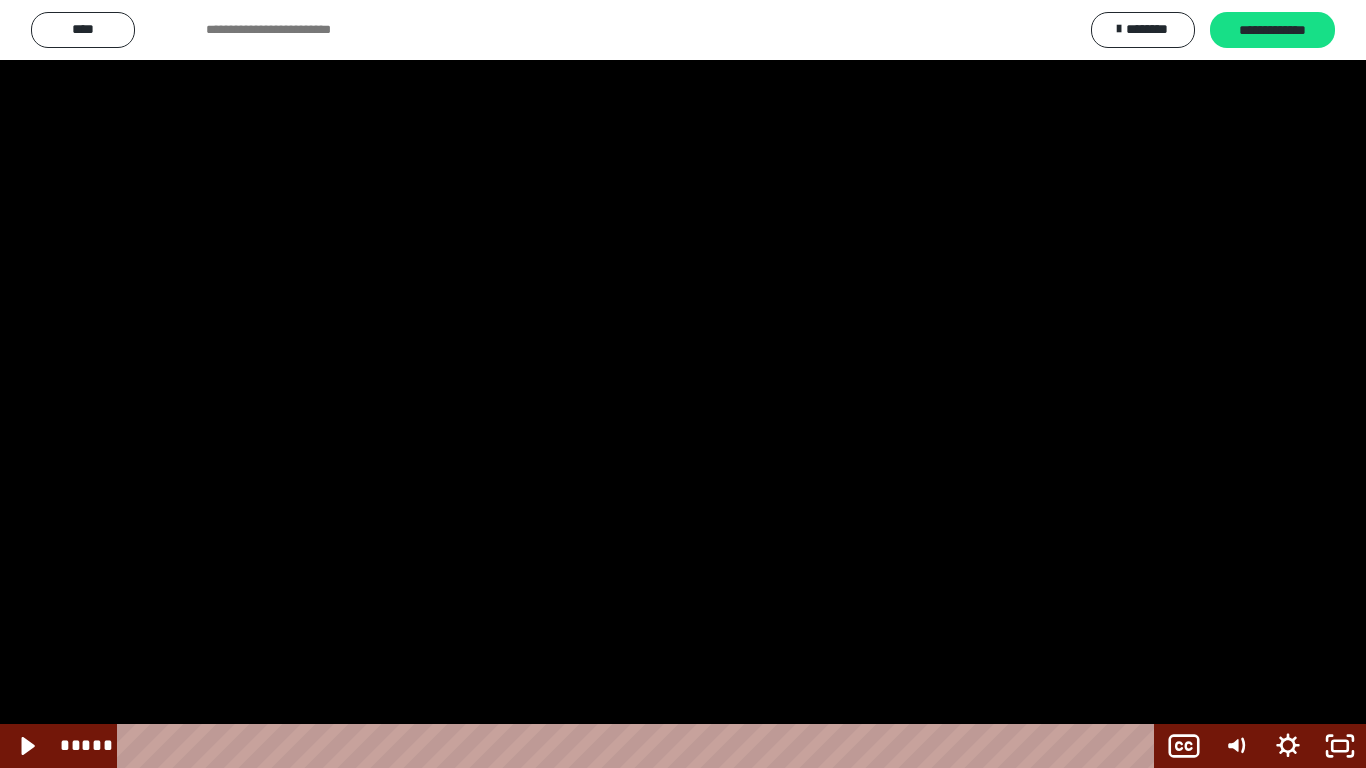 click 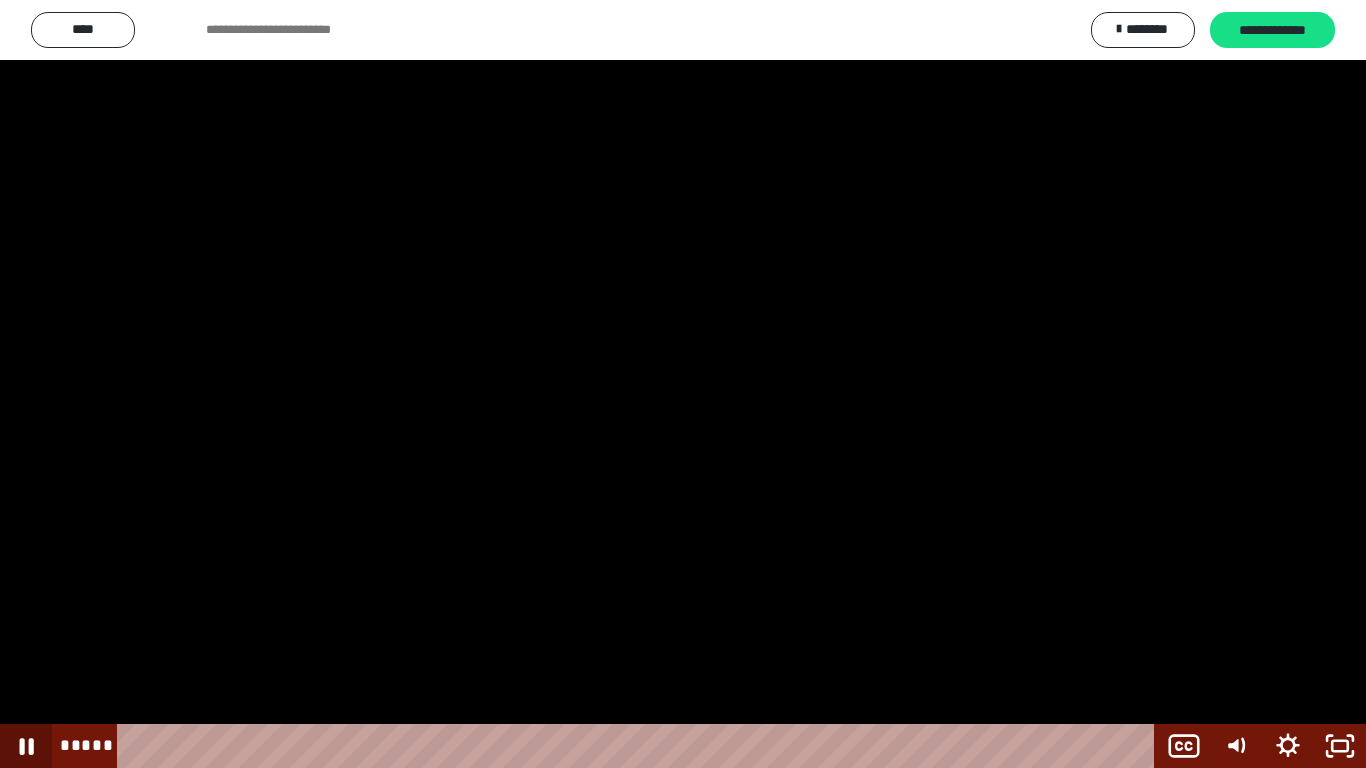 click 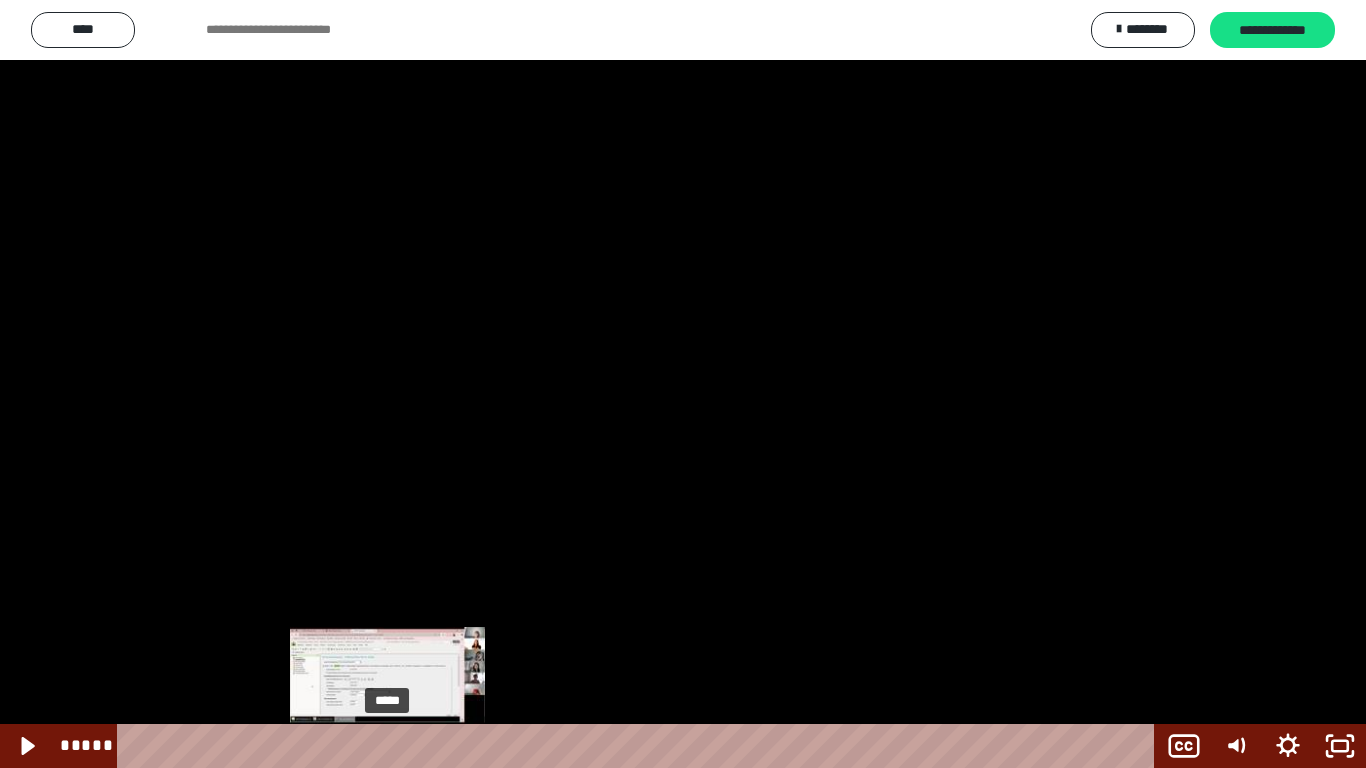 click at bounding box center [390, 746] 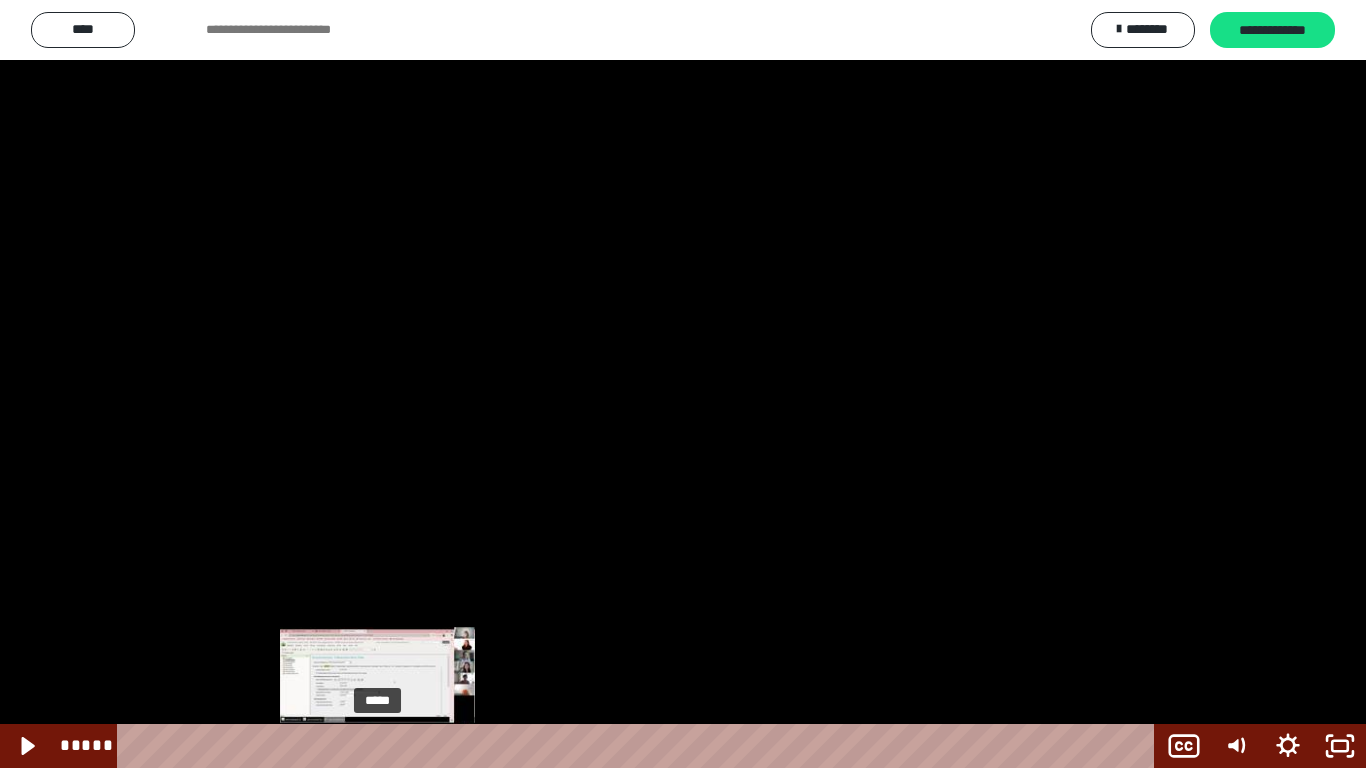 click on "*****" at bounding box center (640, 746) 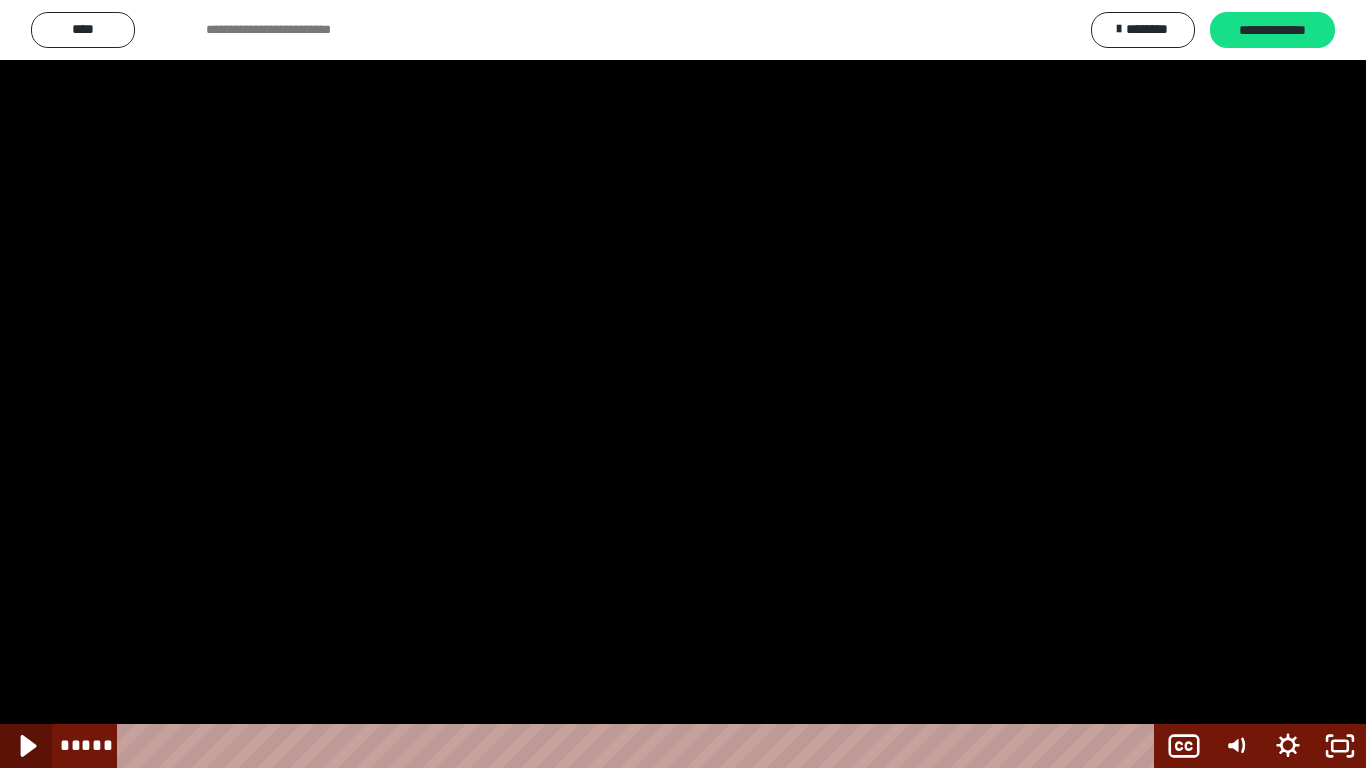 click 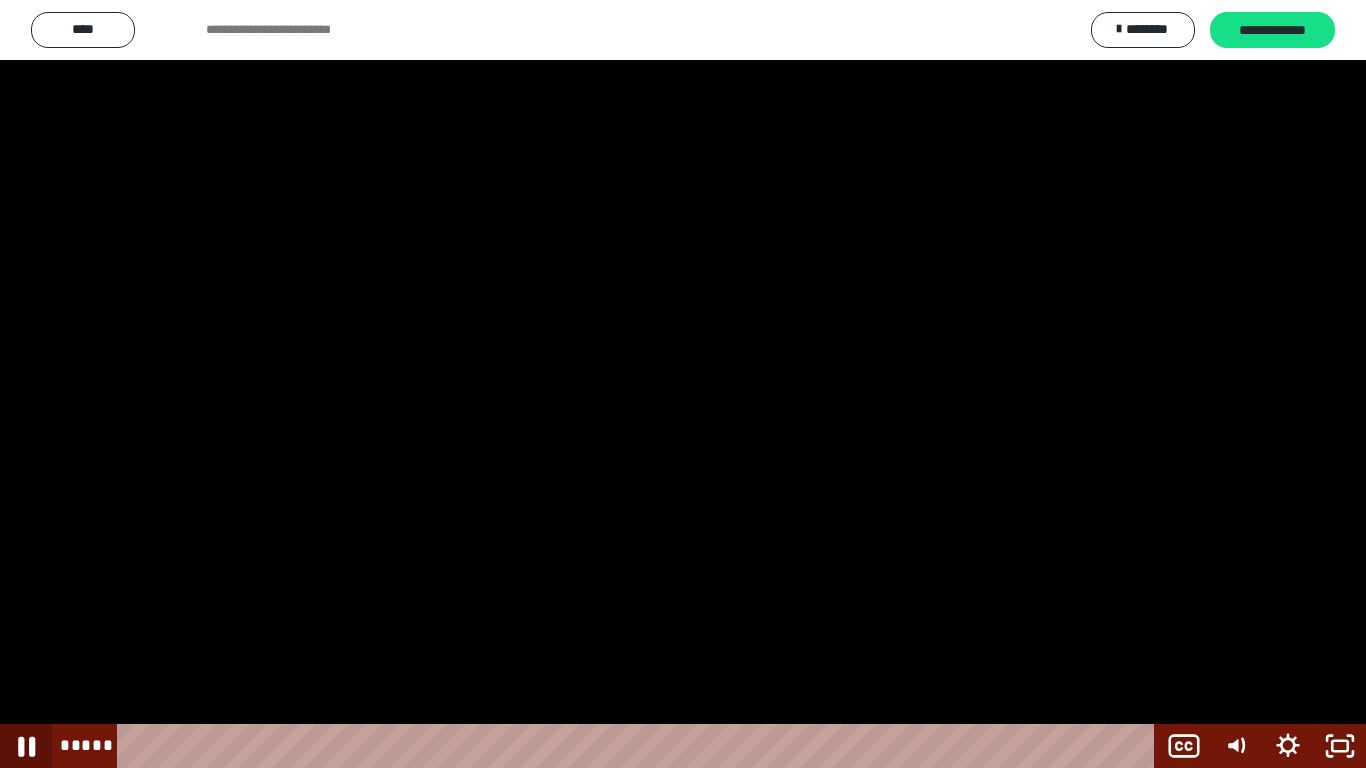 click 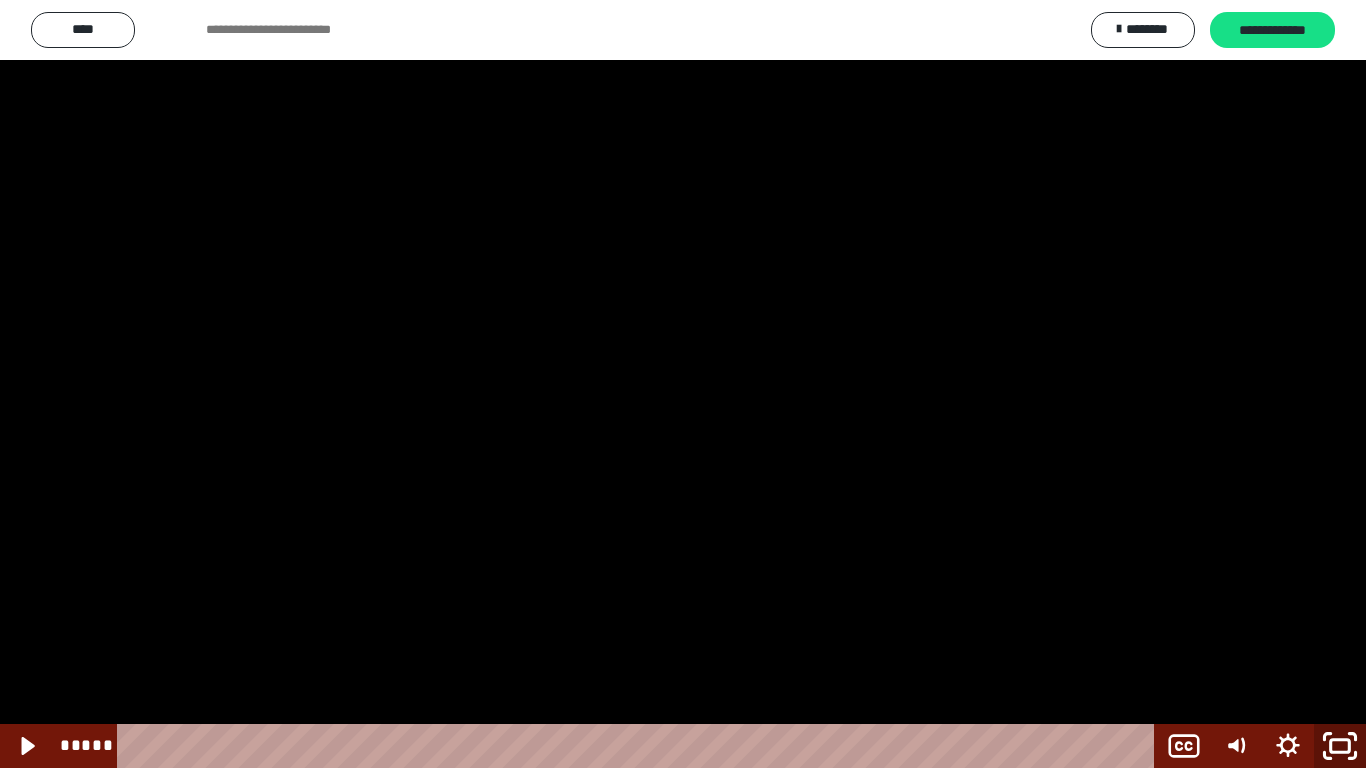 click 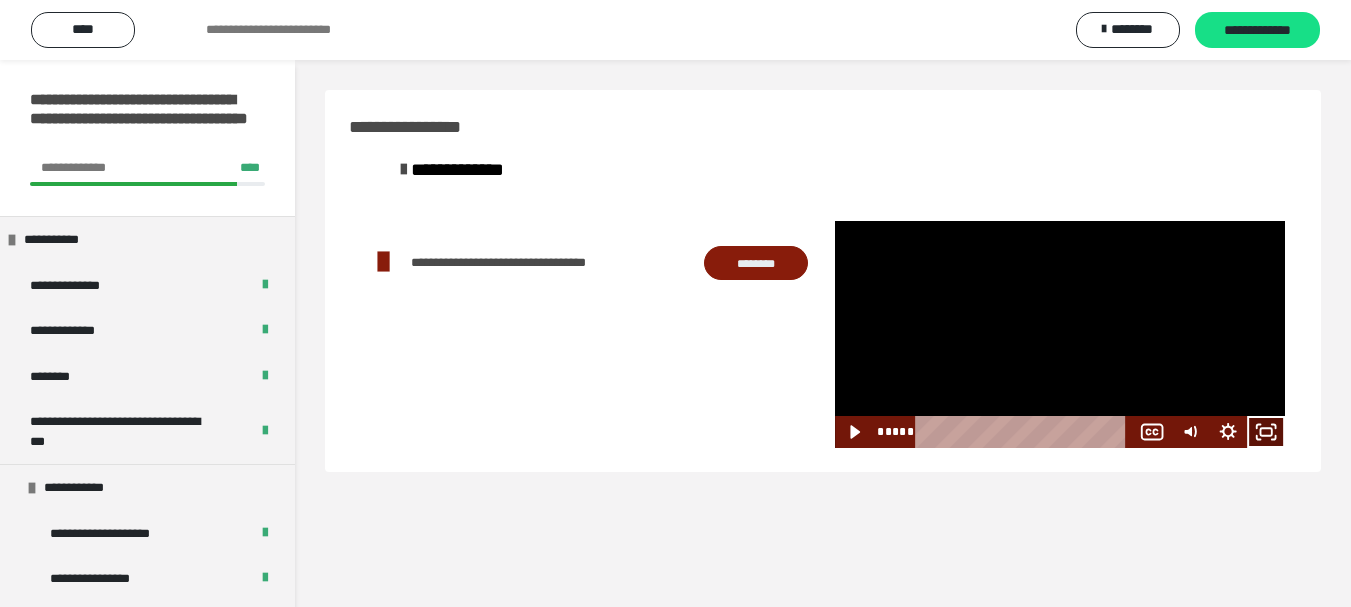 drag, startPoint x: 1270, startPoint y: 423, endPoint x: 0, endPoint y: 603, distance: 1282.6925 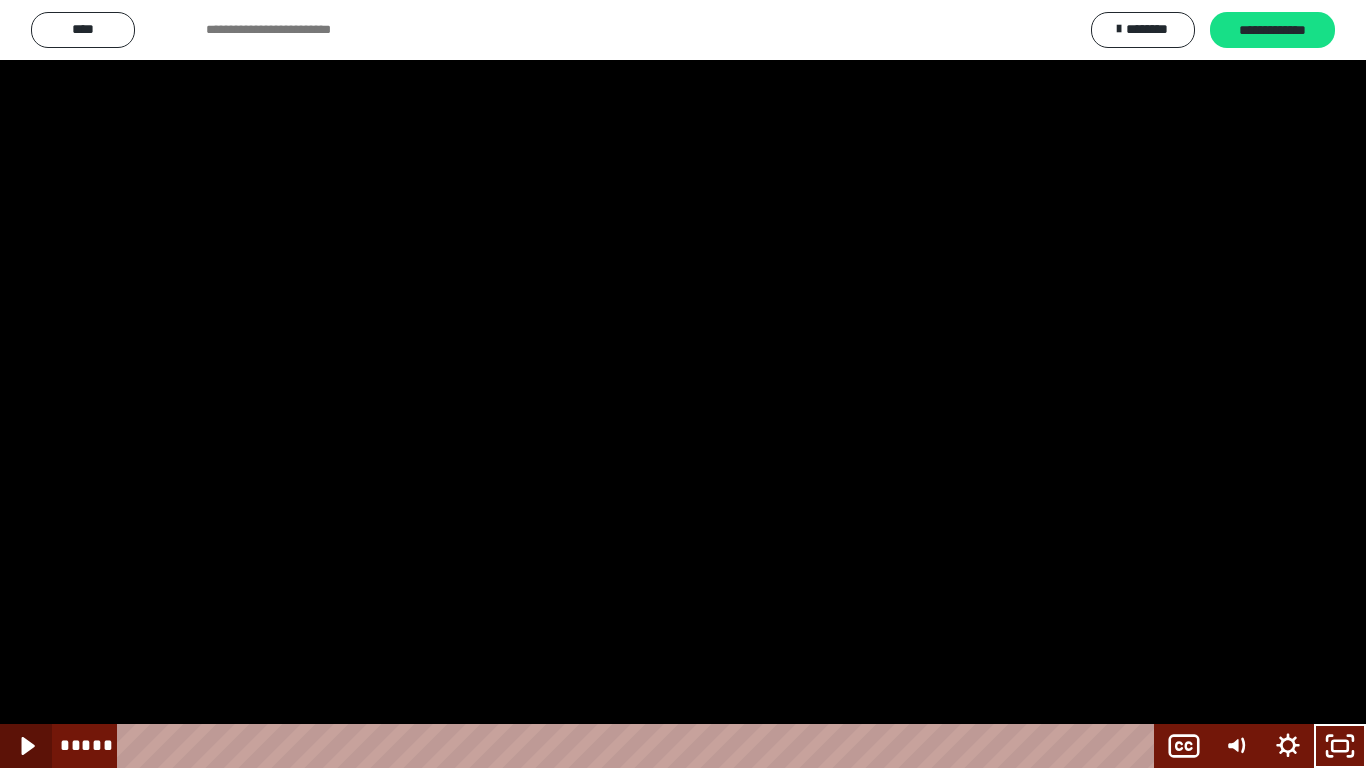 click 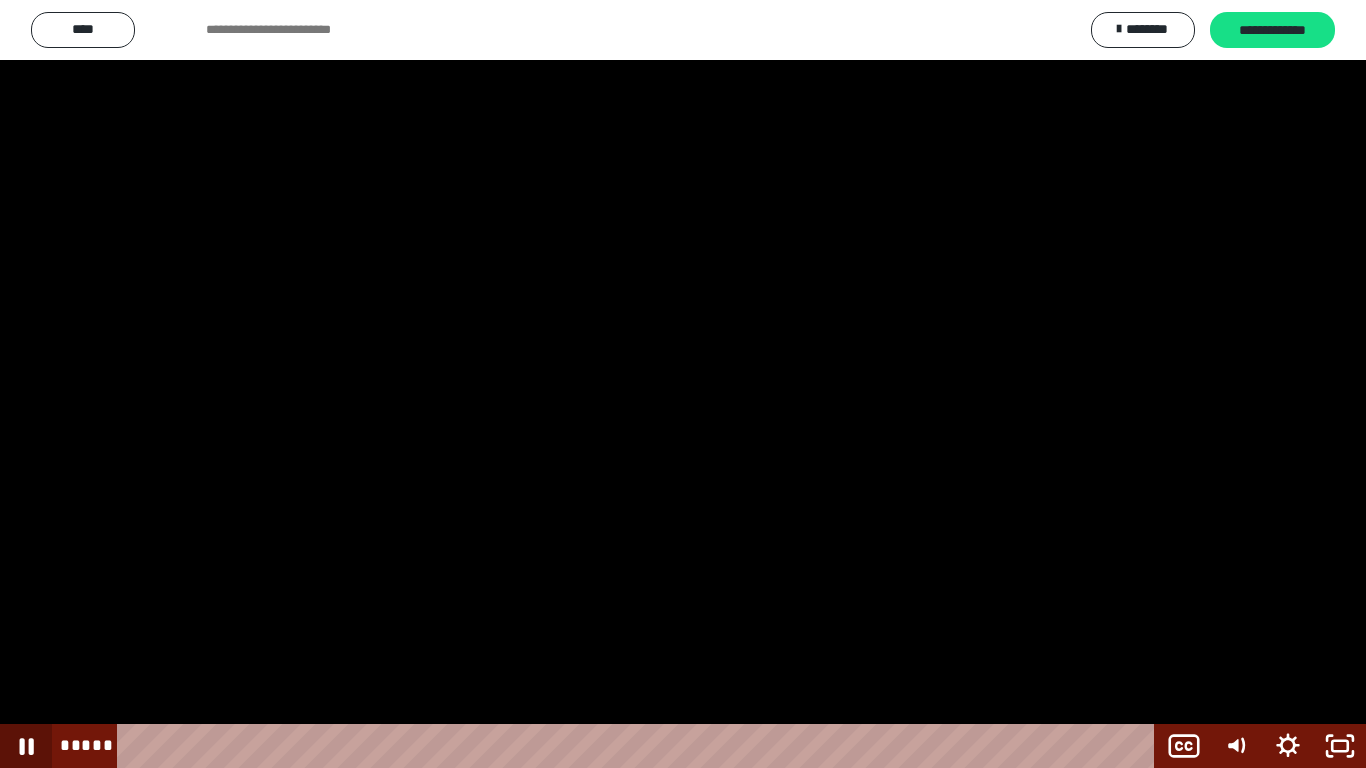 click 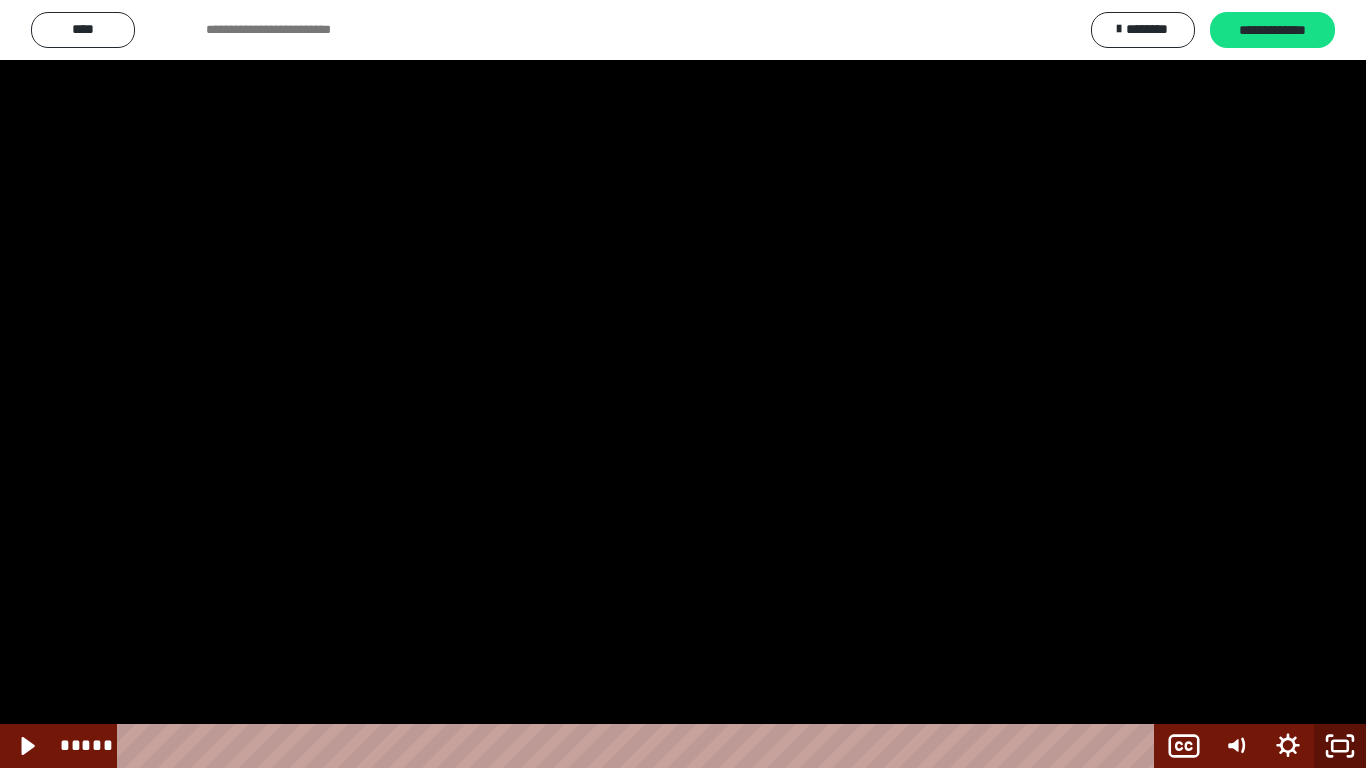 click 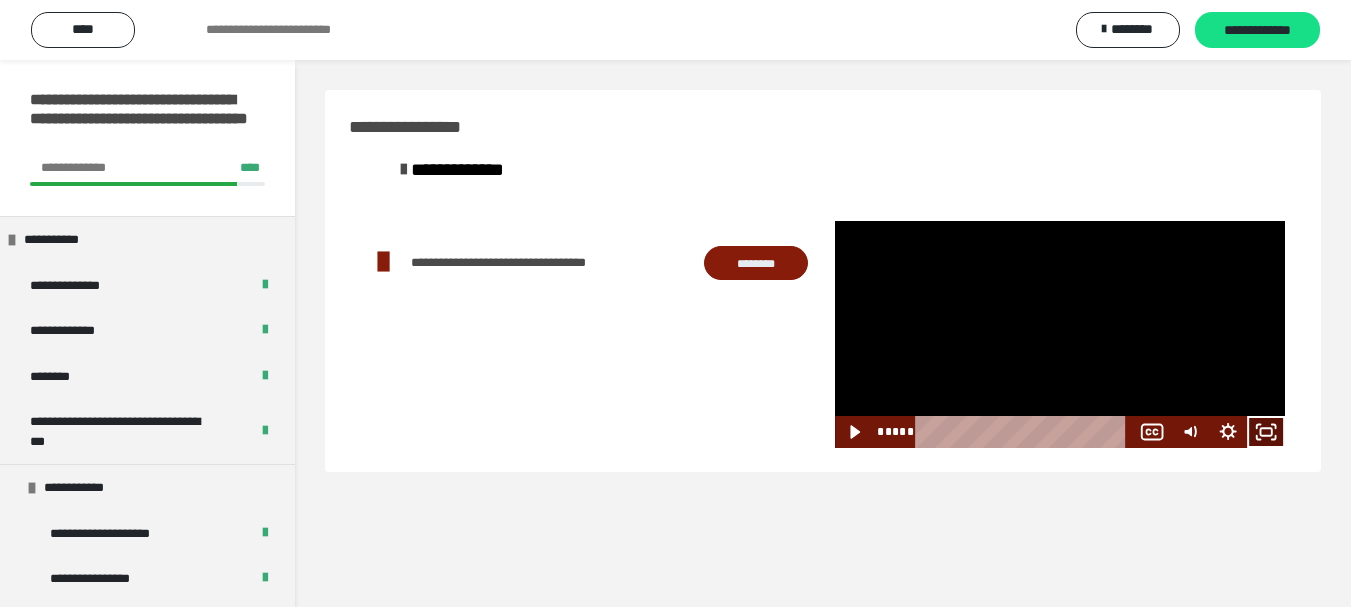 click 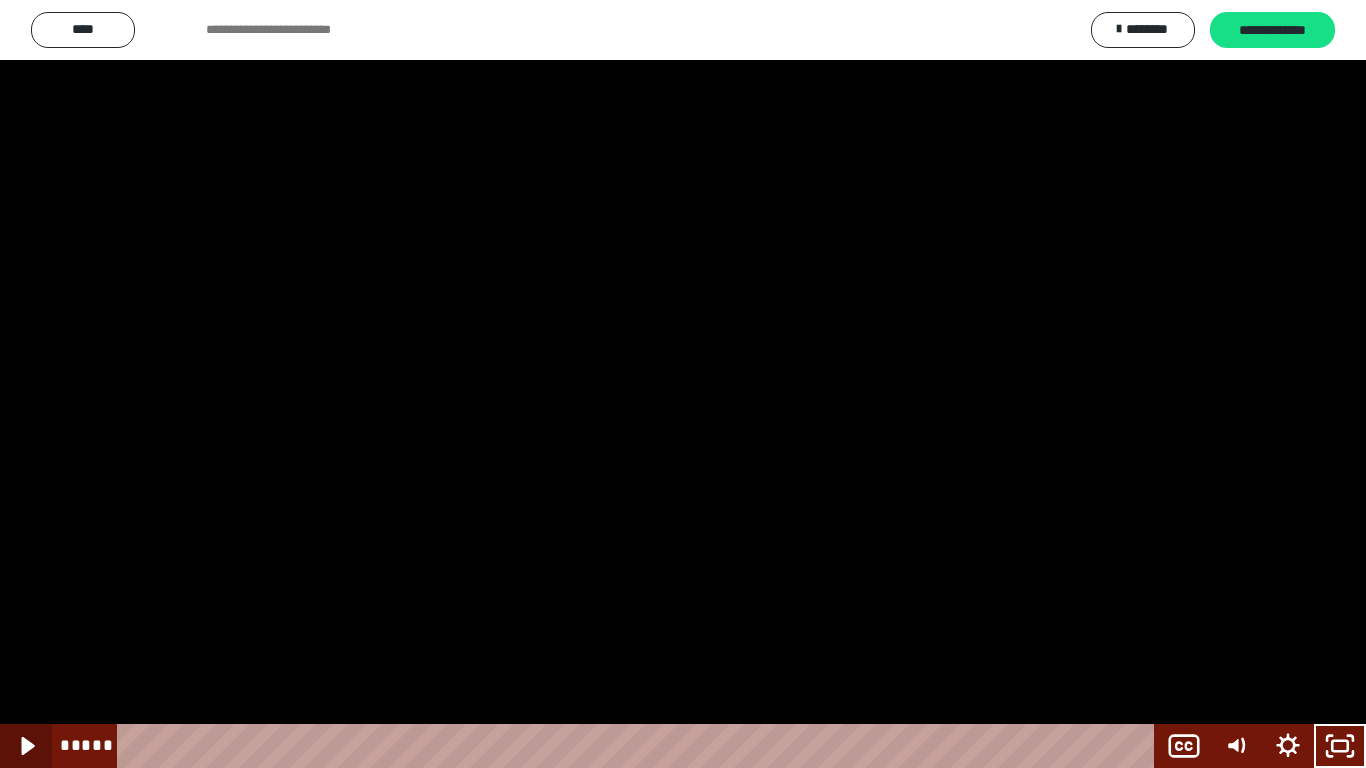 click 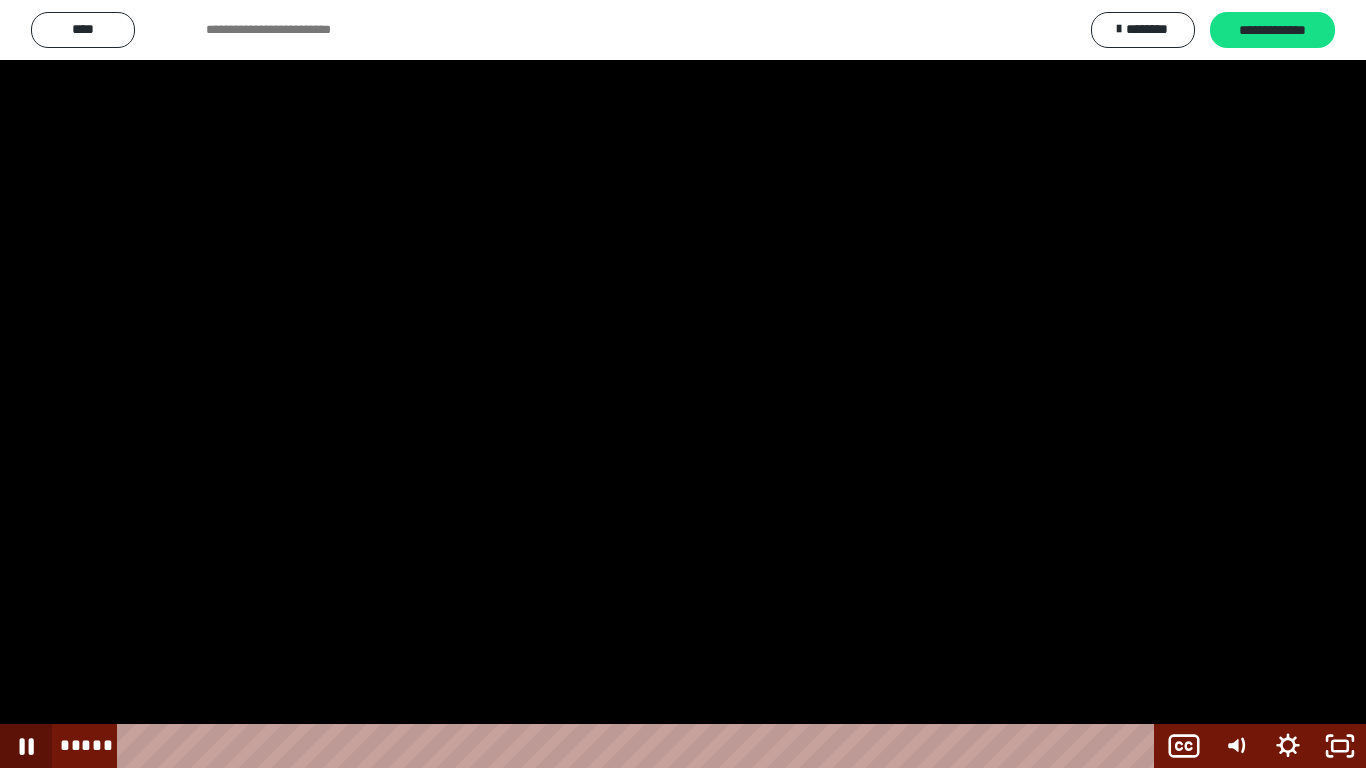 click 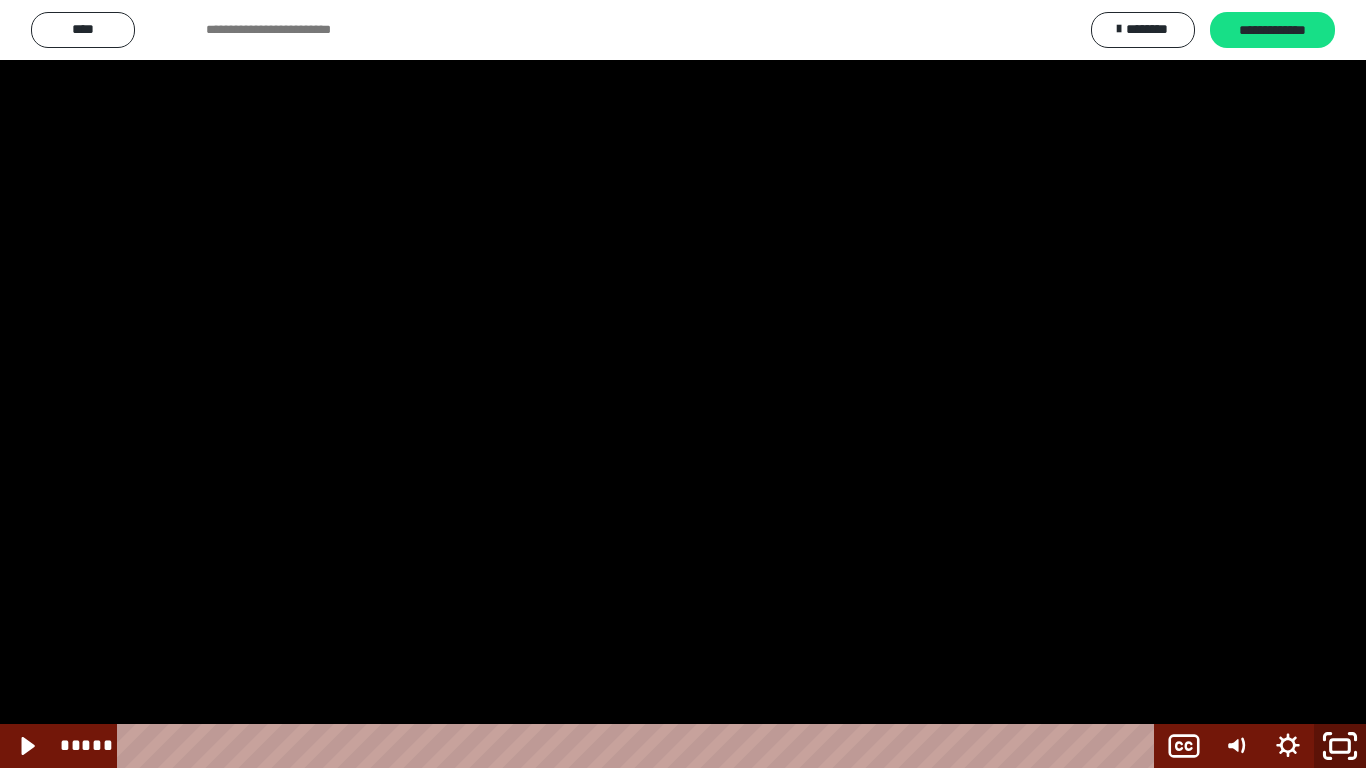 click 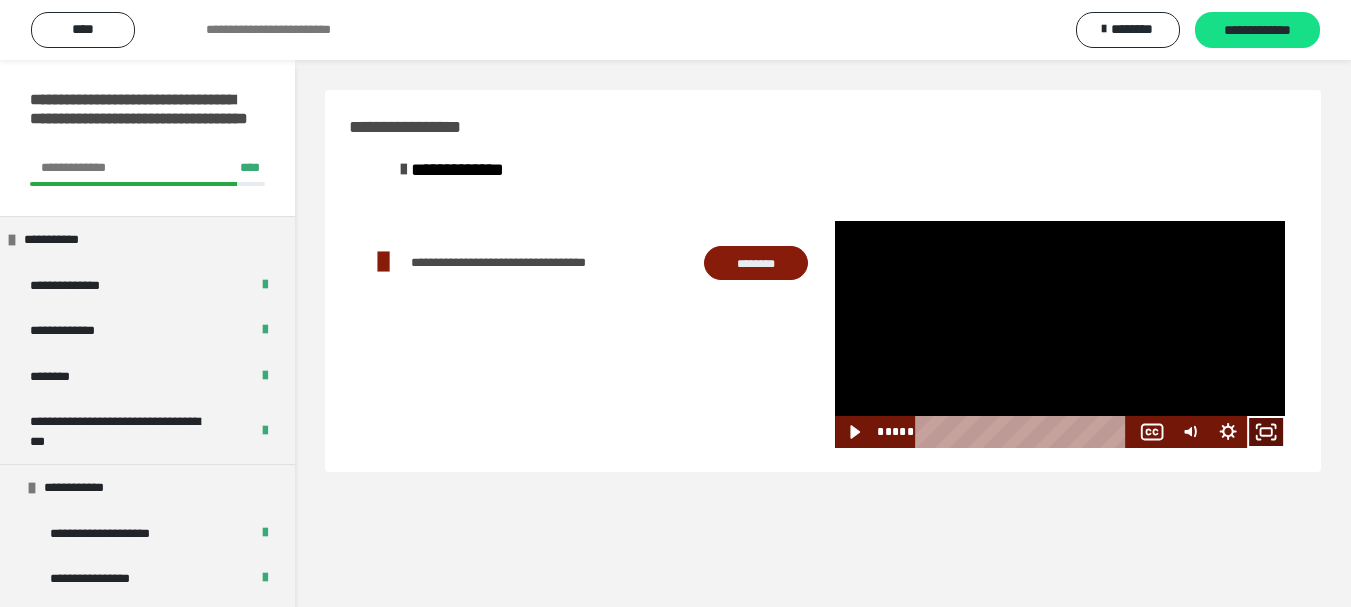 drag, startPoint x: 1269, startPoint y: 430, endPoint x: 864, endPoint y: 600, distance: 439.2323 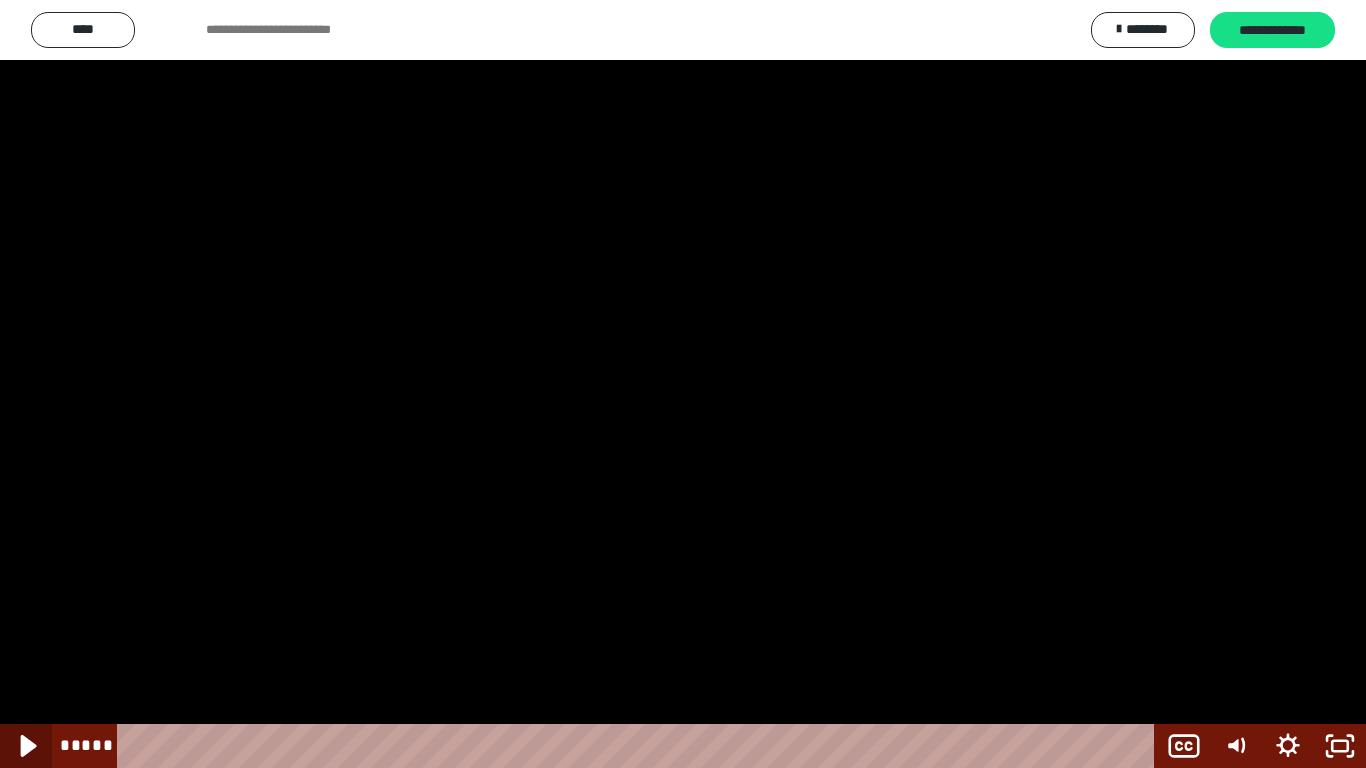 click 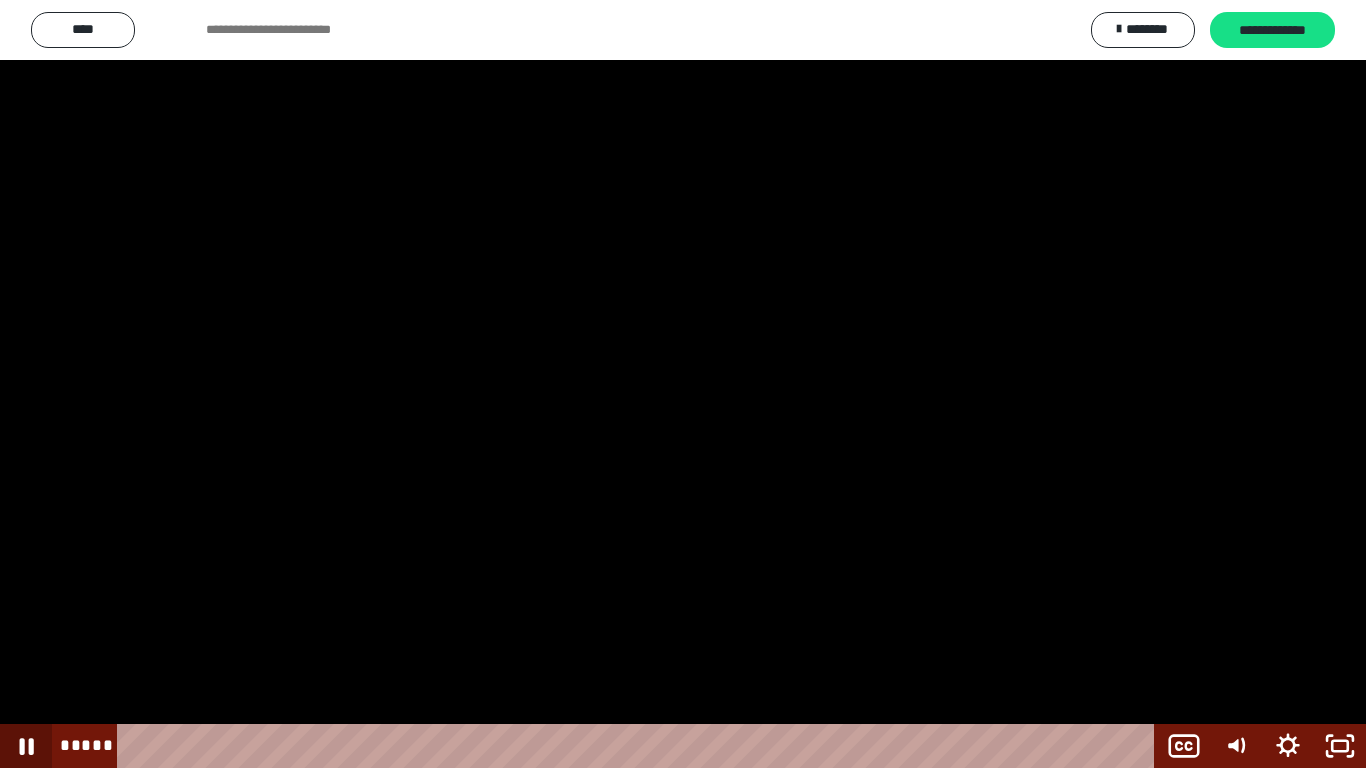 click 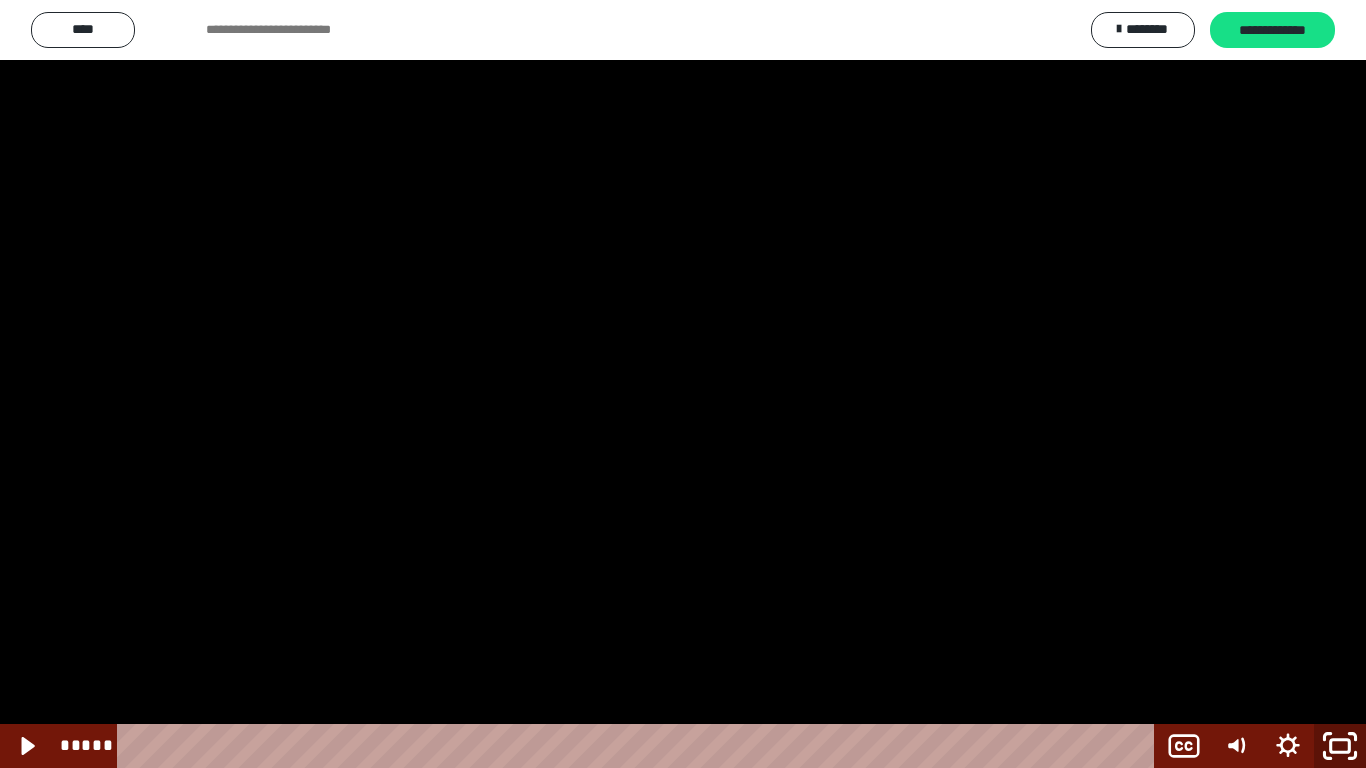 click 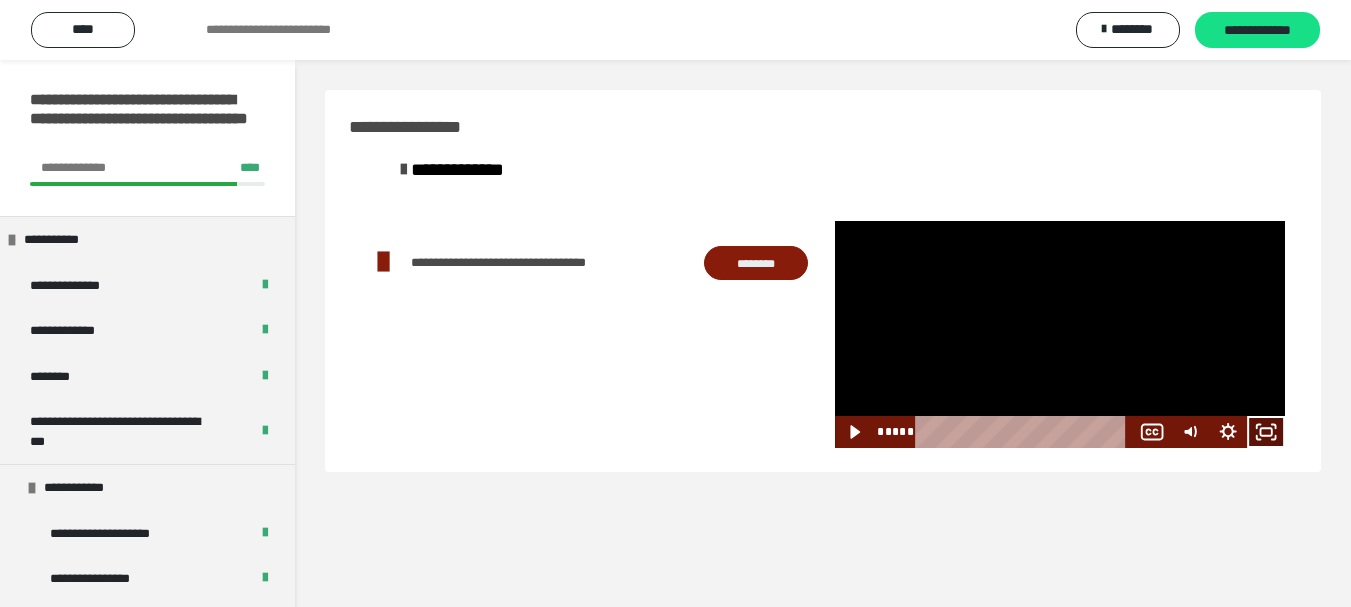 click 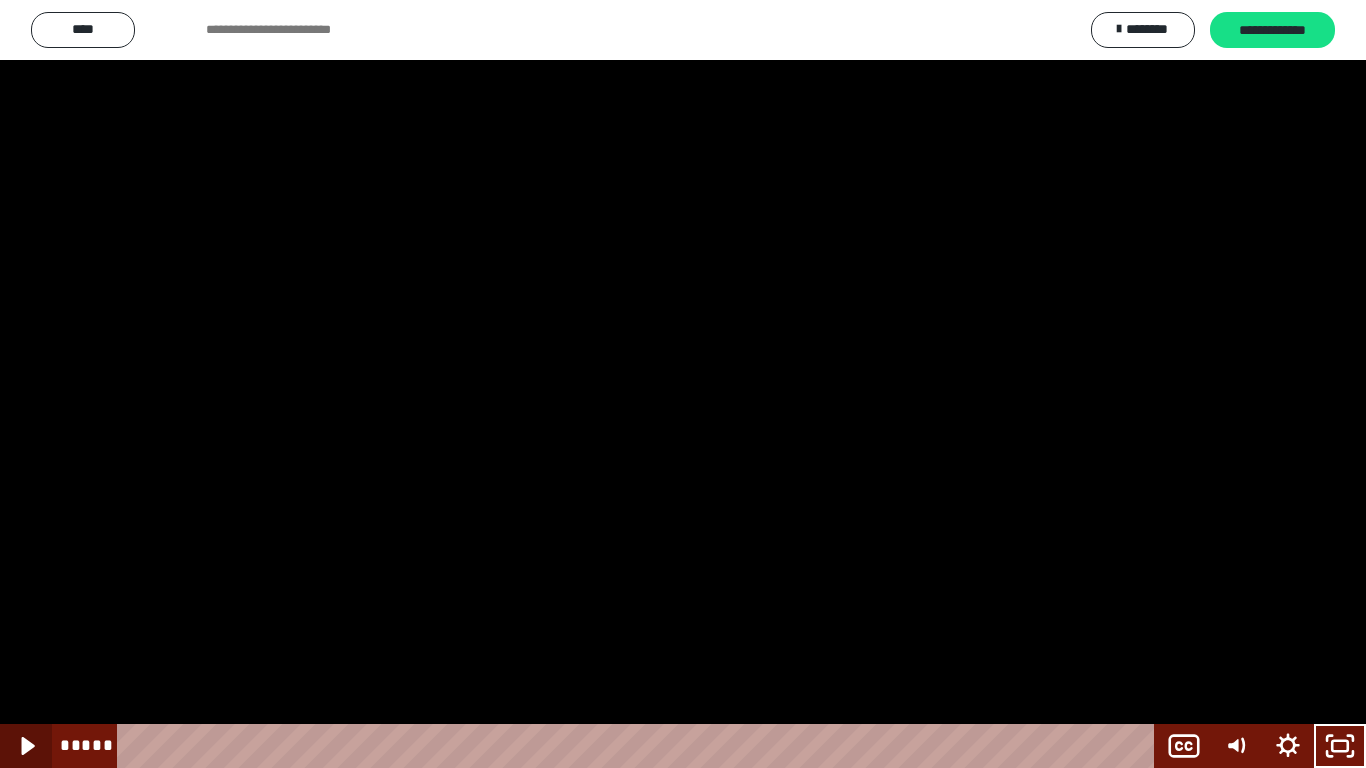 click 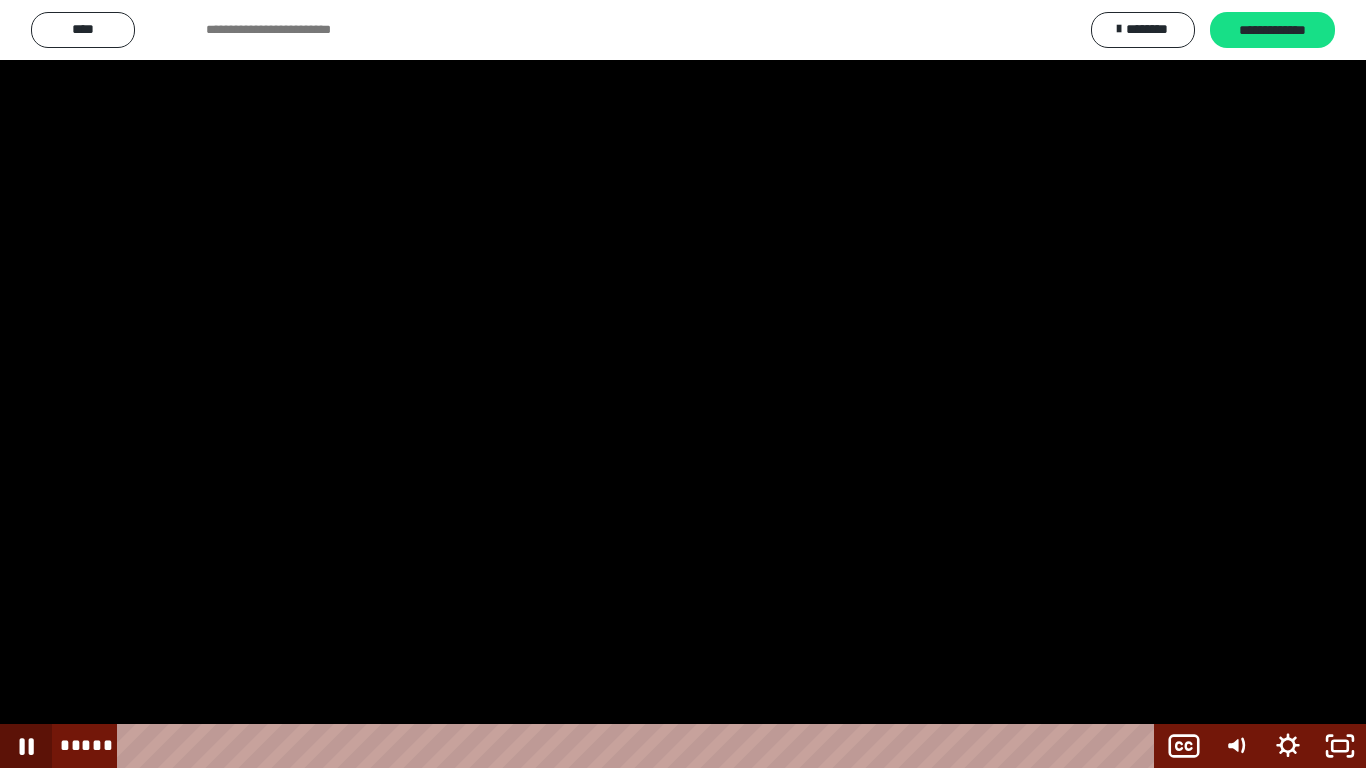 click 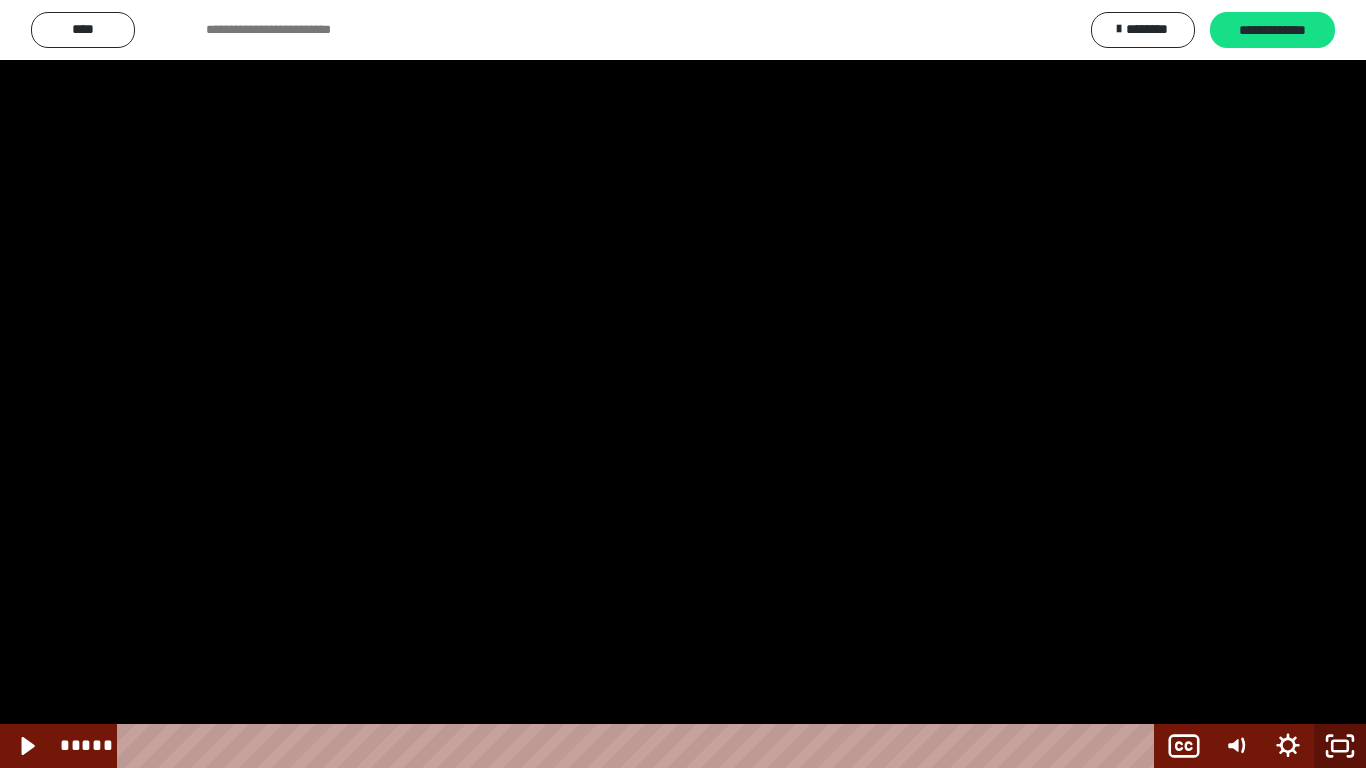 drag, startPoint x: 1337, startPoint y: 734, endPoint x: 980, endPoint y: 21, distance: 797.38196 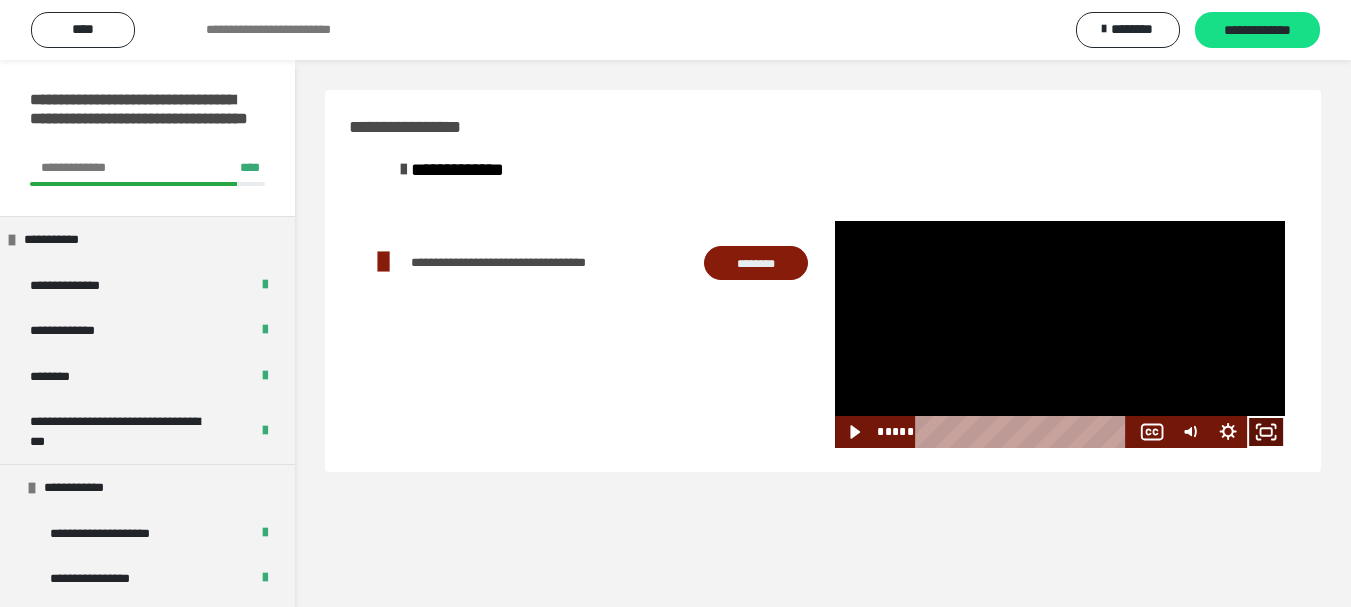 click 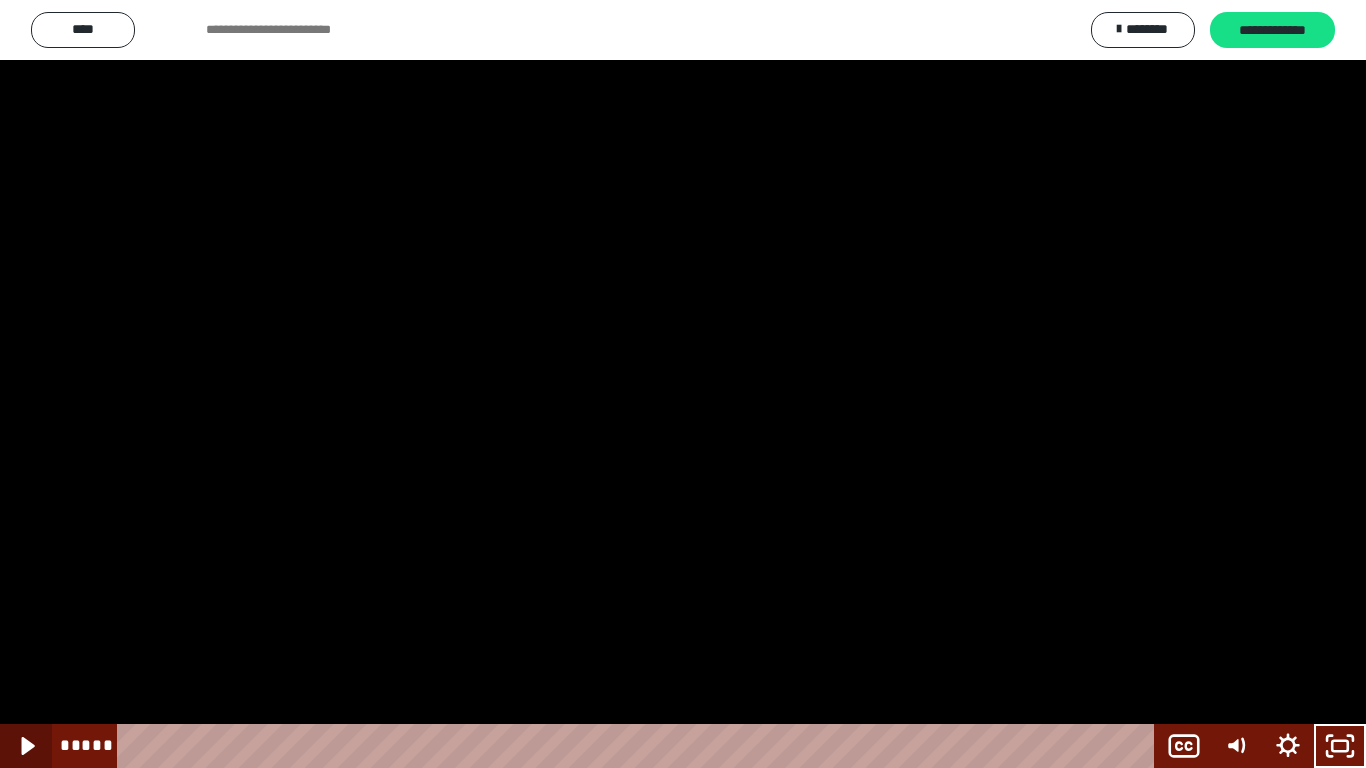 click 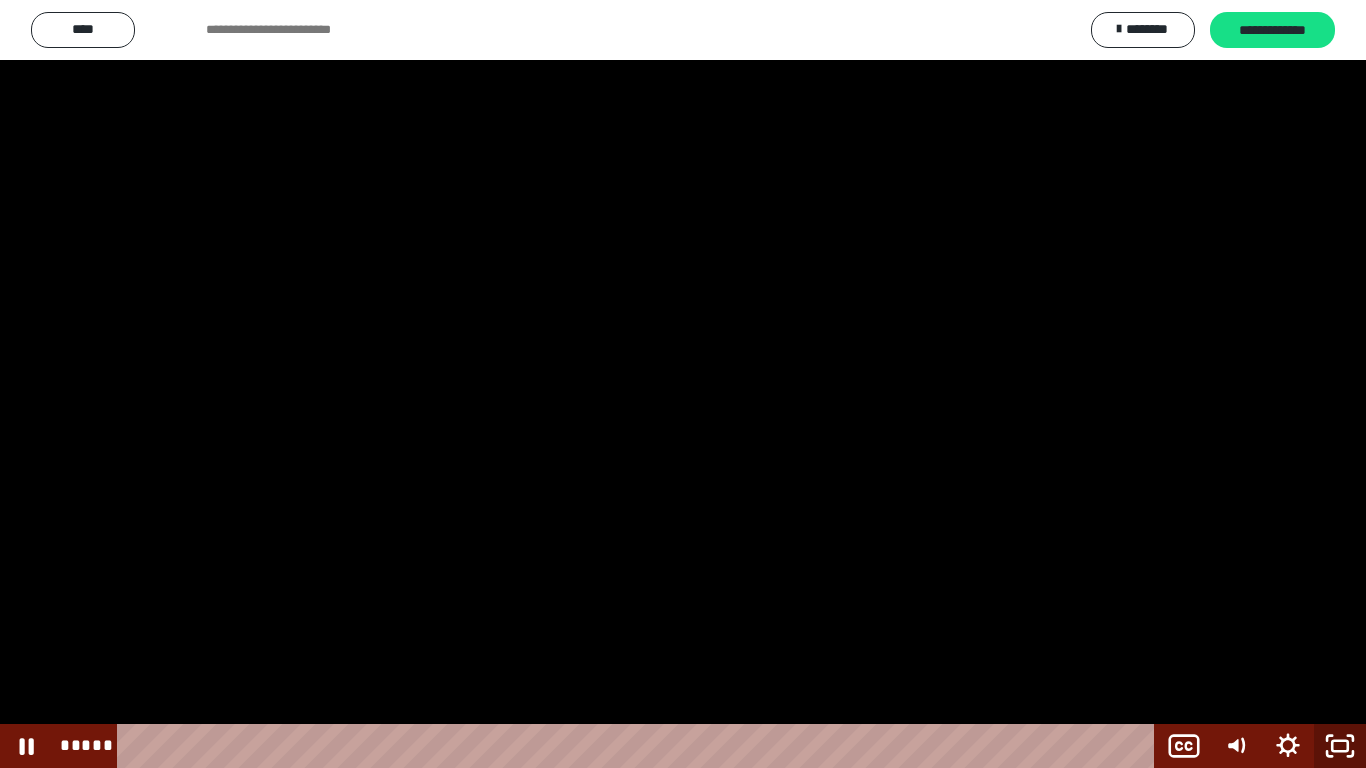 drag, startPoint x: 1357, startPoint y: 746, endPoint x: 942, endPoint y: 42, distance: 817.2154 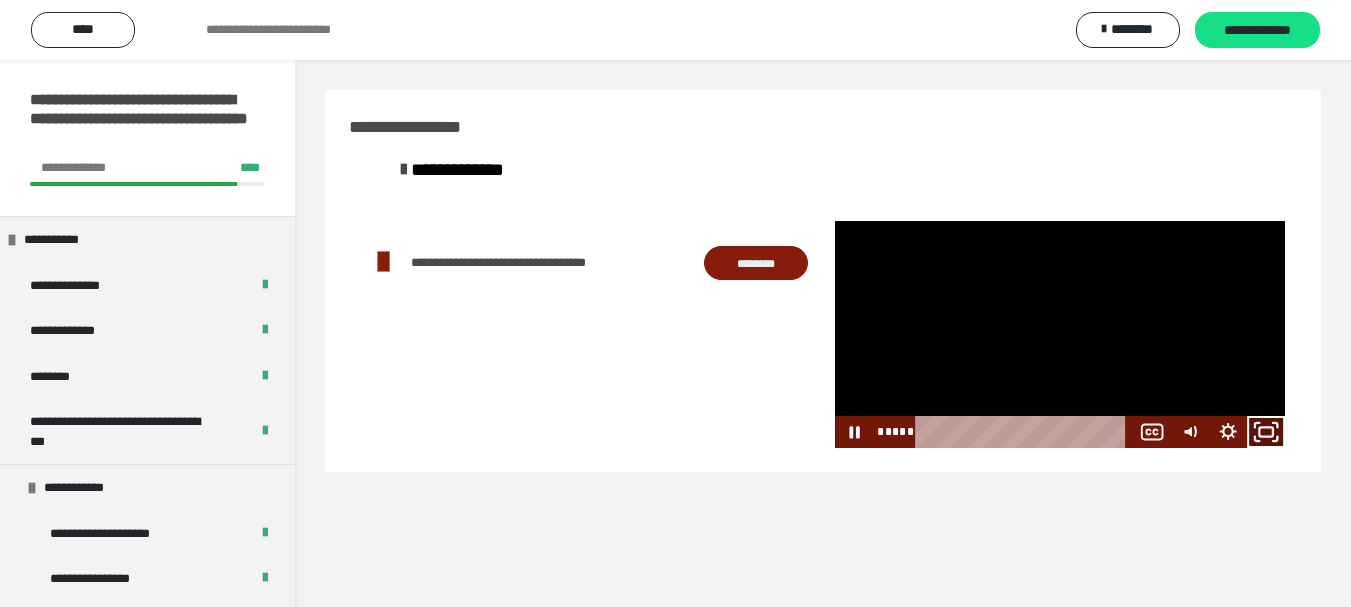 click 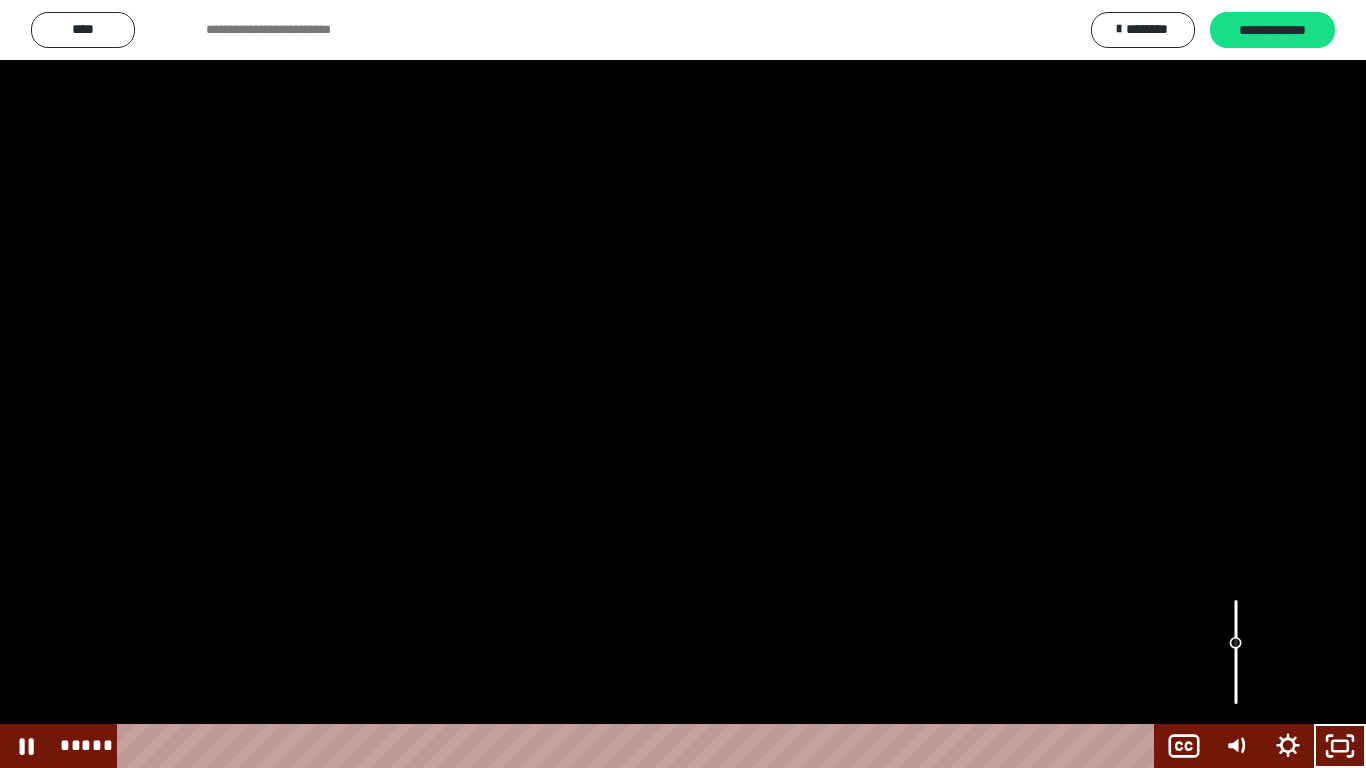 click 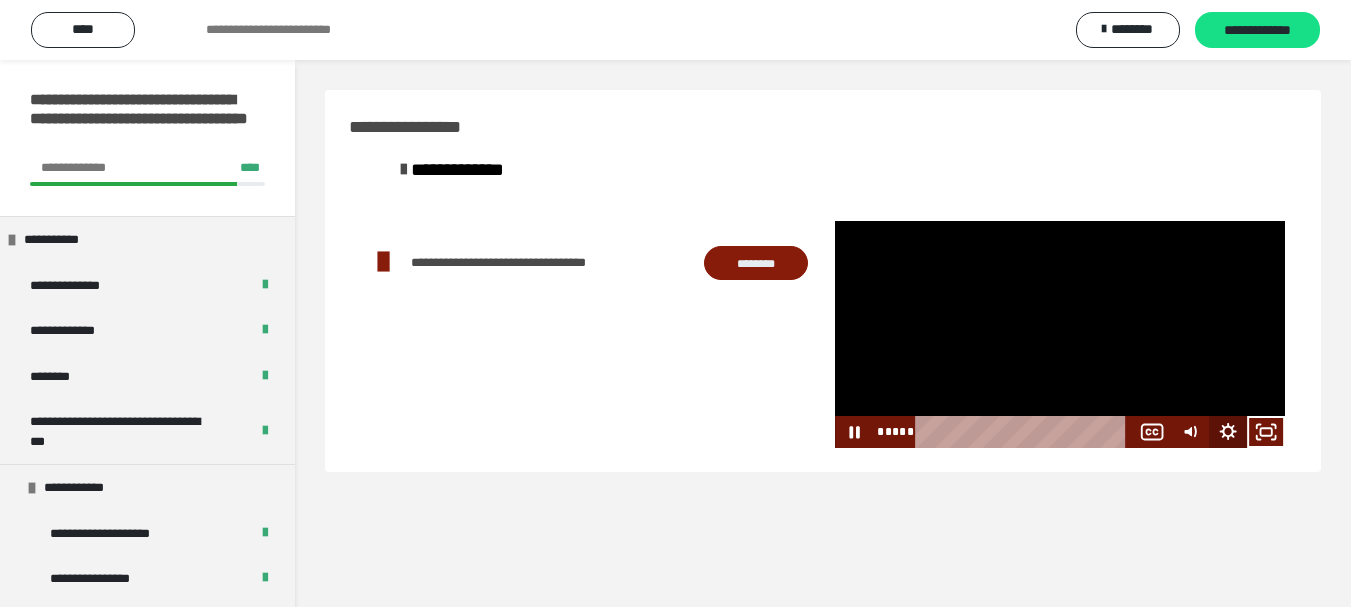click 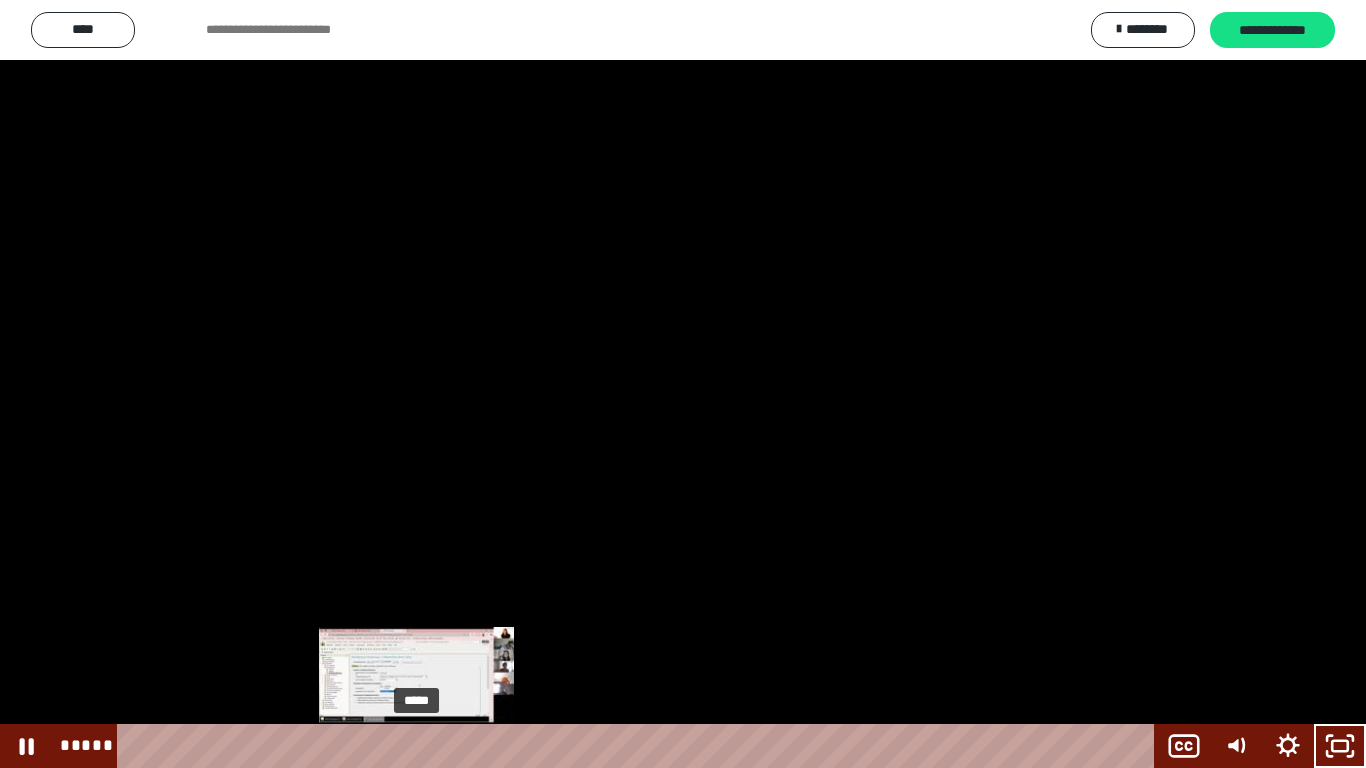 click at bounding box center [416, 746] 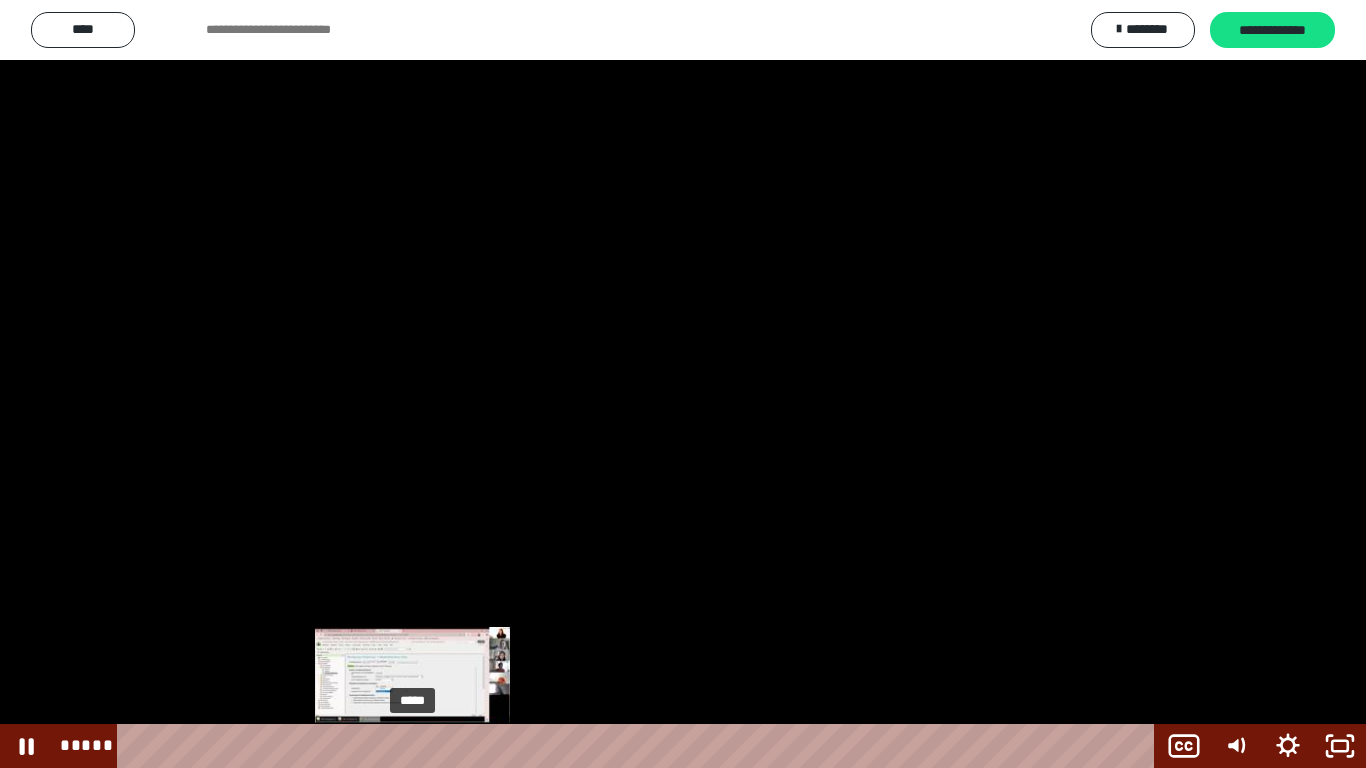click at bounding box center [416, 746] 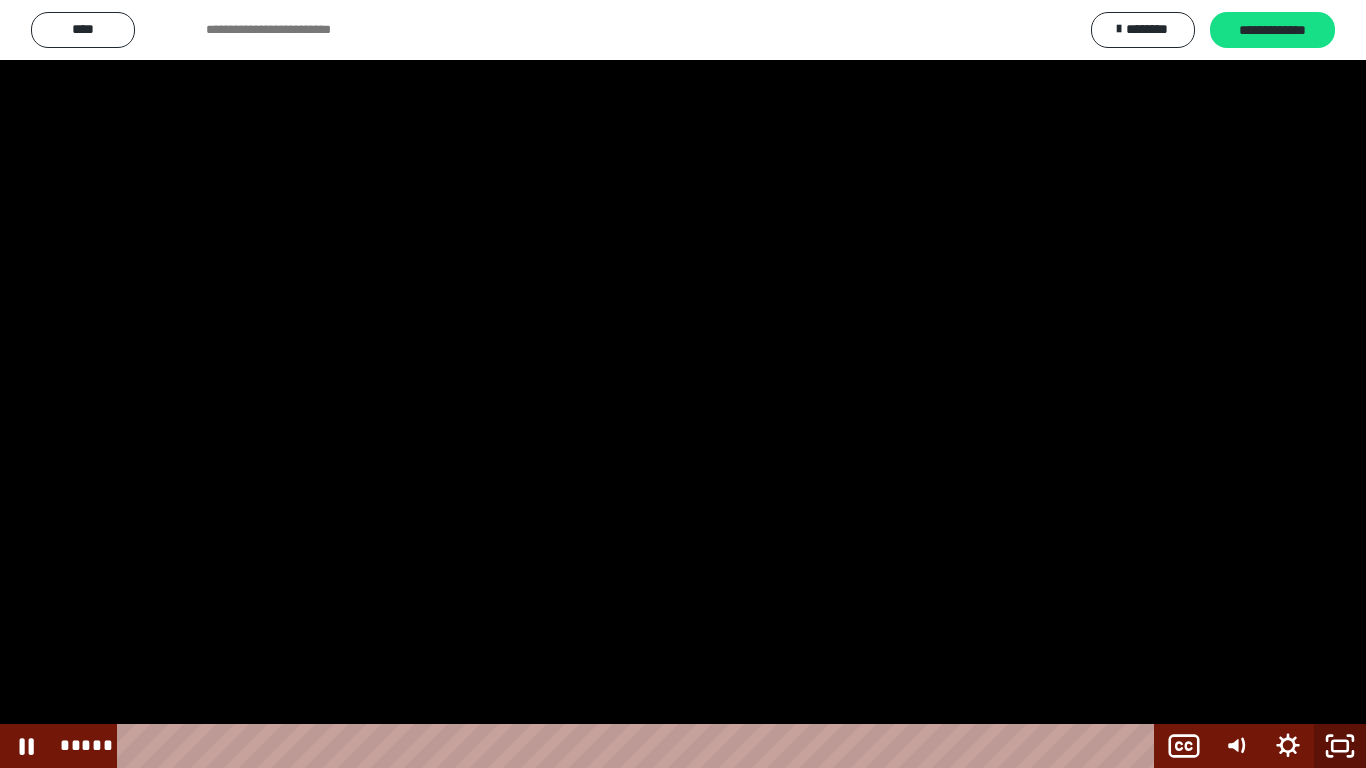 drag, startPoint x: 1342, startPoint y: 741, endPoint x: 1190, endPoint y: 249, distance: 514.94464 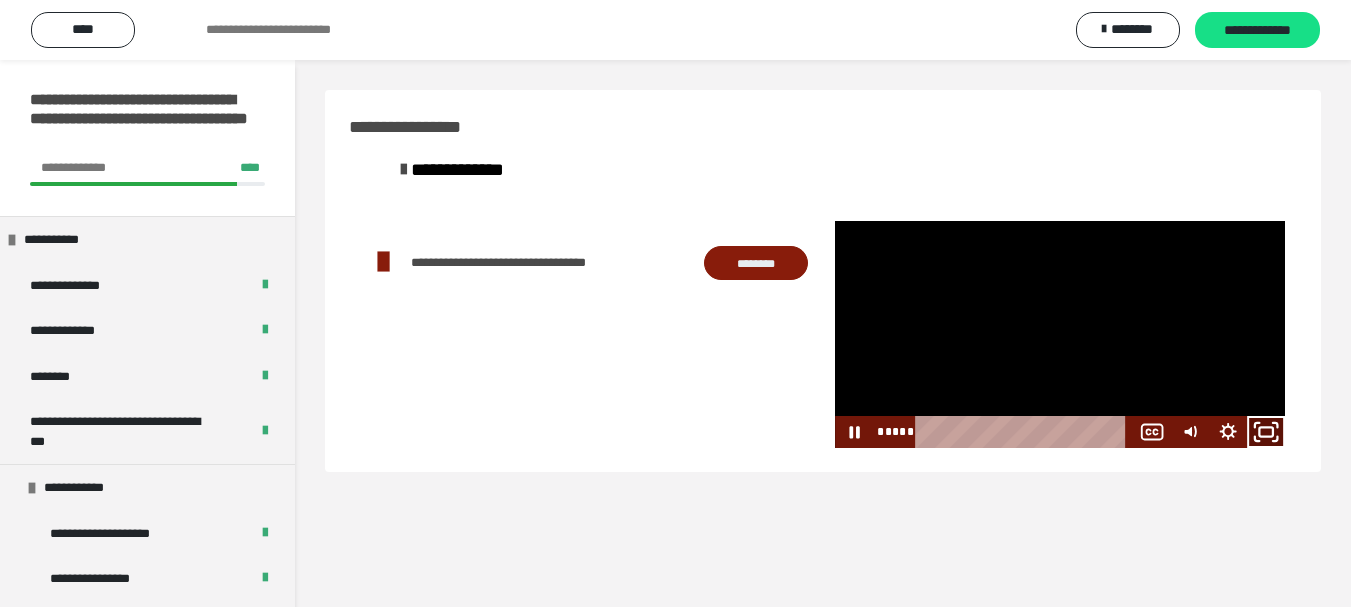 drag, startPoint x: 1275, startPoint y: 441, endPoint x: 1272, endPoint y: 558, distance: 117.03845 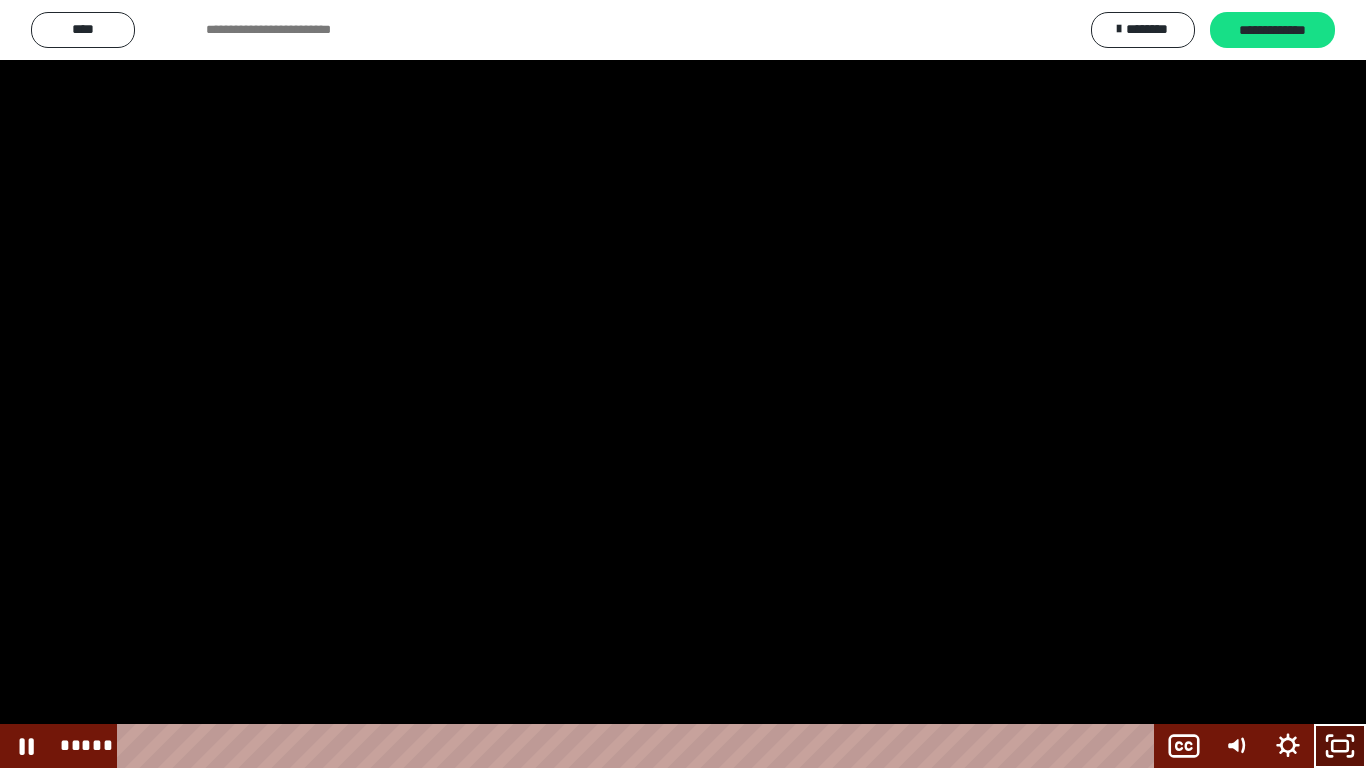 click 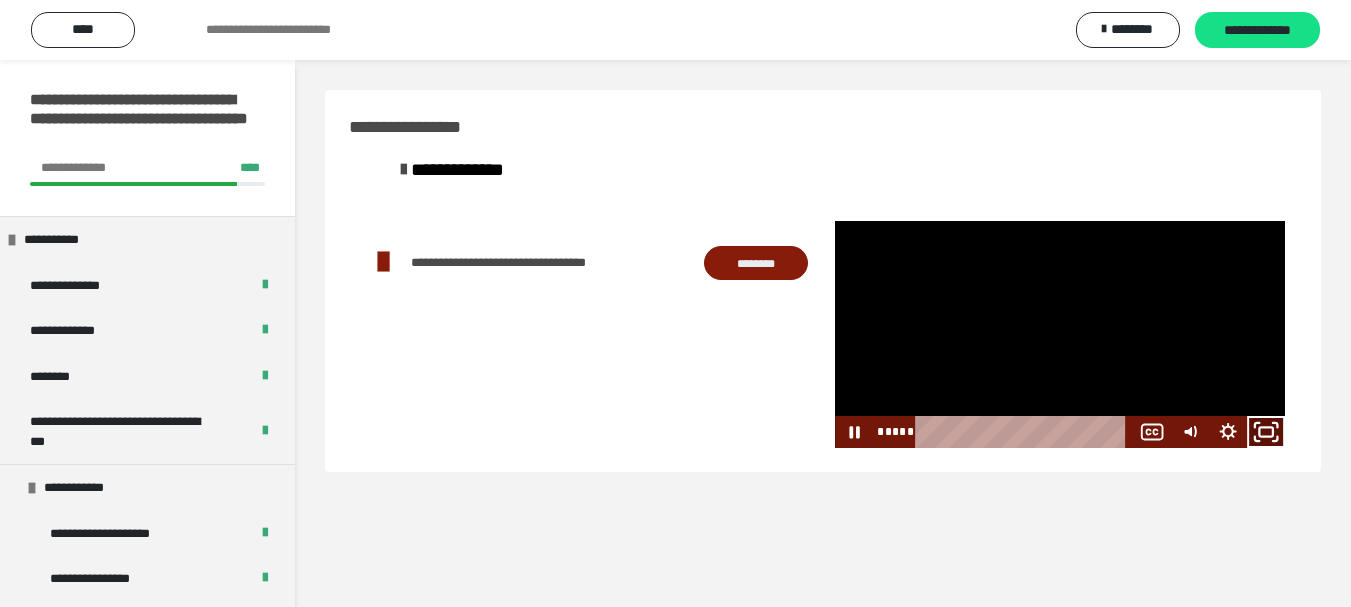 click 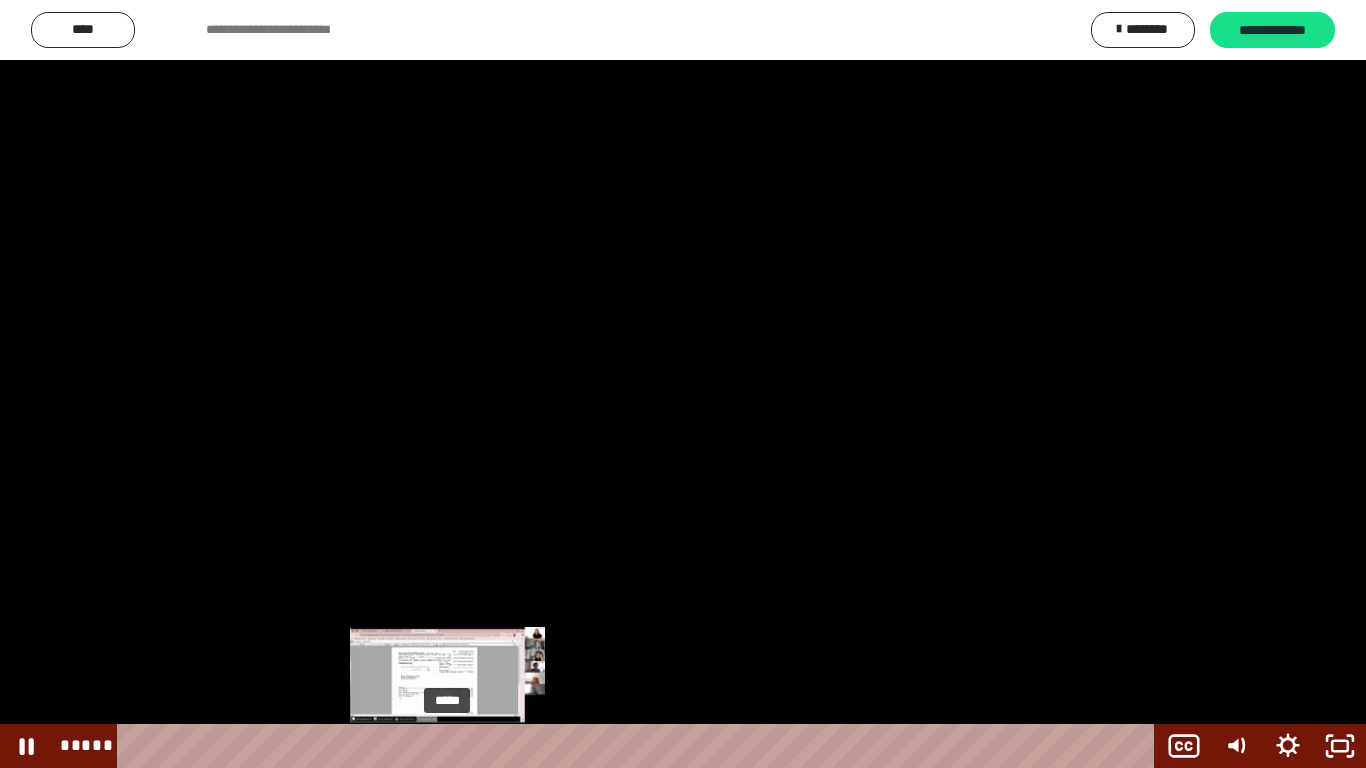 click at bounding box center (448, 746) 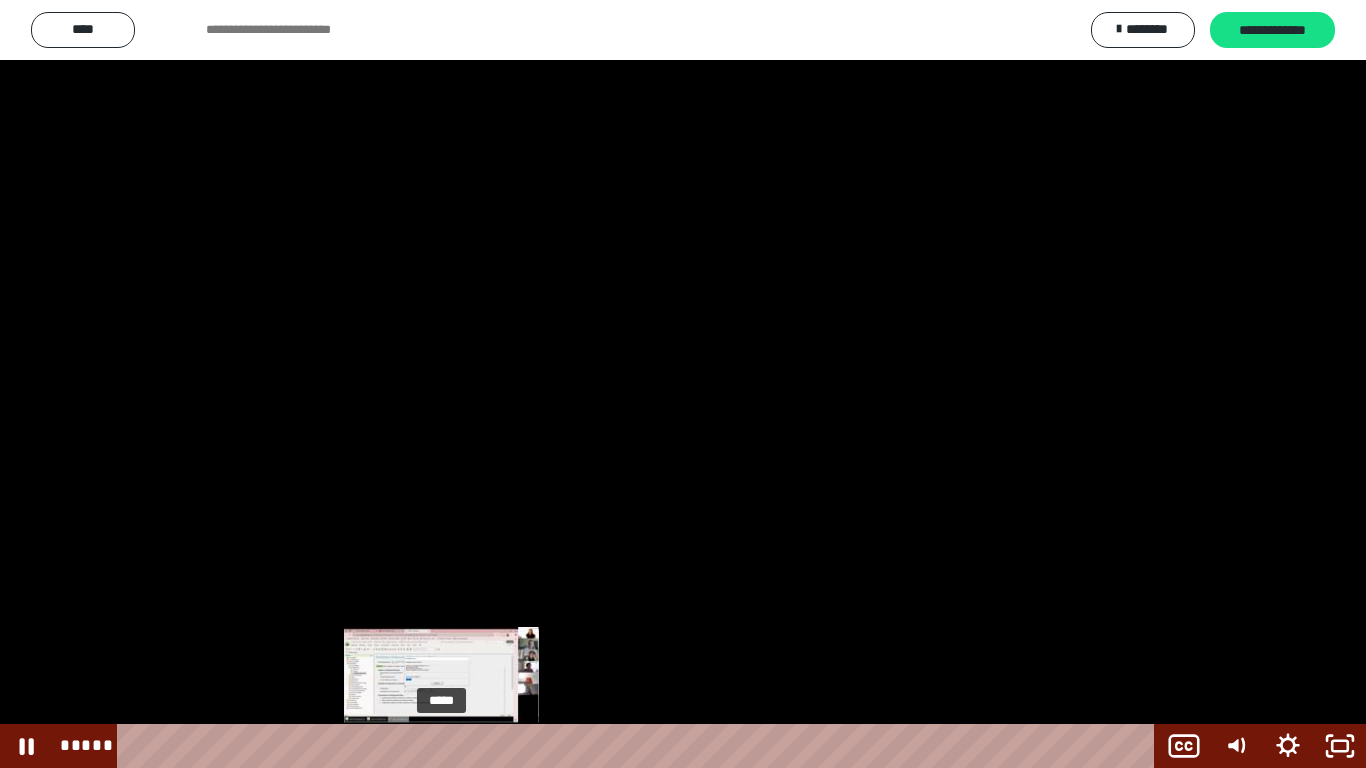 click on "*****" at bounding box center [640, 746] 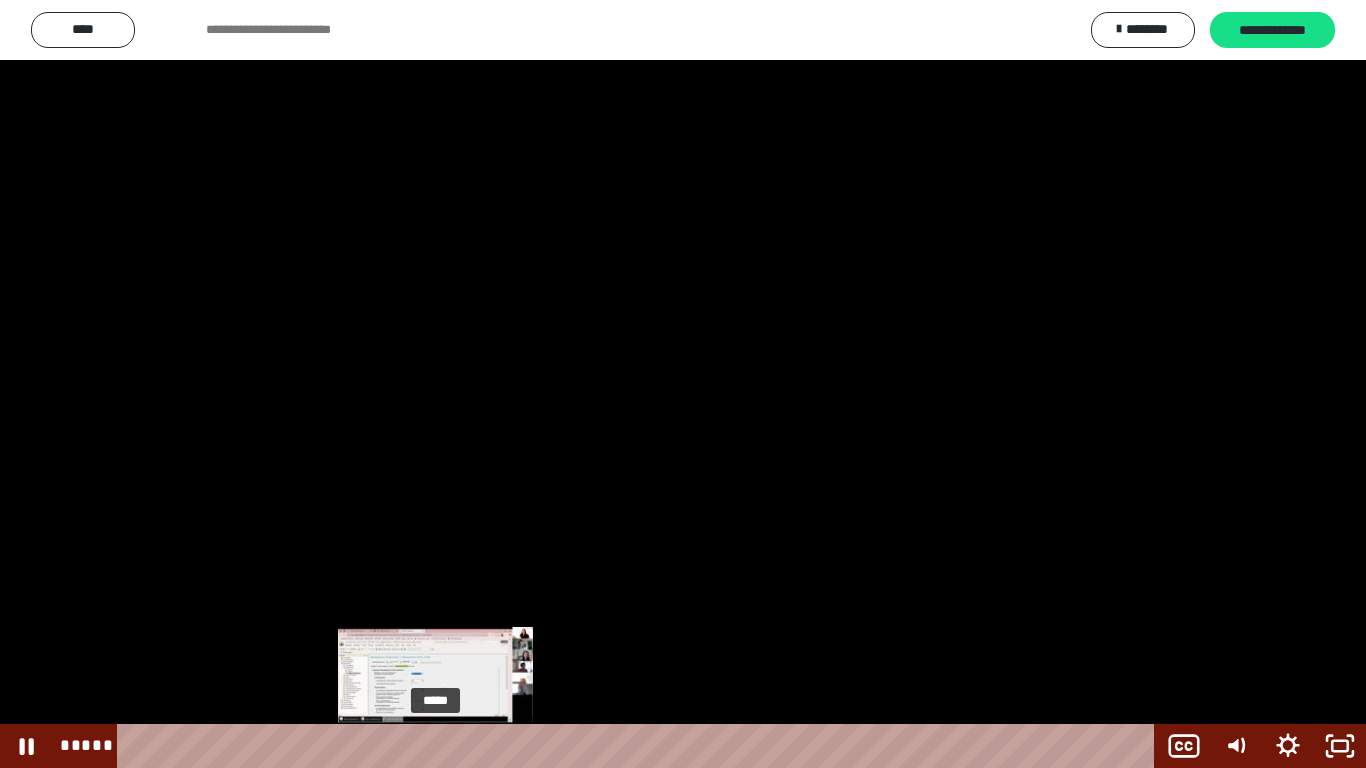 click at bounding box center [435, 746] 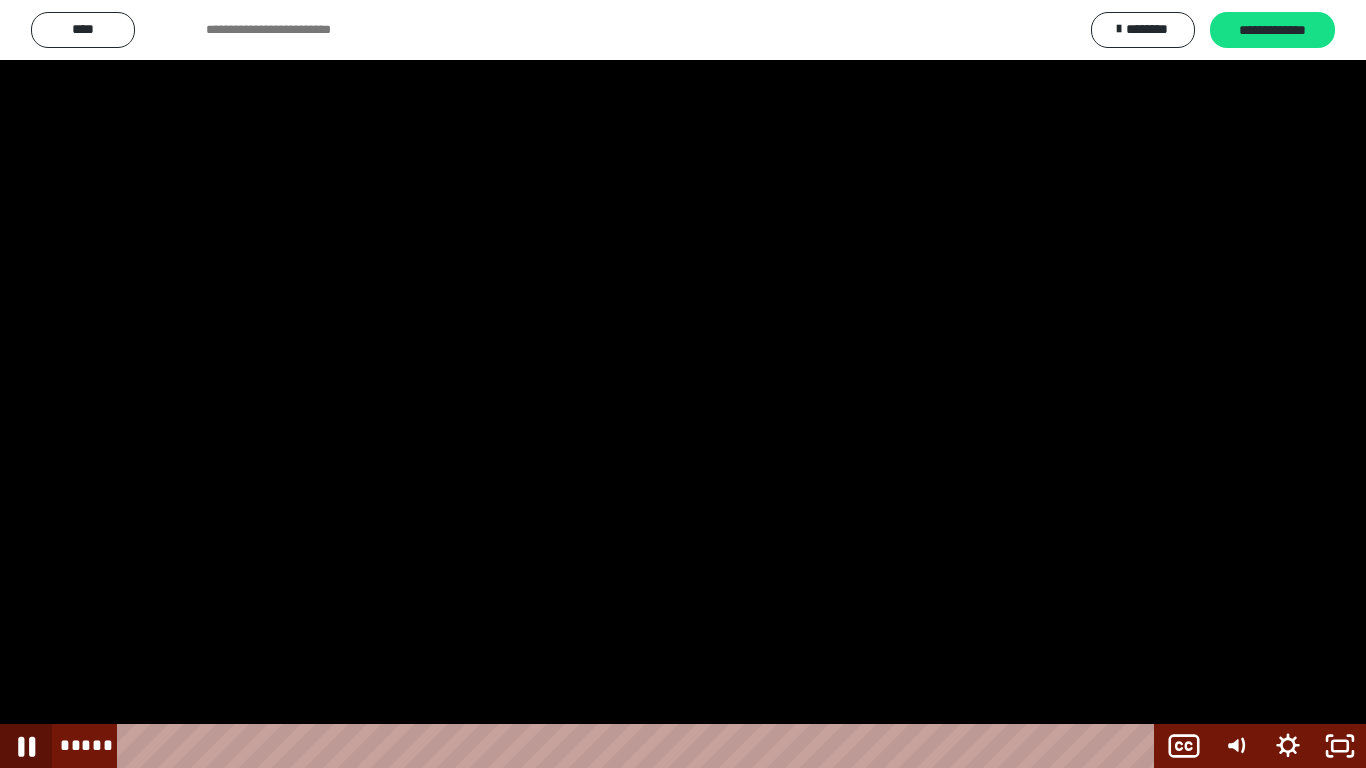 click 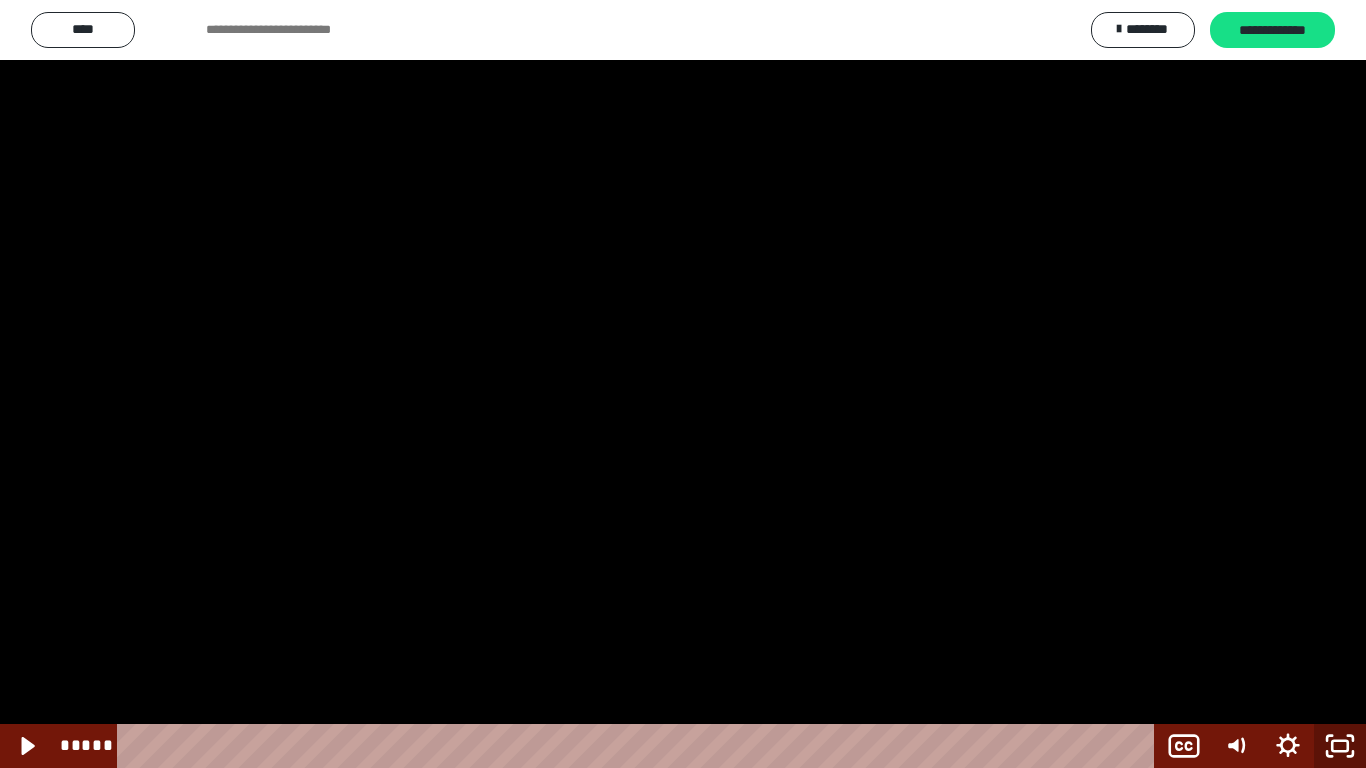 drag, startPoint x: 1336, startPoint y: 748, endPoint x: 1303, endPoint y: 675, distance: 80.11242 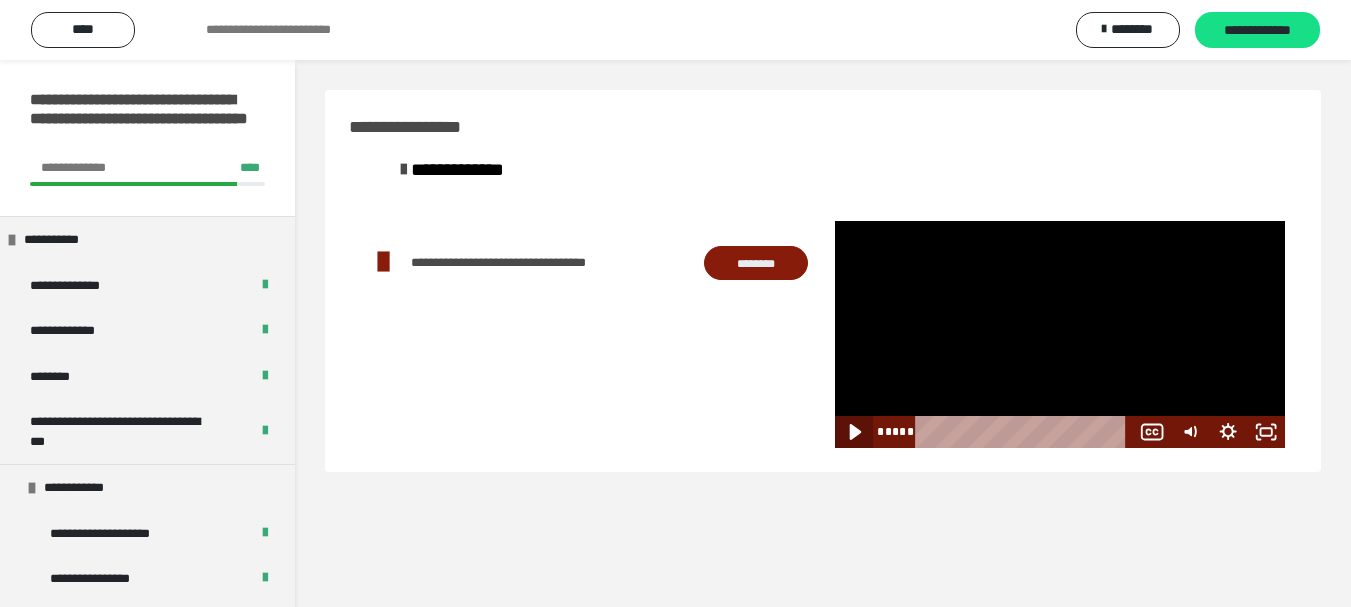 click 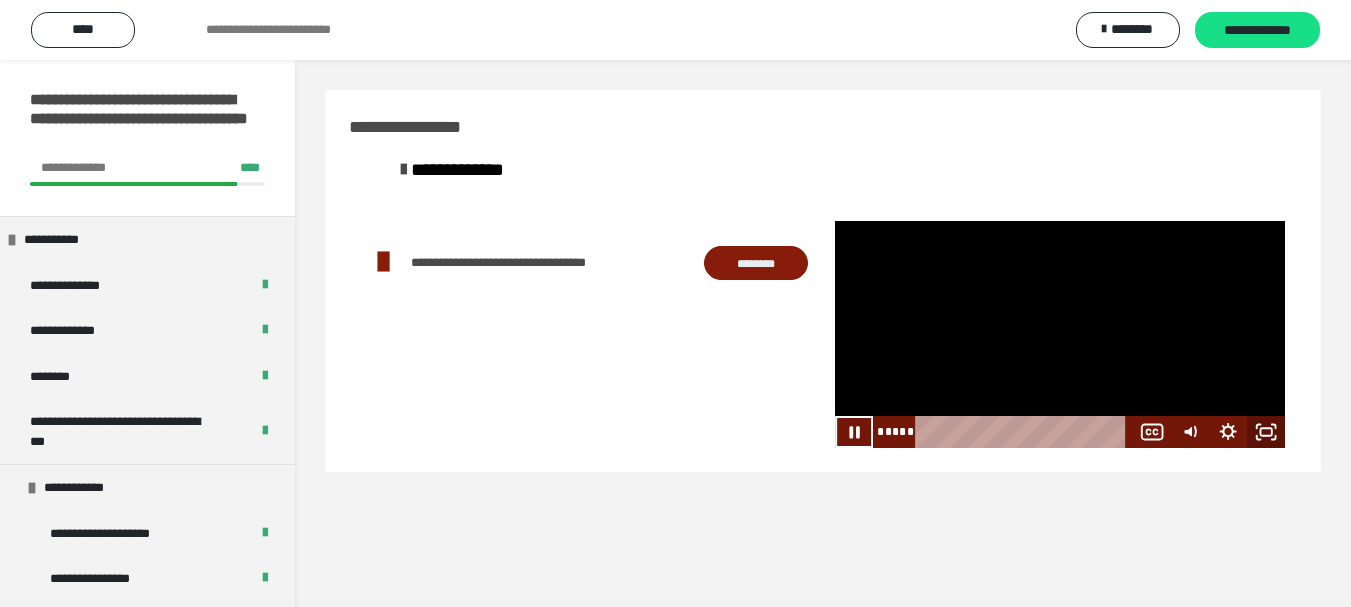 click 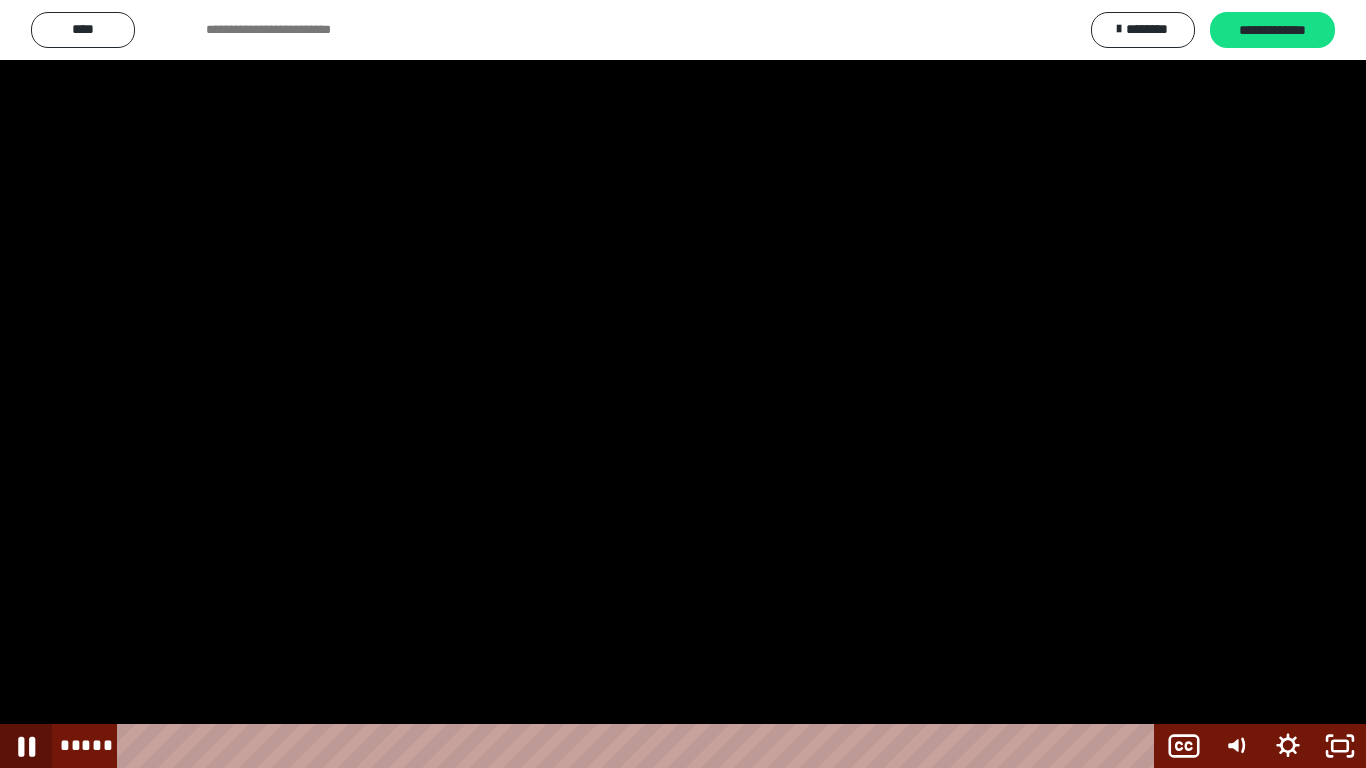click 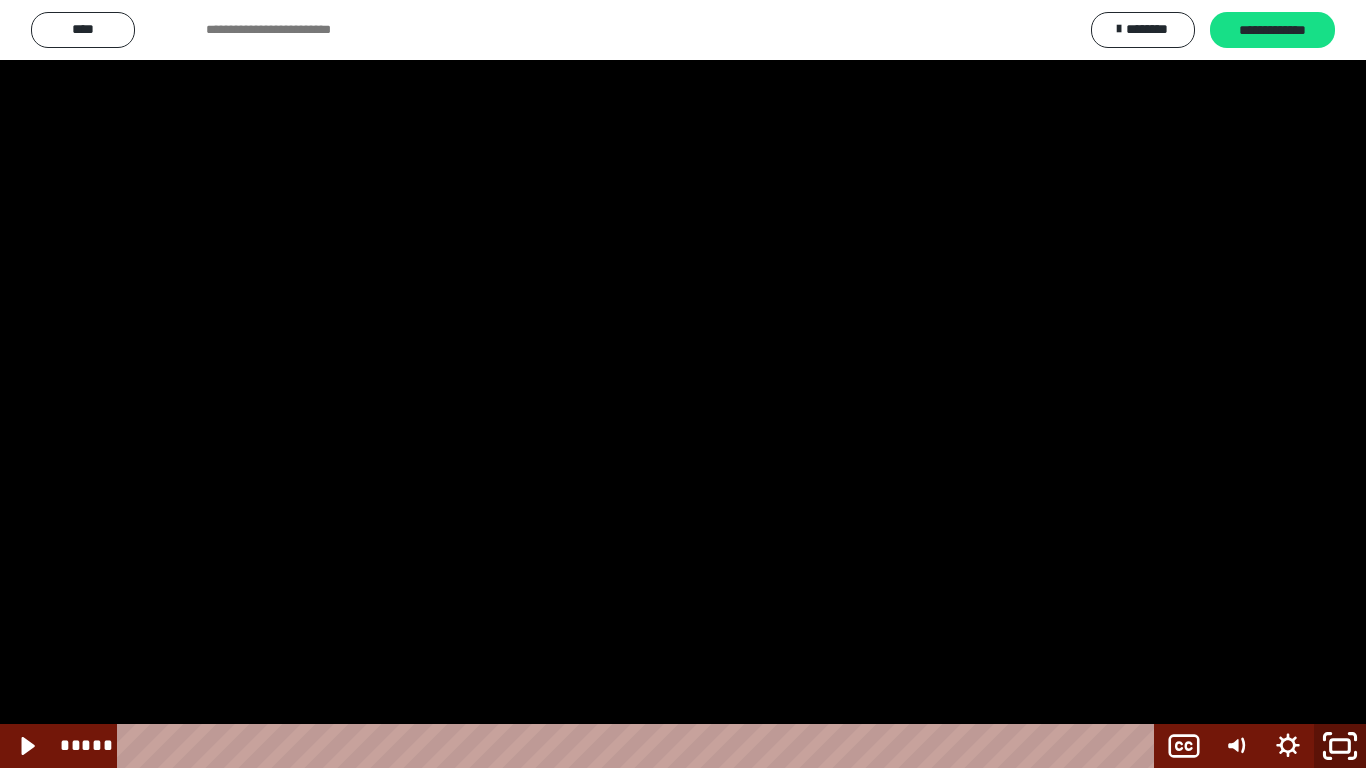 click 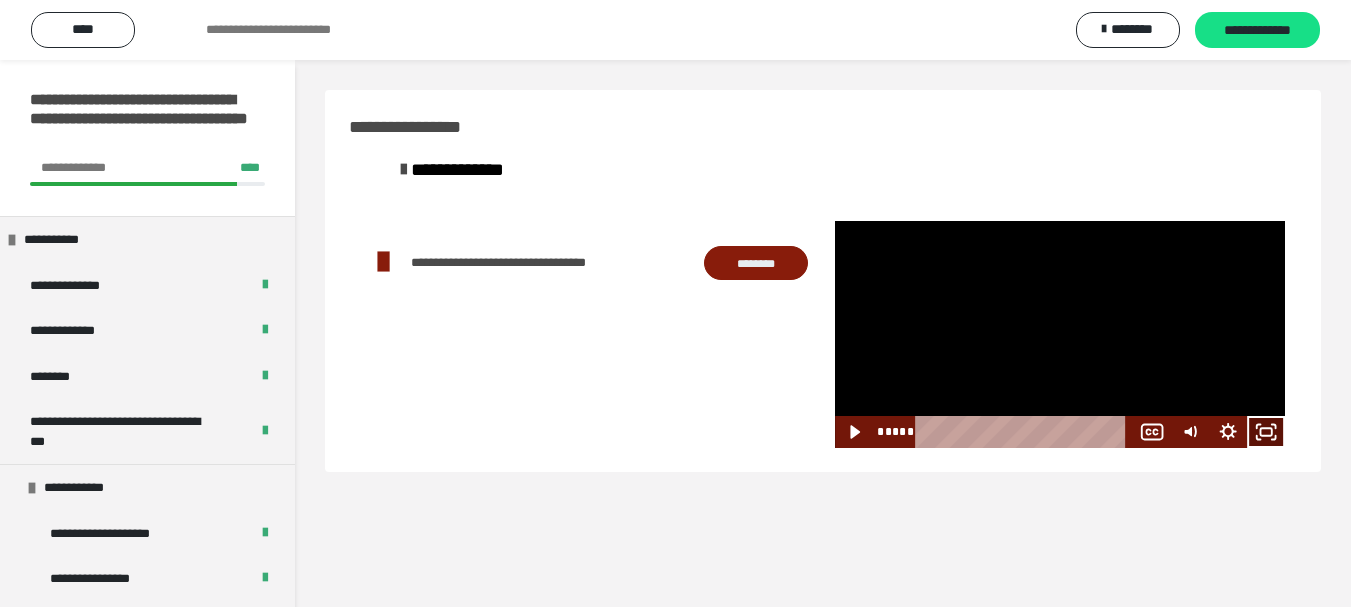 click 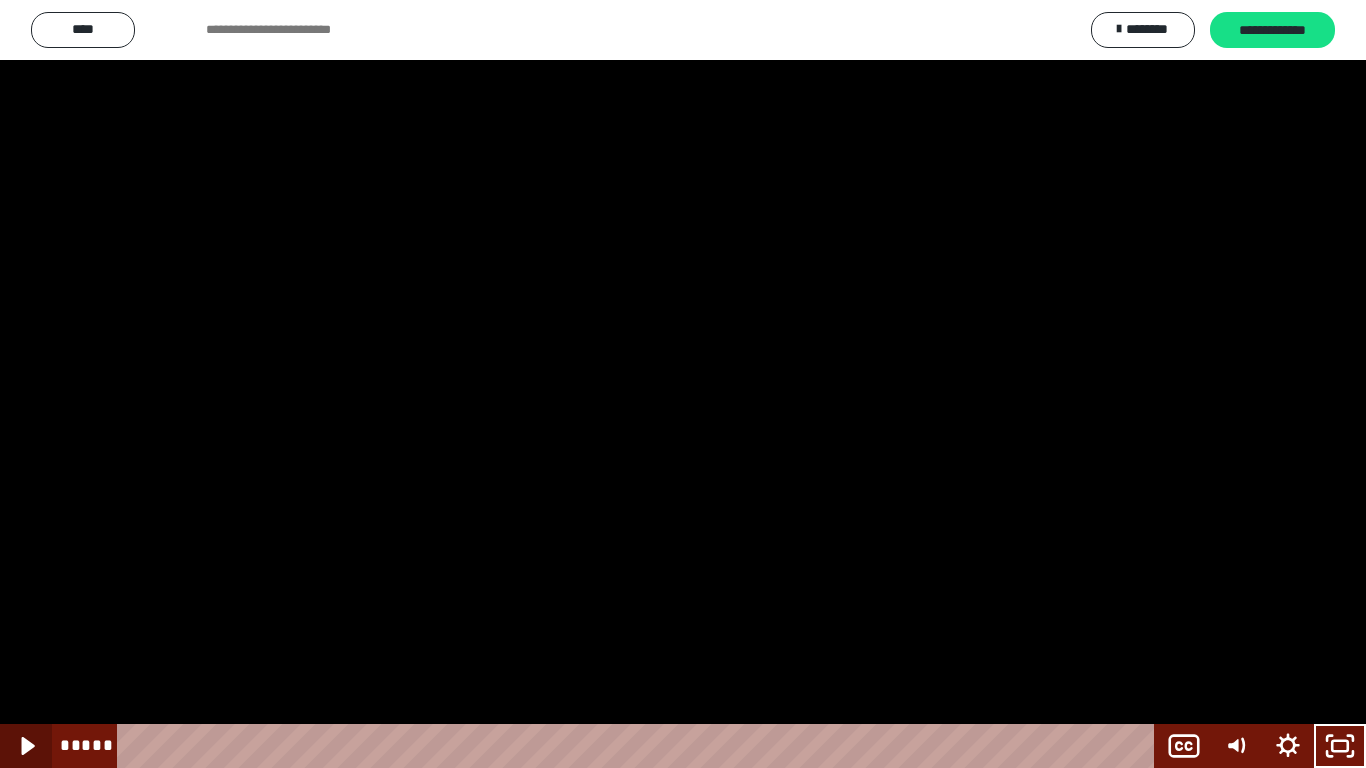 click 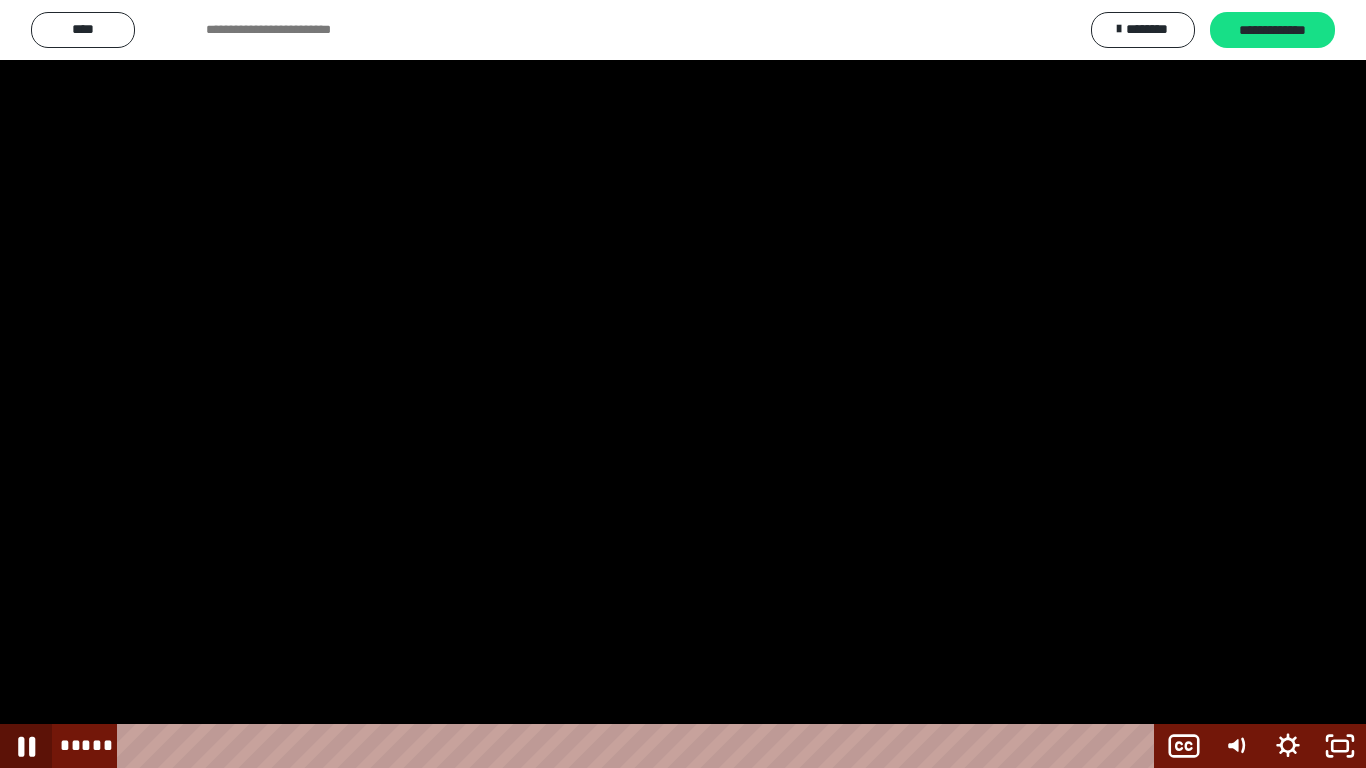 click 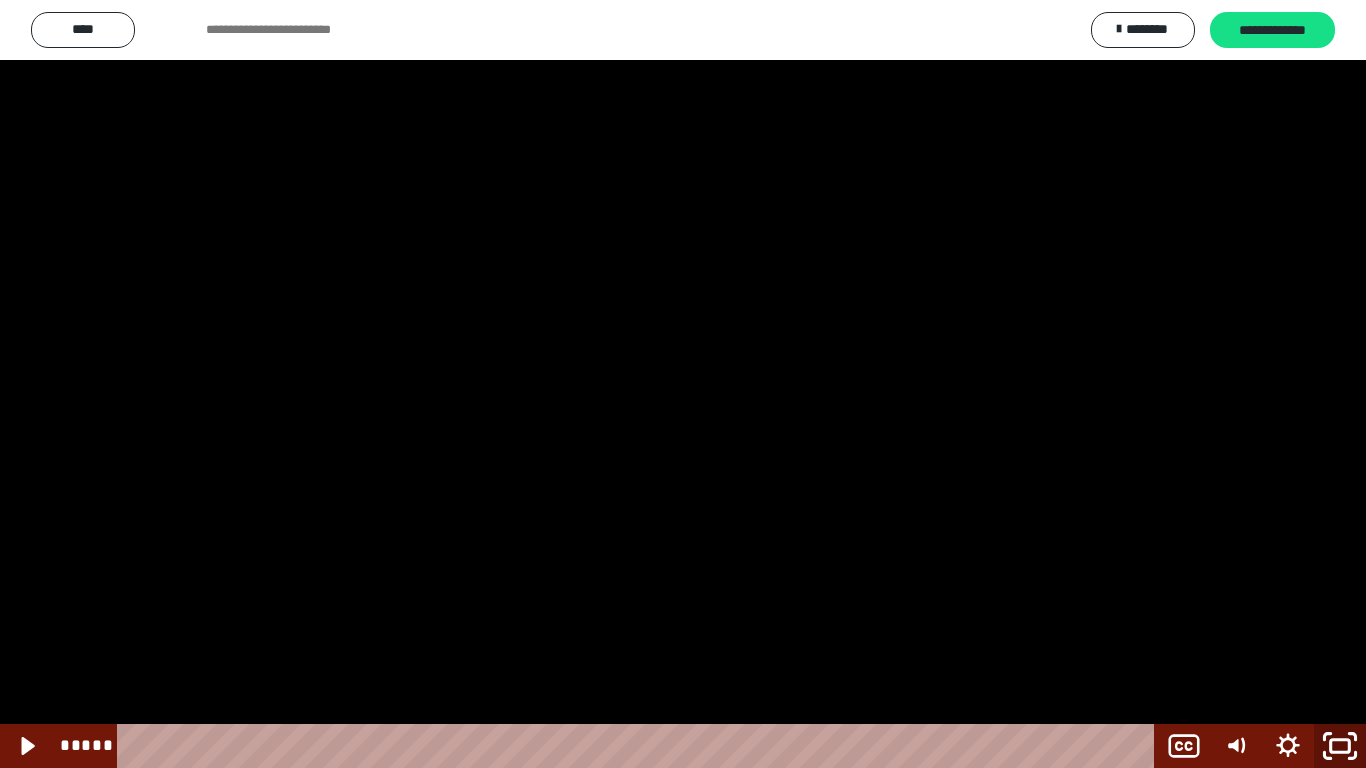 click 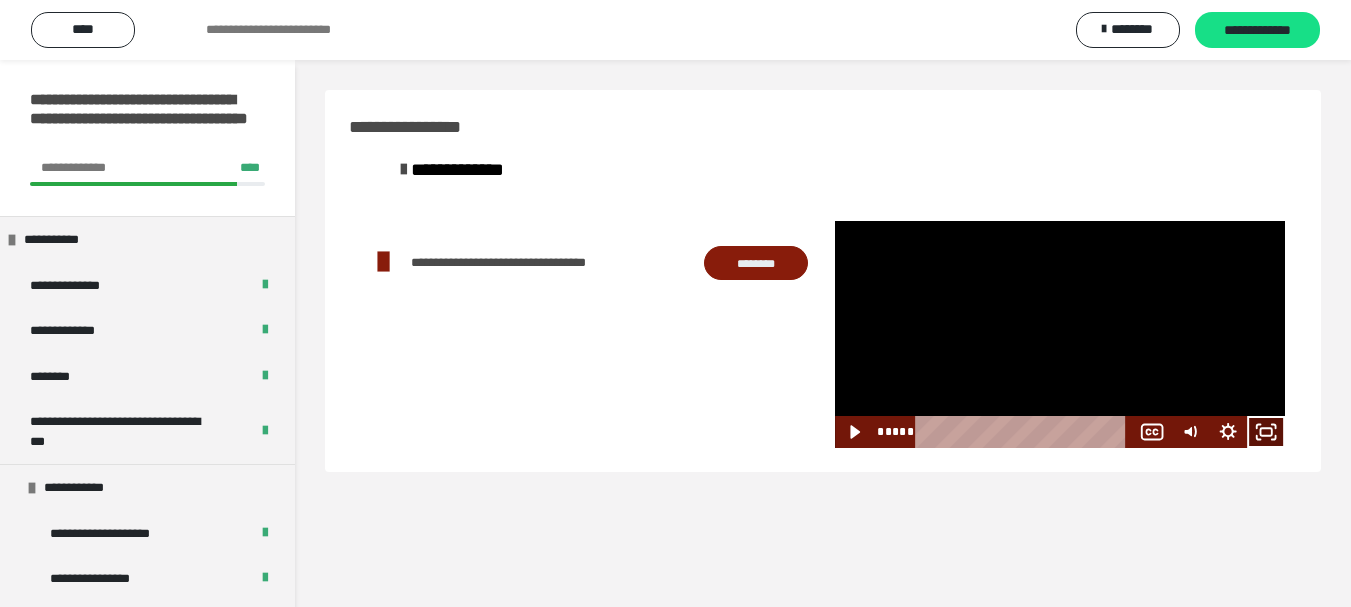 click 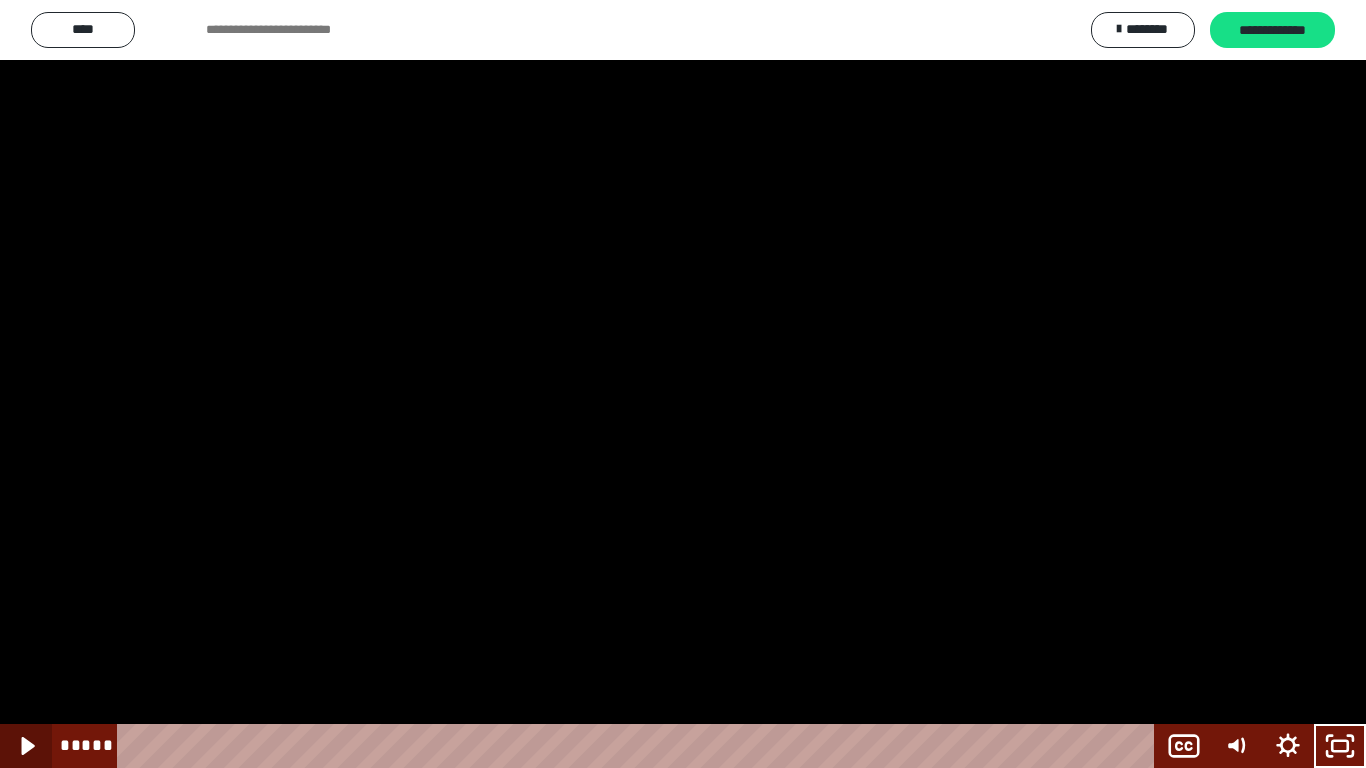 click 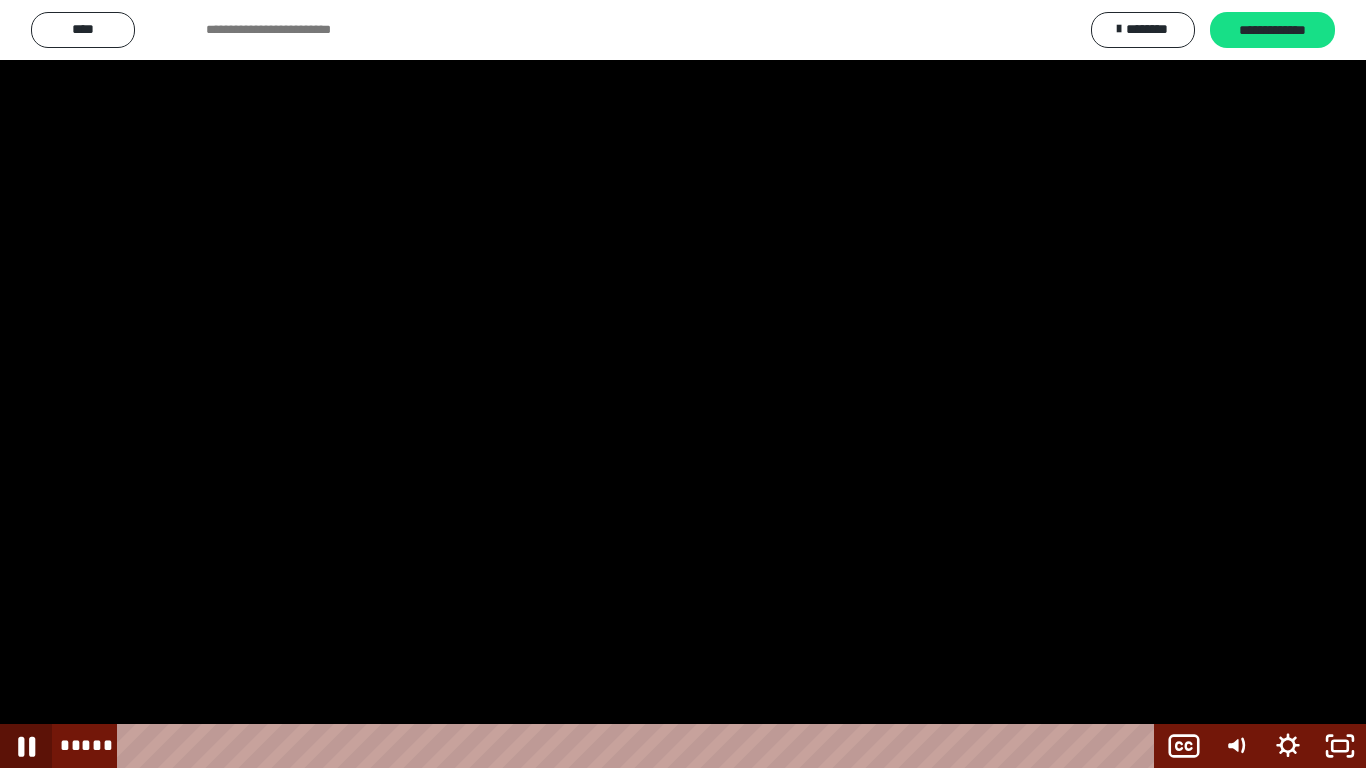 click 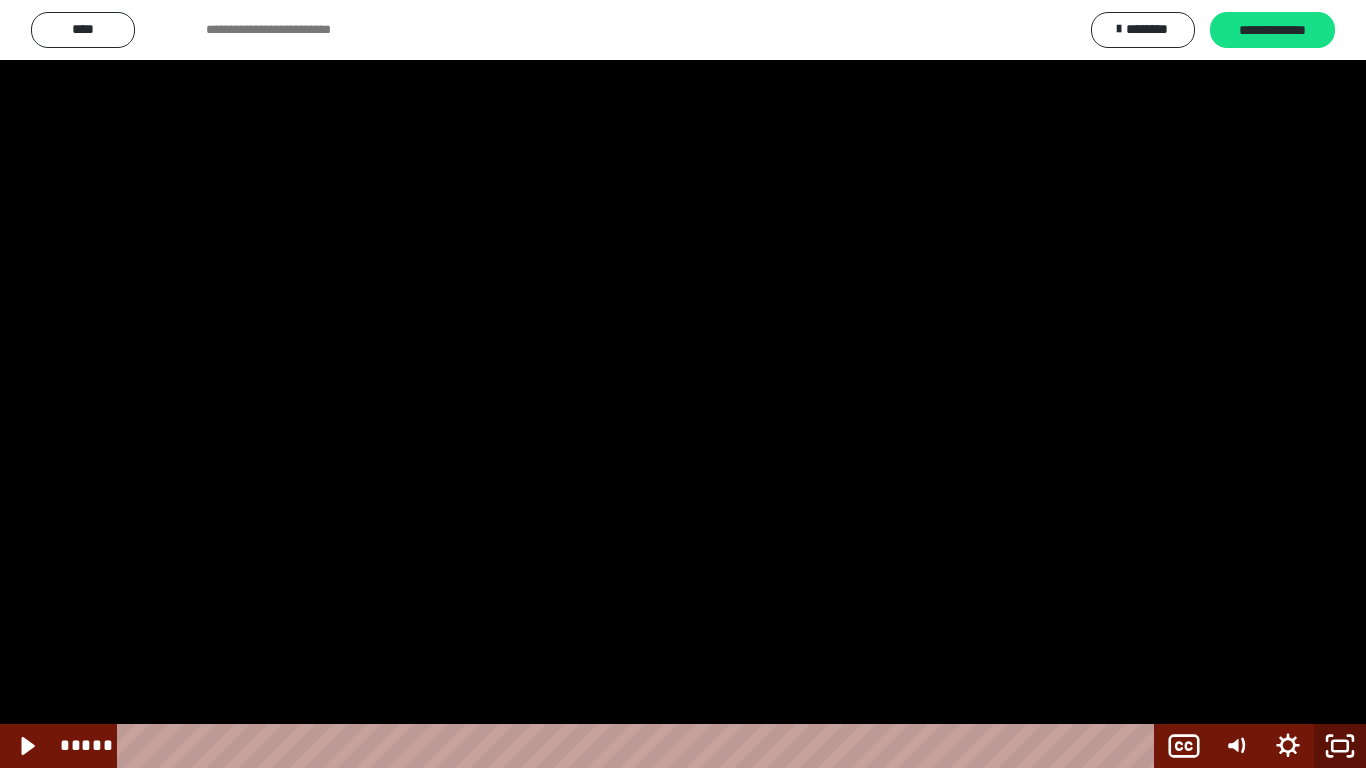 click 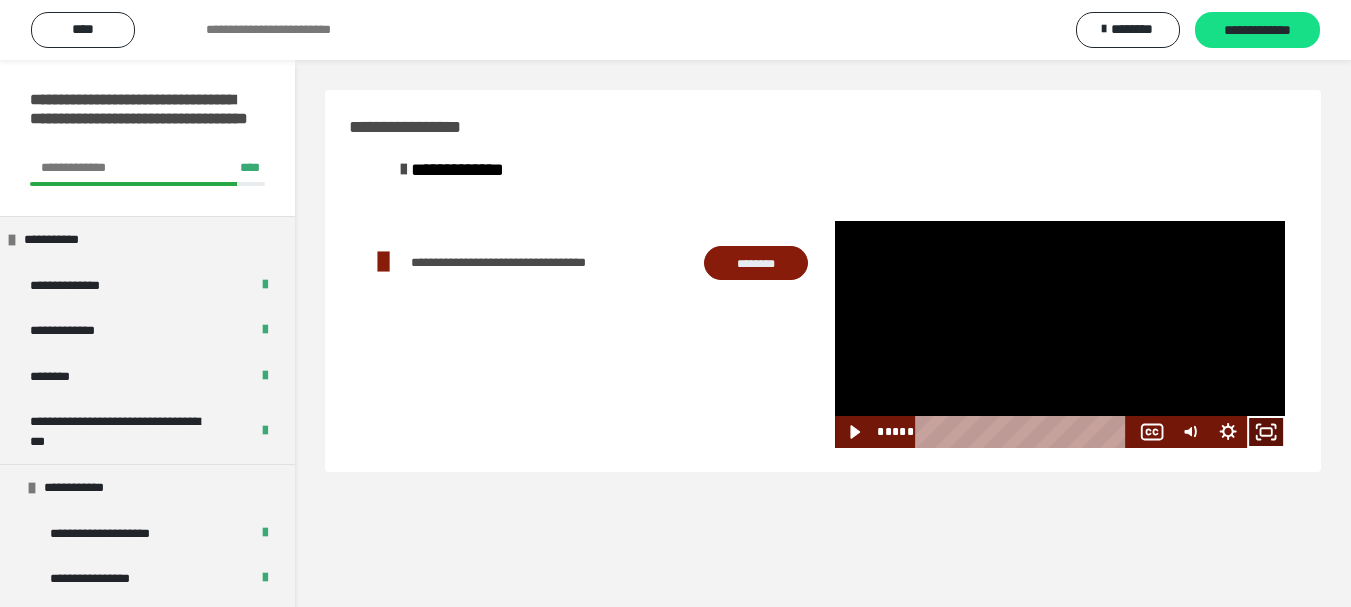 click 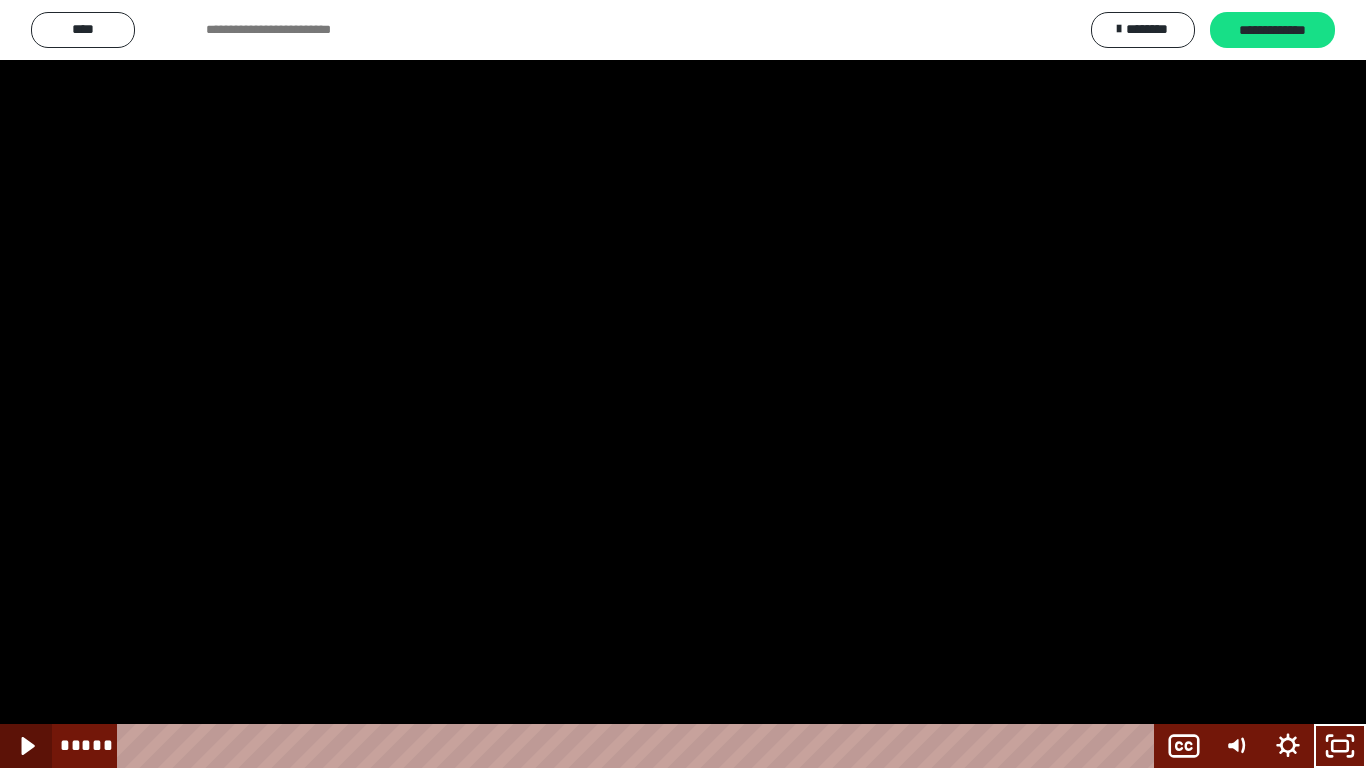click 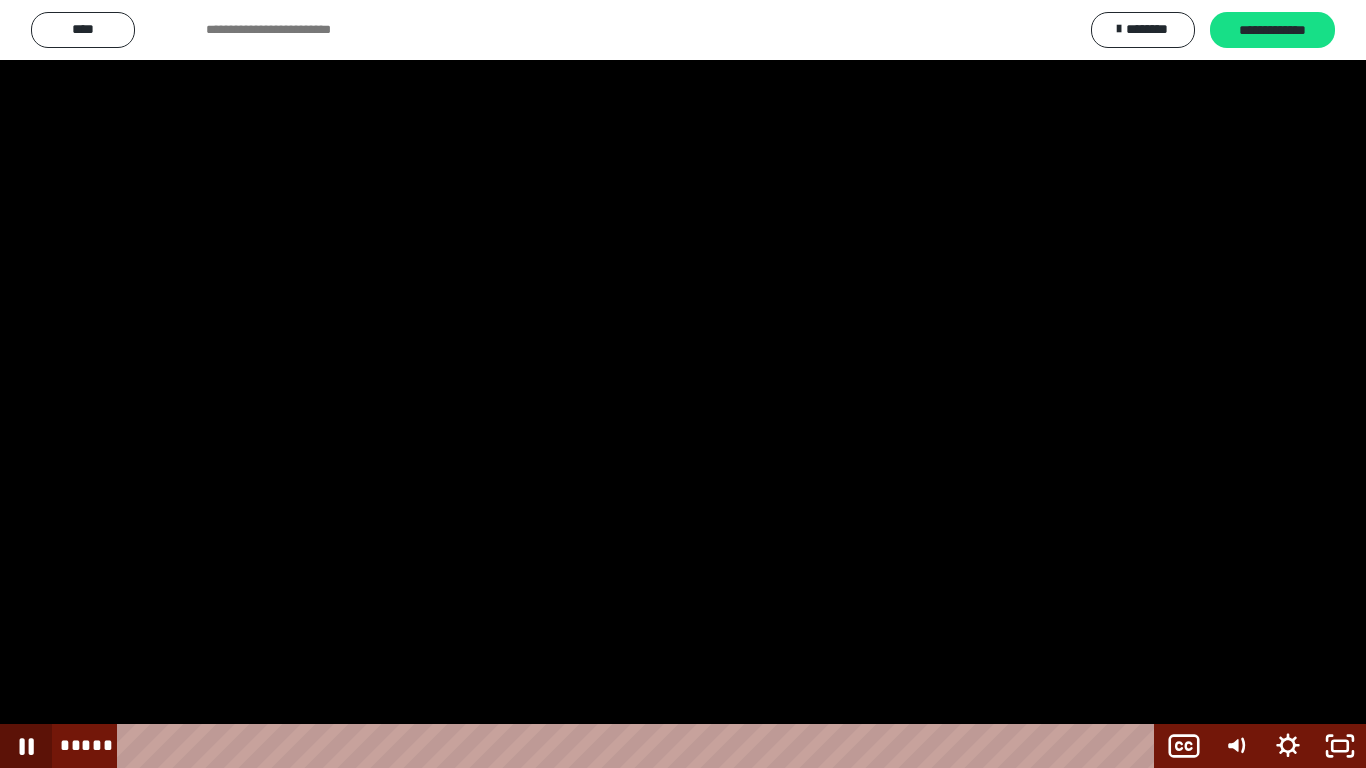 click 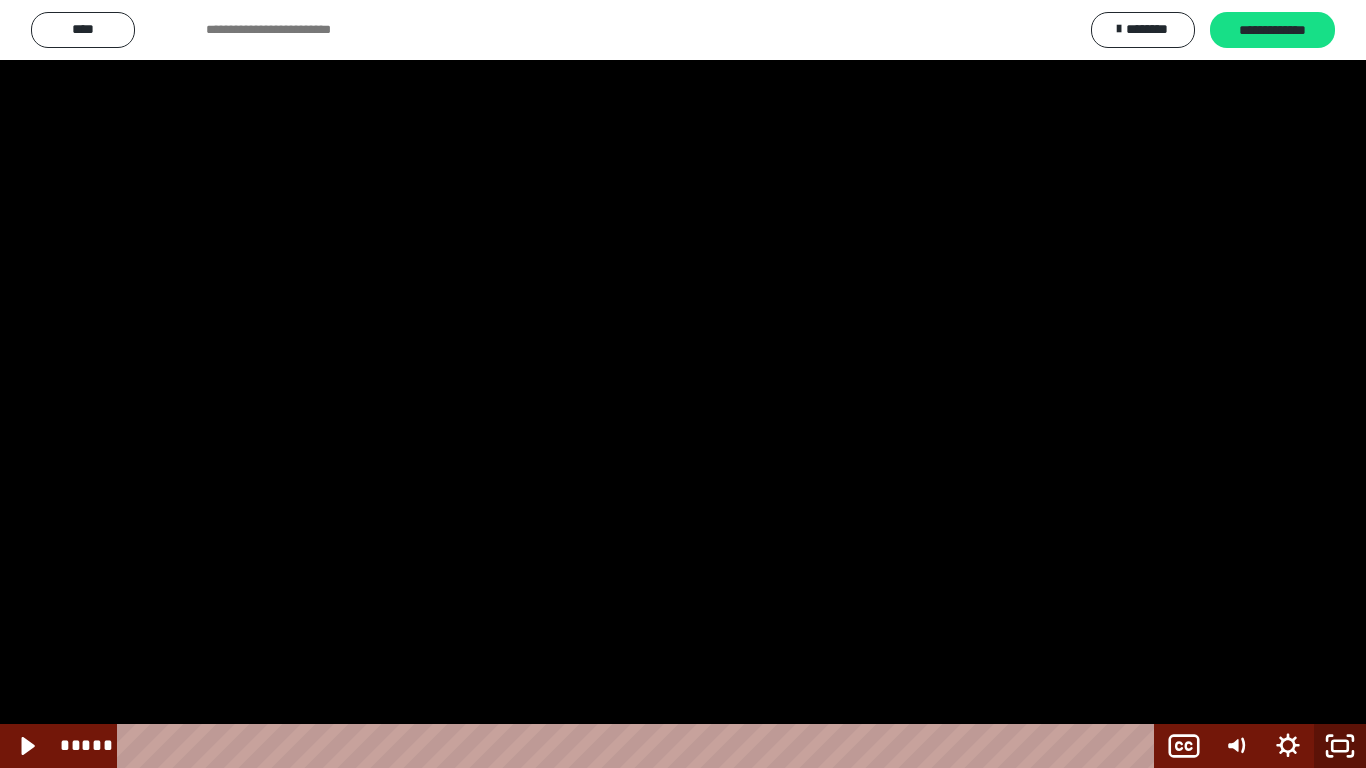 click 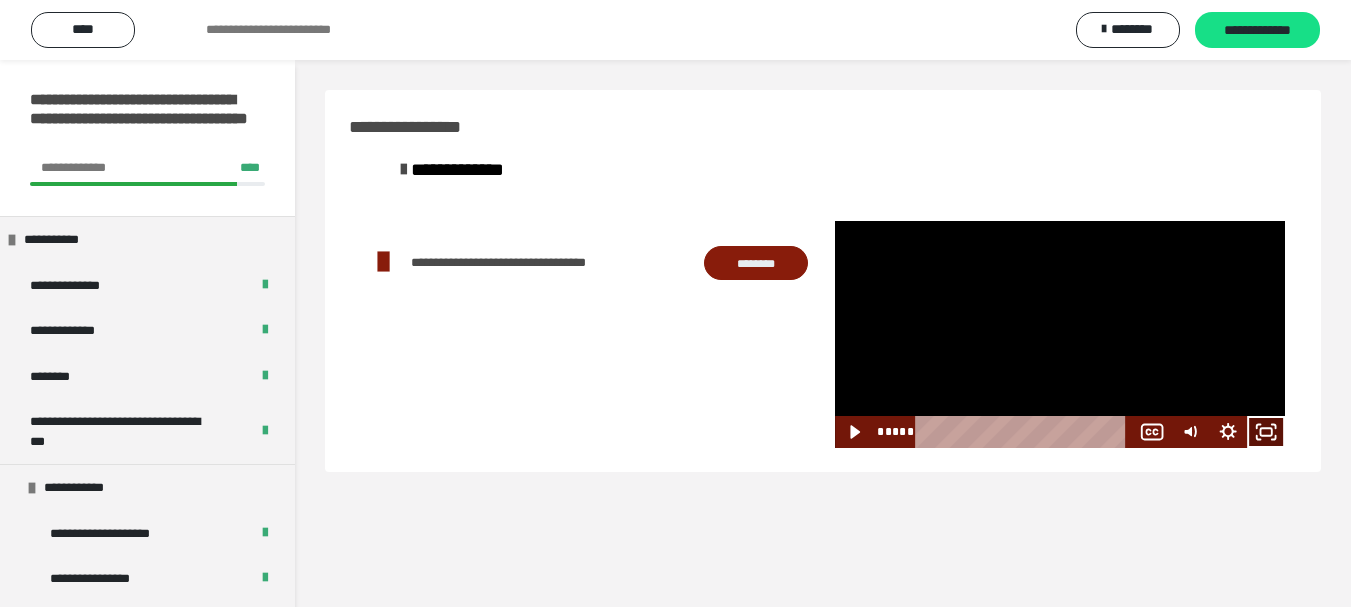 click 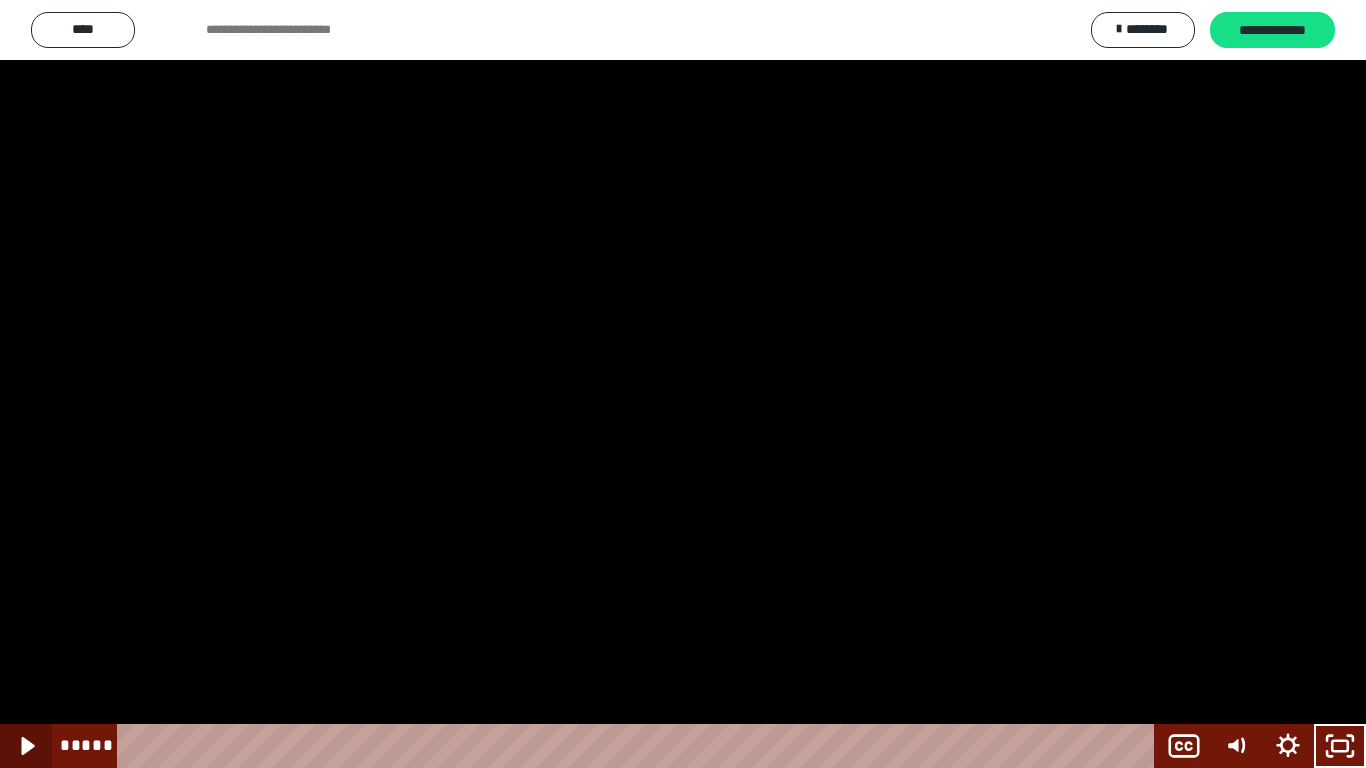 click 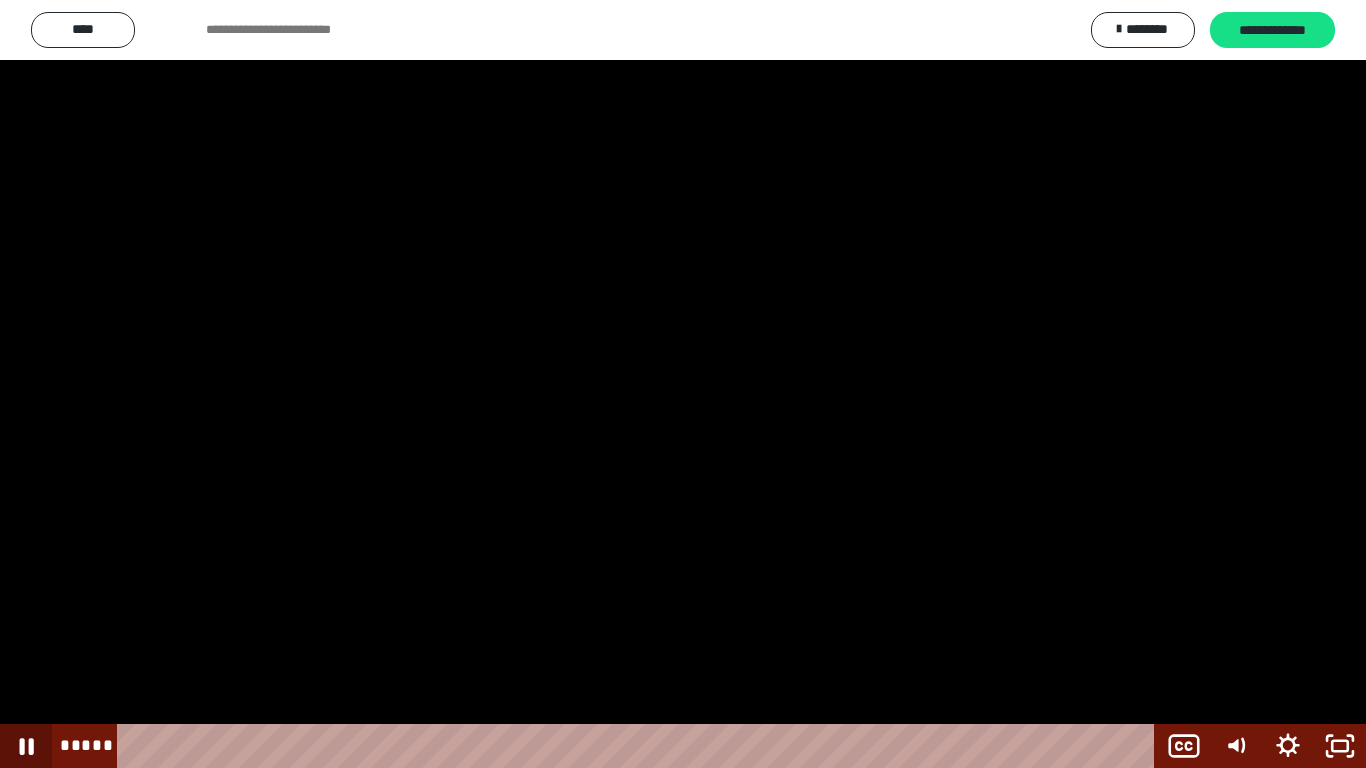 click 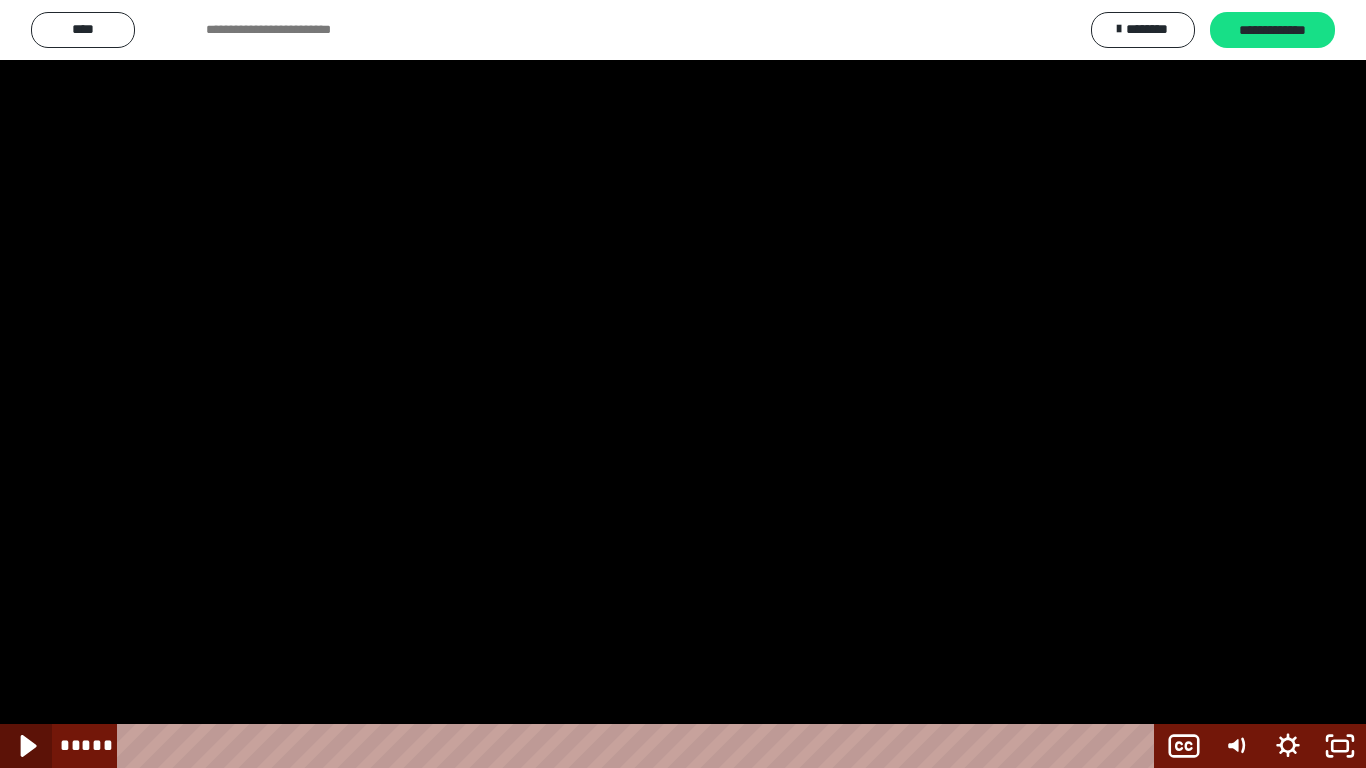 click 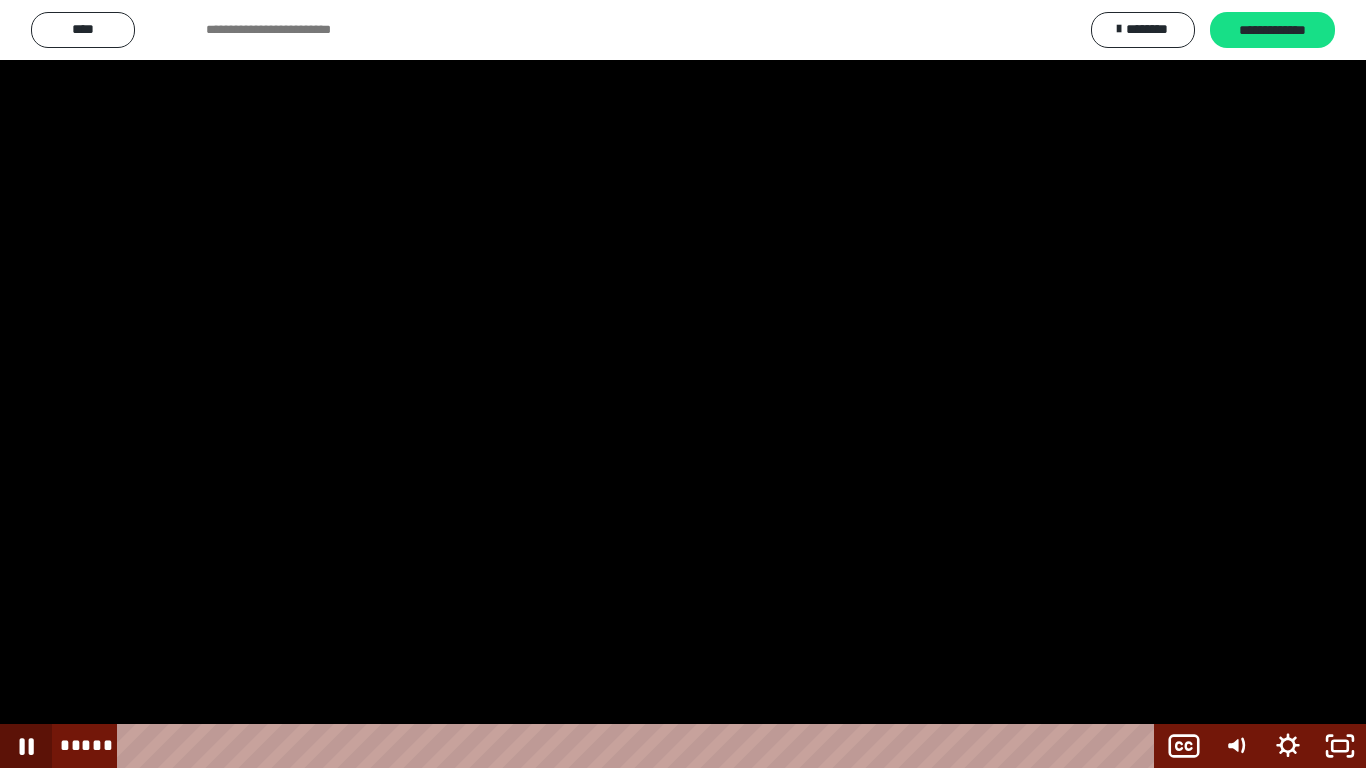 click 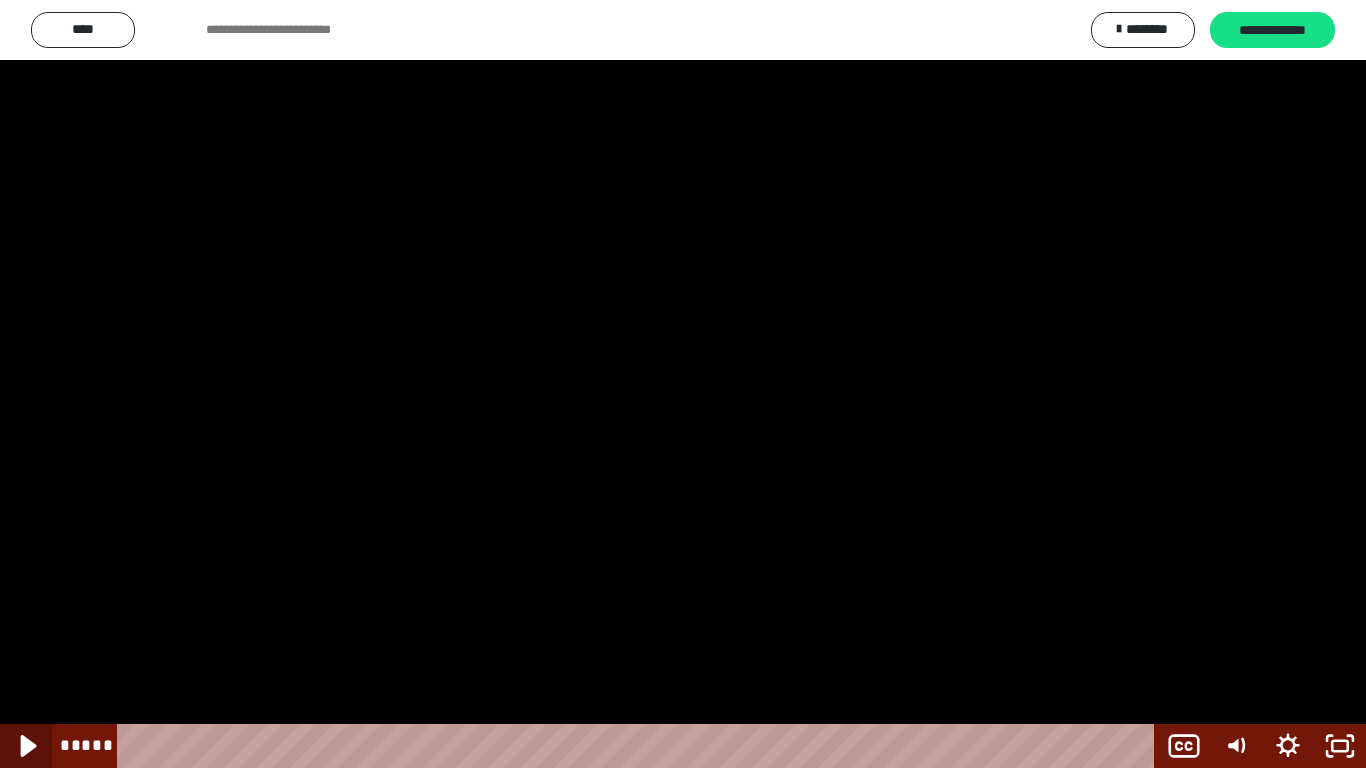 click 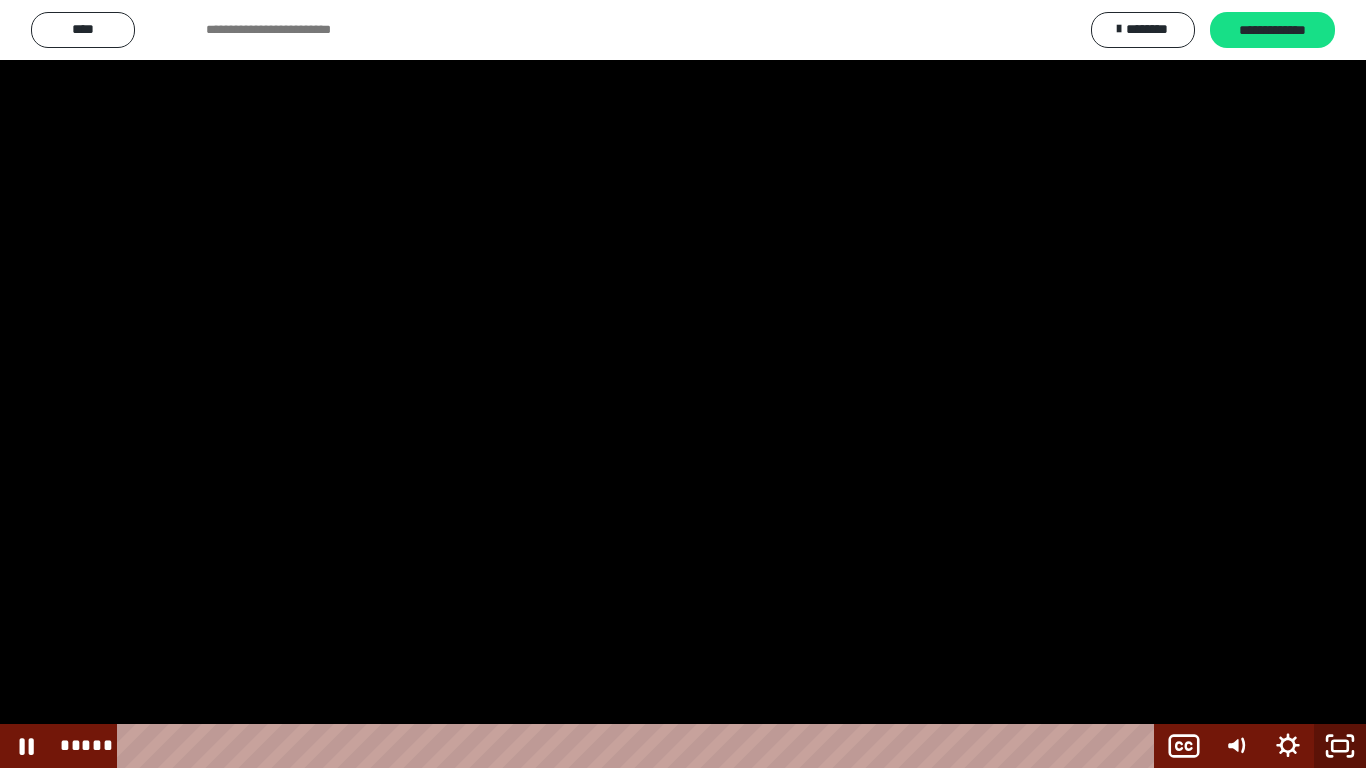 click 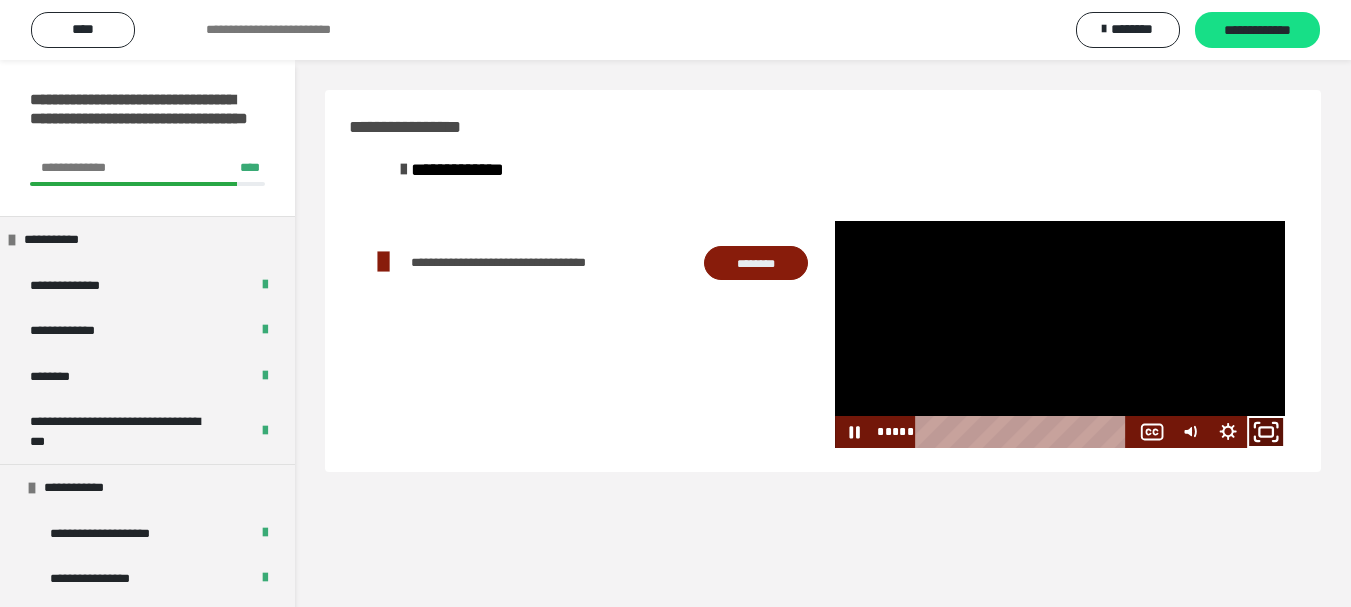 click 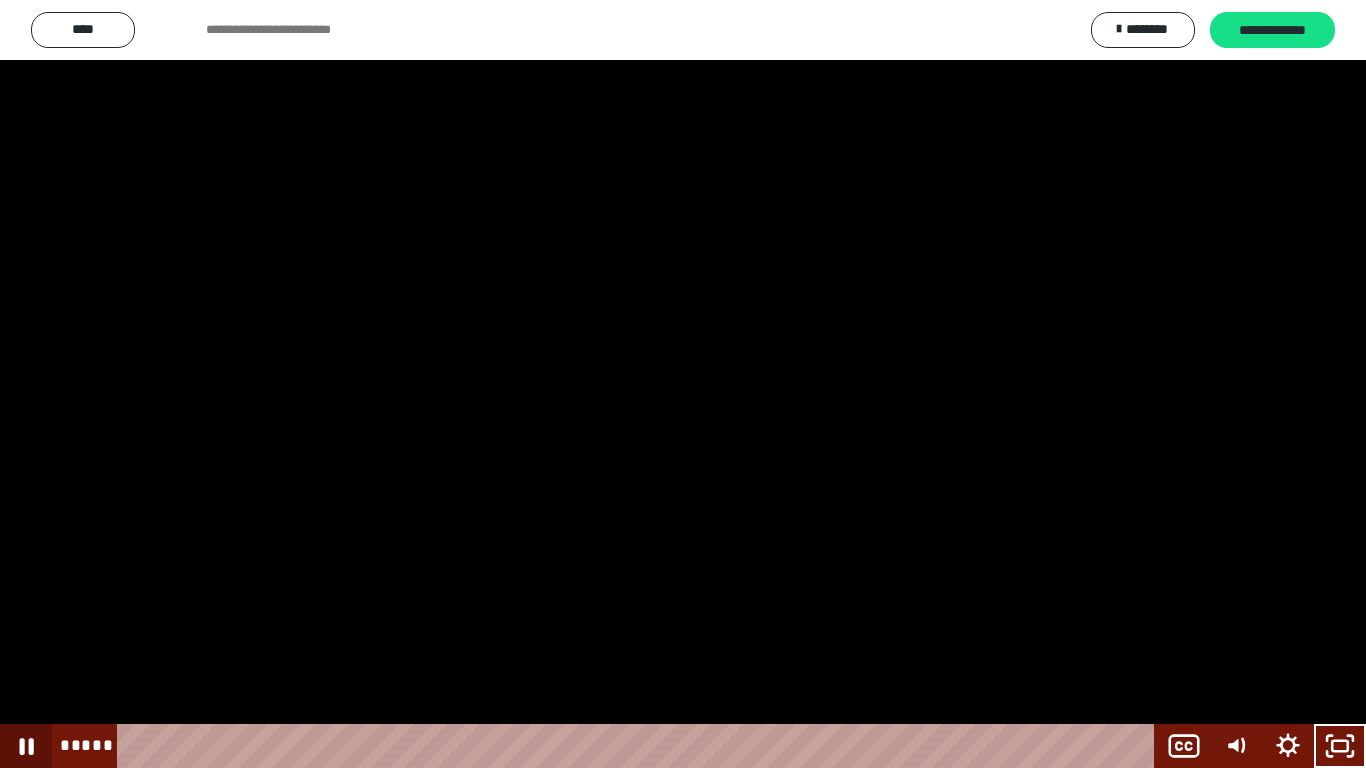 click 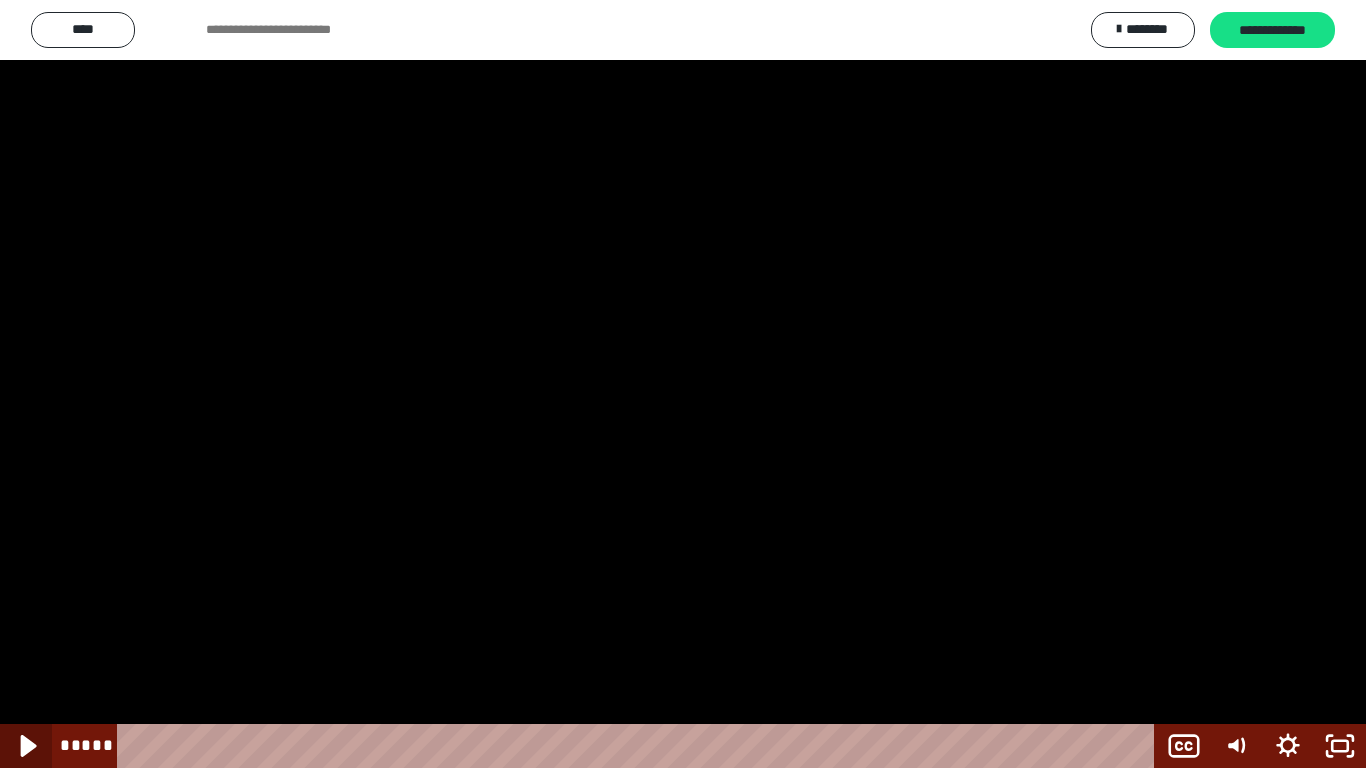 click 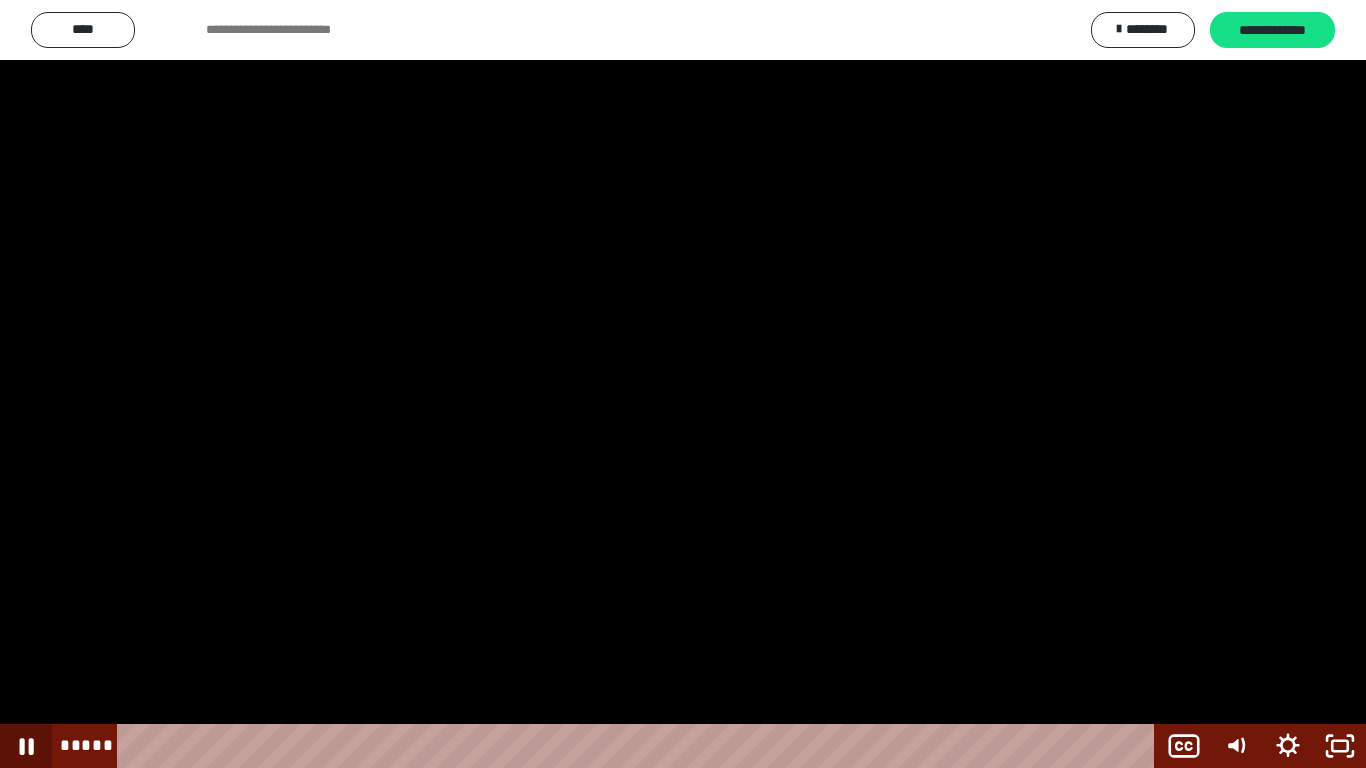click 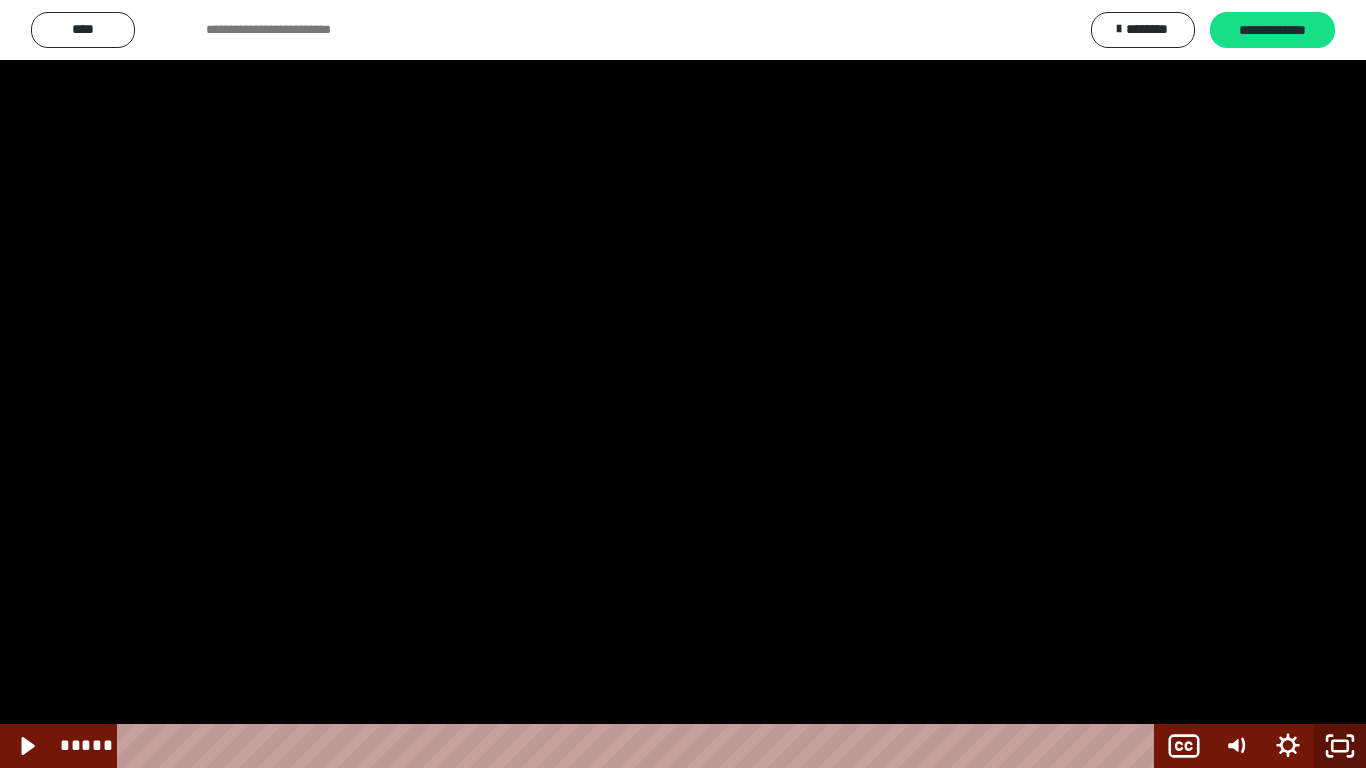 click 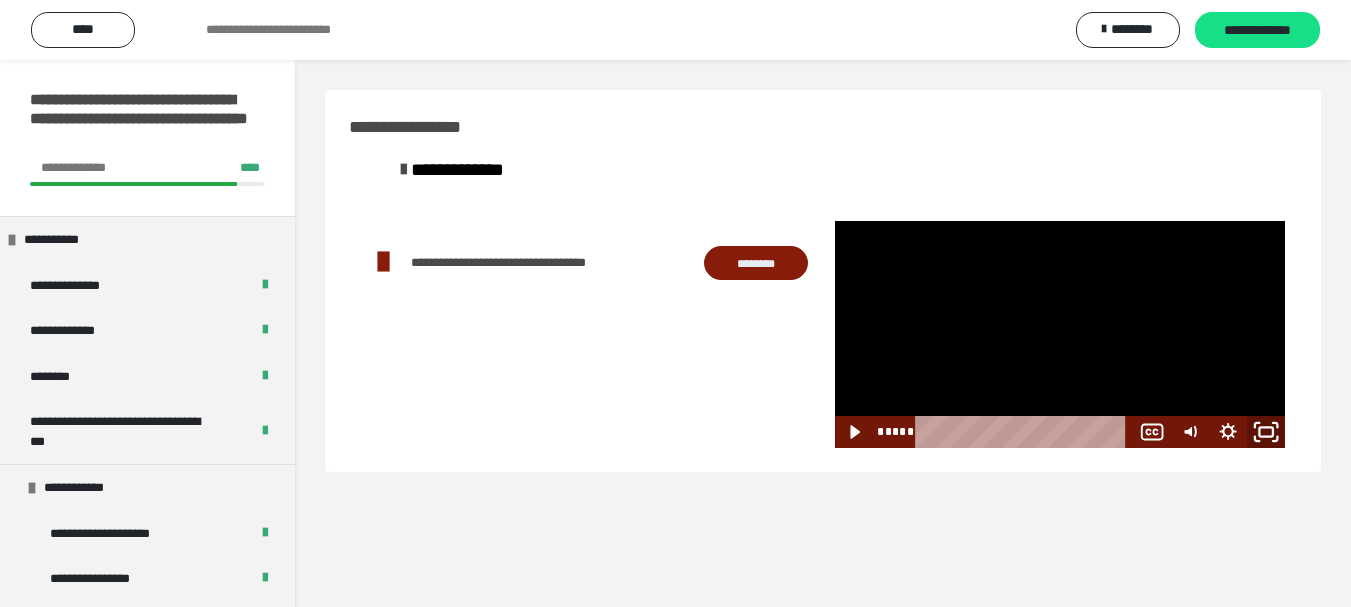 click 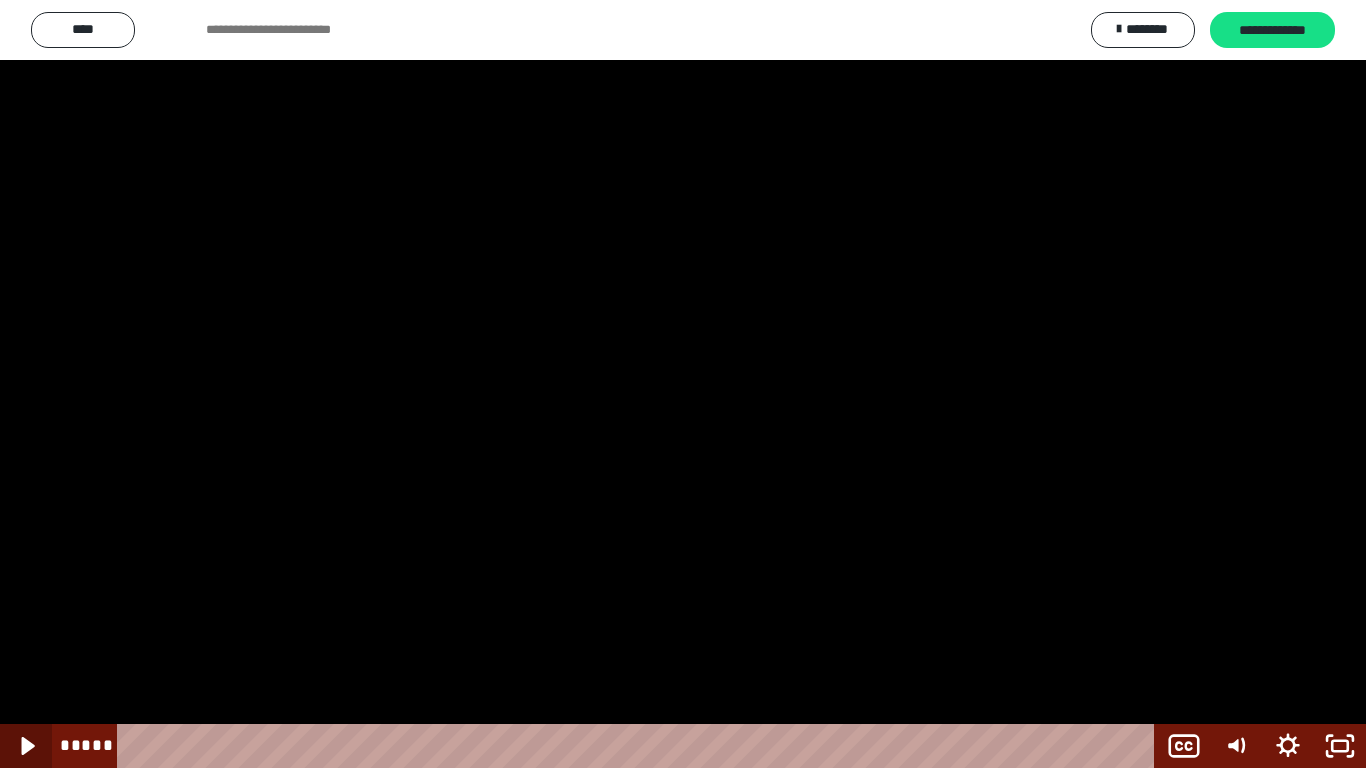 click 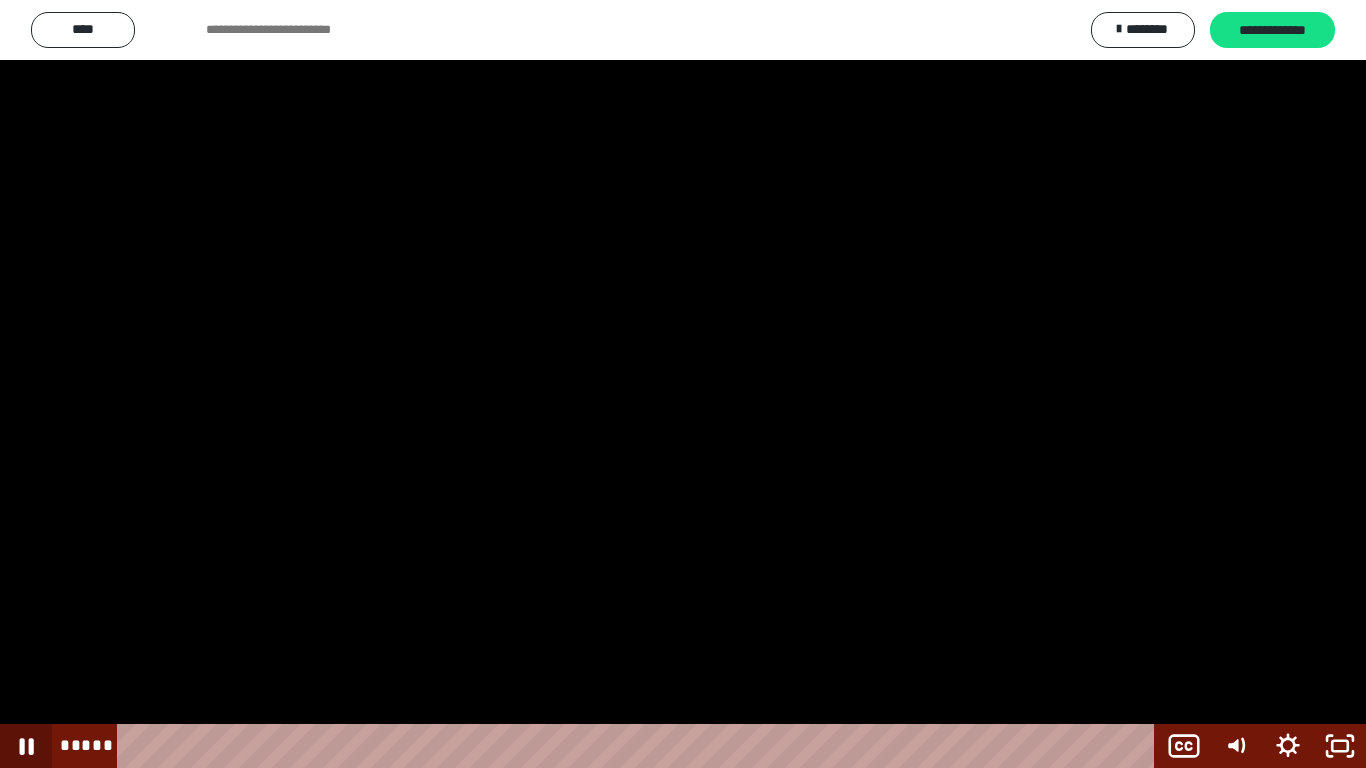 click 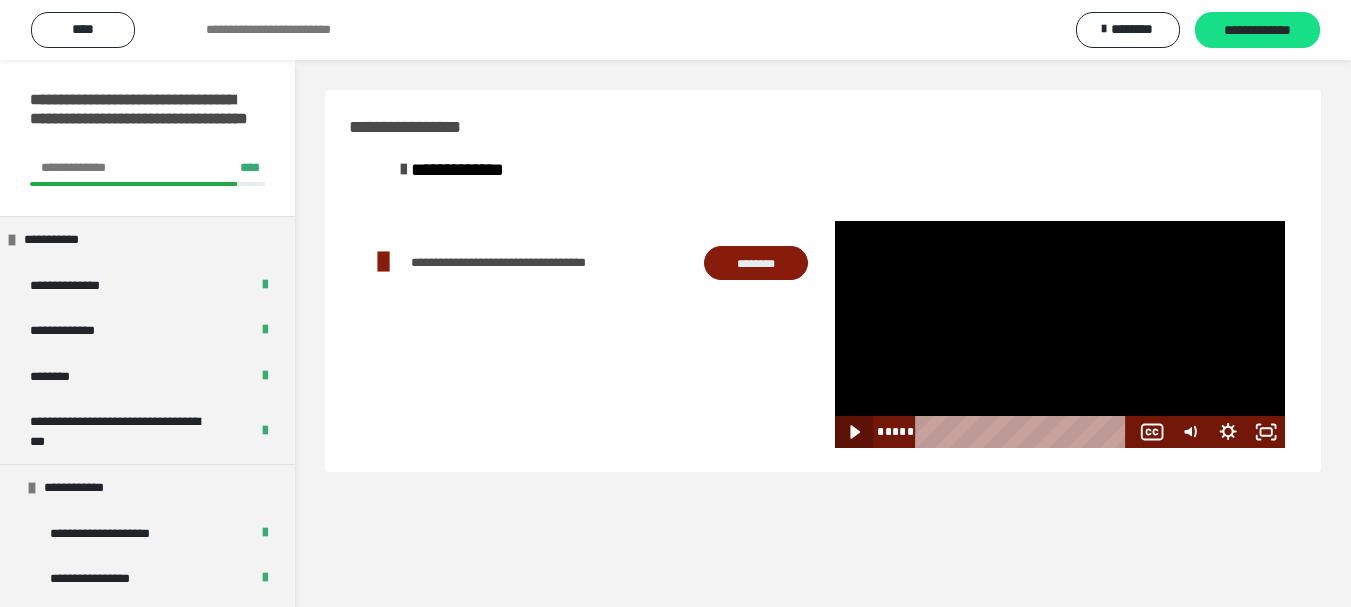 click 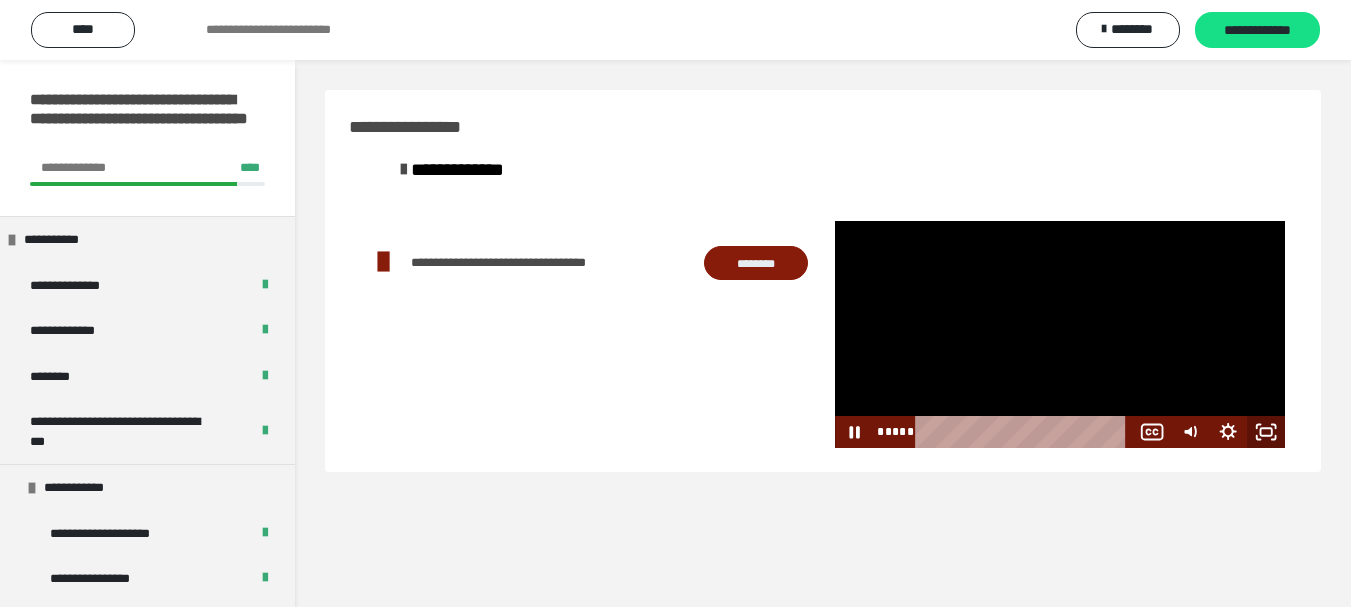 click 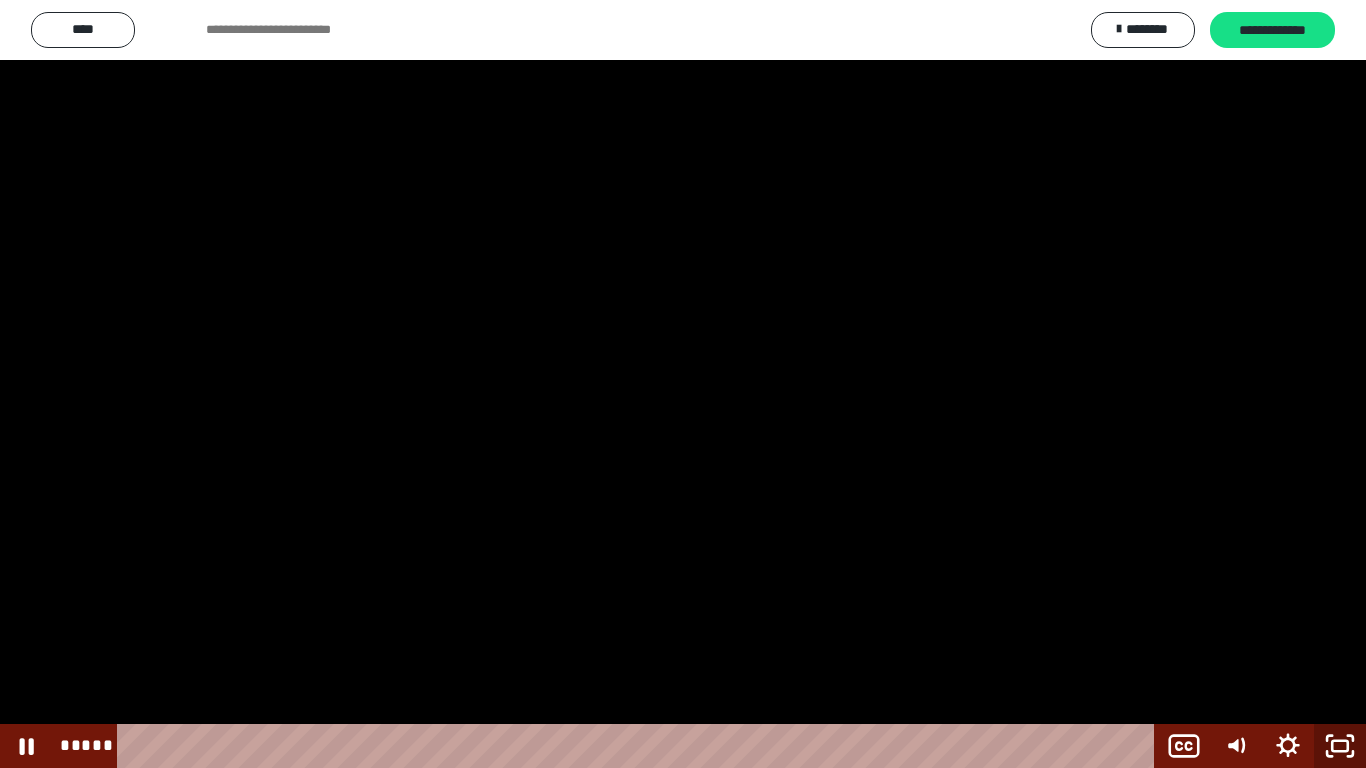 click 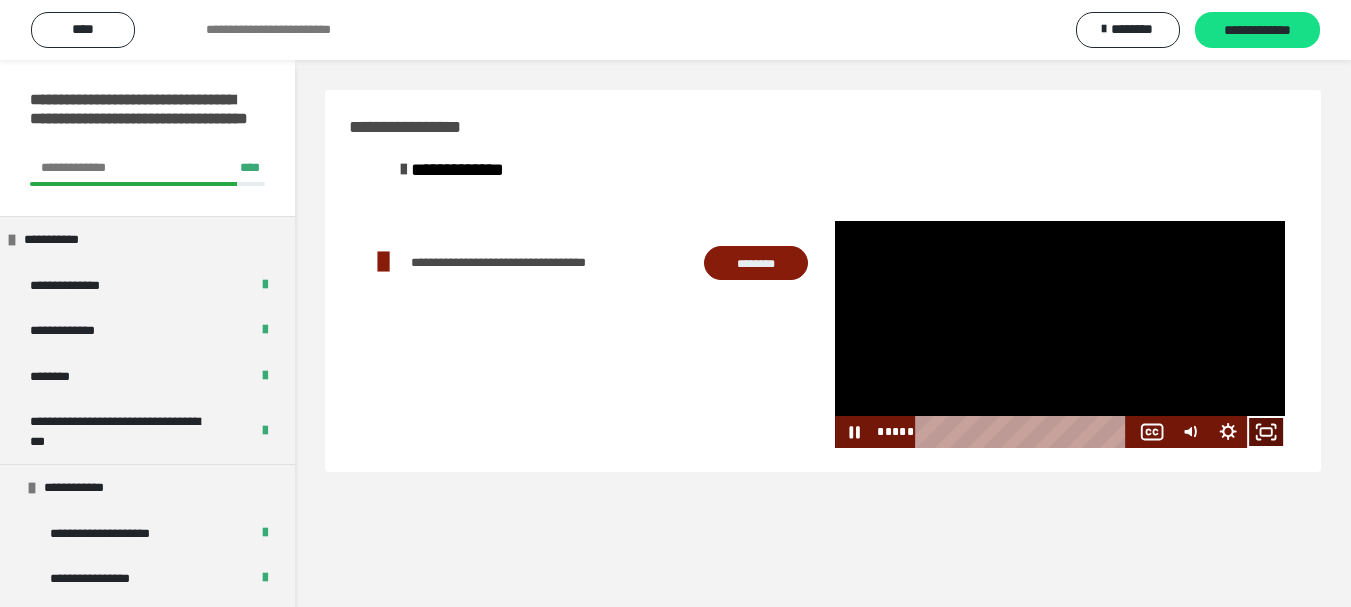 click 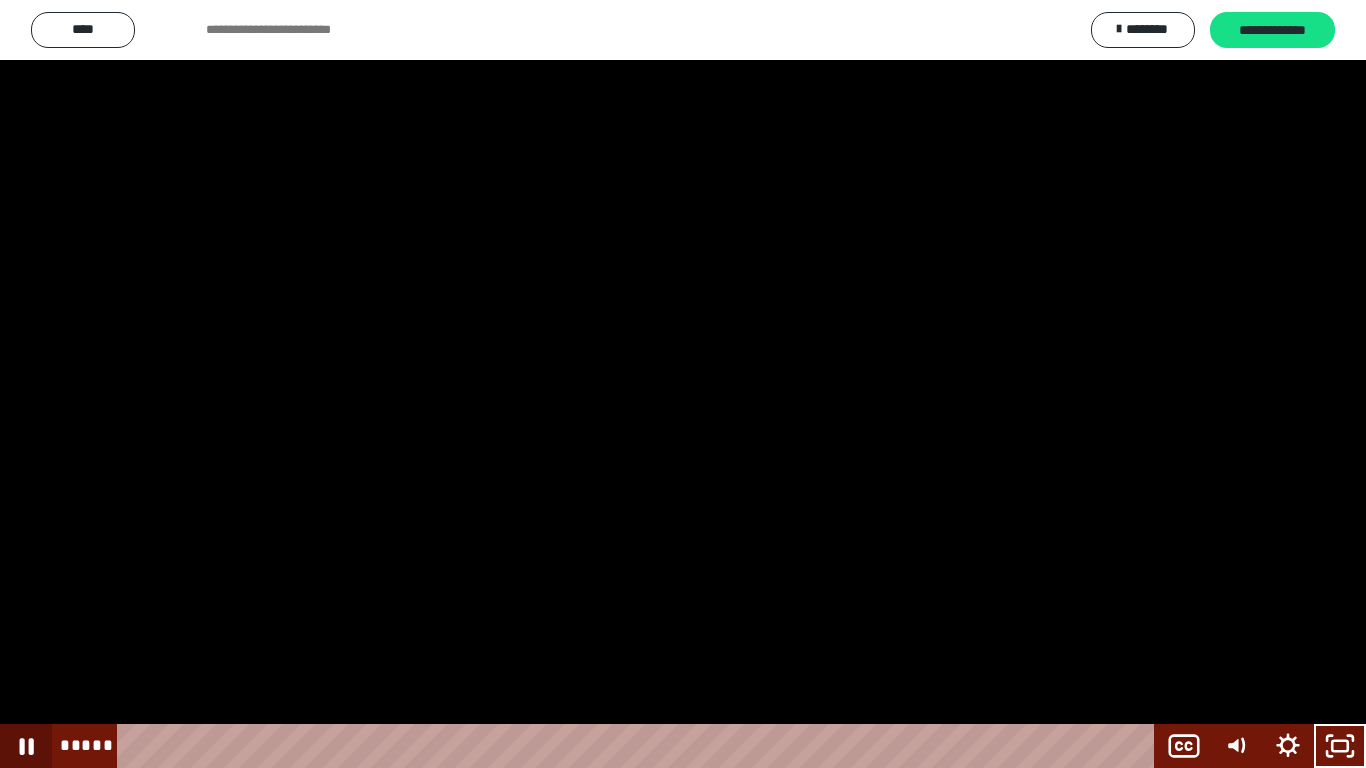 click 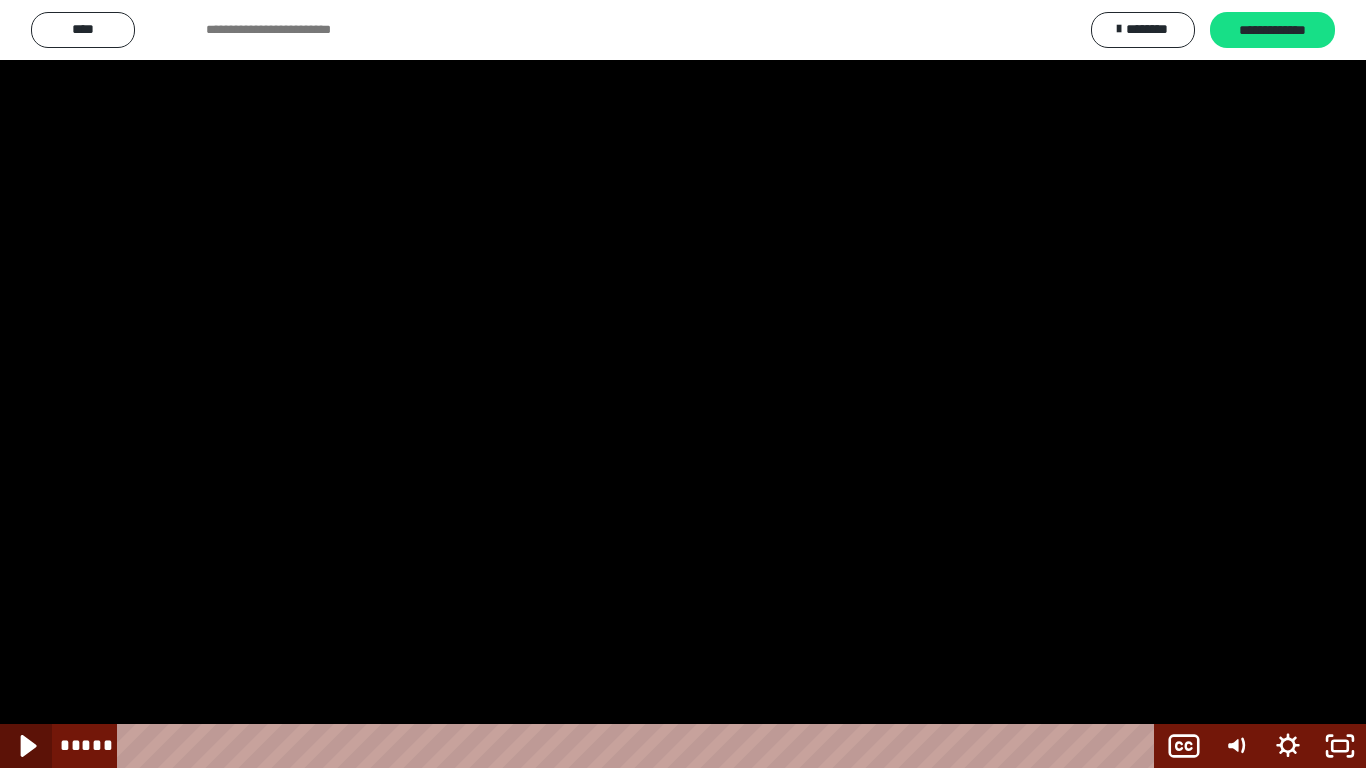 click 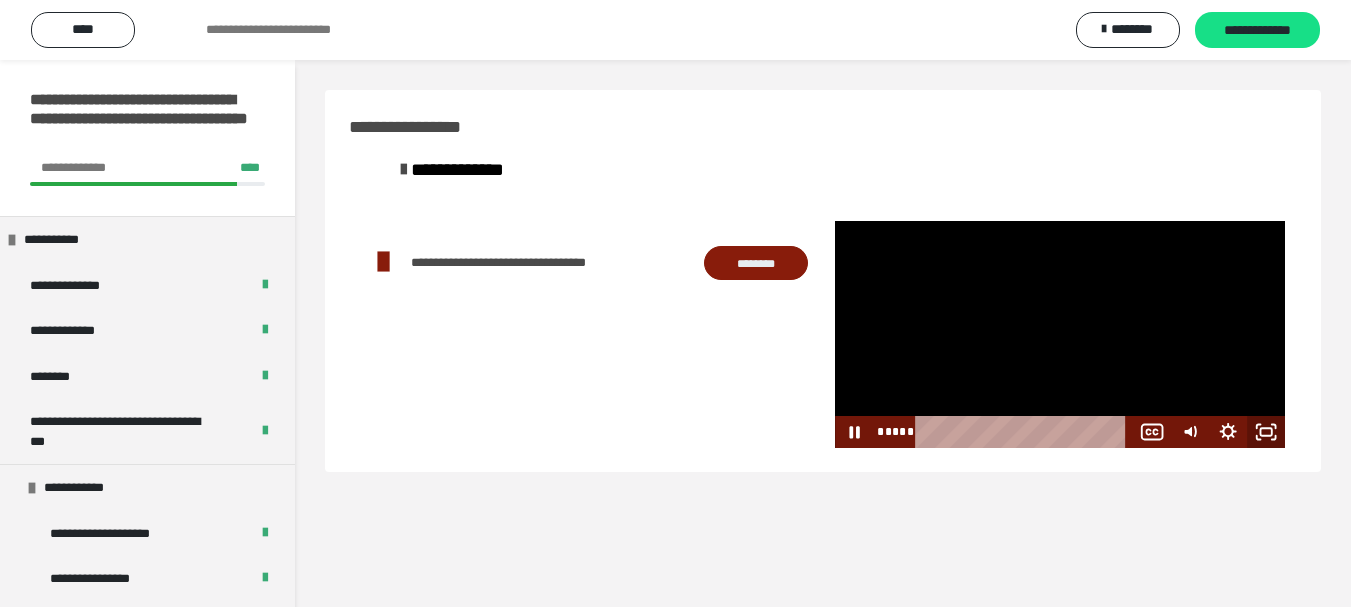 click 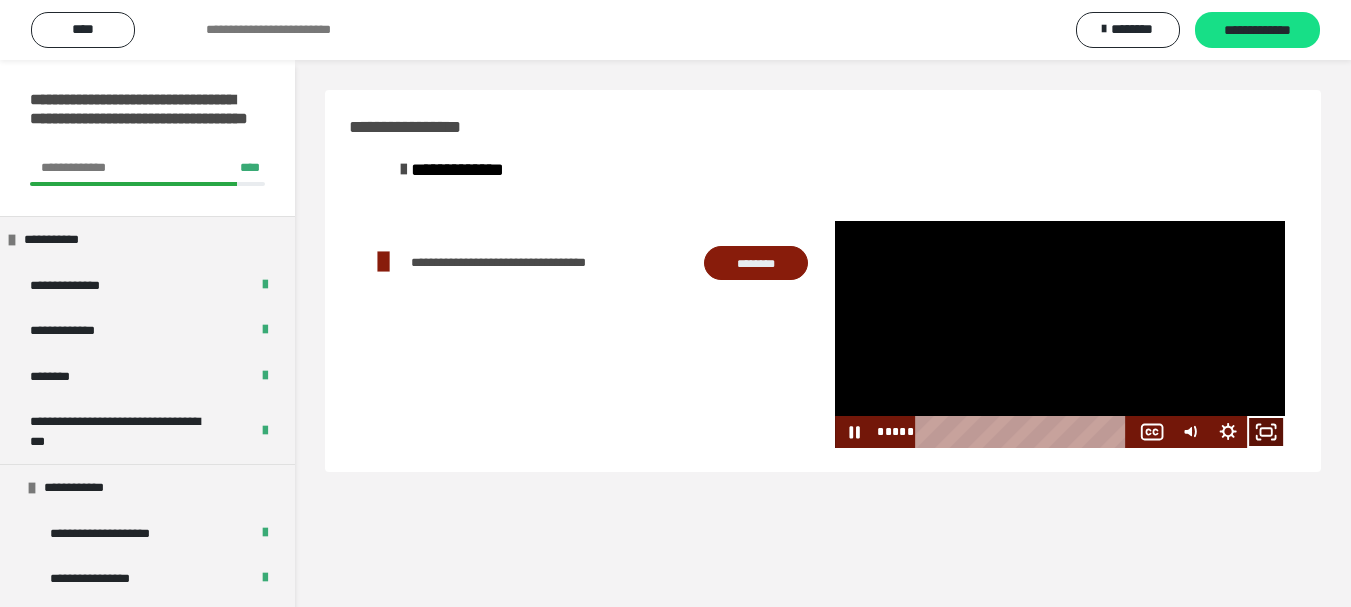 click 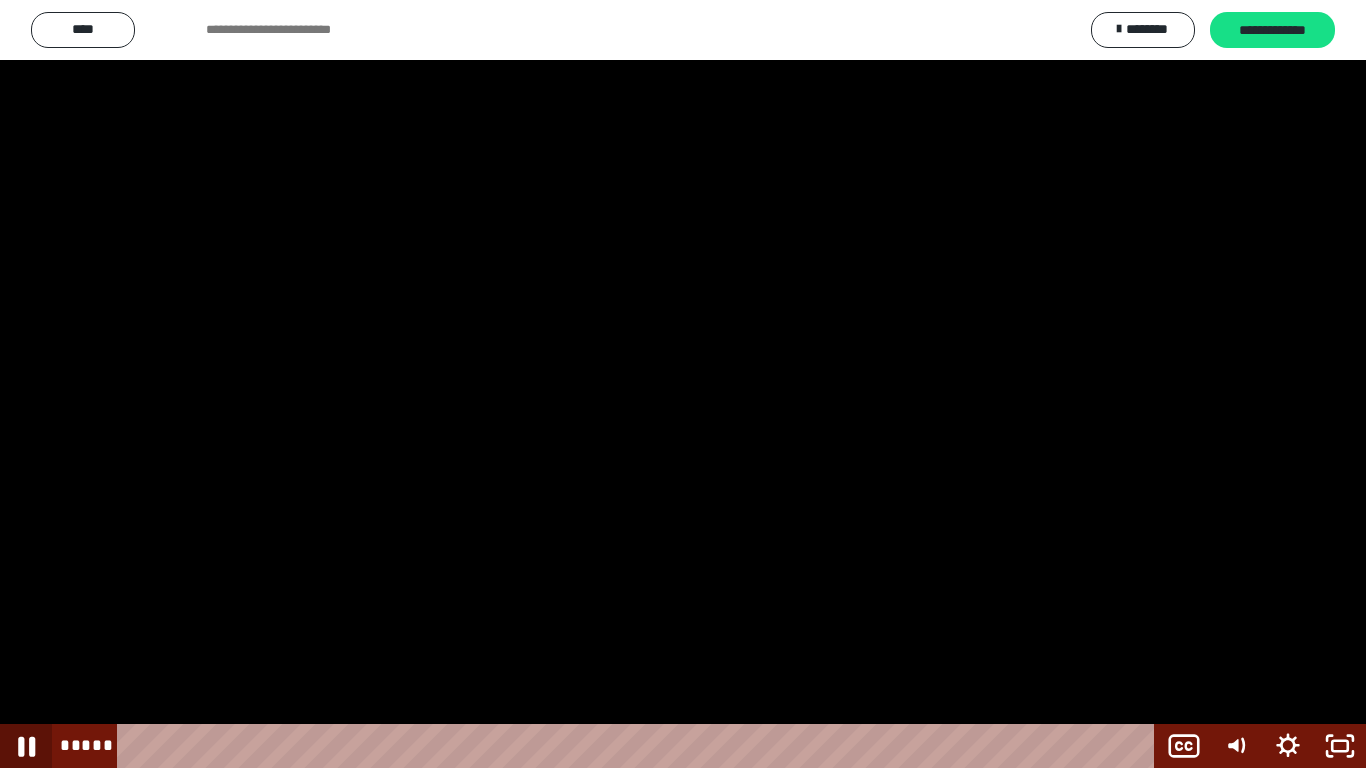 click 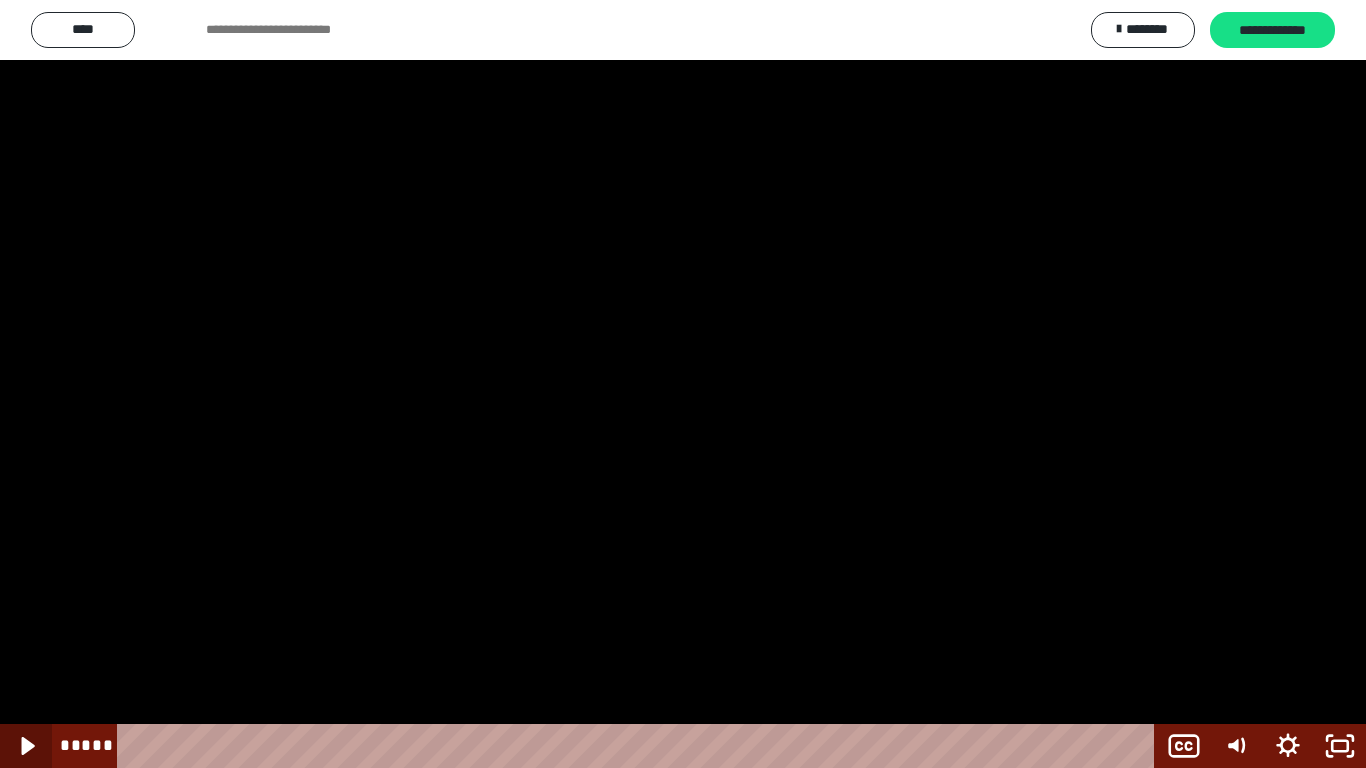click 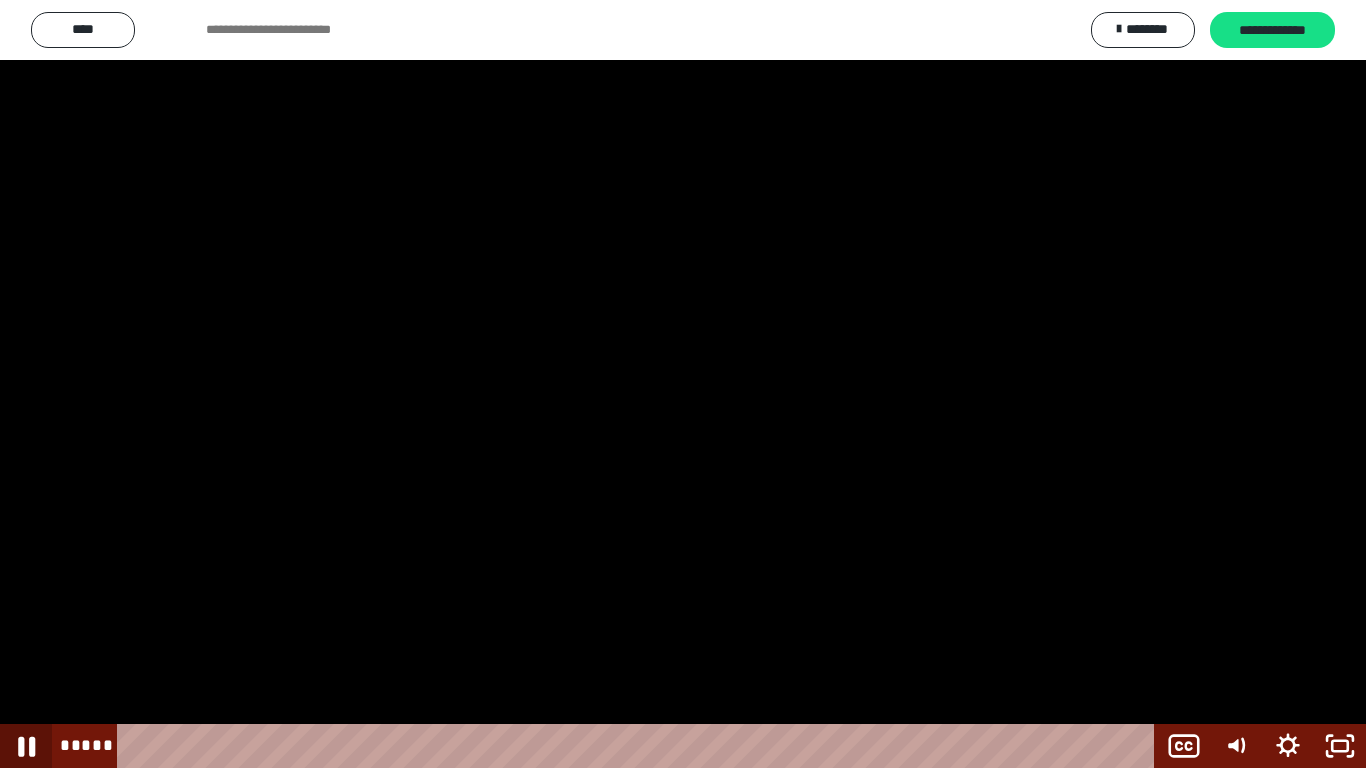 click 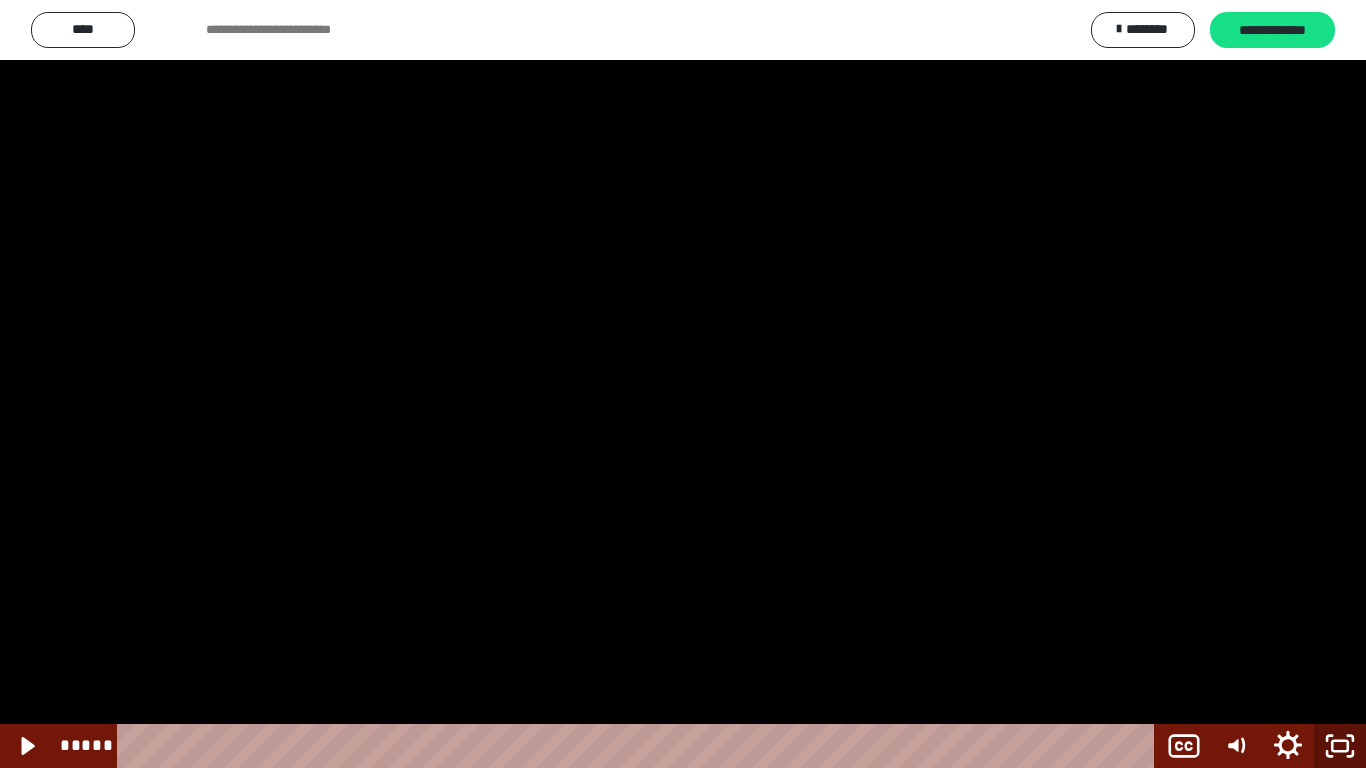 click 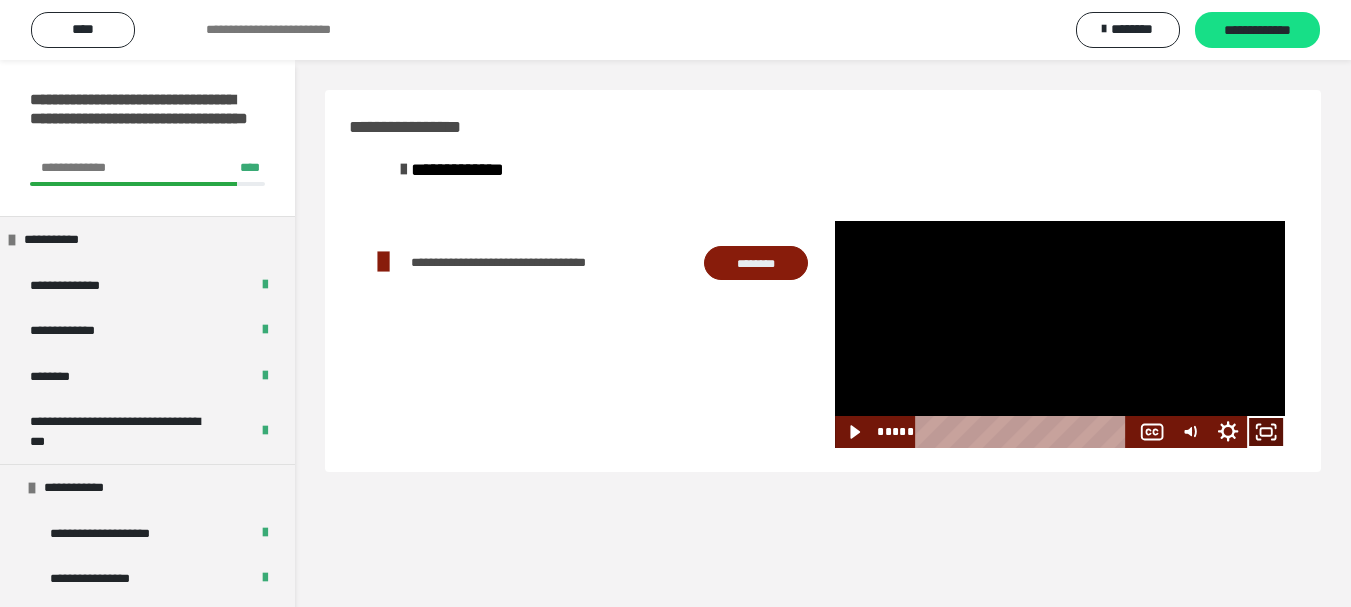 click 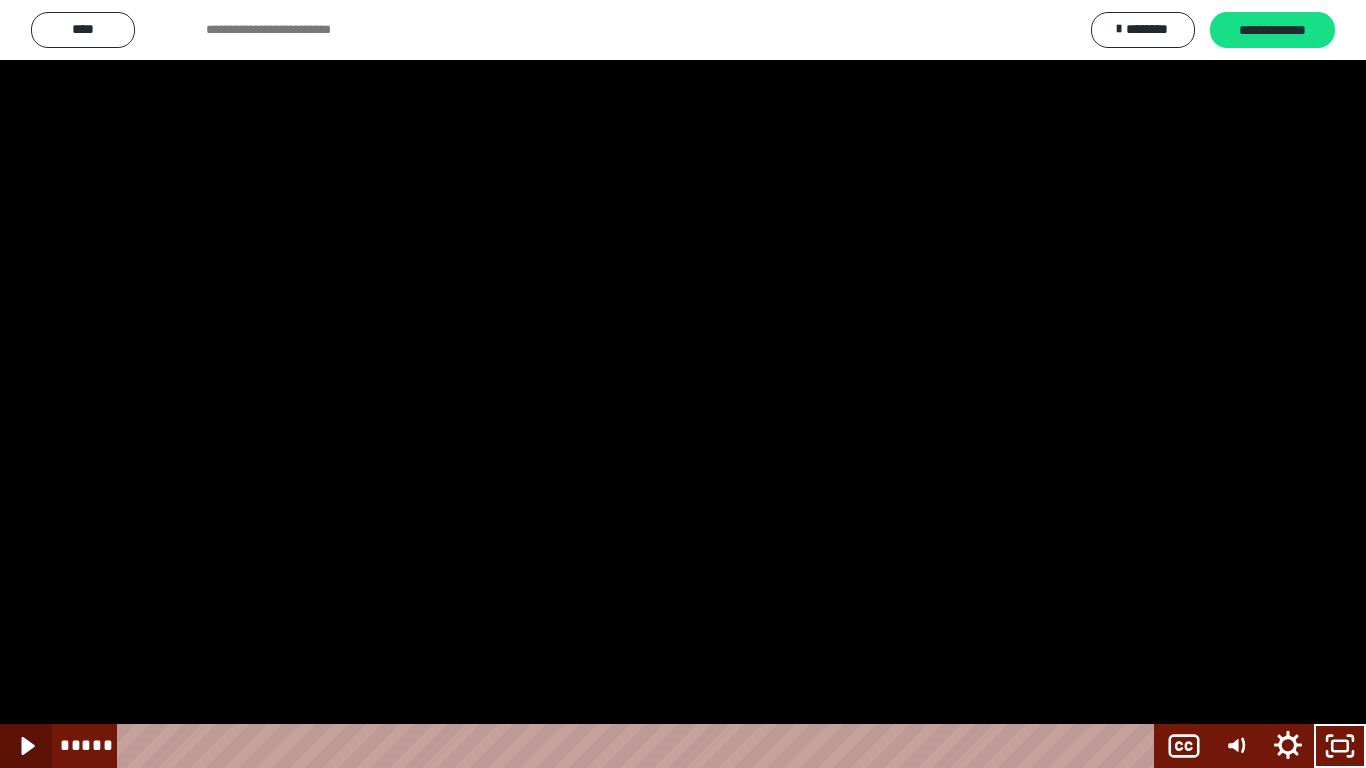 click 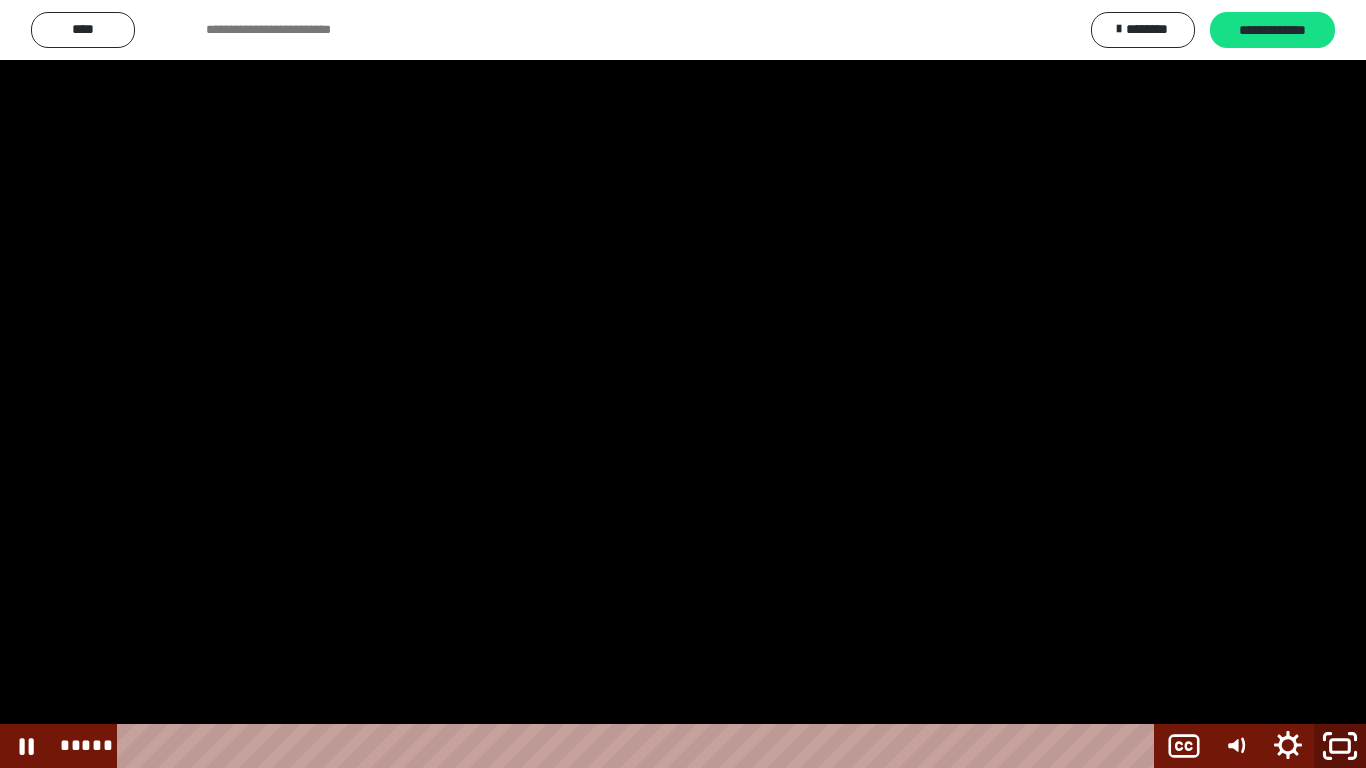click 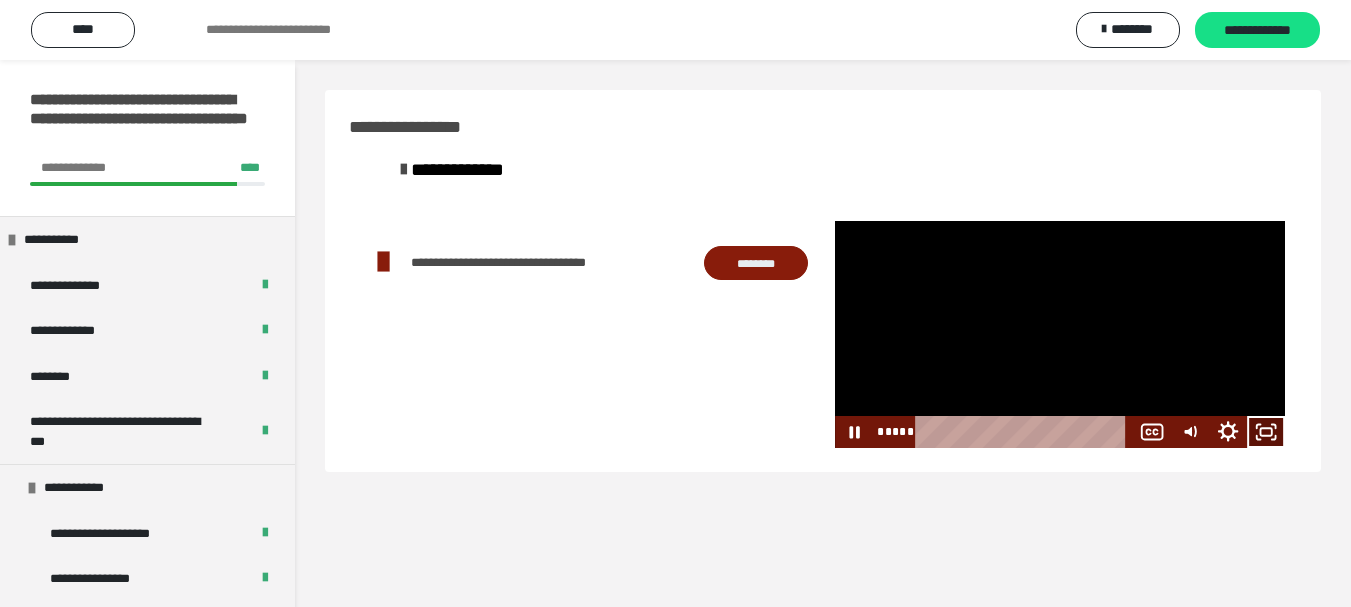 click 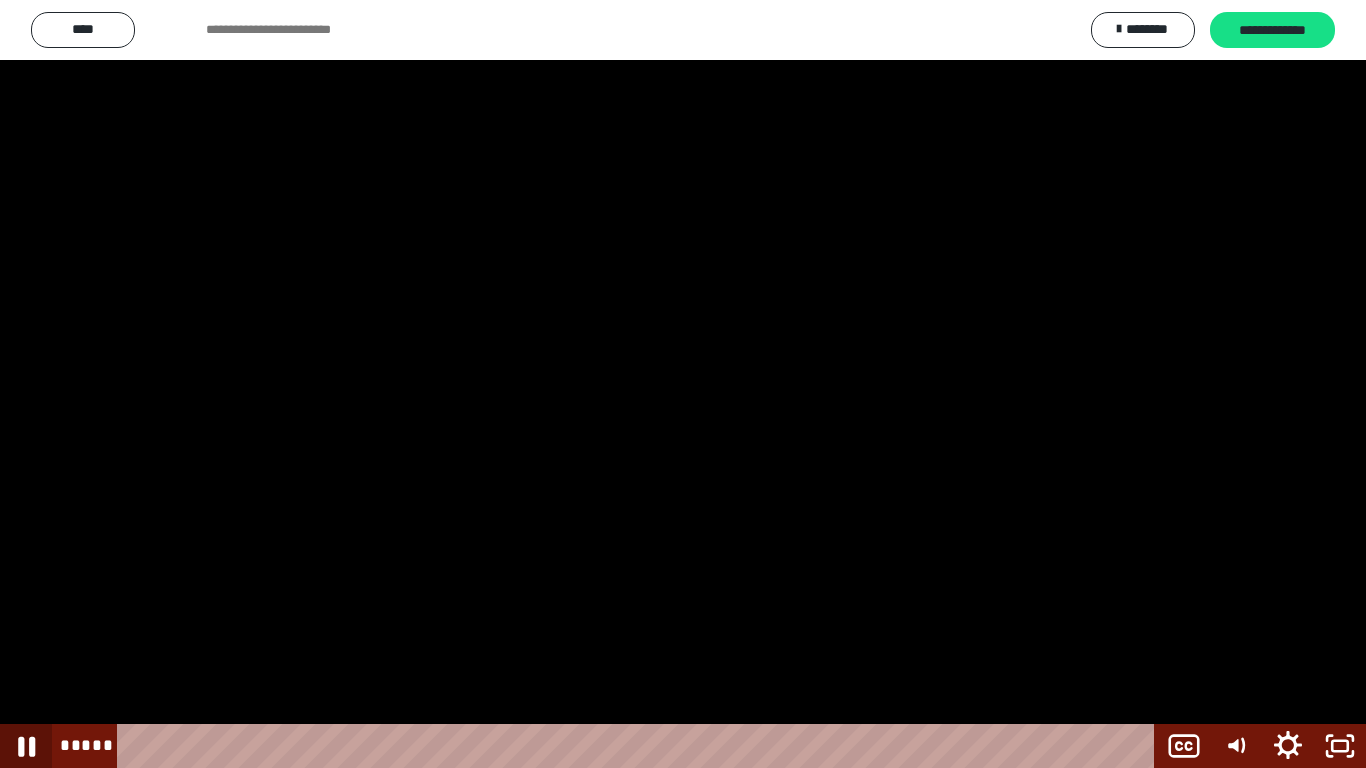 click 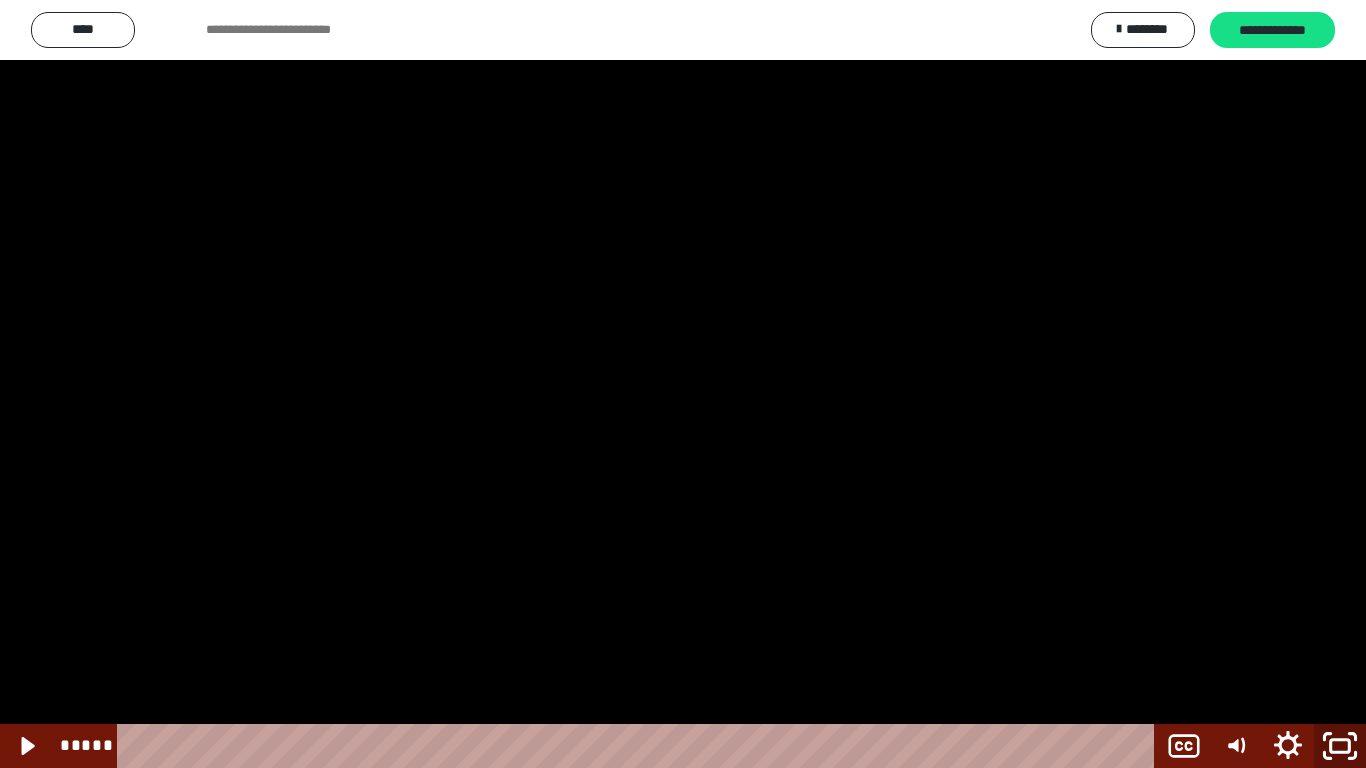 click 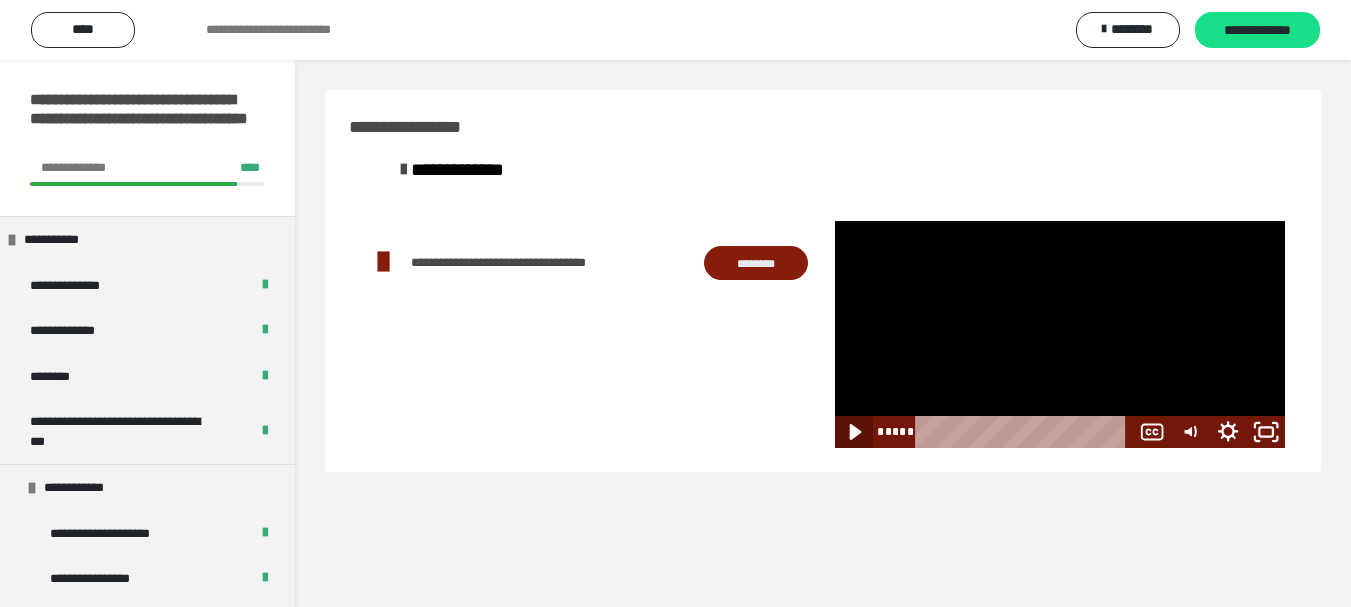 click 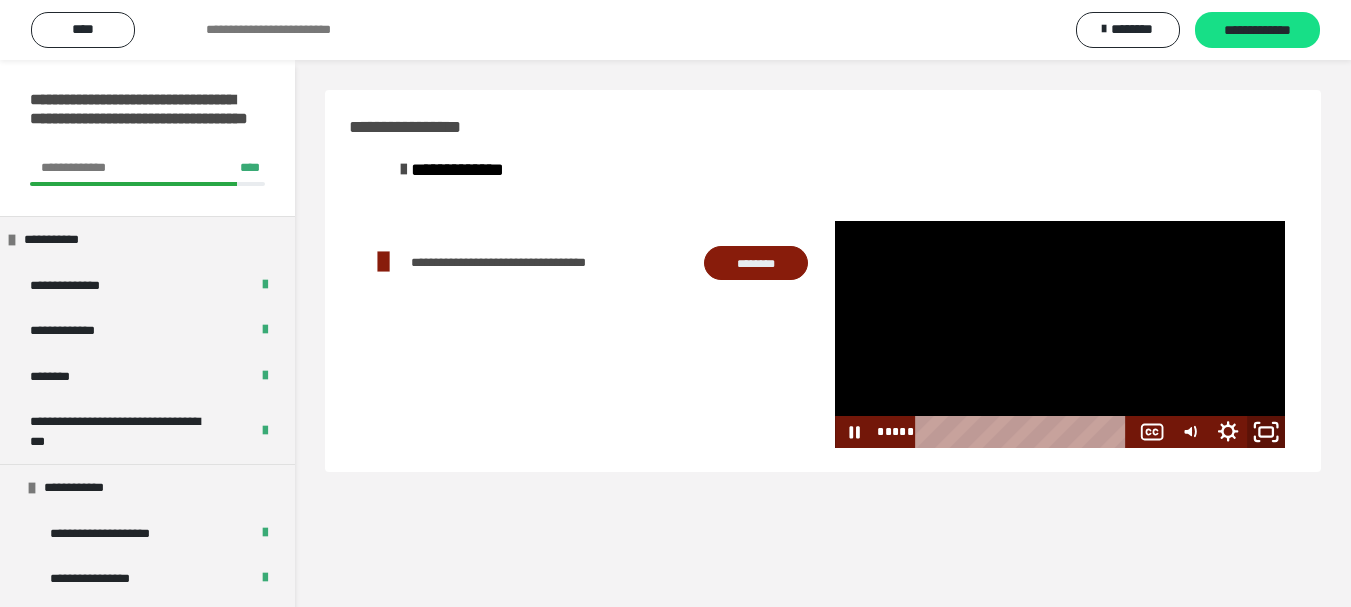 click 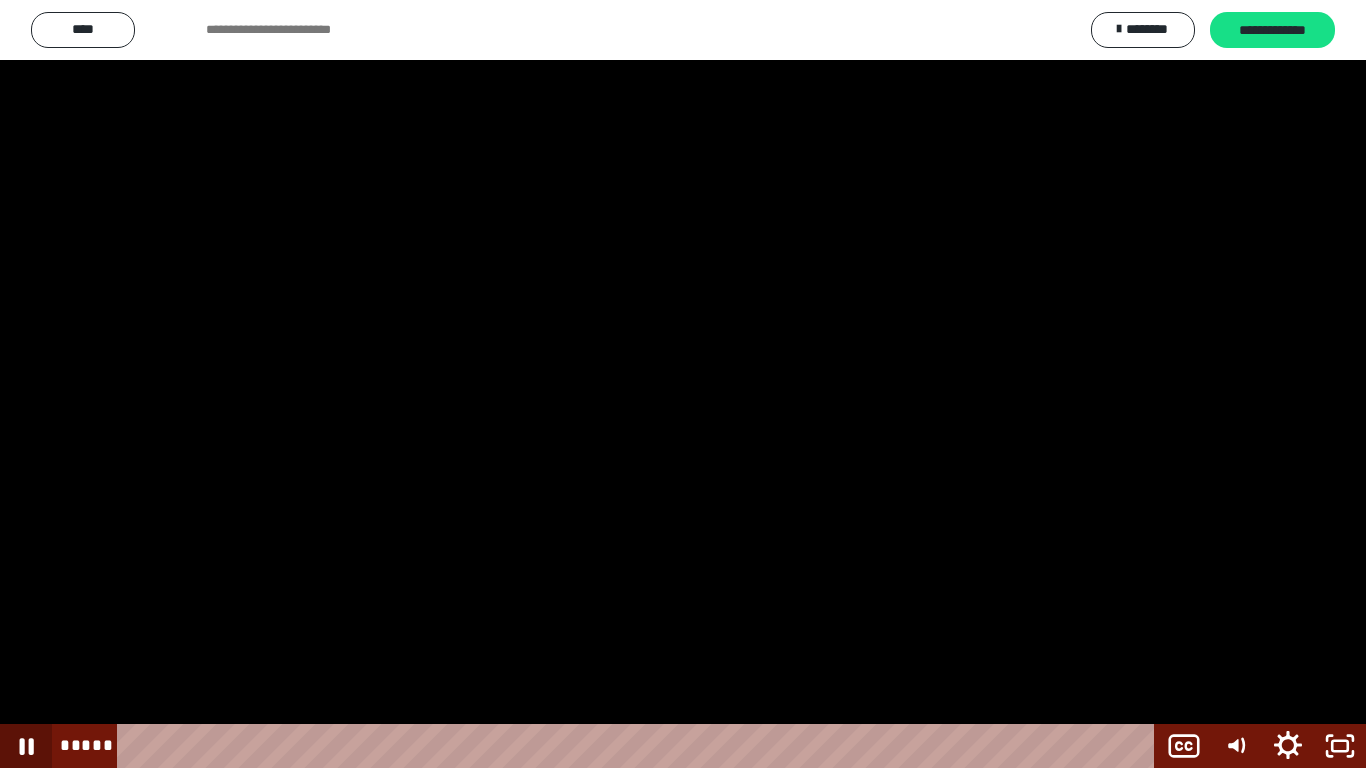 click 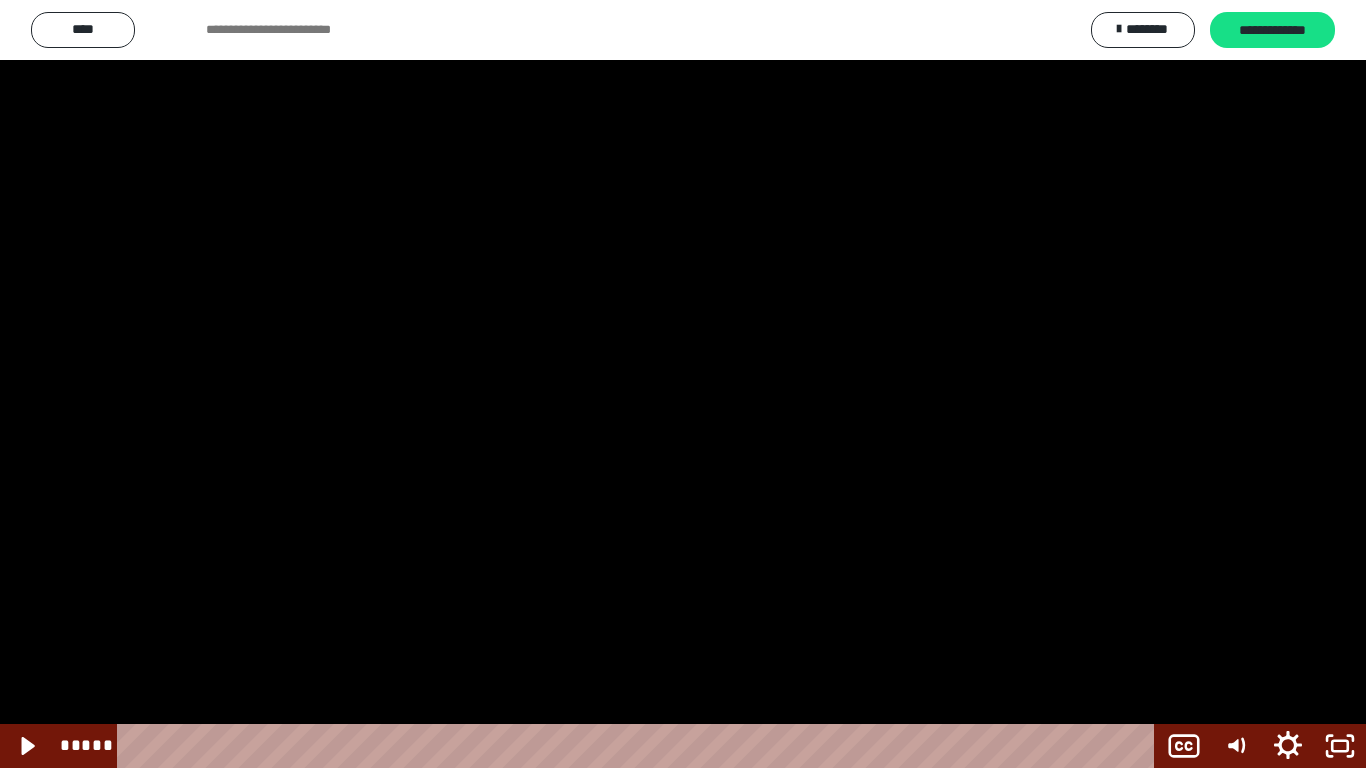 click at bounding box center [683, 384] 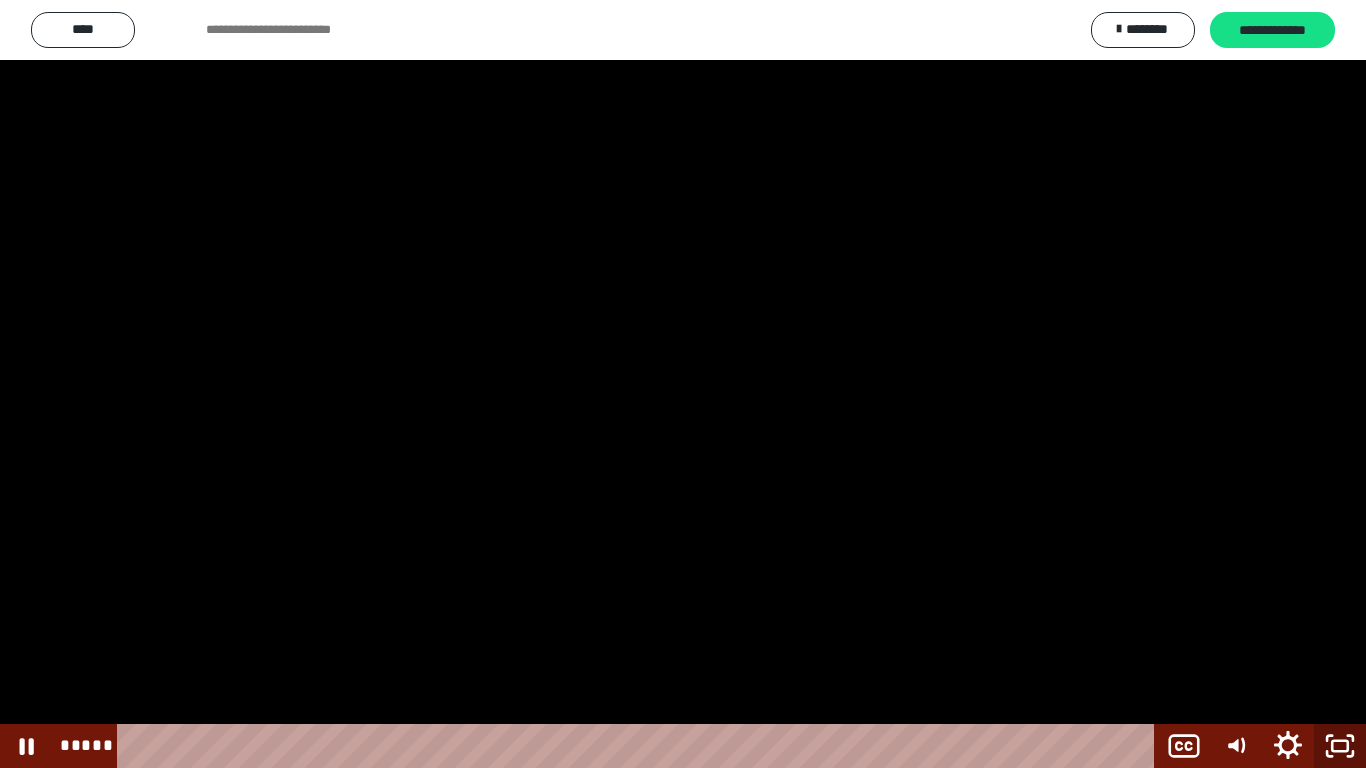 click 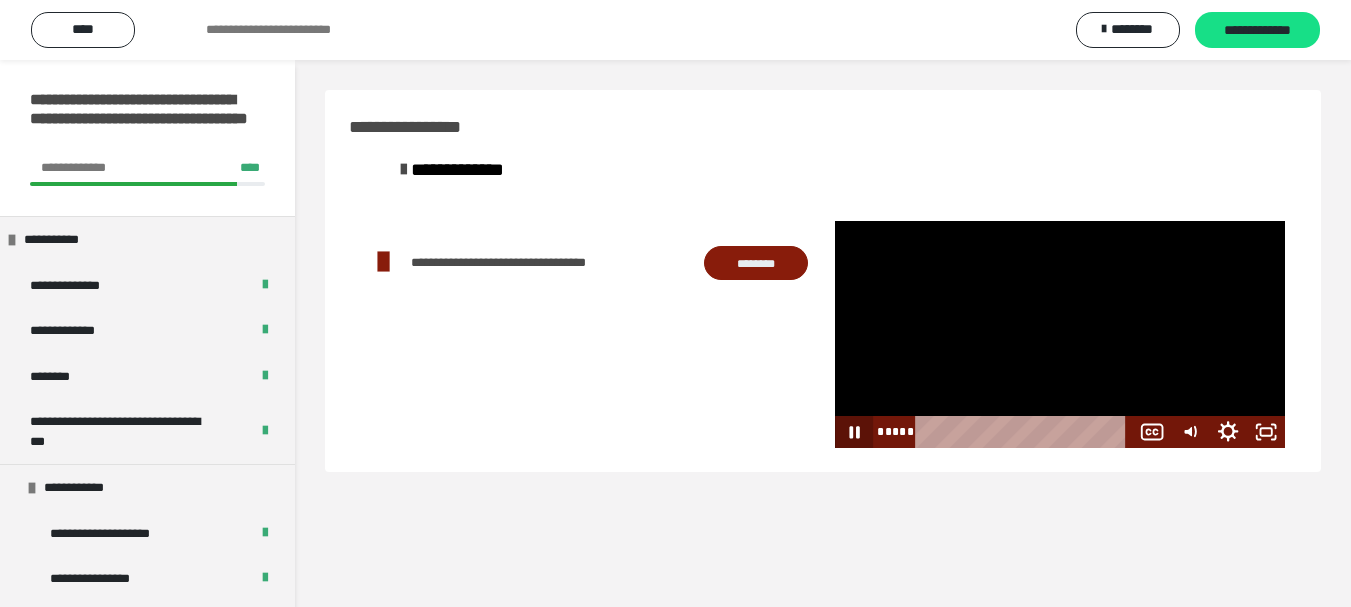 drag, startPoint x: 854, startPoint y: 426, endPoint x: 848, endPoint y: 399, distance: 27.658634 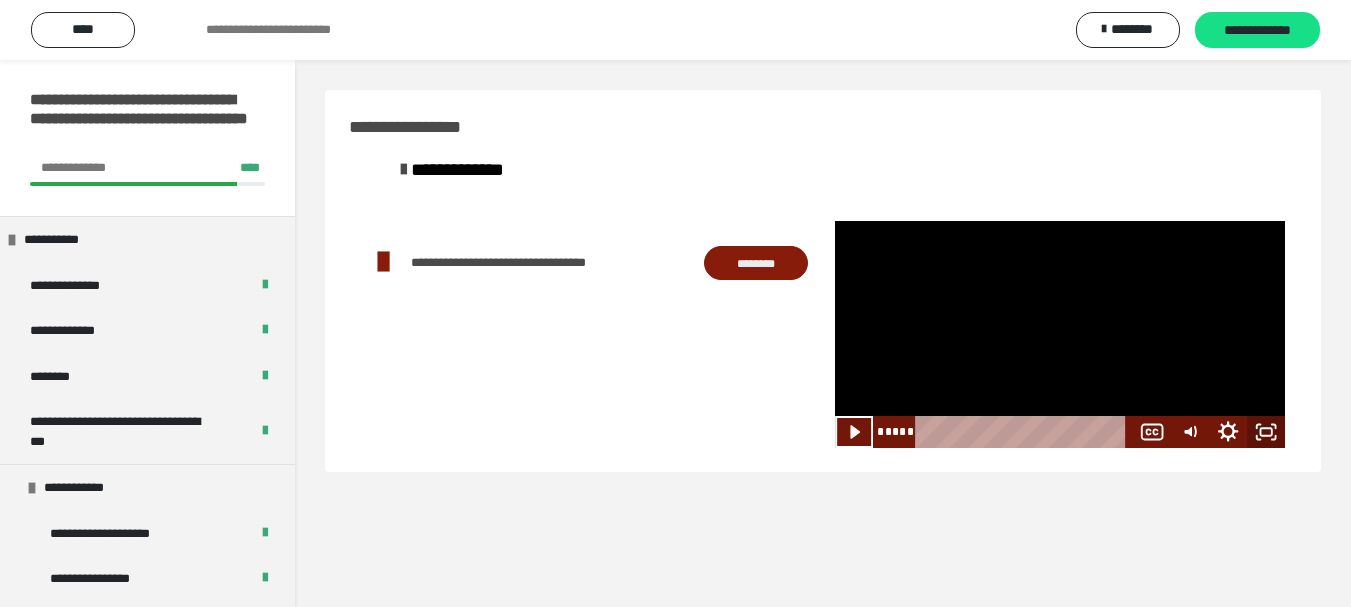 click 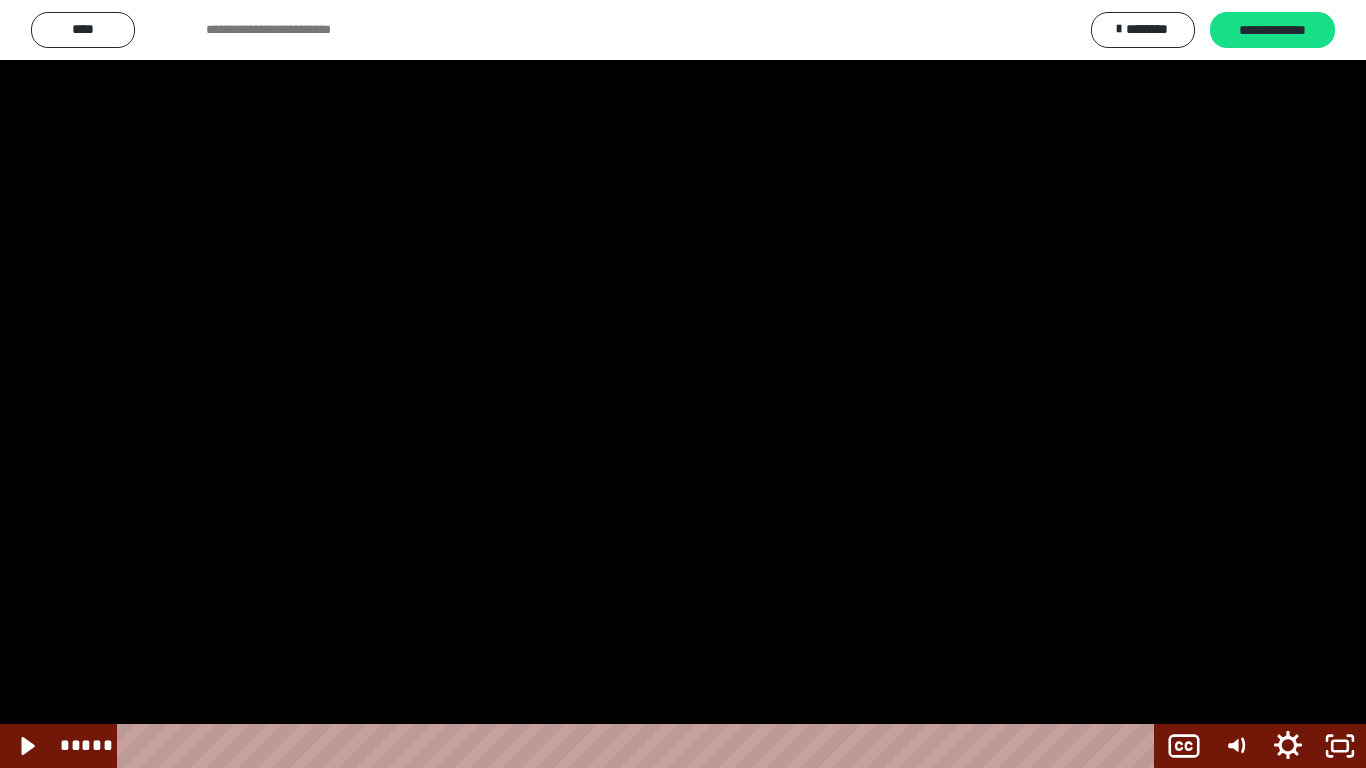 click 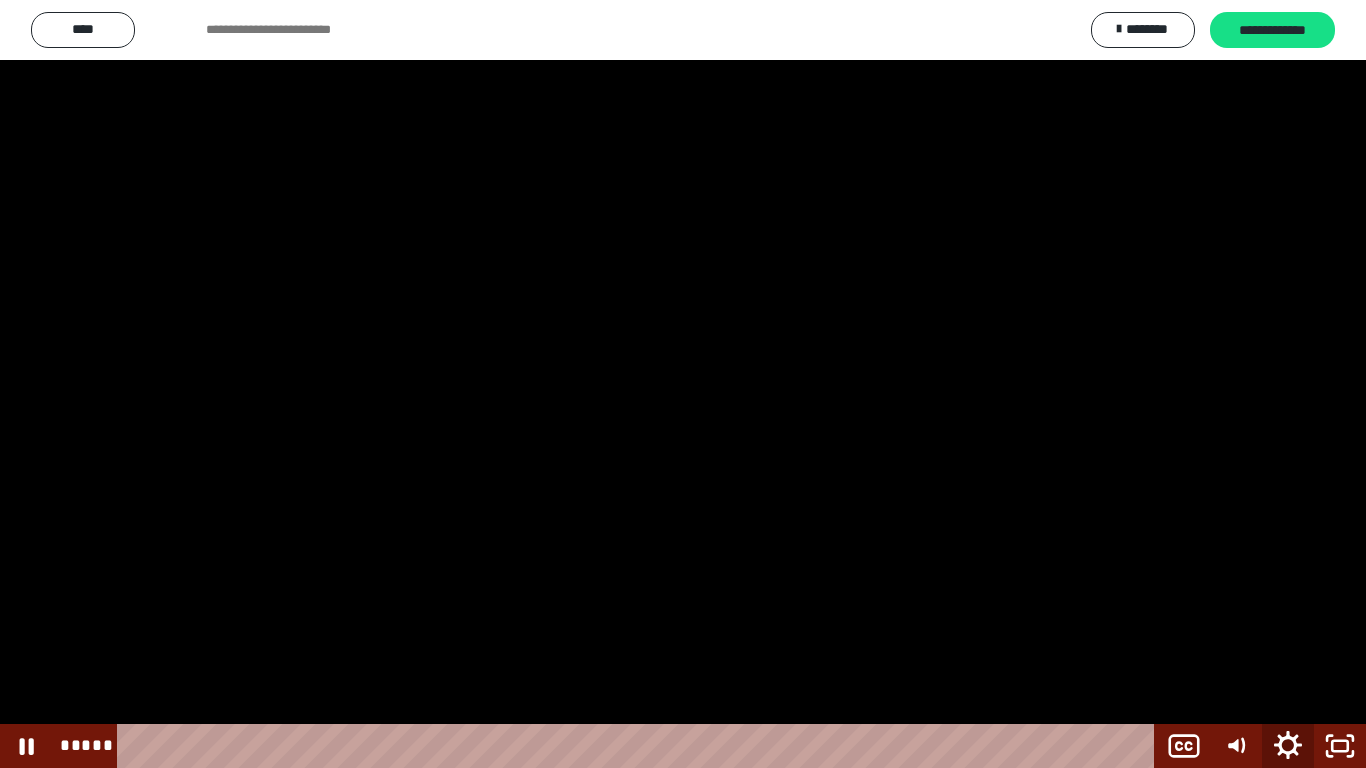 click 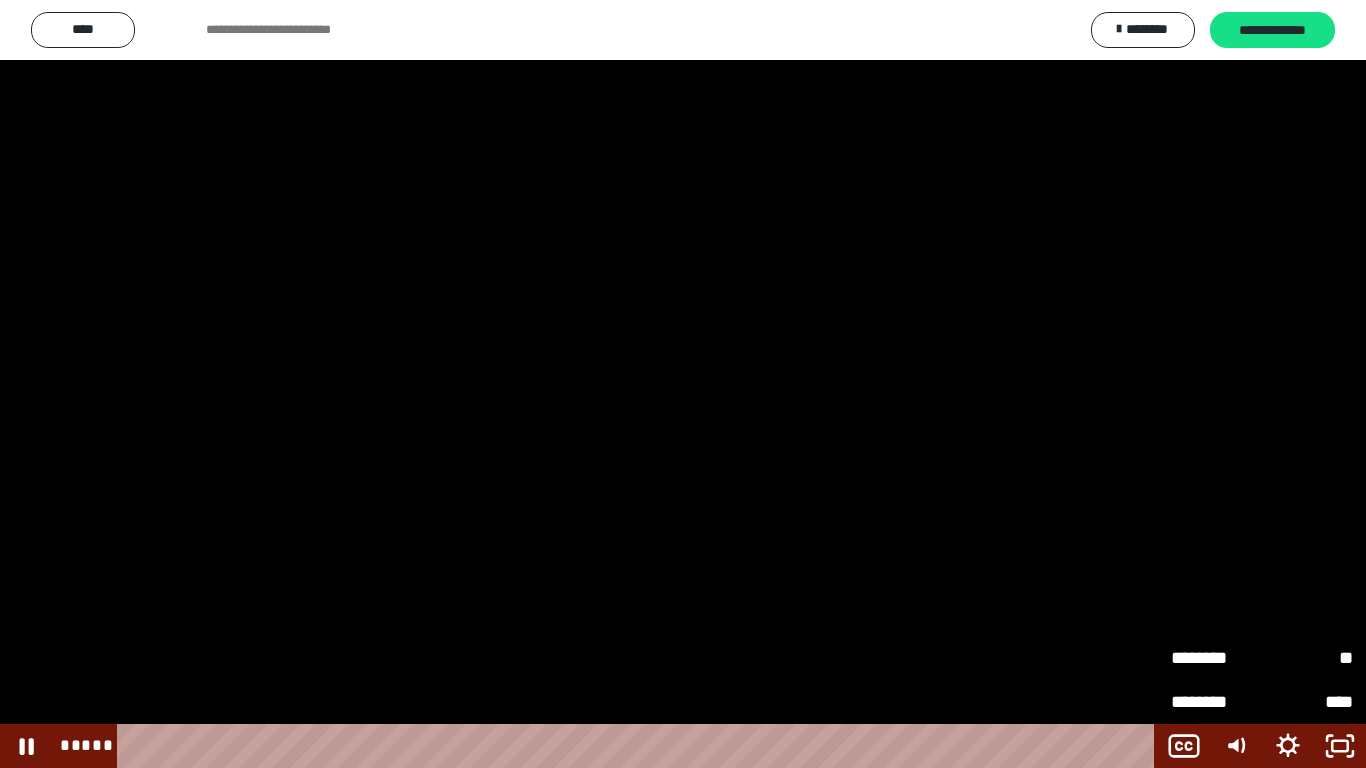 click on "****" at bounding box center [1307, 702] 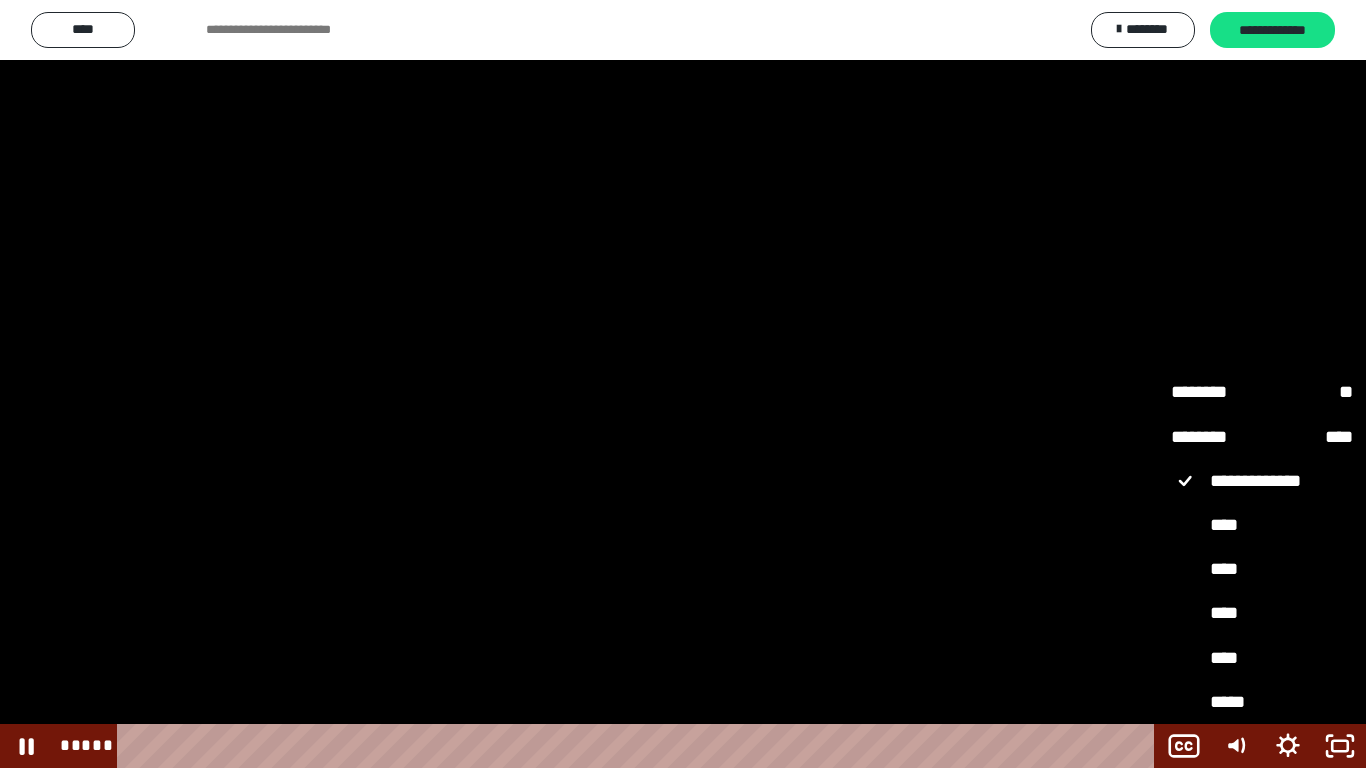 click on "*****" at bounding box center (1262, 703) 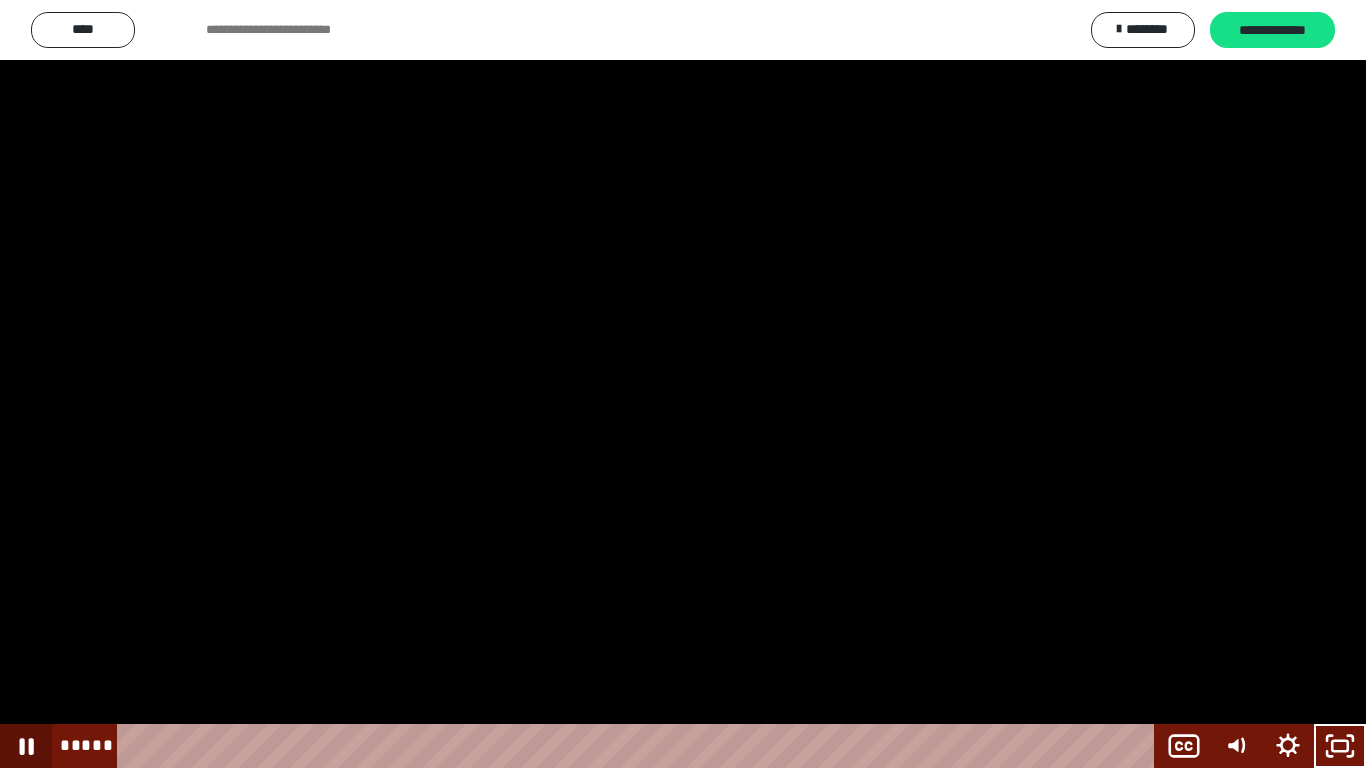 click 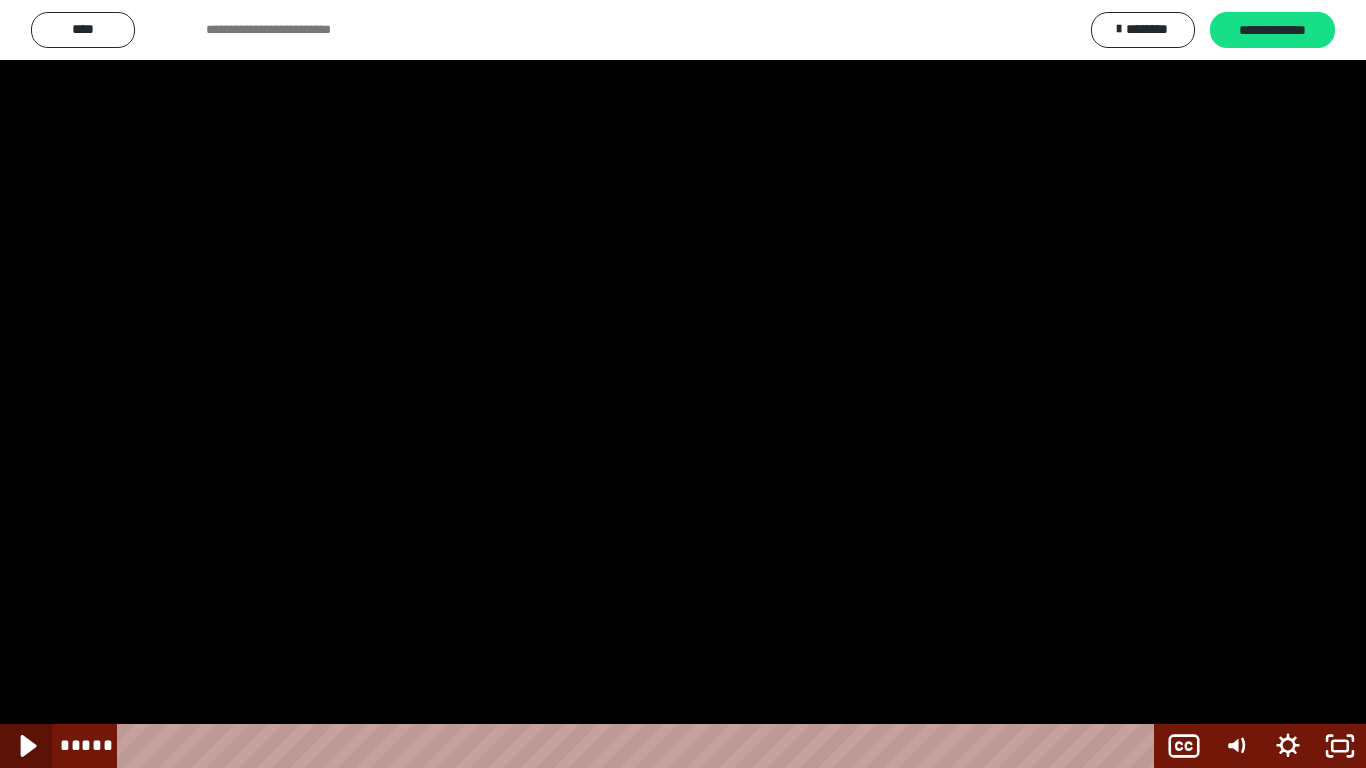 drag, startPoint x: 10, startPoint y: 738, endPoint x: 163, endPoint y: 509, distance: 275.40878 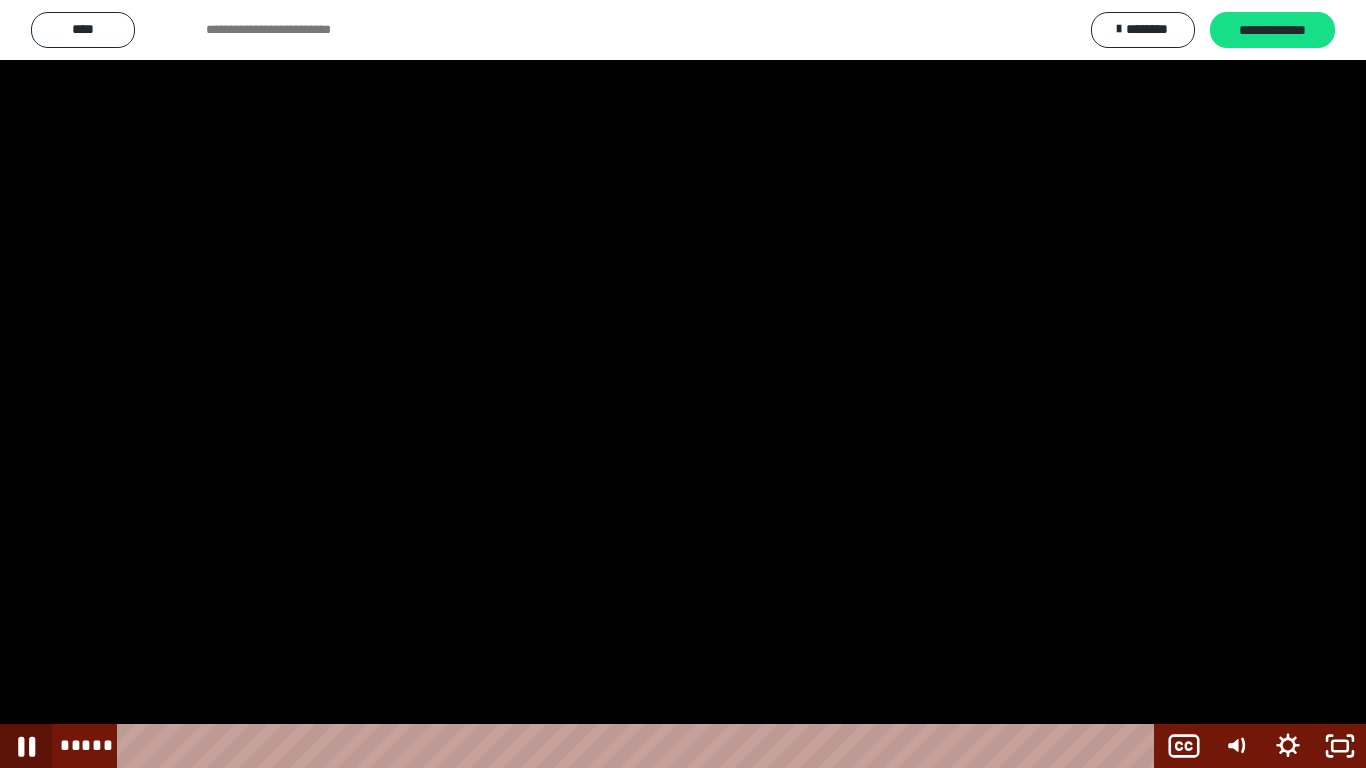 click 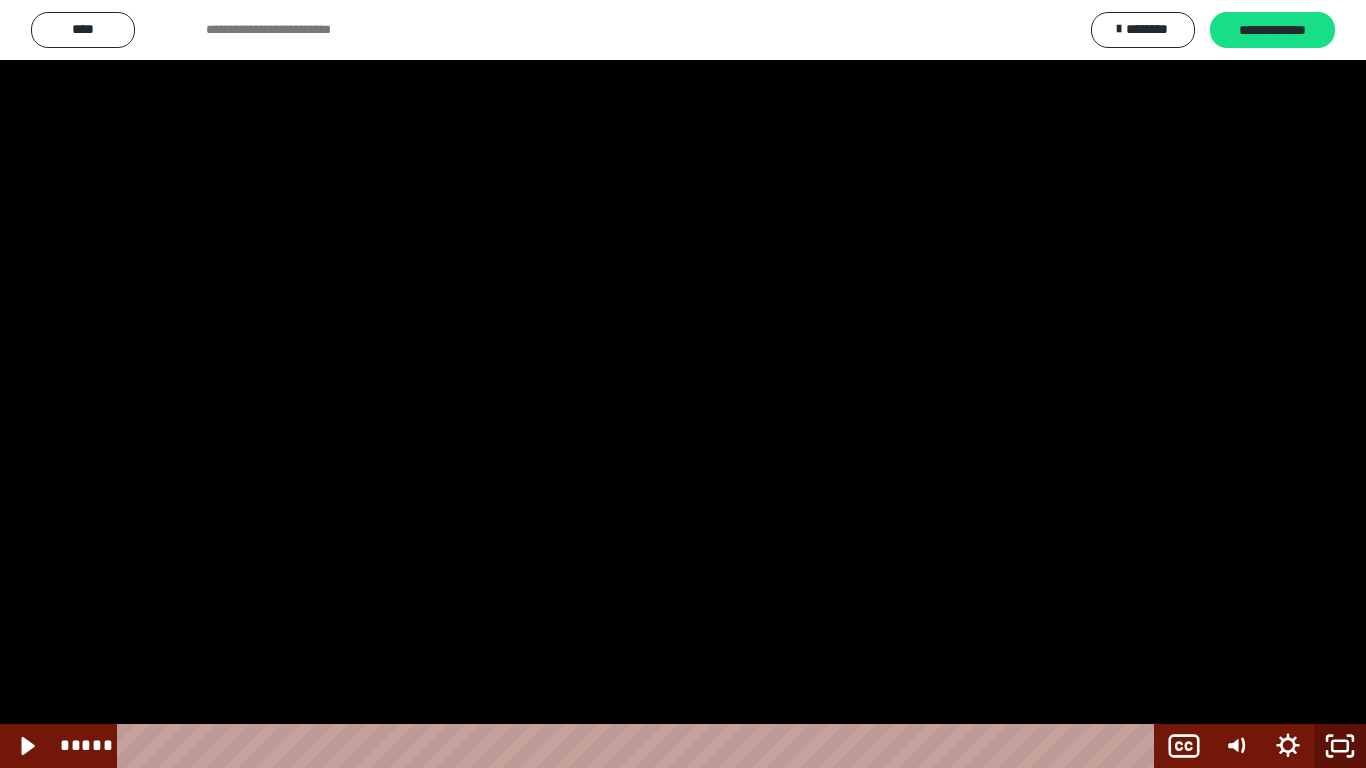drag, startPoint x: 1342, startPoint y: 743, endPoint x: 970, endPoint y: 15, distance: 817.5378 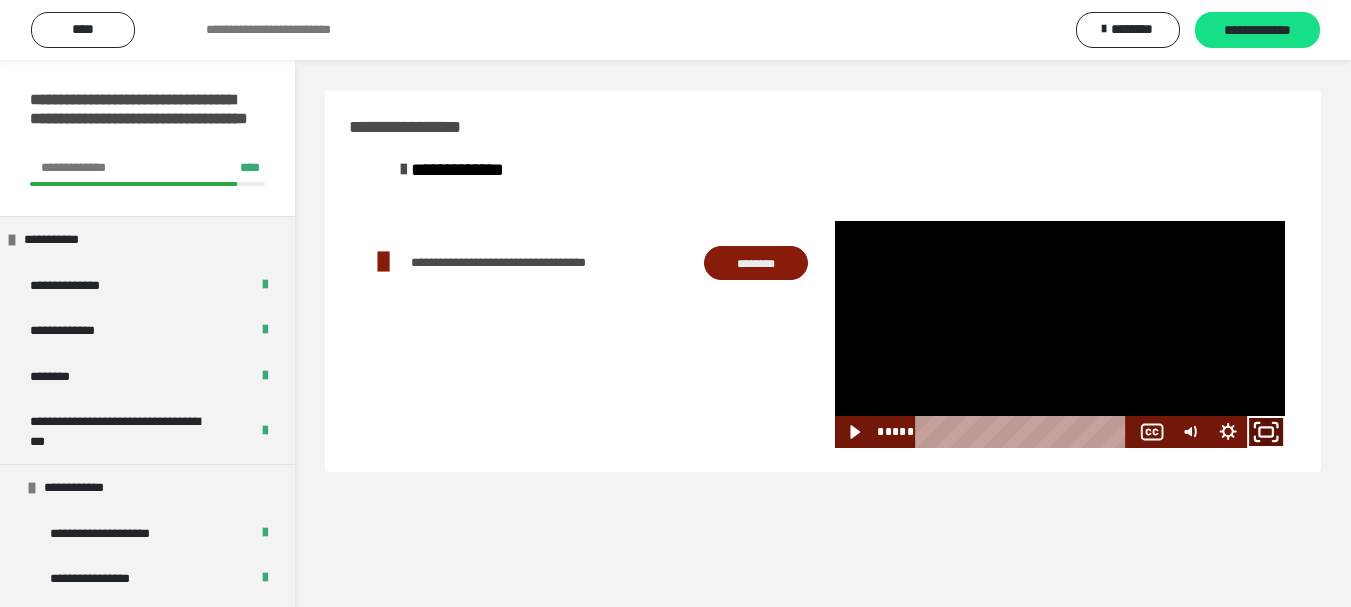 click 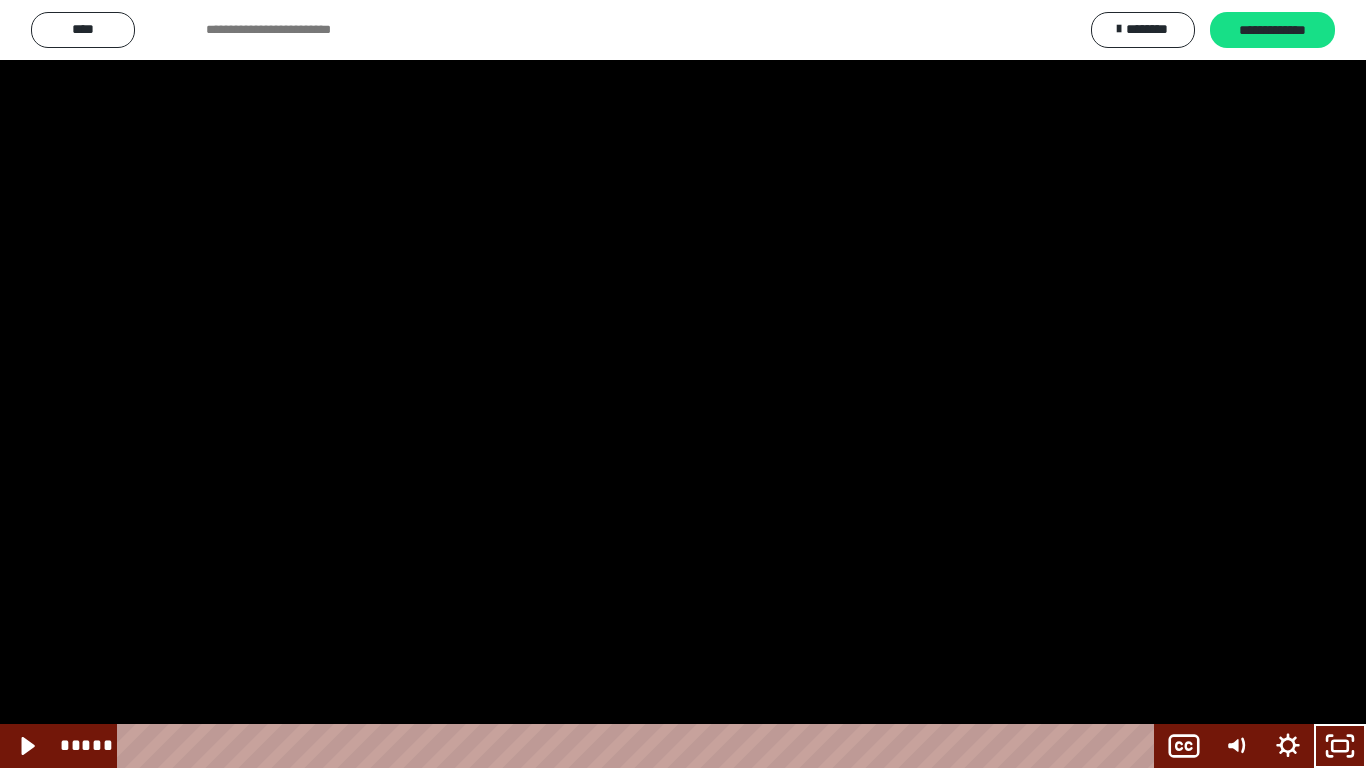 click 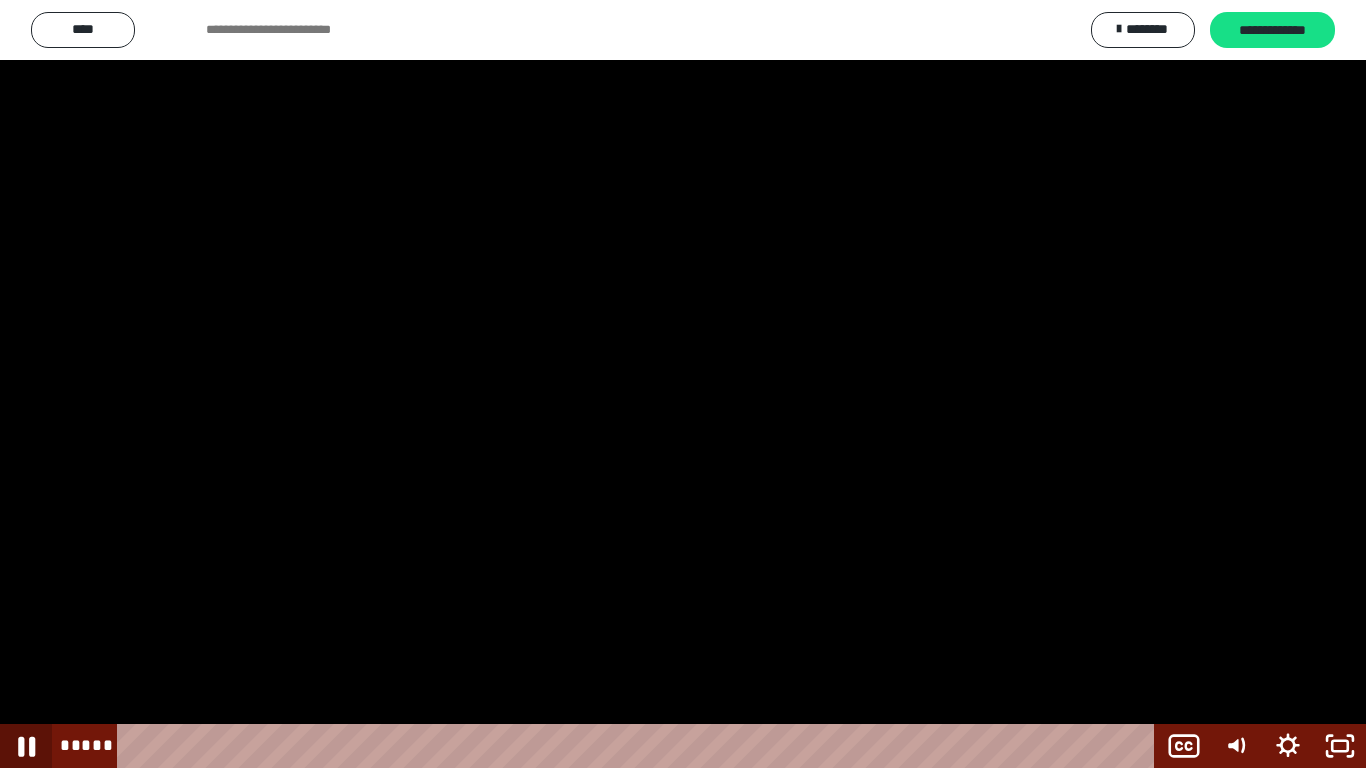 click 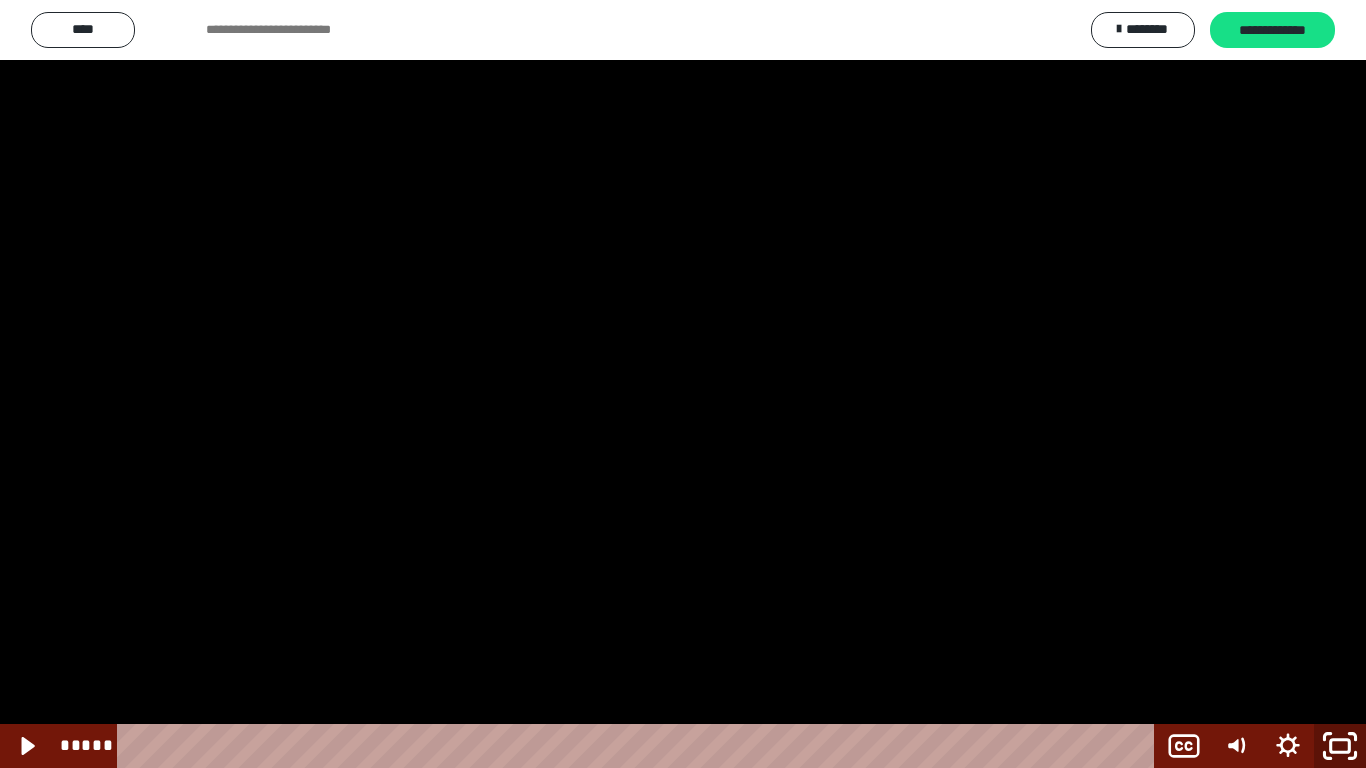 drag, startPoint x: 1331, startPoint y: 753, endPoint x: 1017, endPoint y: 299, distance: 552.00726 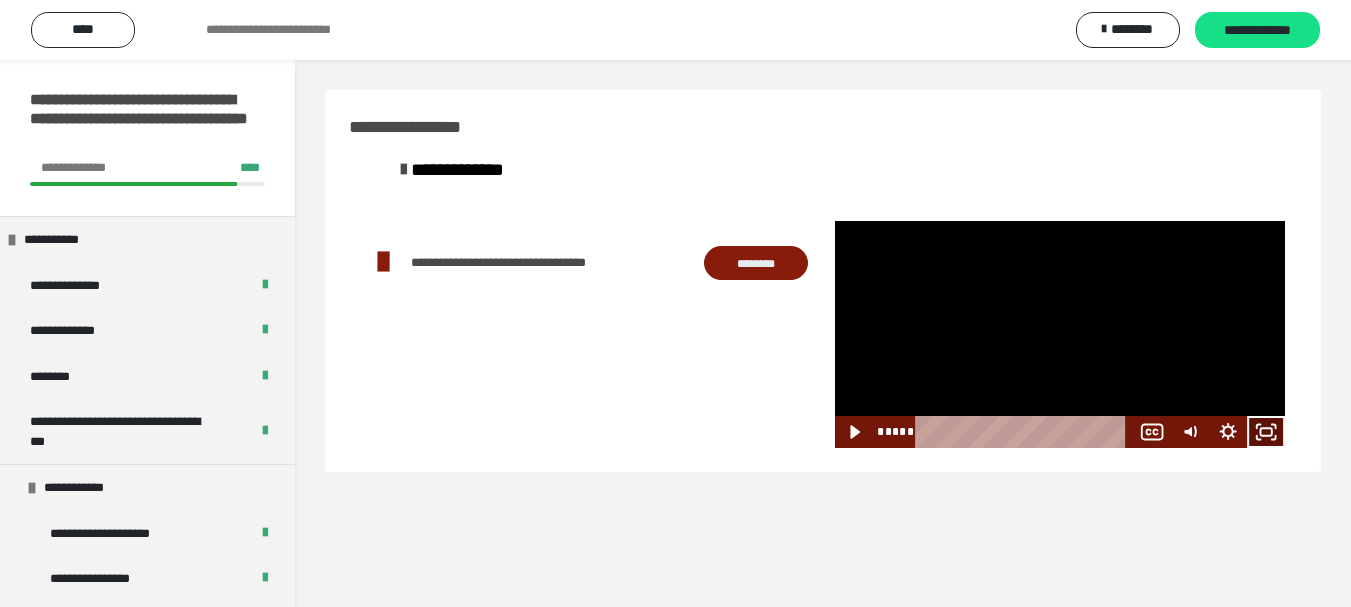 click 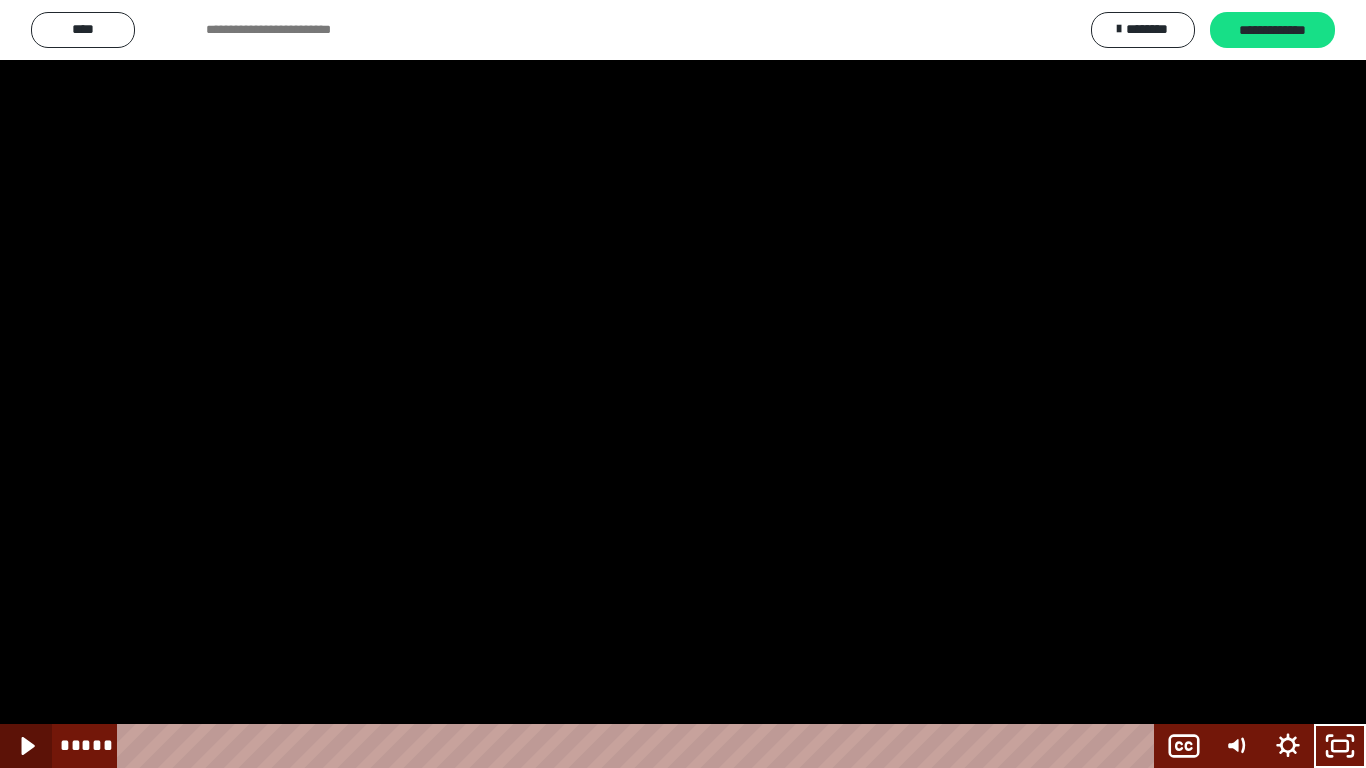 click 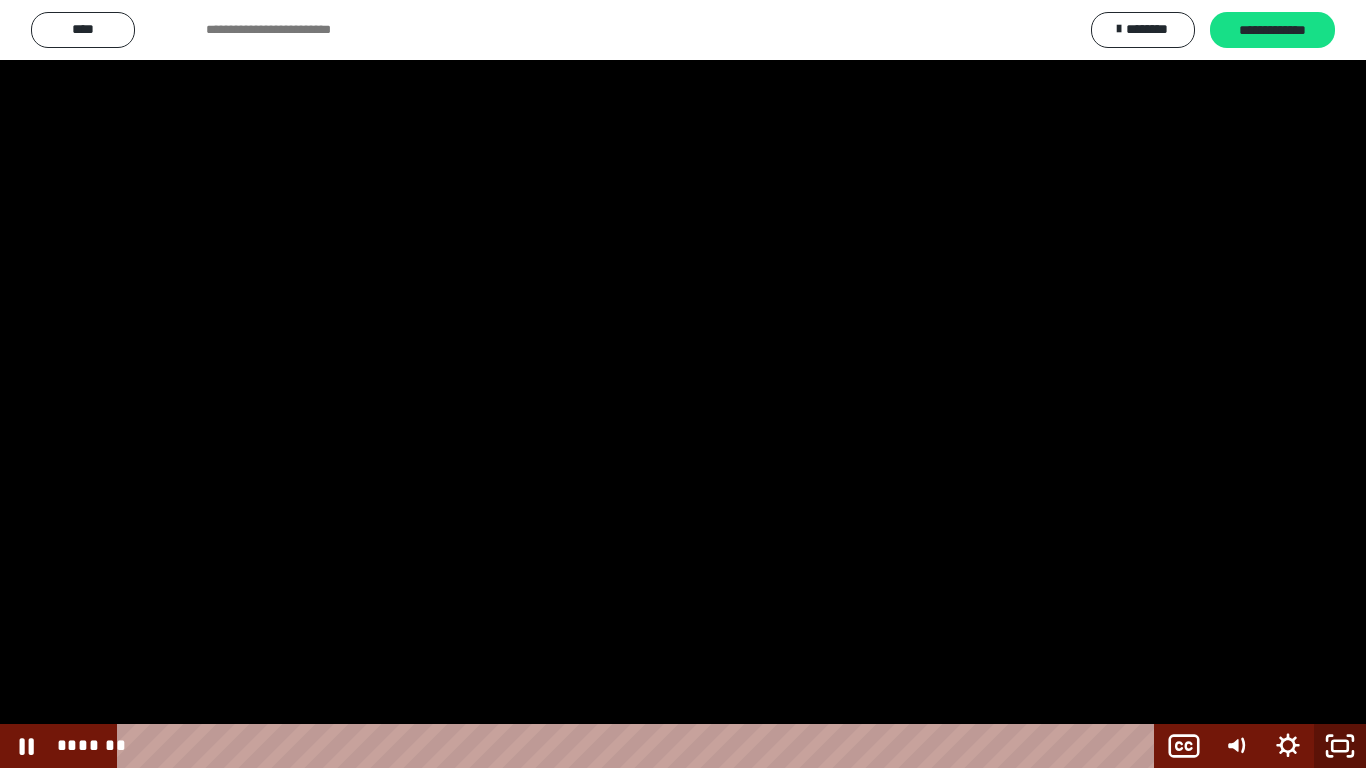 click 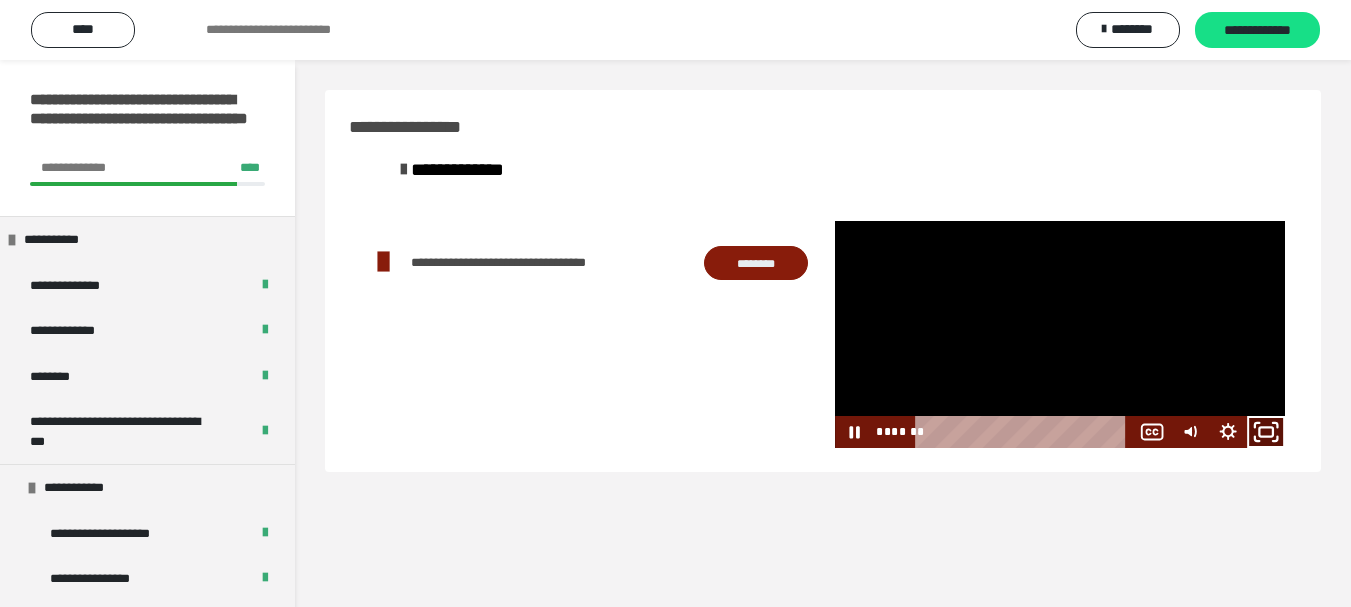 click 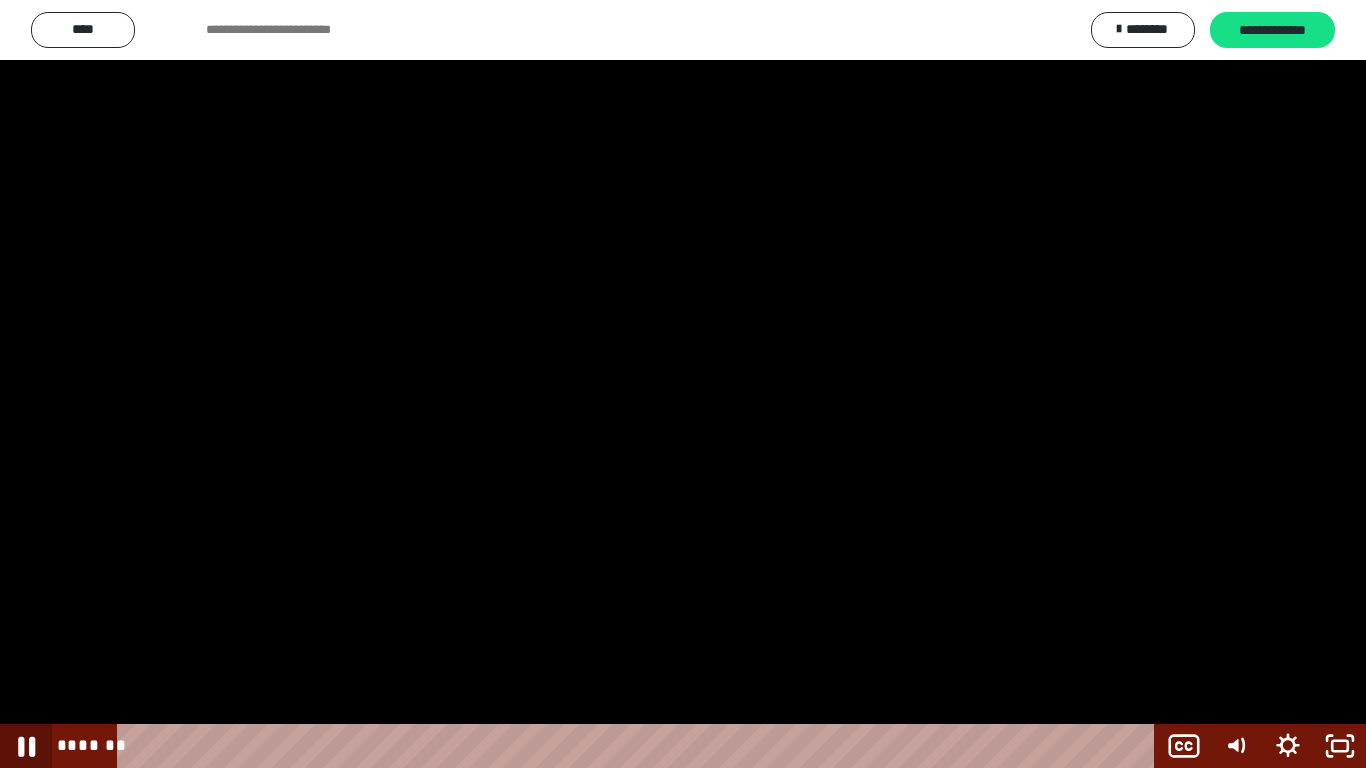 click 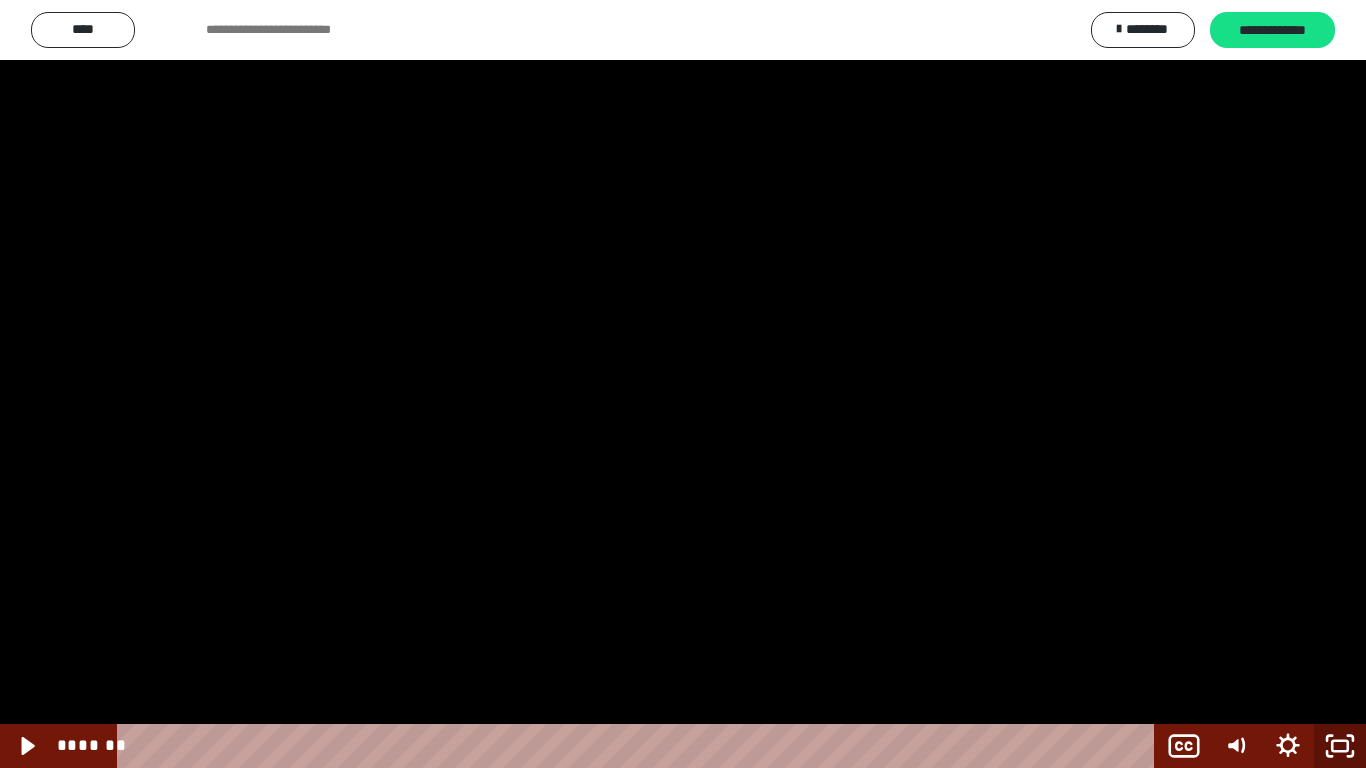 drag, startPoint x: 1353, startPoint y: 743, endPoint x: 1166, endPoint y: 22, distance: 744.8557 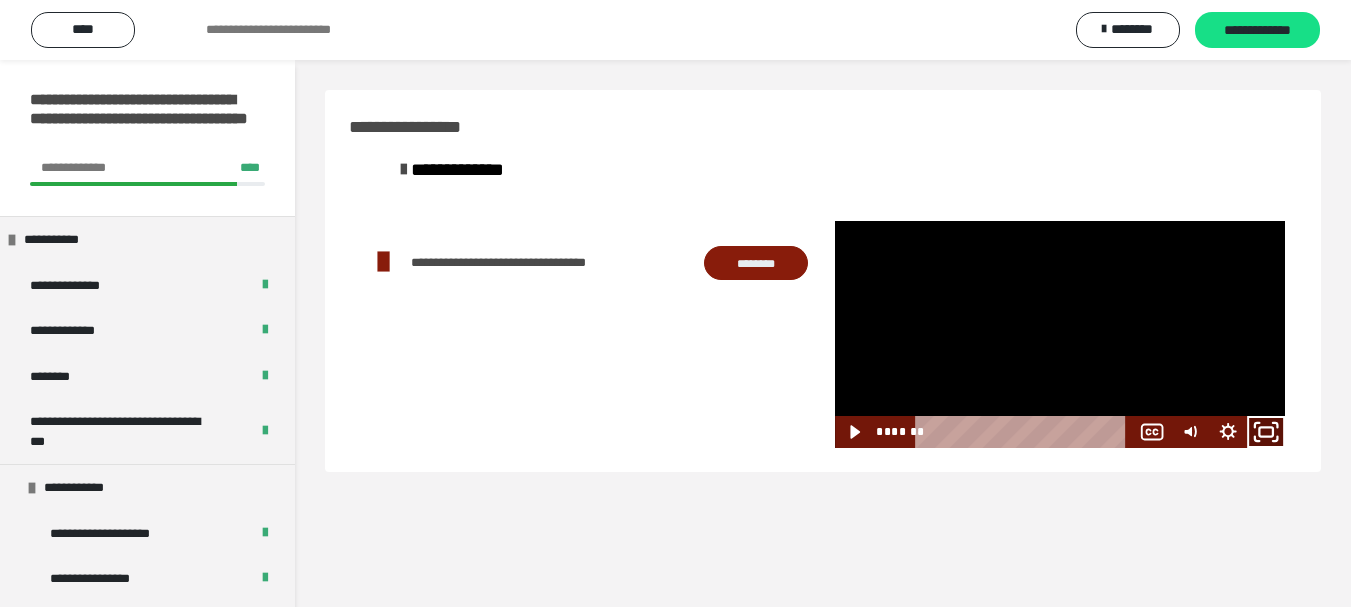 click 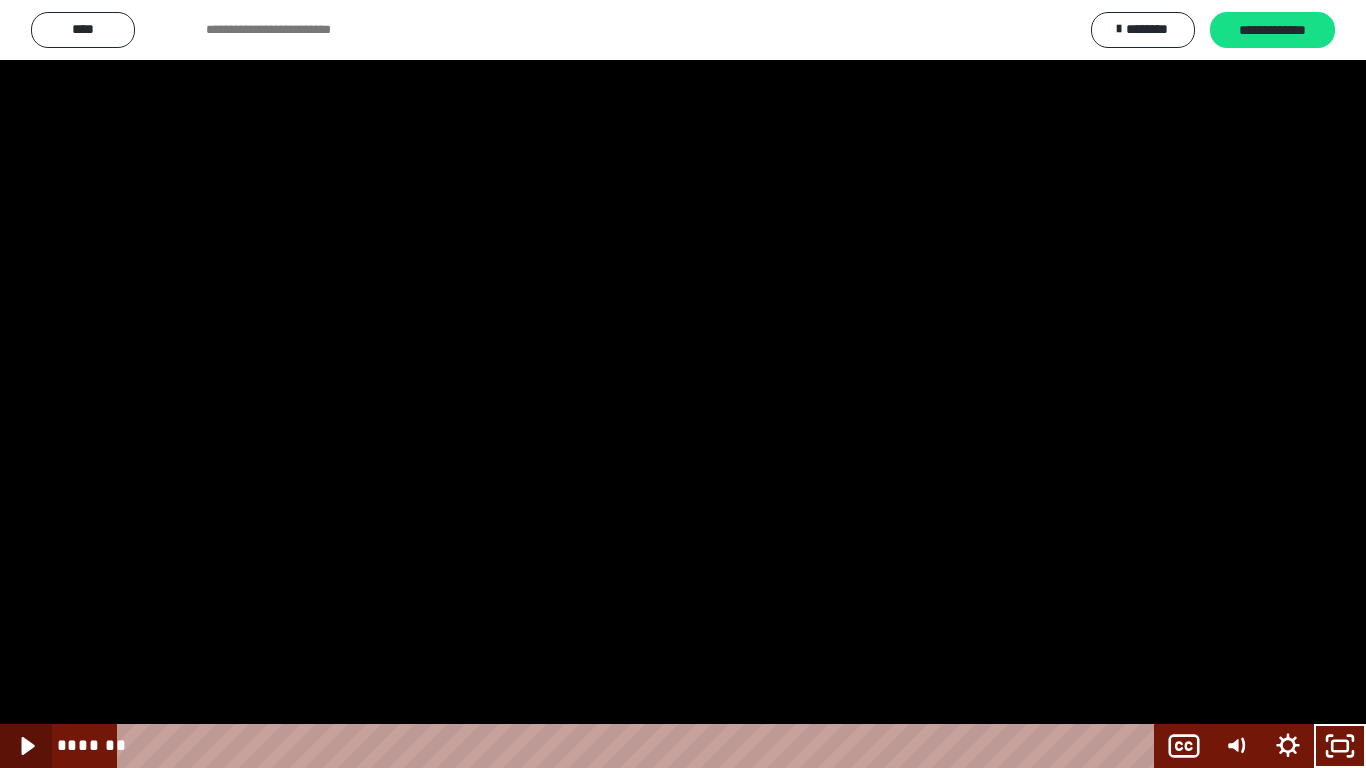 click 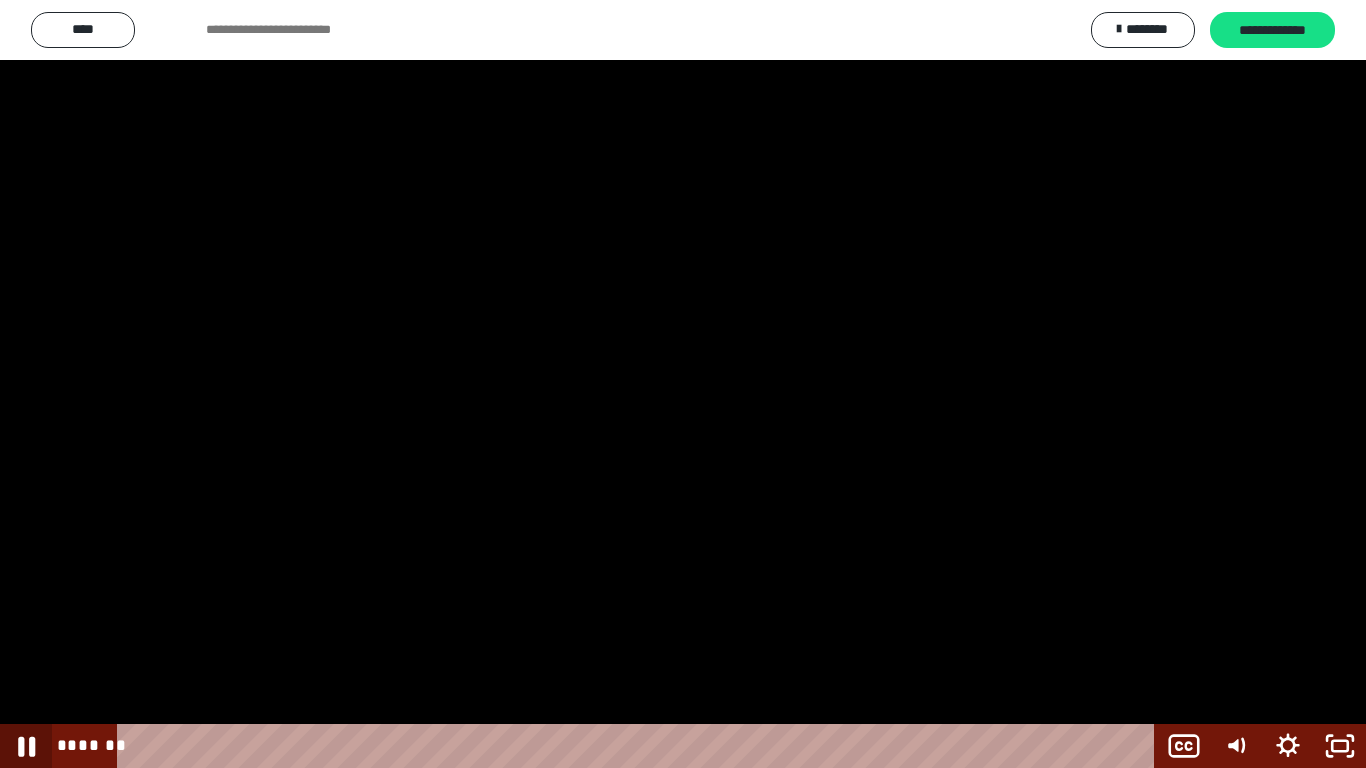 click 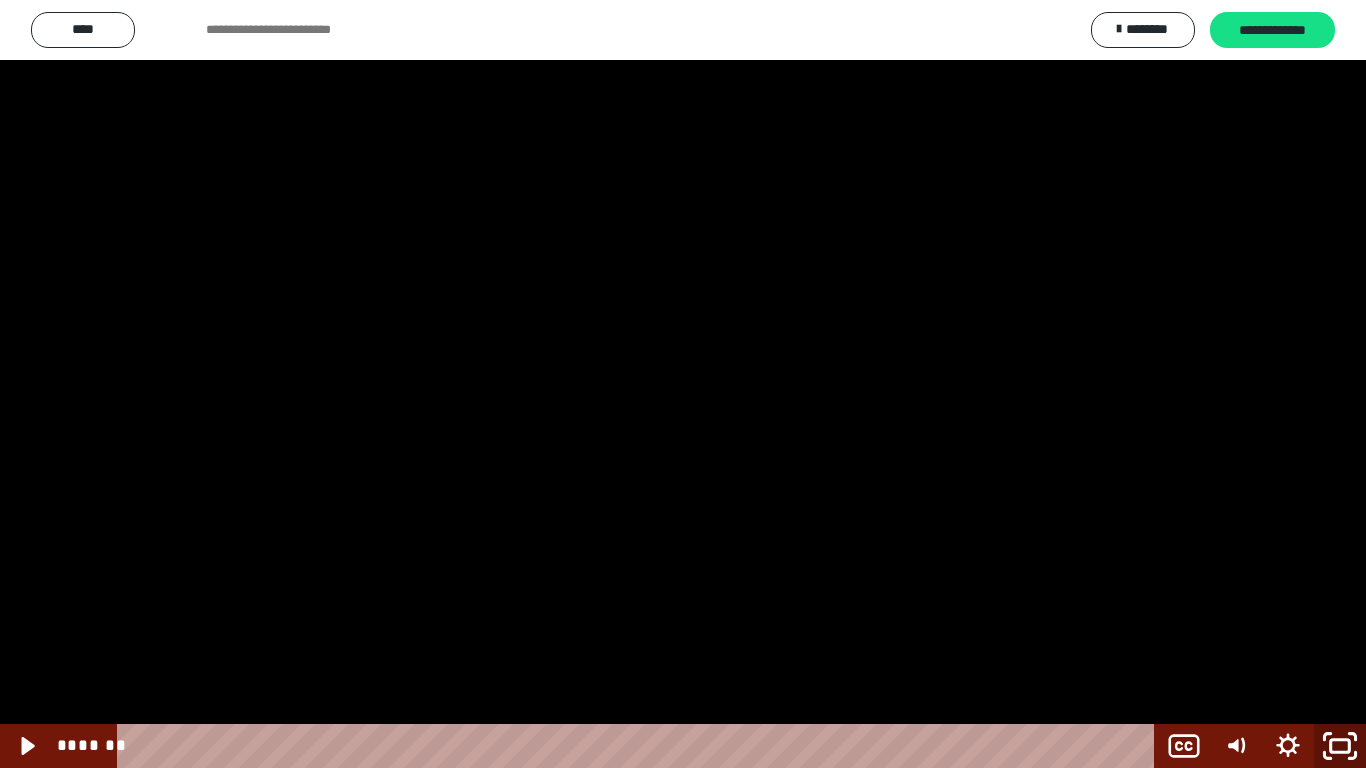 click 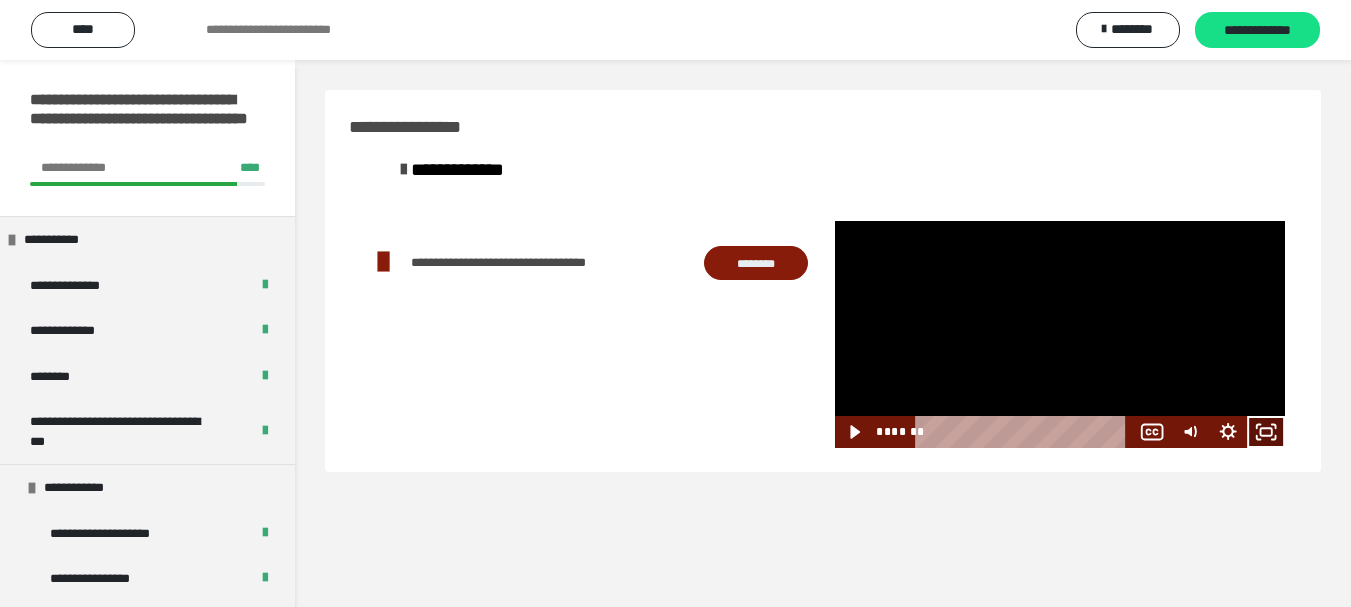 drag, startPoint x: 1264, startPoint y: 435, endPoint x: 1250, endPoint y: 552, distance: 117.83463 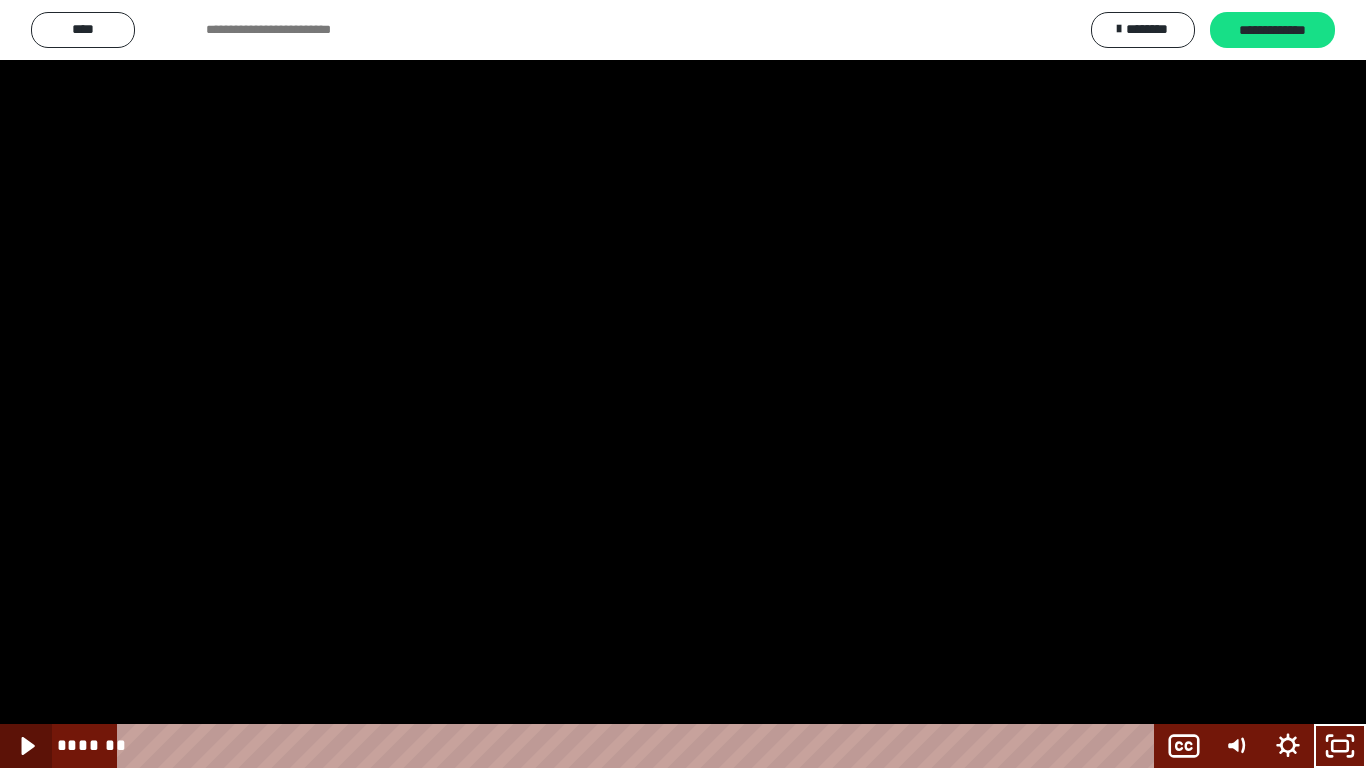 click 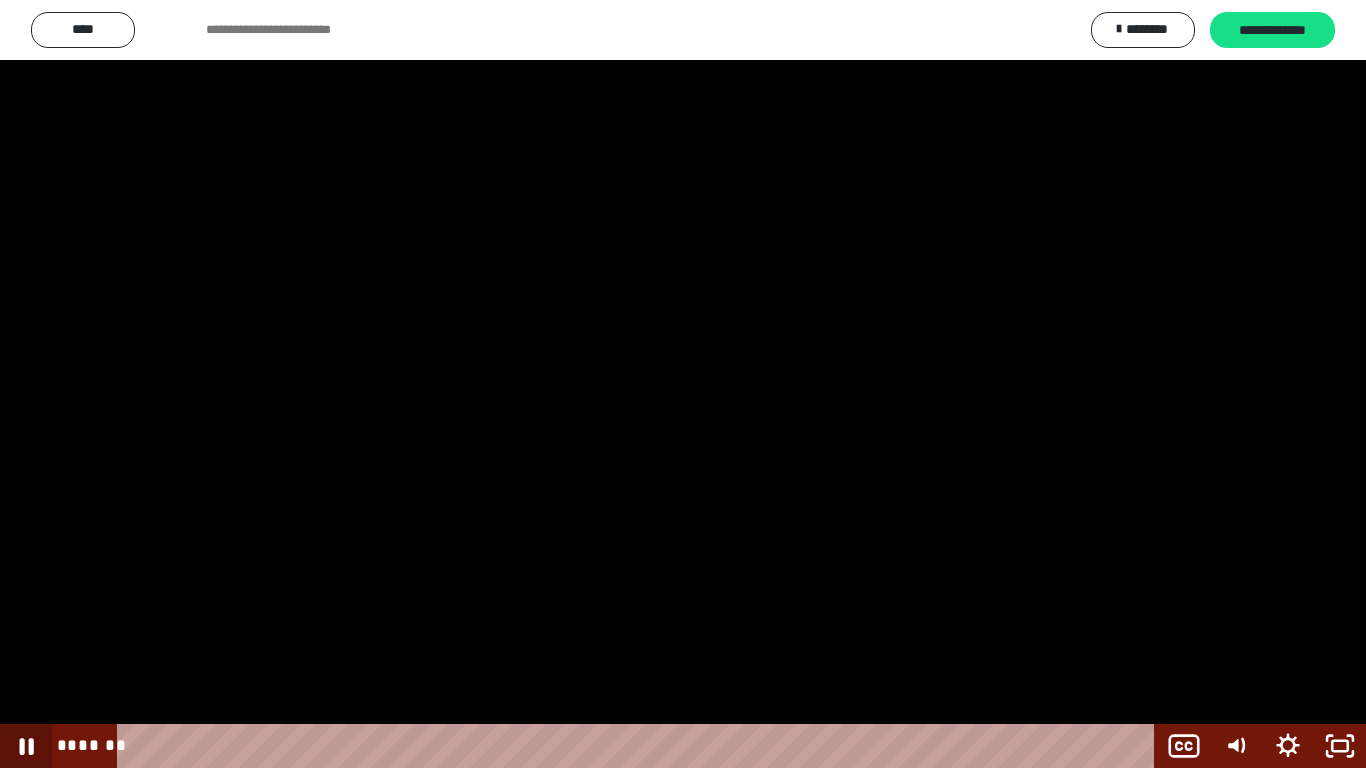 click 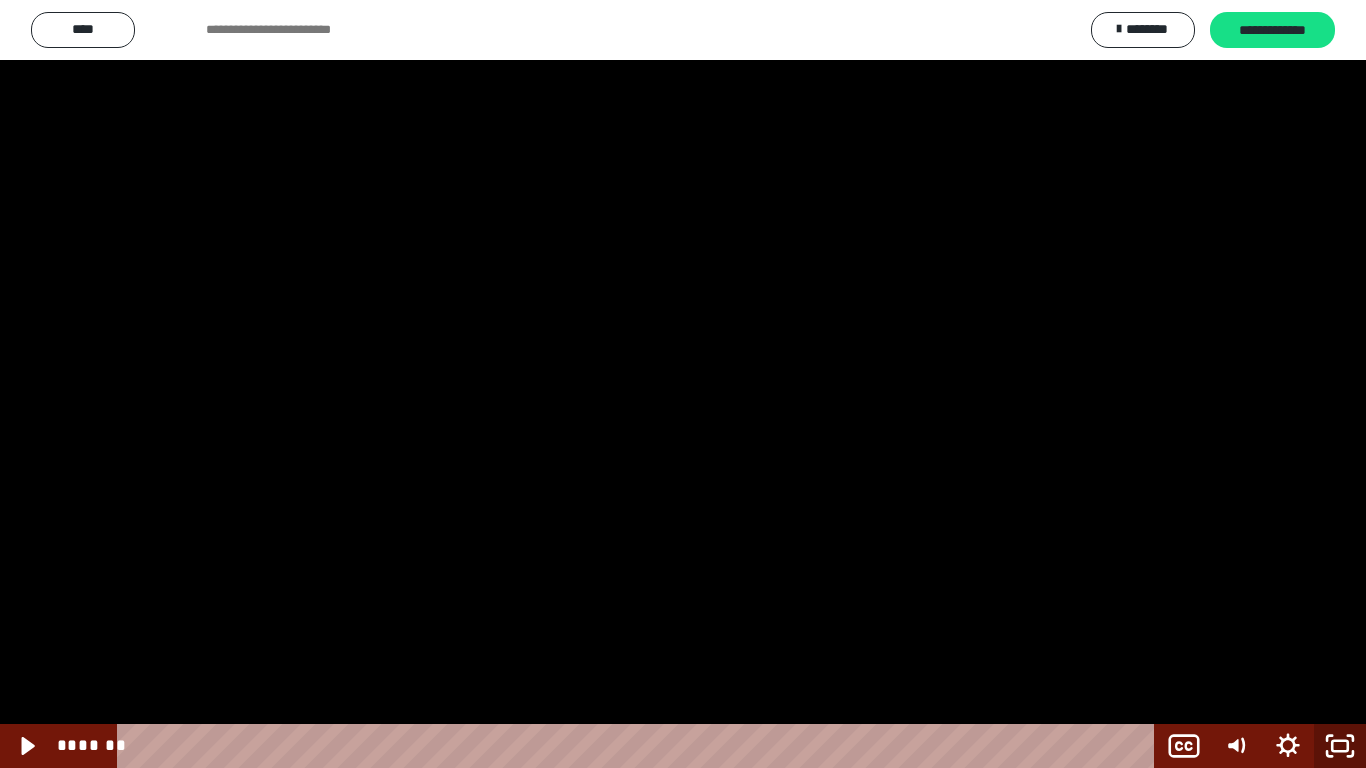 drag, startPoint x: 1333, startPoint y: 742, endPoint x: 1287, endPoint y: 657, distance: 96.64885 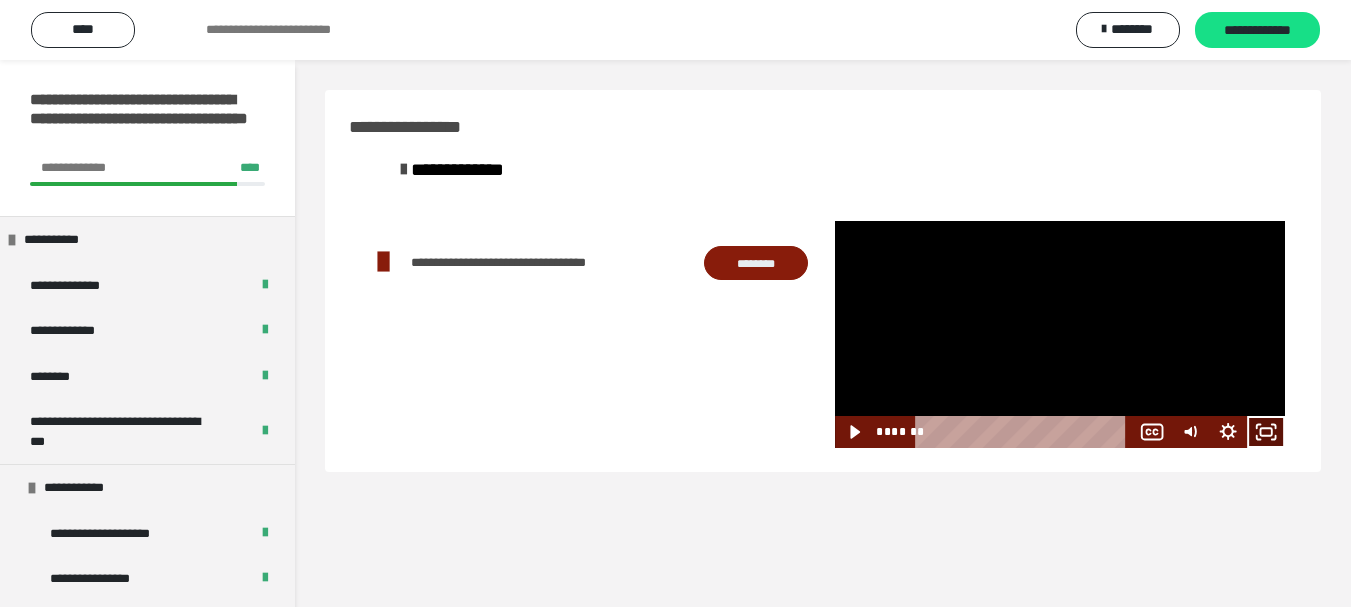 click 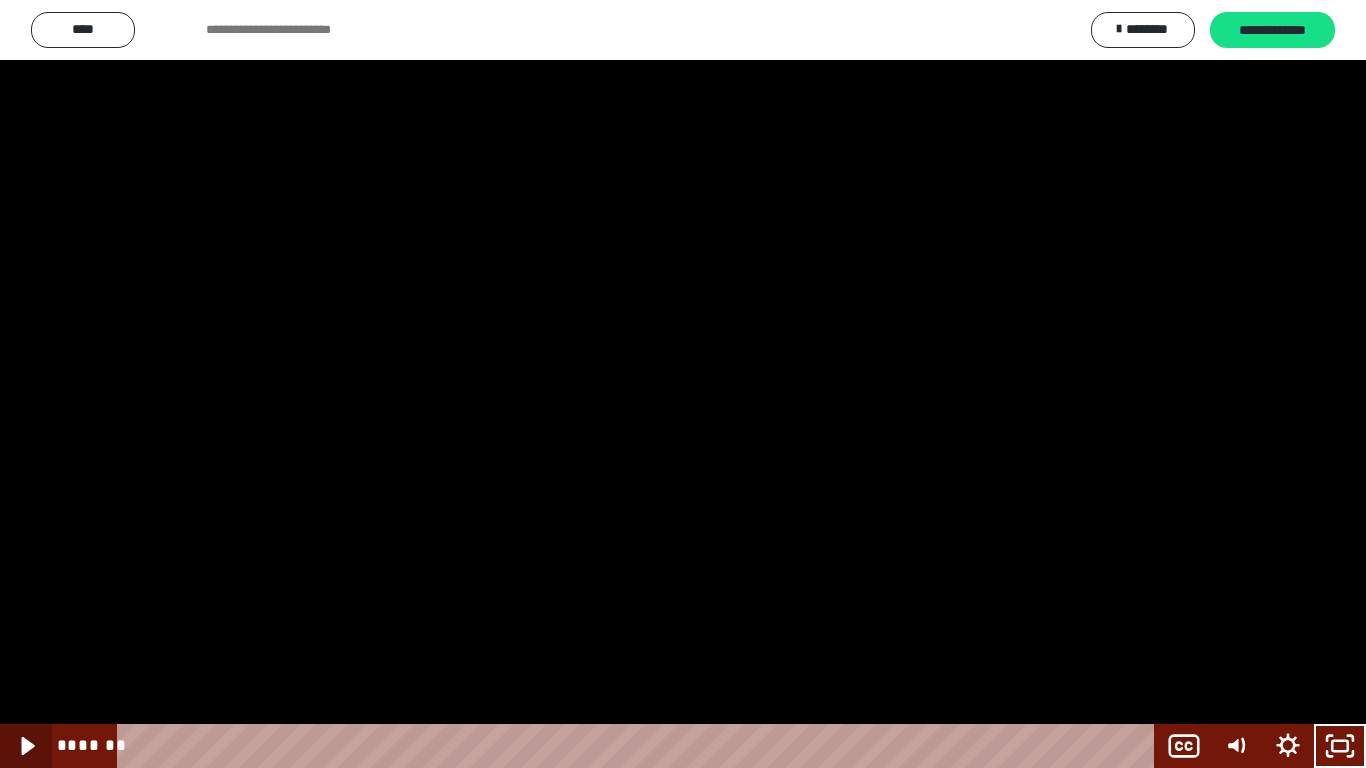 click 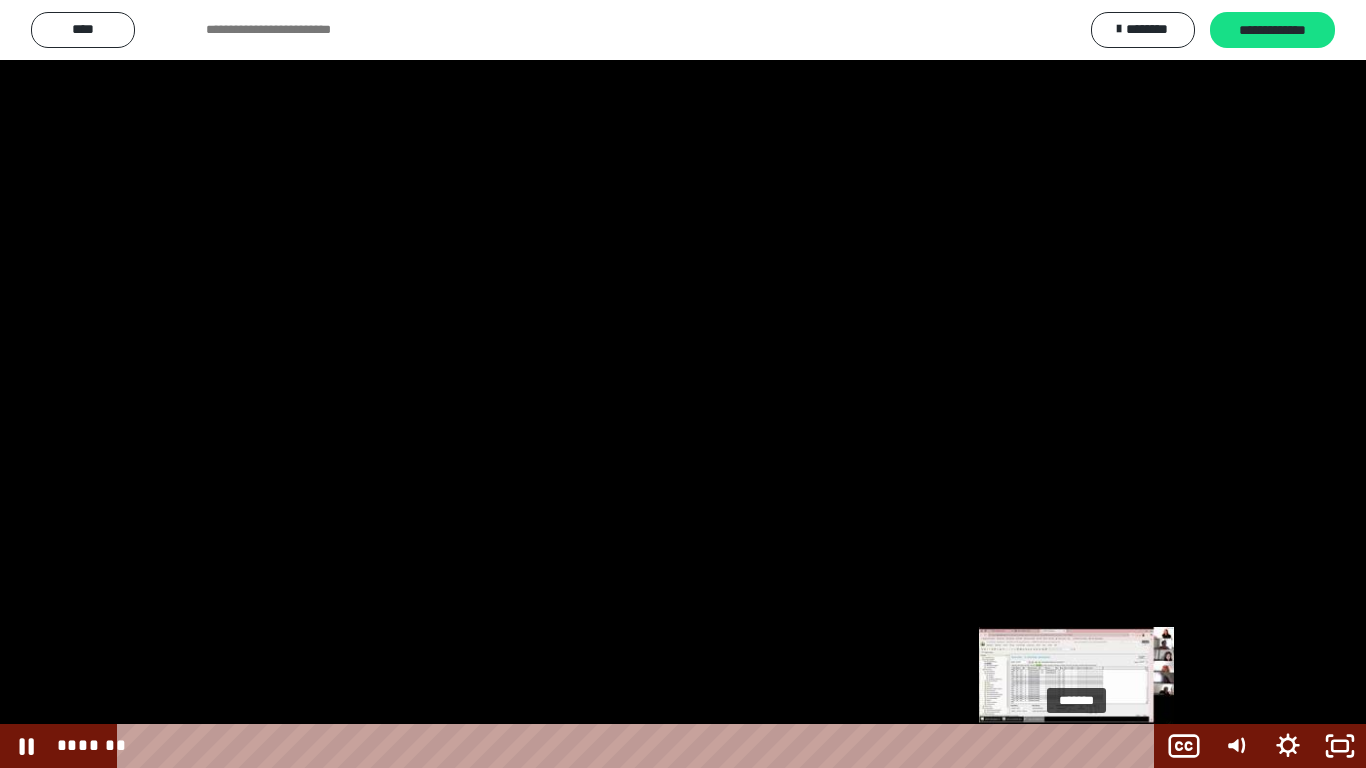 click at bounding box center (1076, 746) 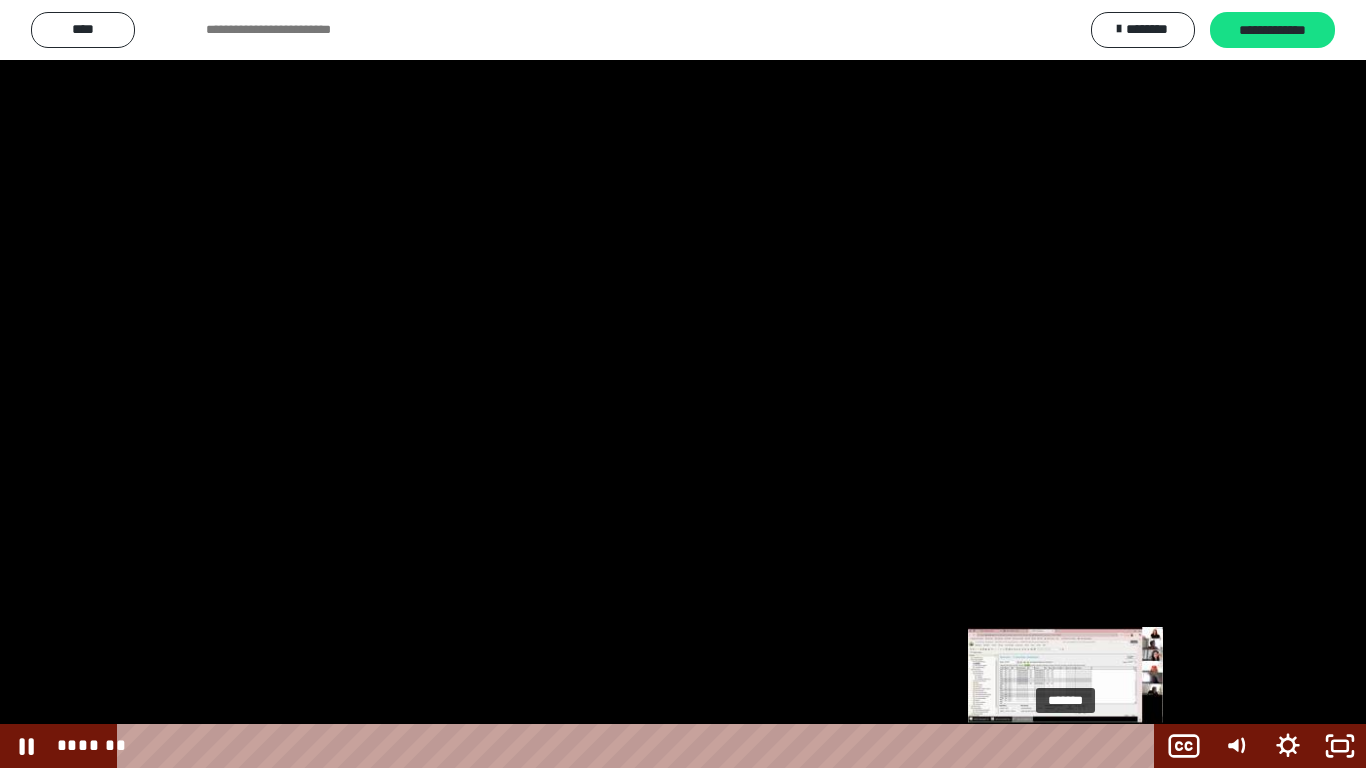 click on "*******" at bounding box center (640, 746) 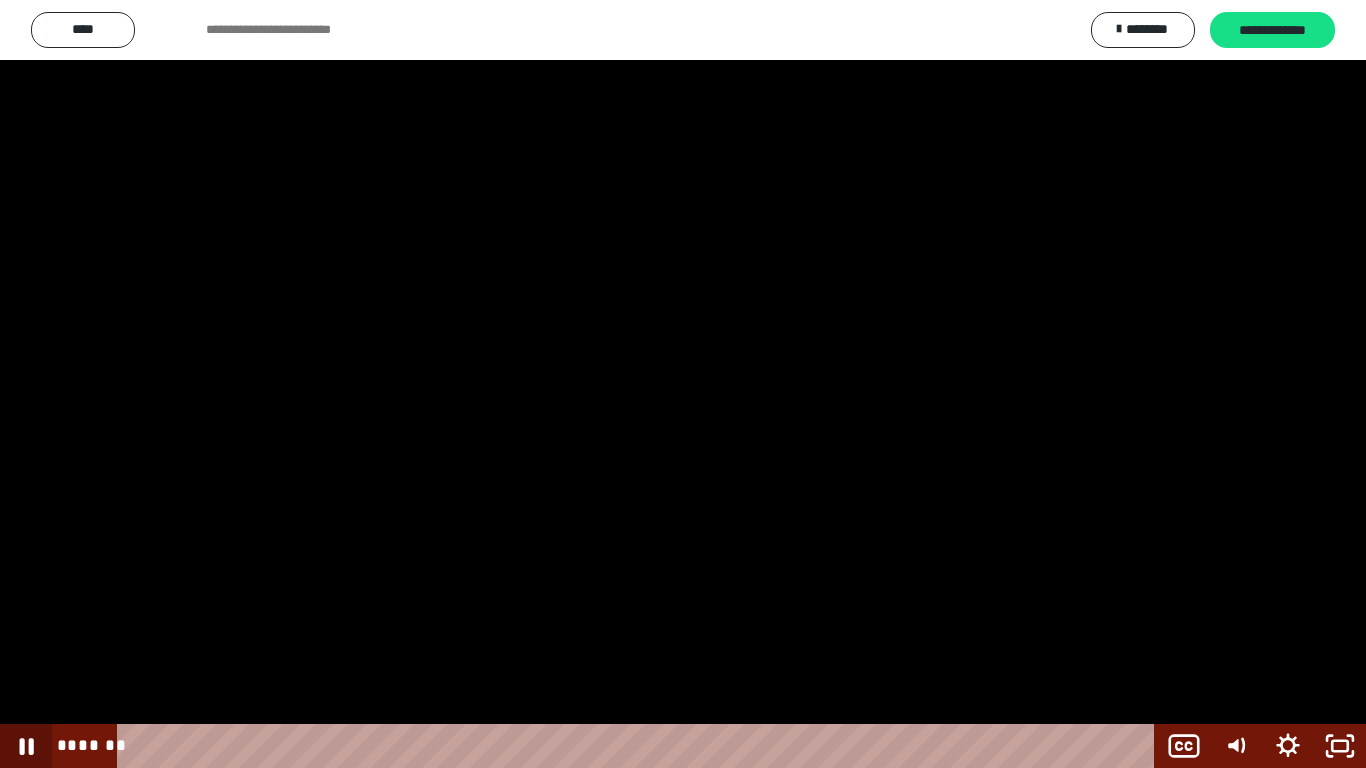 click 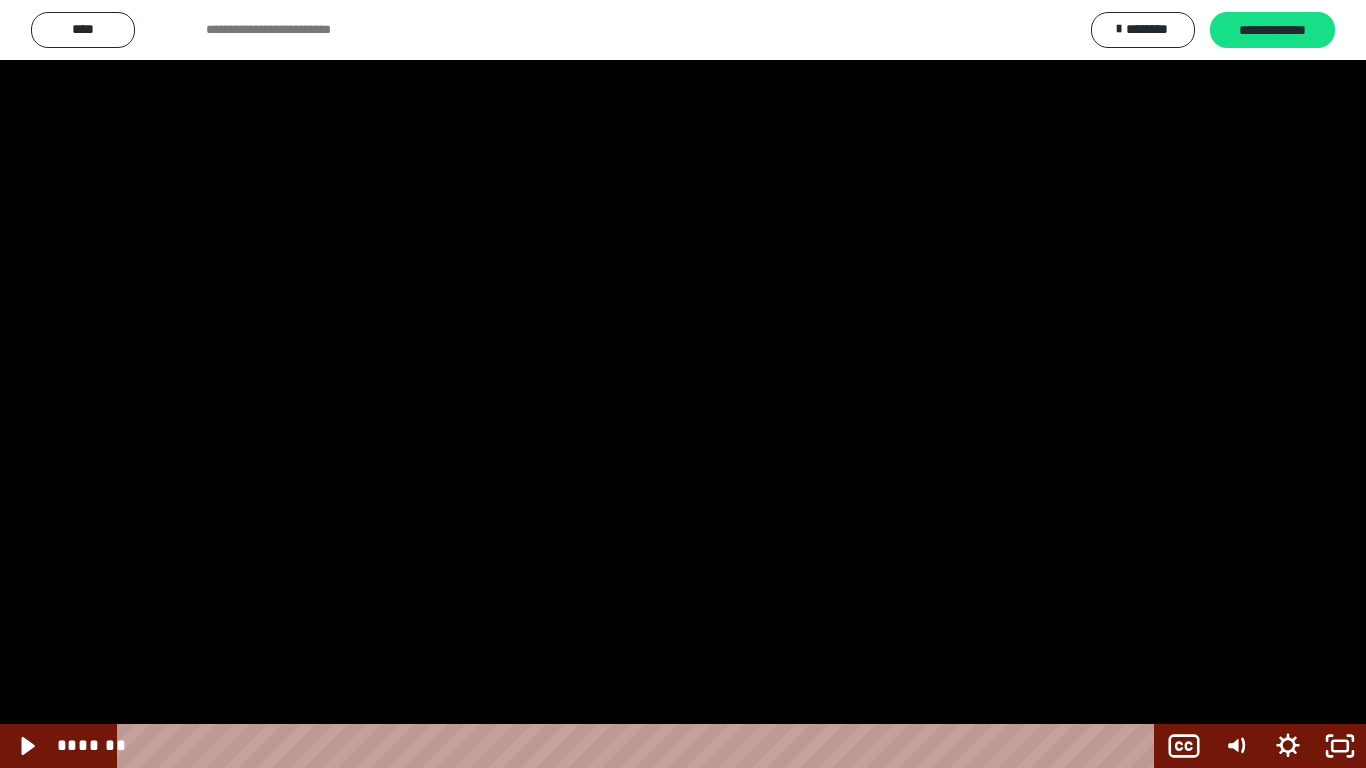 click 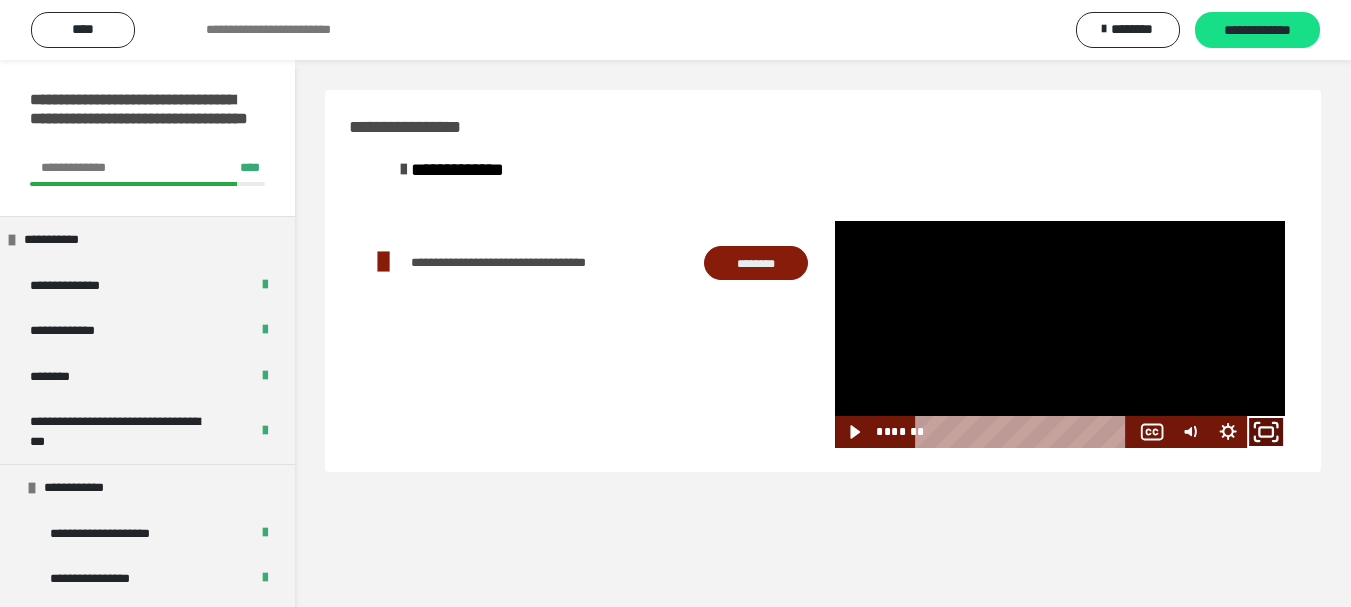 click 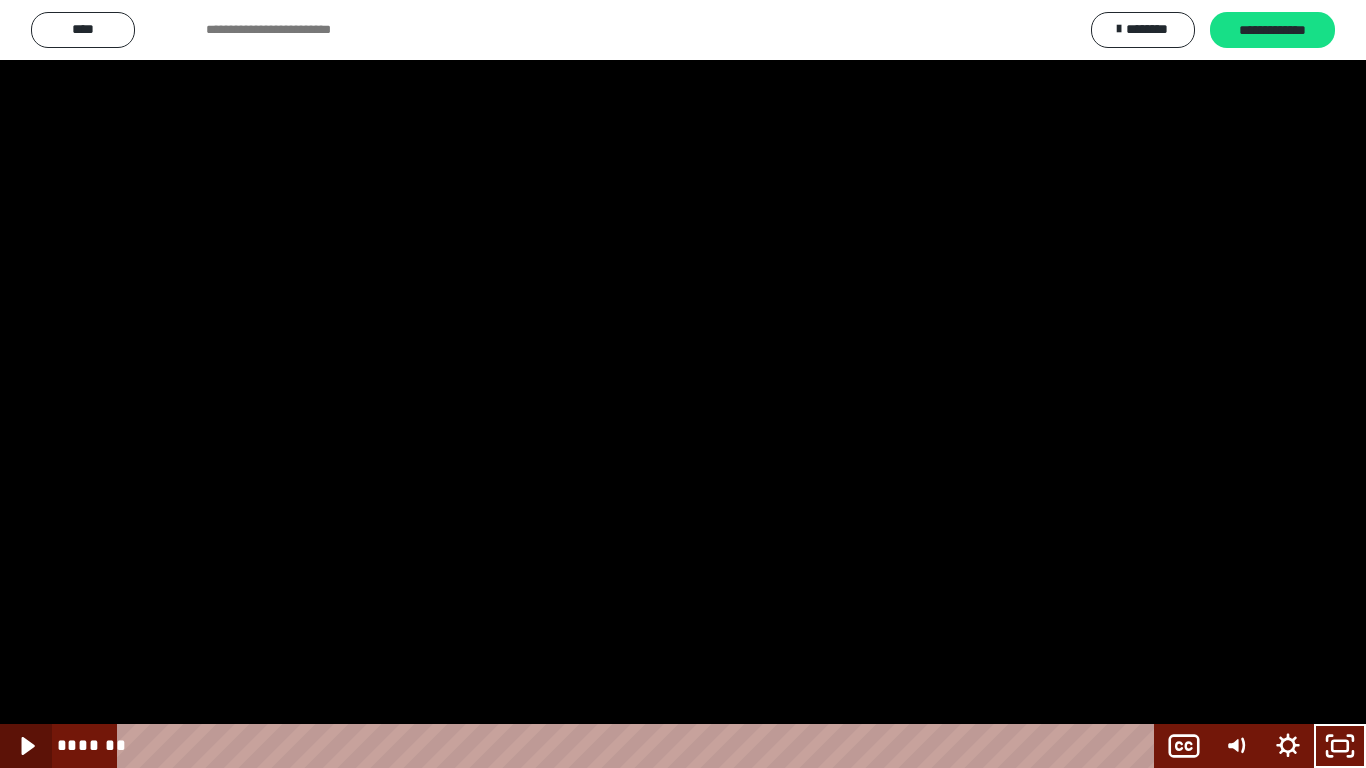 click 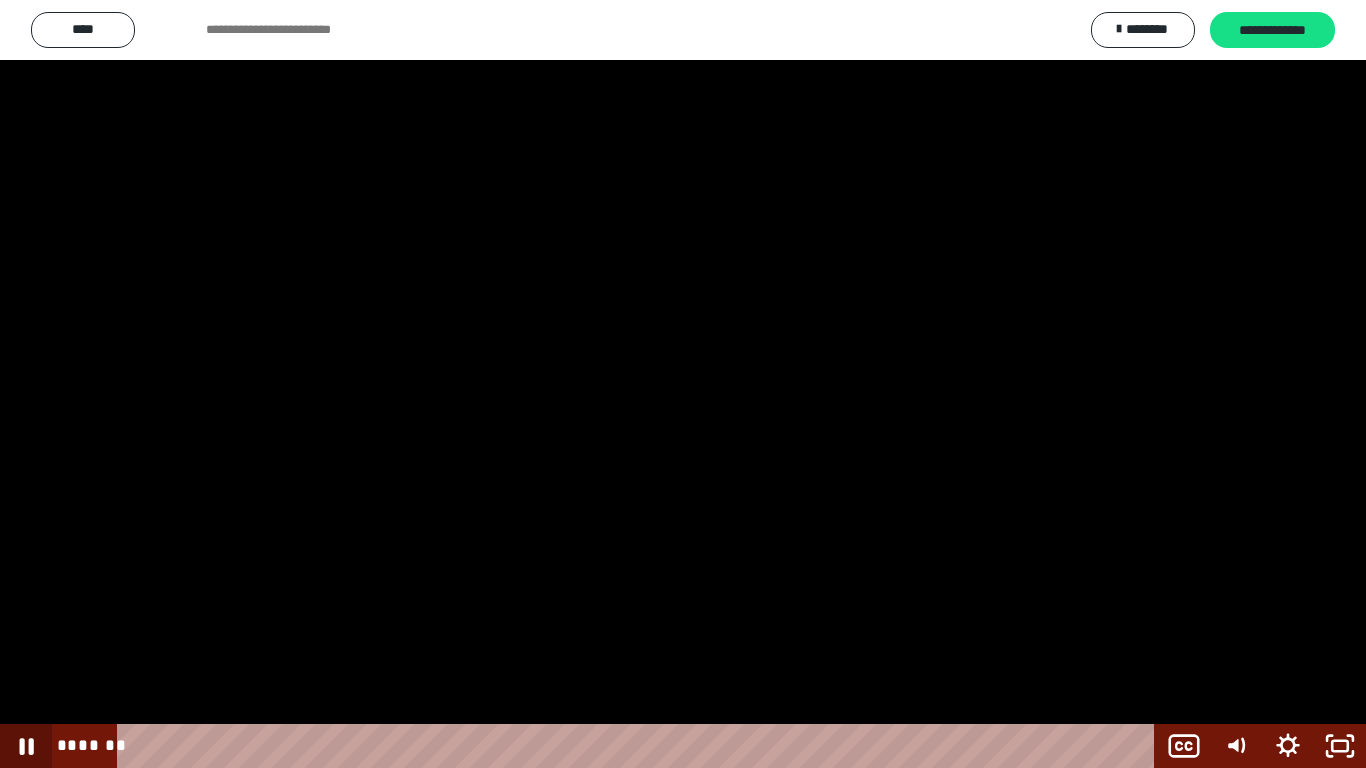 click 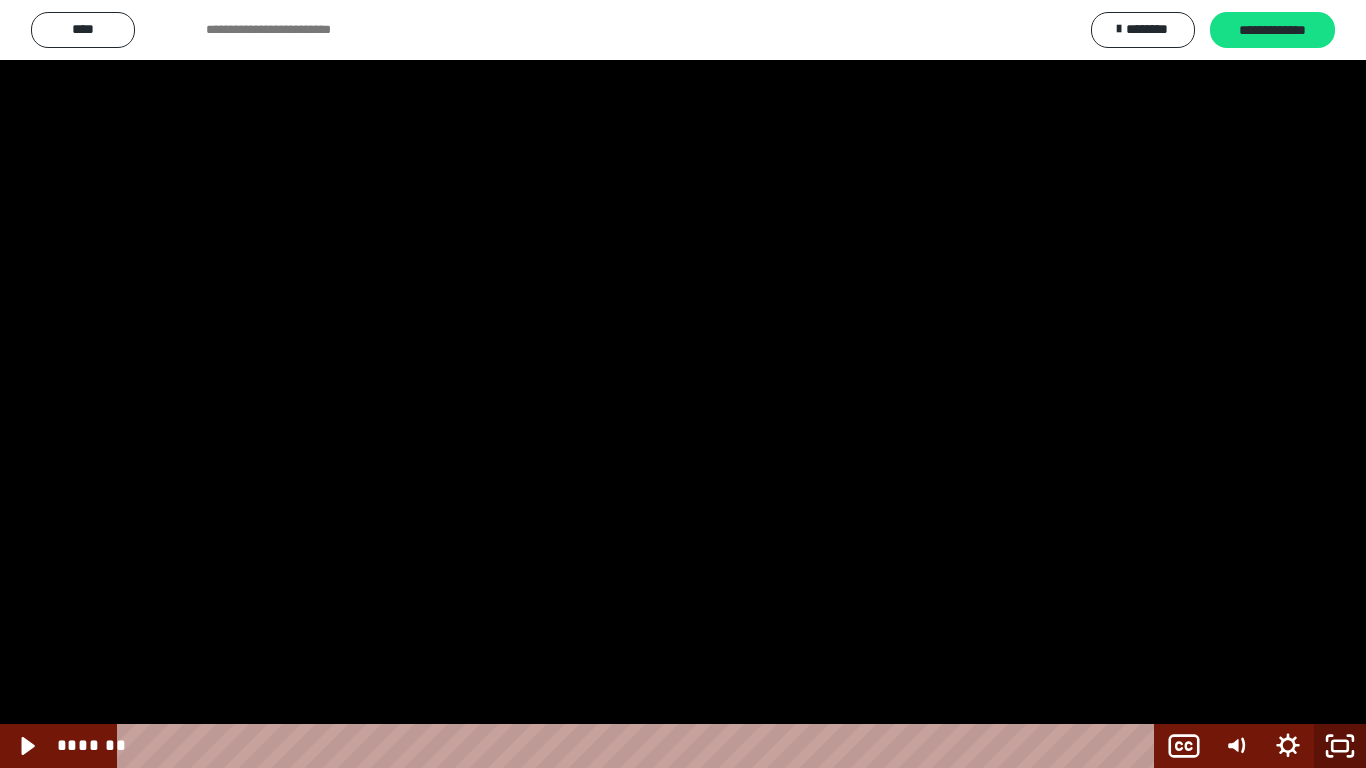 click 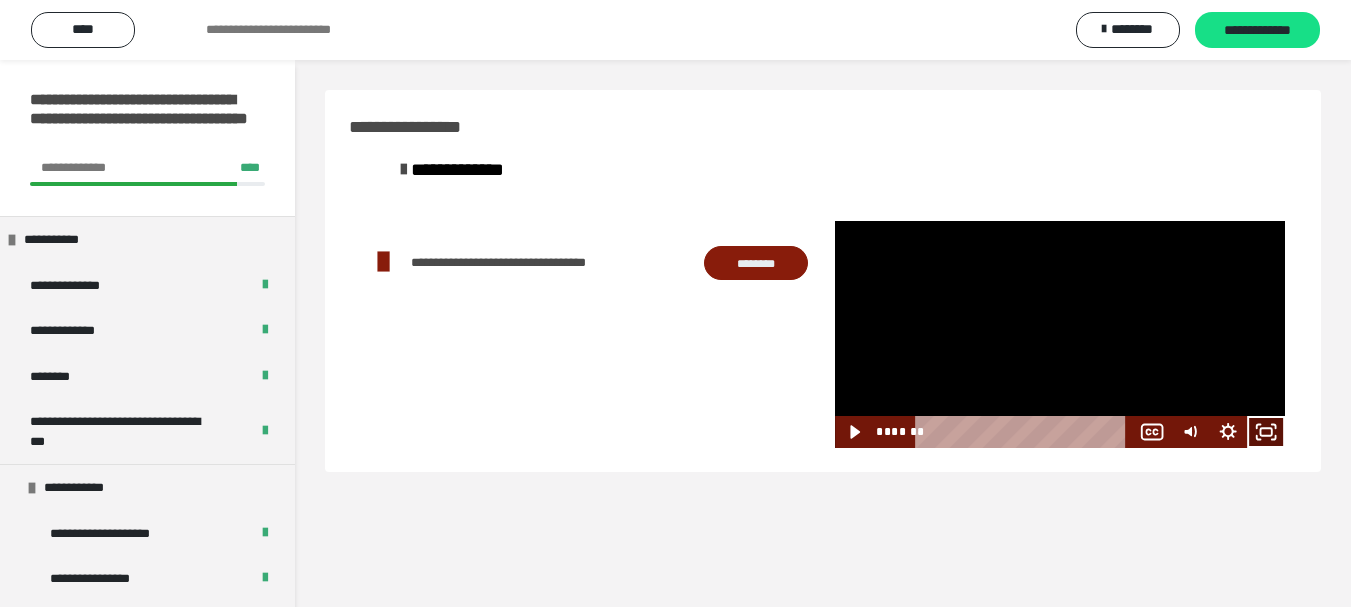 click 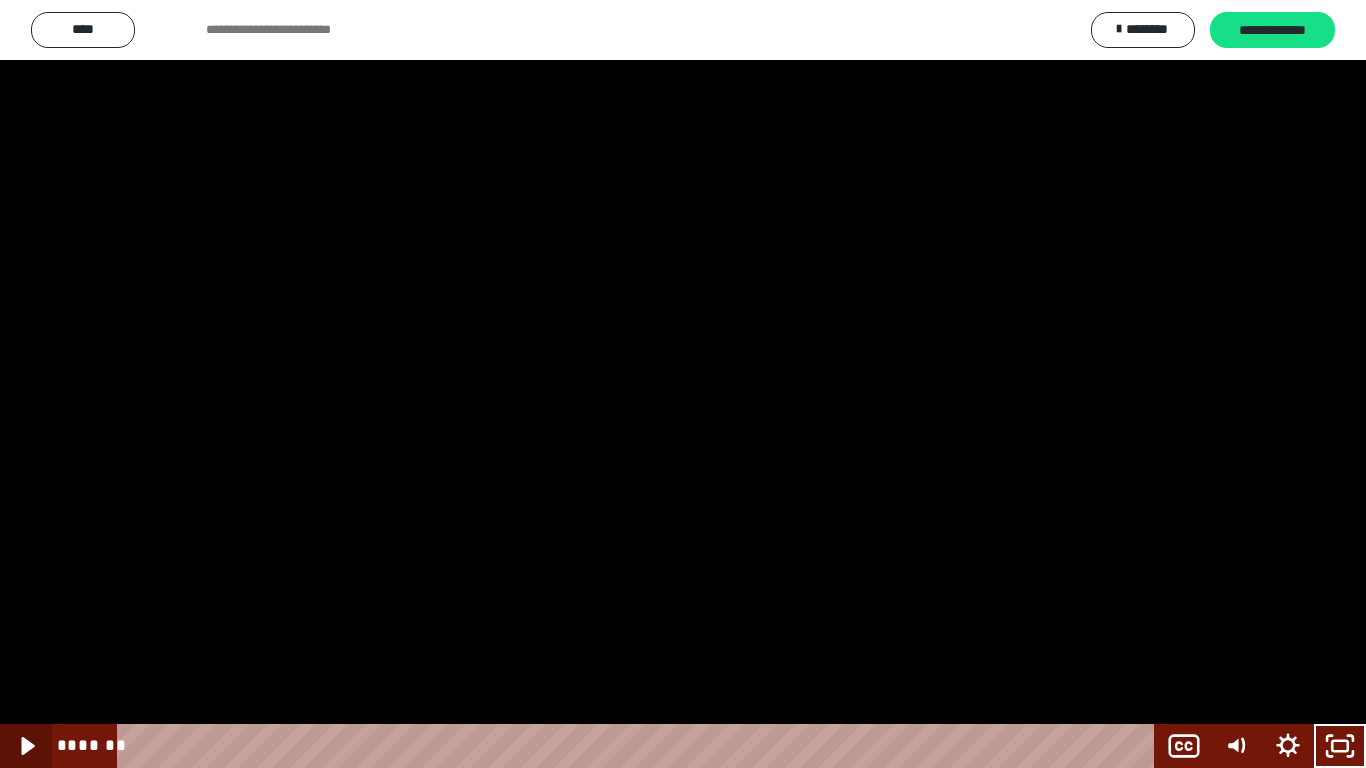 click 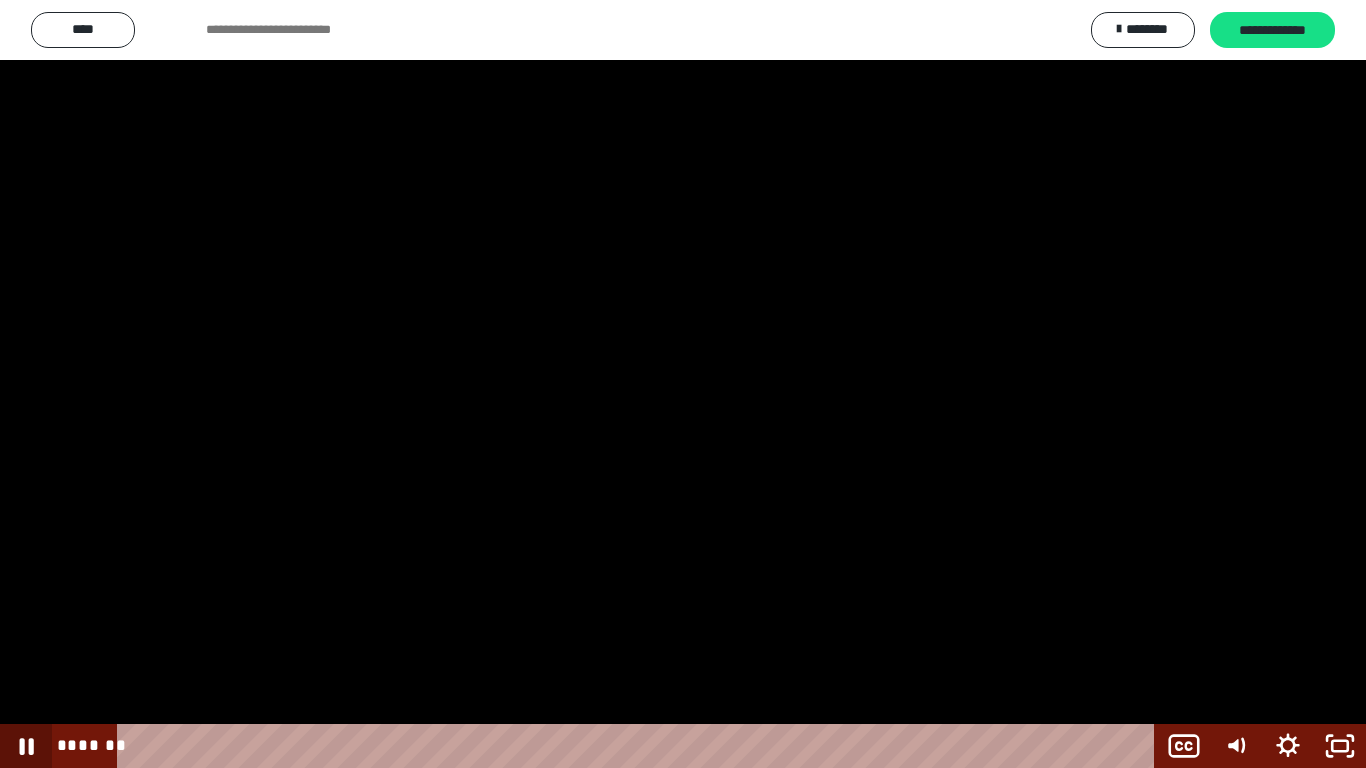 click 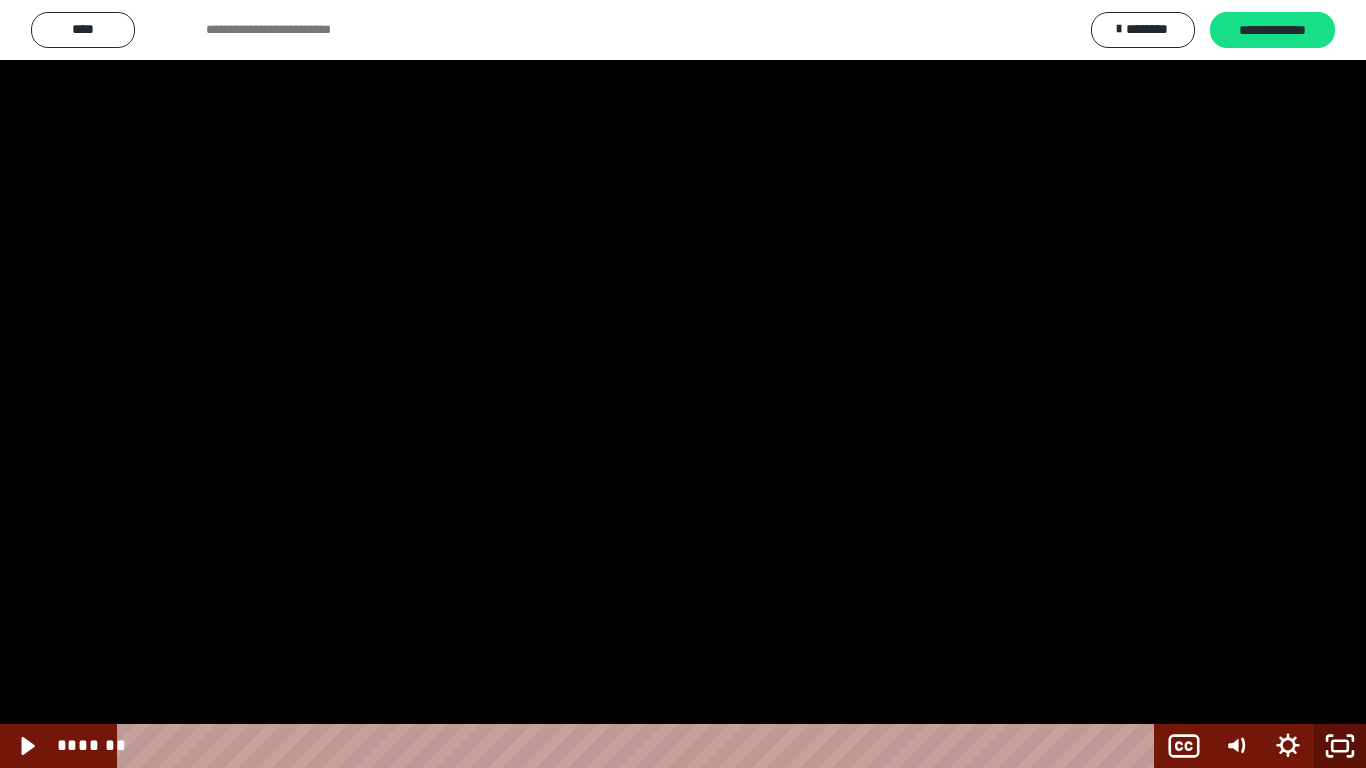 click 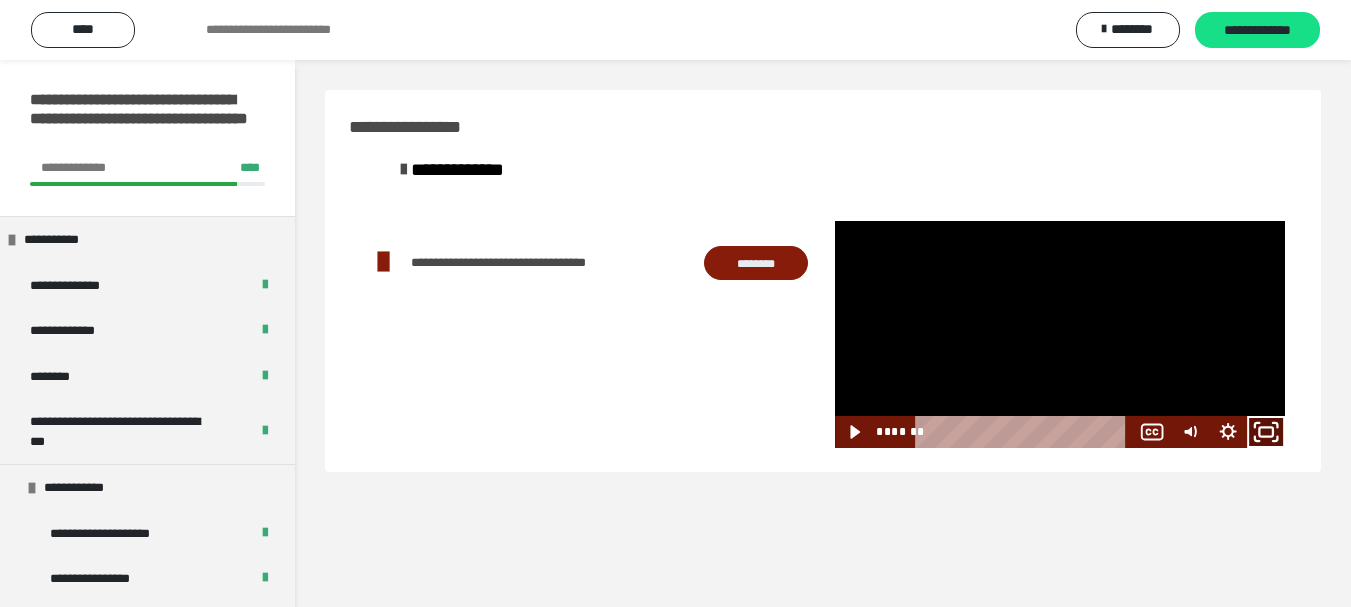 click 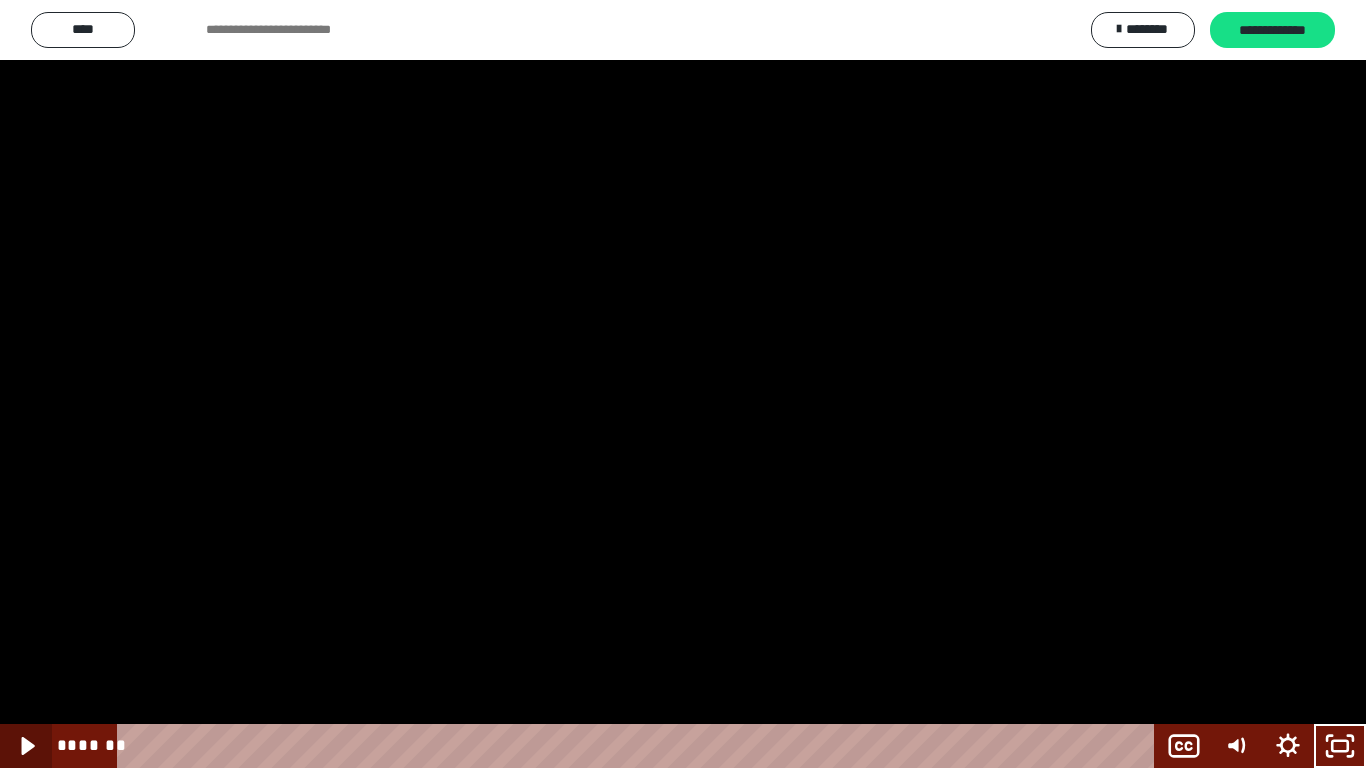 click 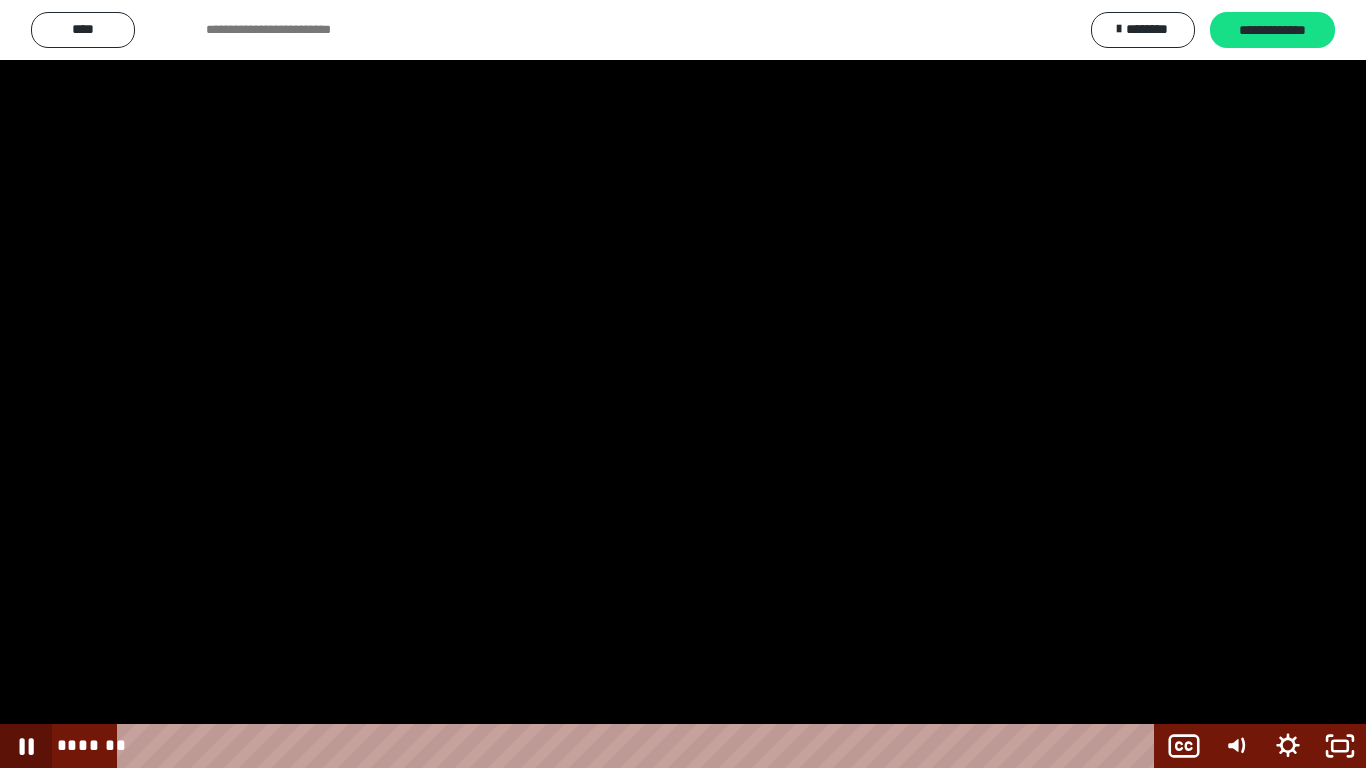 click 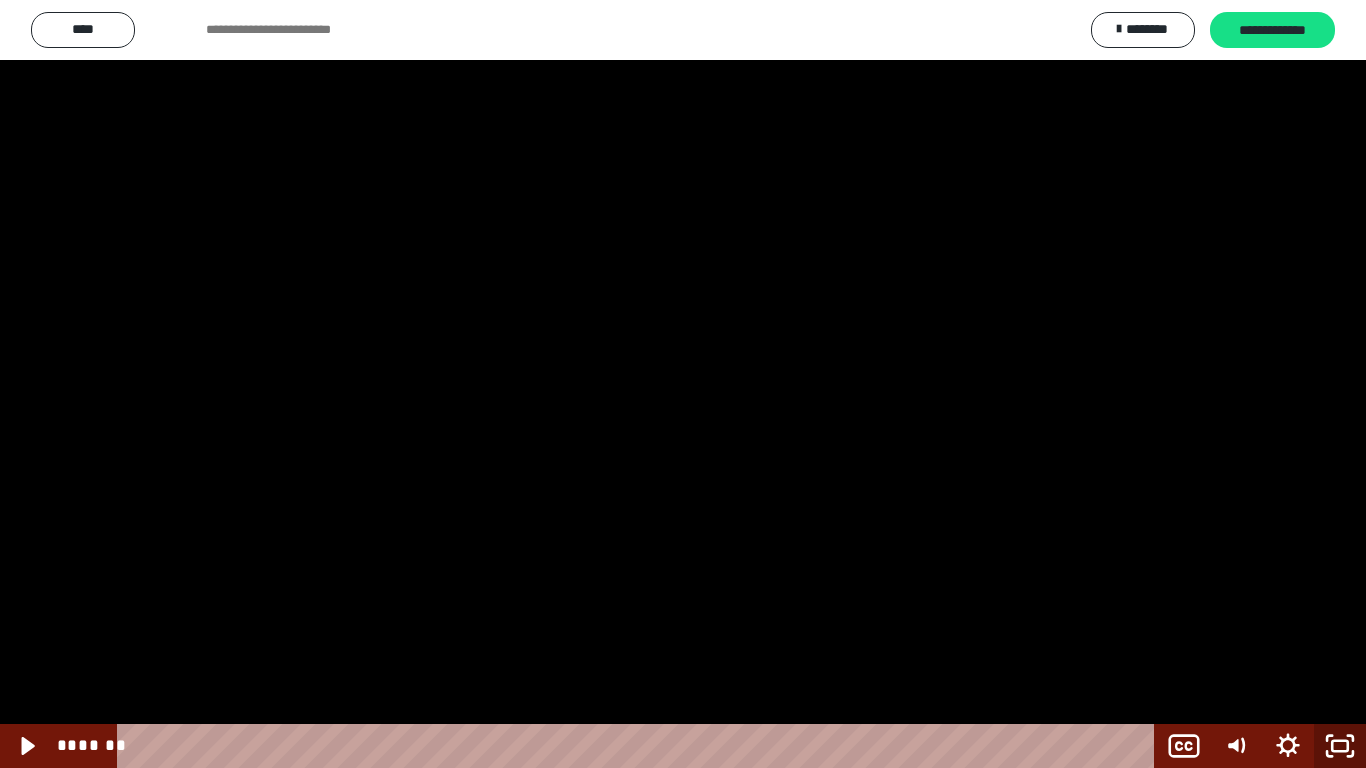 drag, startPoint x: 1348, startPoint y: 741, endPoint x: 1195, endPoint y: 200, distance: 562.2188 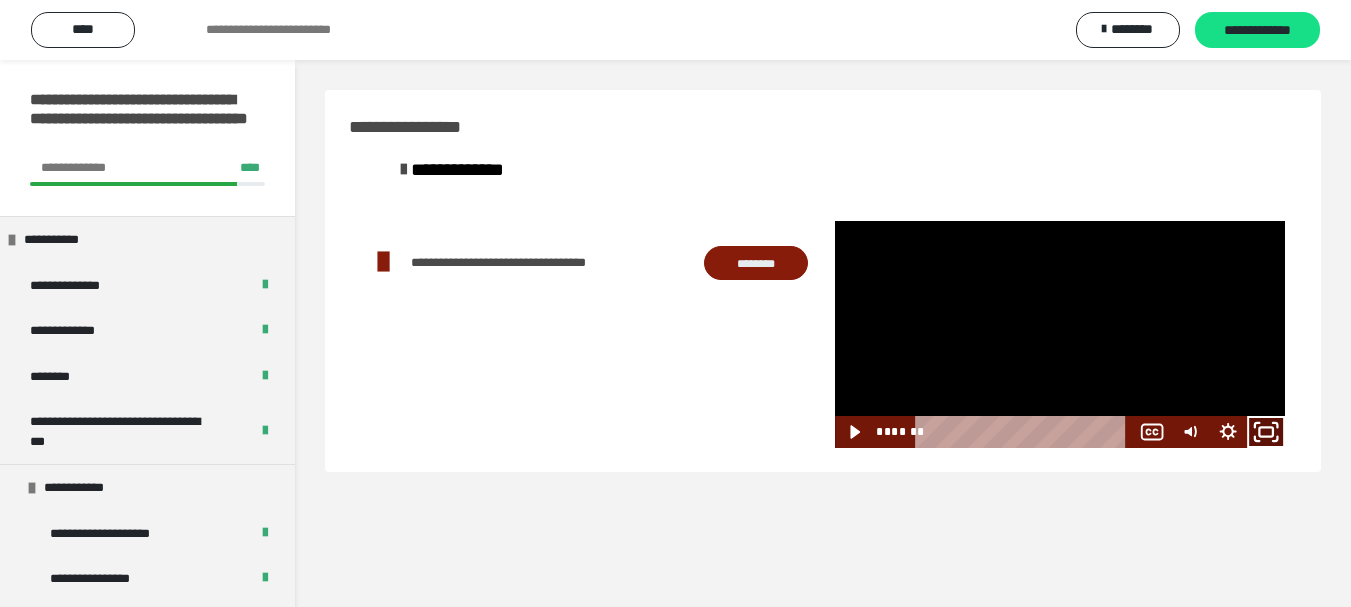 click 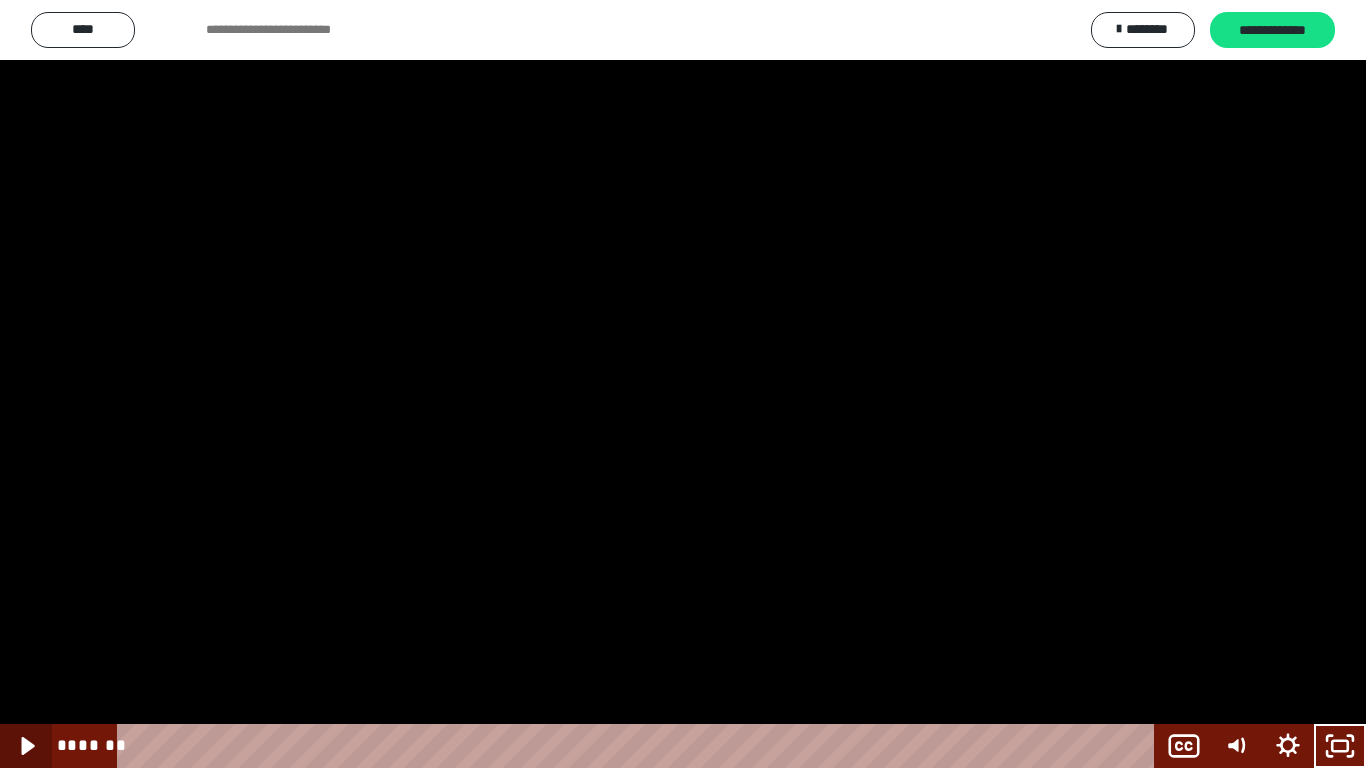 click 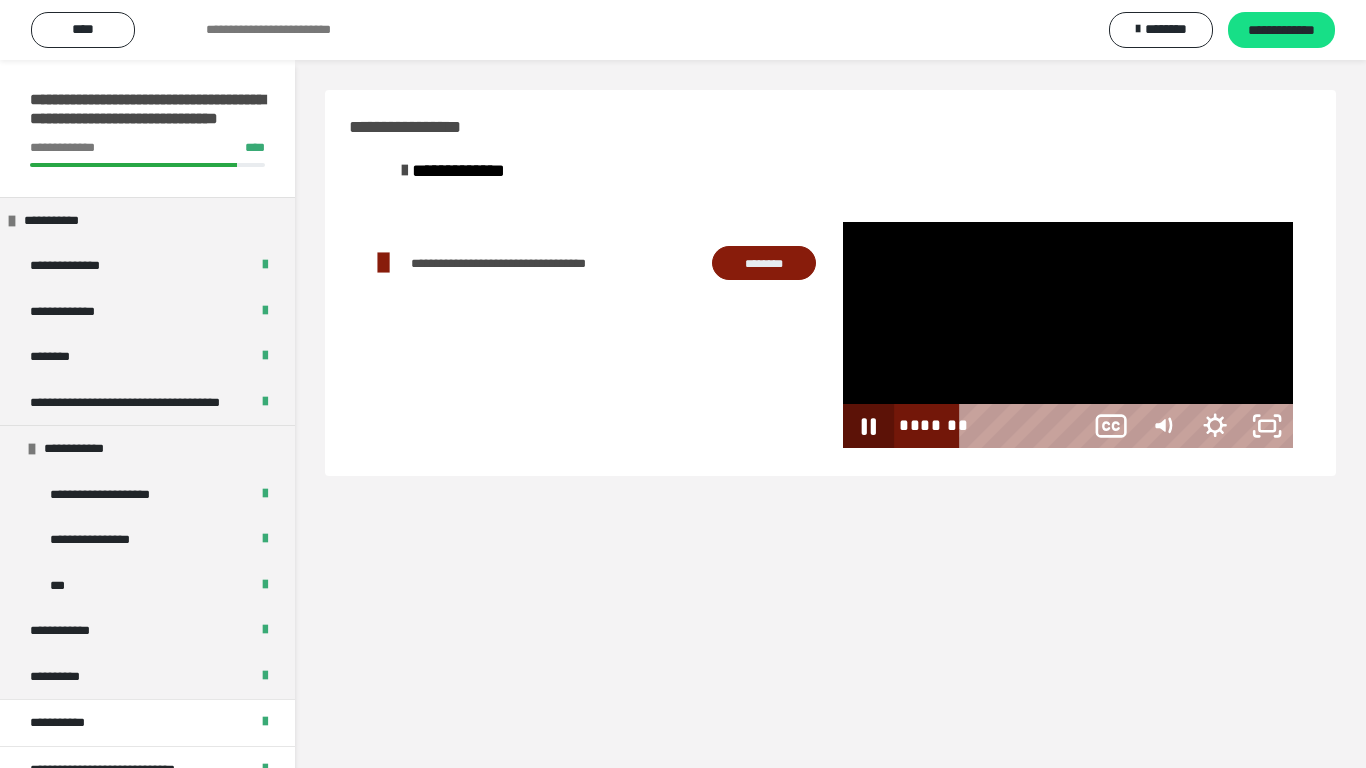 scroll, scrollTop: 0, scrollLeft: 0, axis: both 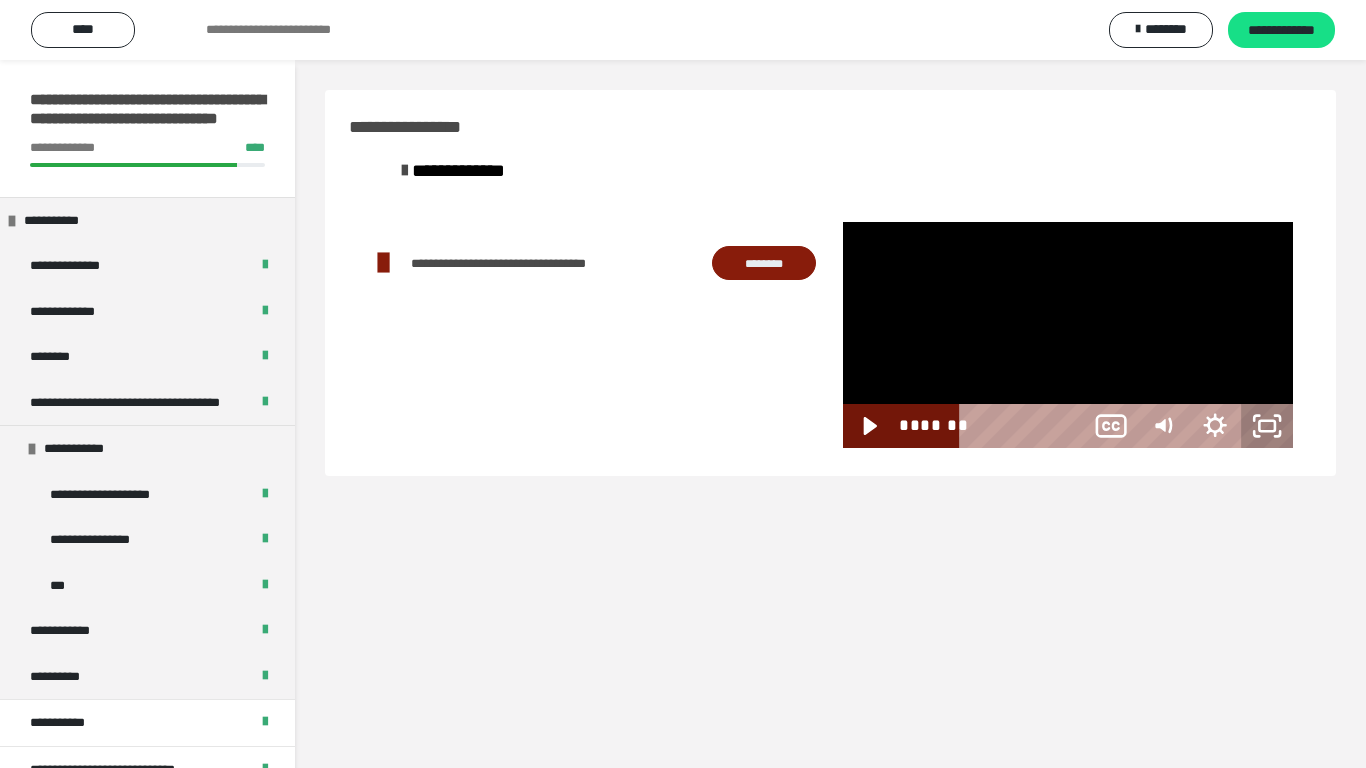 click 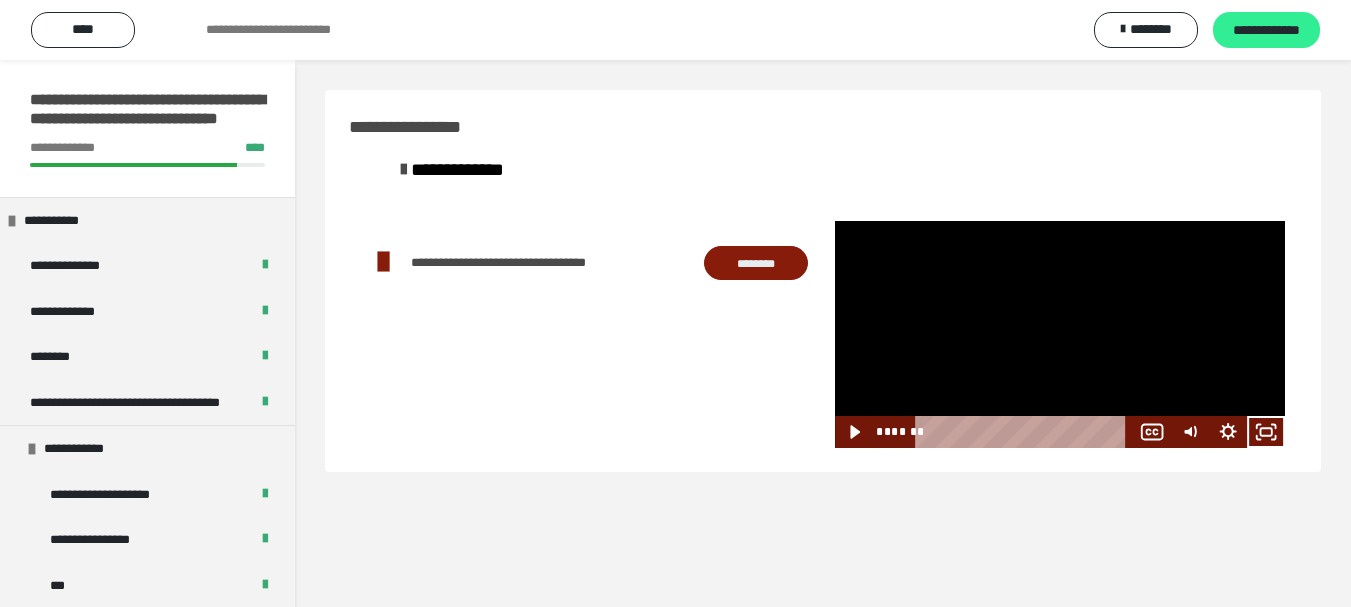 click on "**********" at bounding box center (1266, 30) 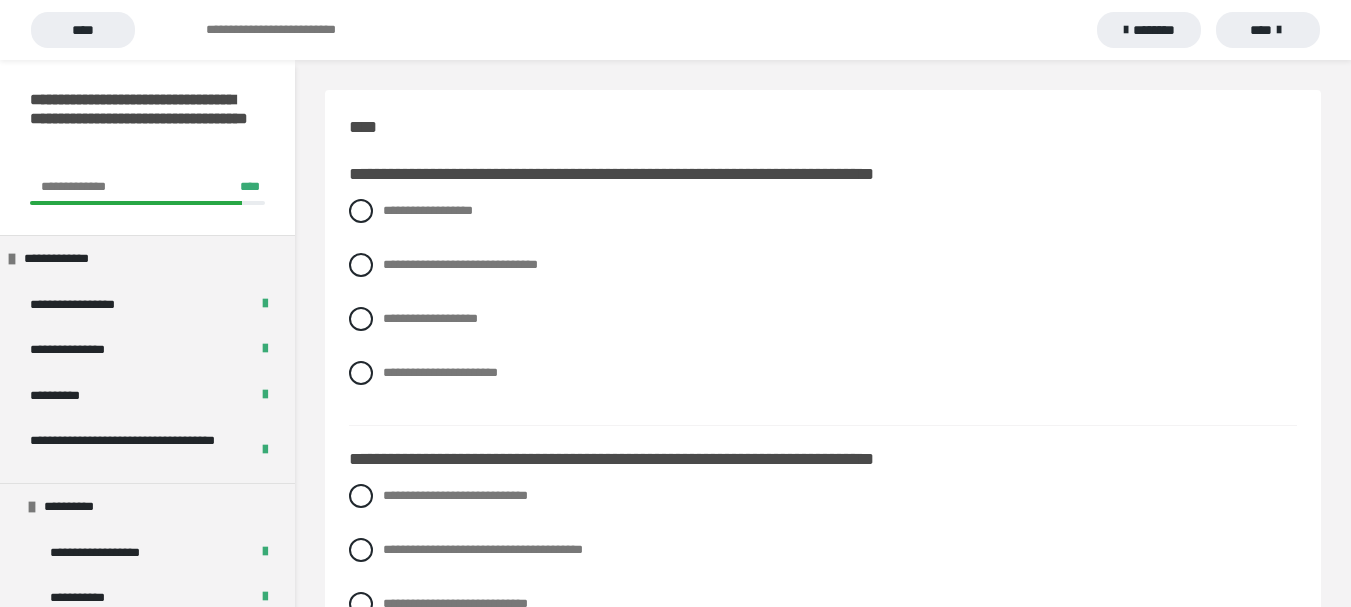 click on "****" at bounding box center [823, 127] 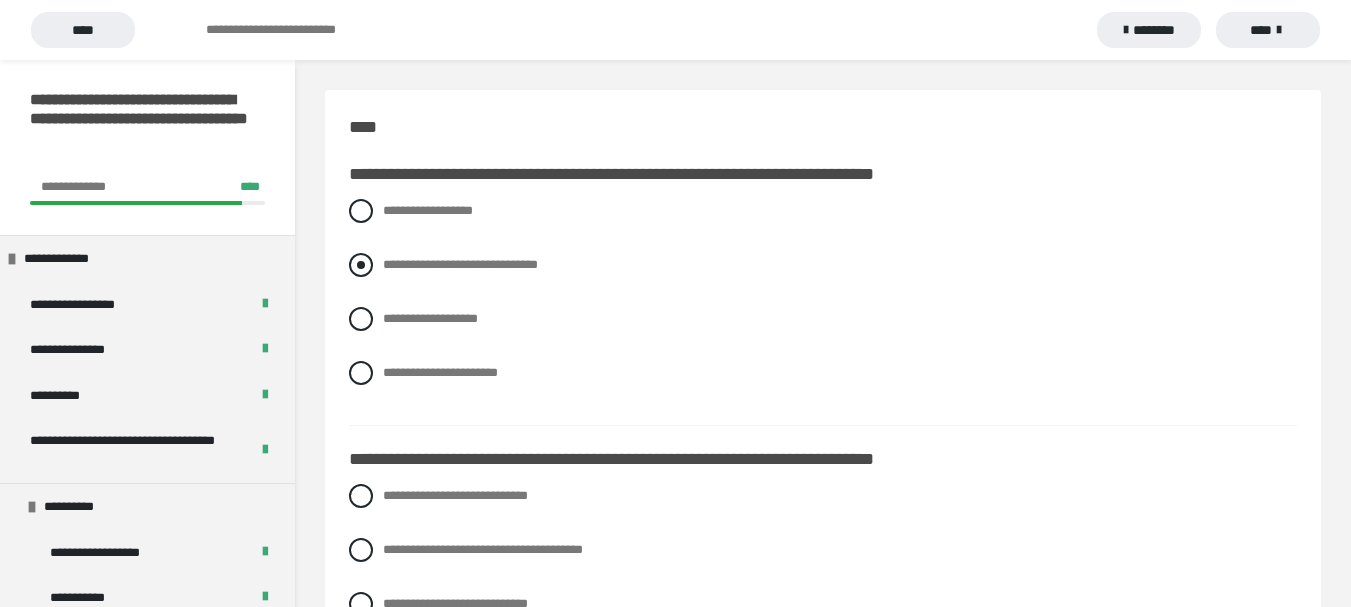 click at bounding box center (361, 265) 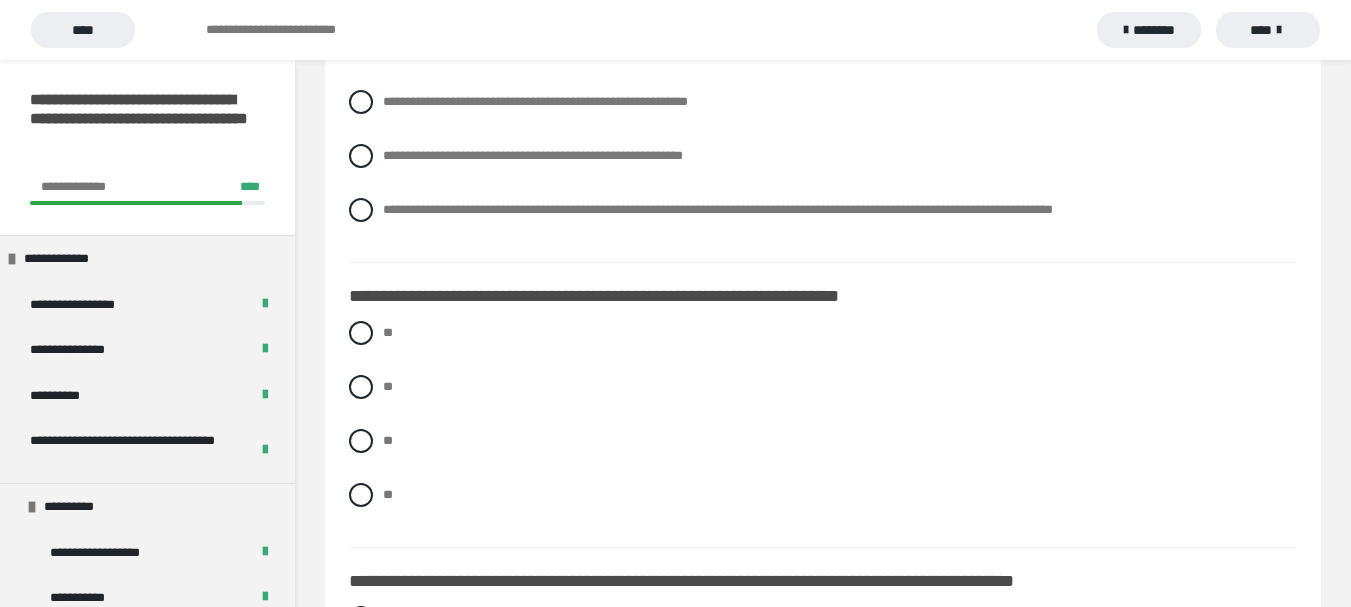 scroll, scrollTop: 1000, scrollLeft: 0, axis: vertical 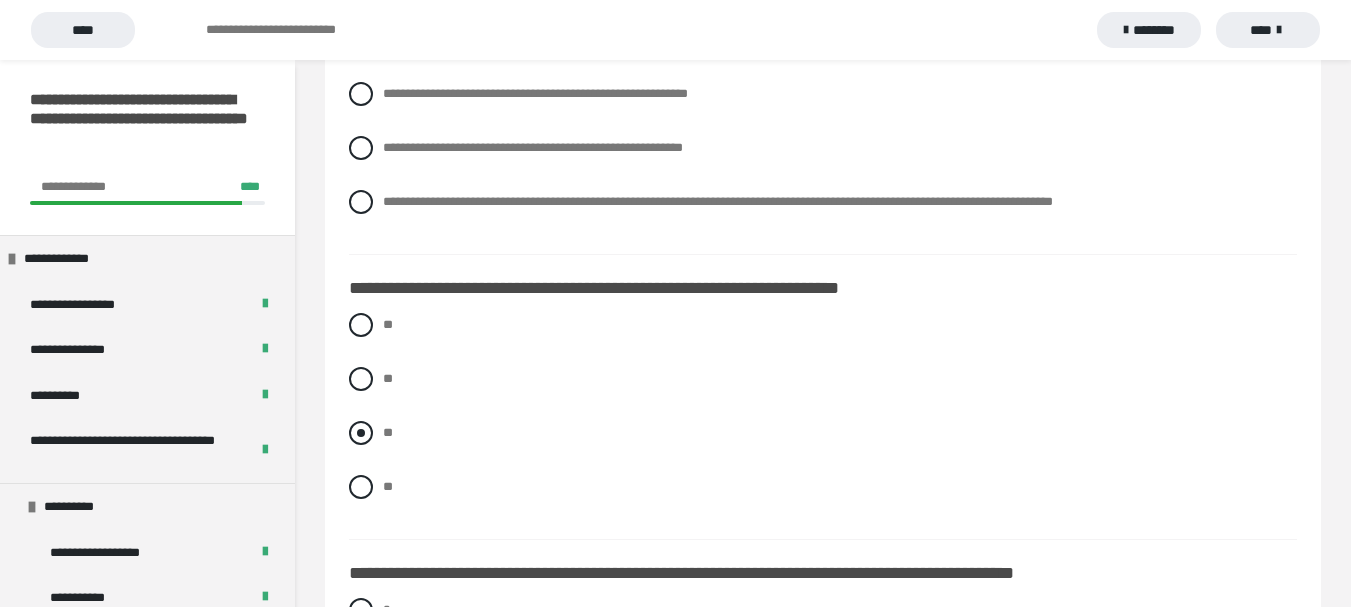 click at bounding box center (361, 433) 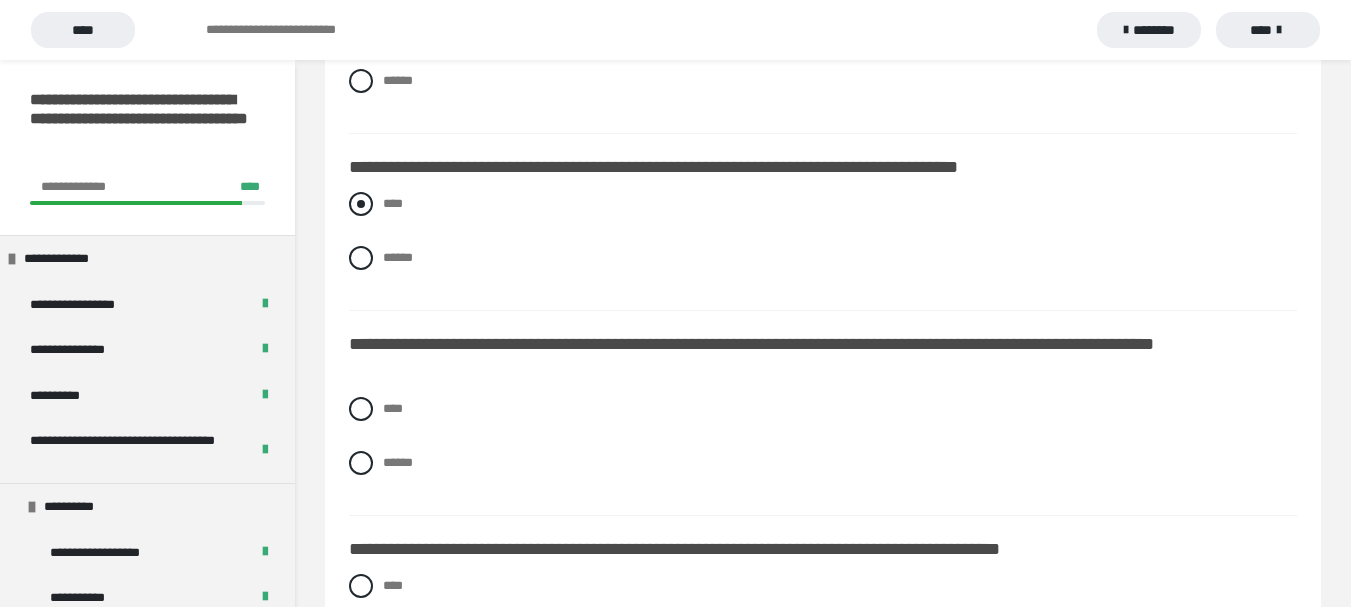 scroll, scrollTop: 2500, scrollLeft: 0, axis: vertical 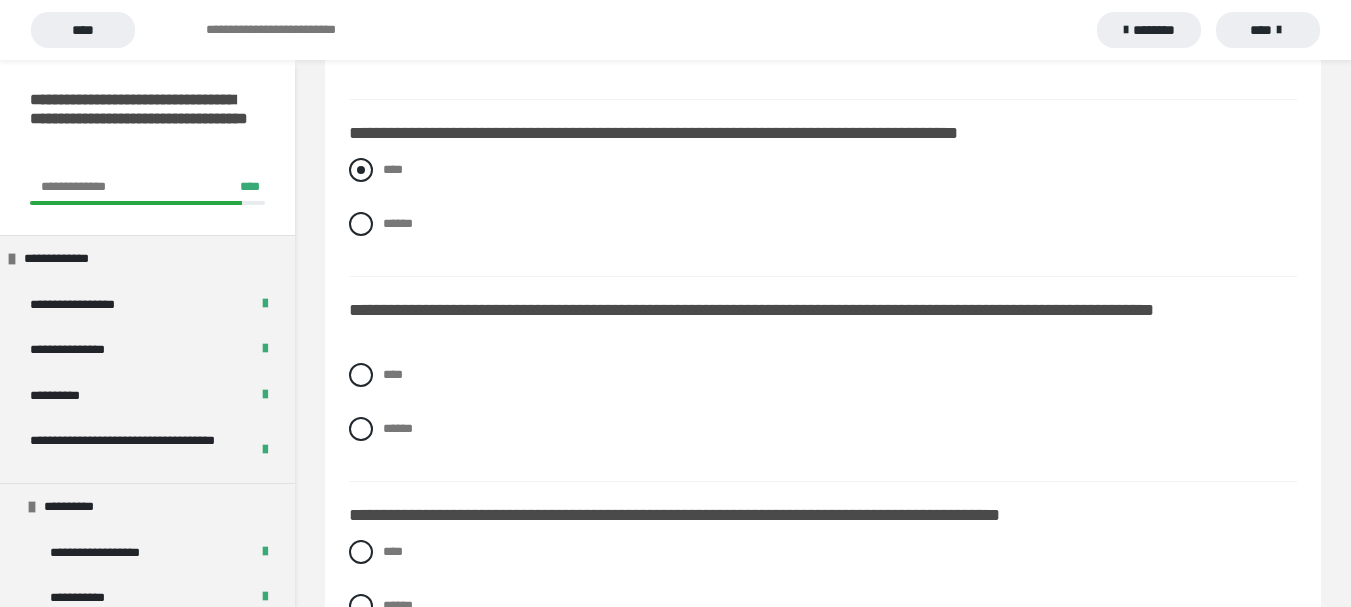 click at bounding box center (361, 170) 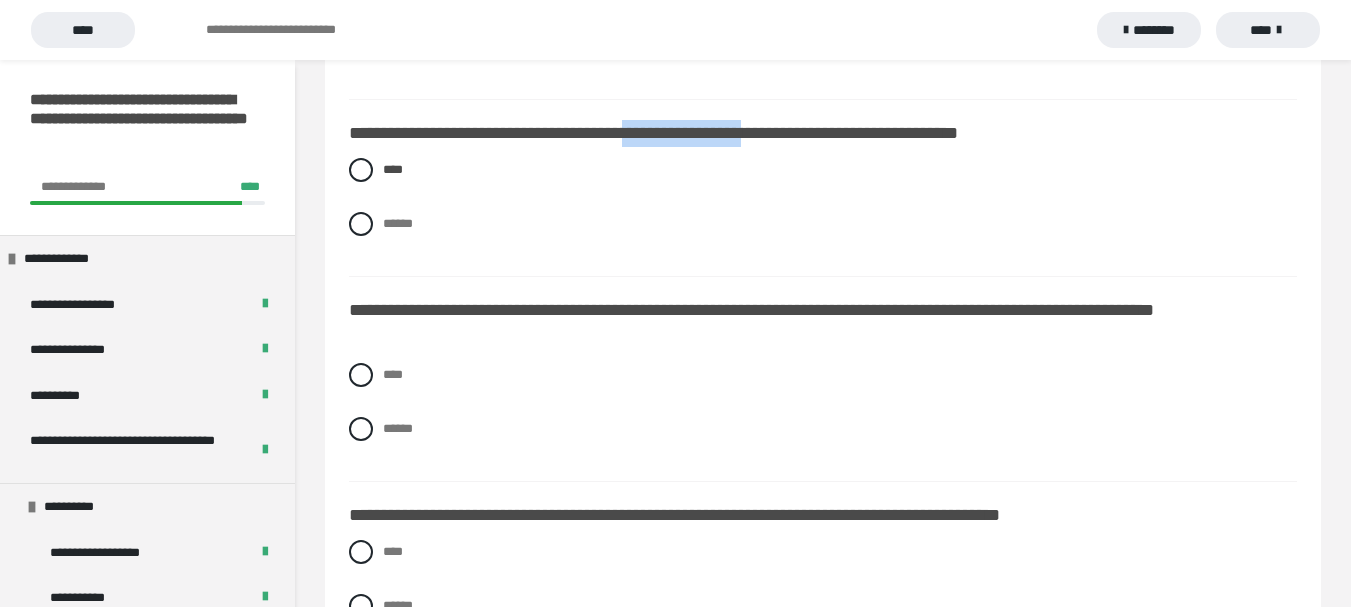 drag, startPoint x: 654, startPoint y: 133, endPoint x: 795, endPoint y: 128, distance: 141.08862 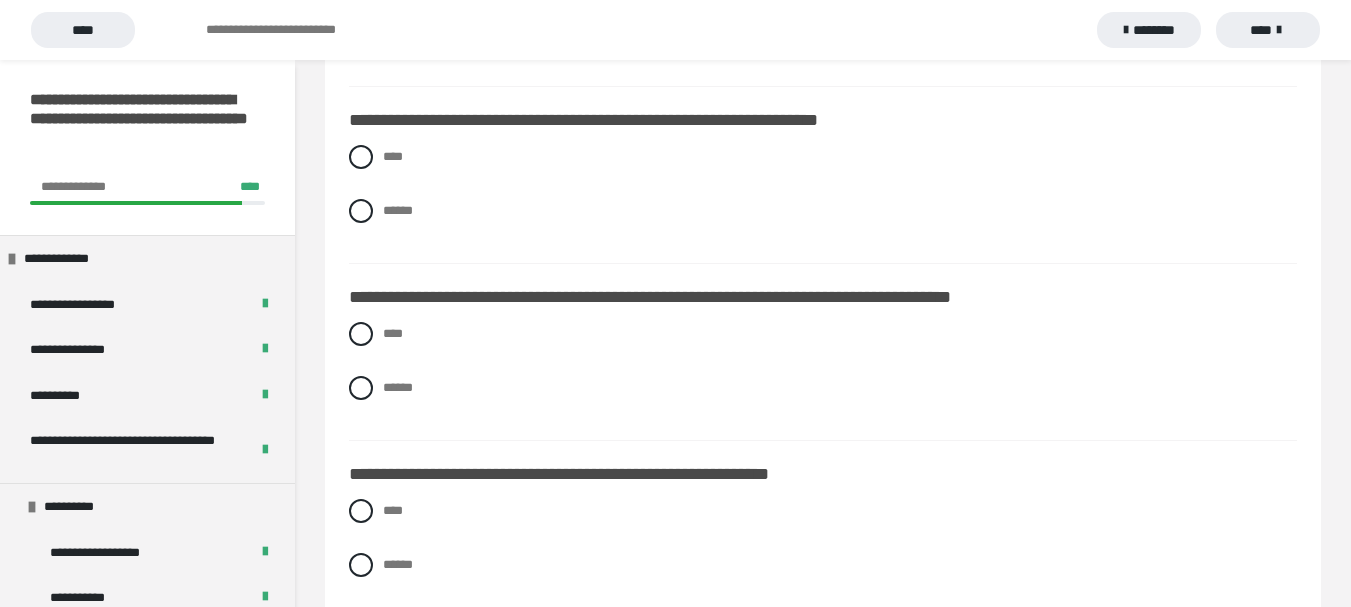 scroll, scrollTop: 3100, scrollLeft: 0, axis: vertical 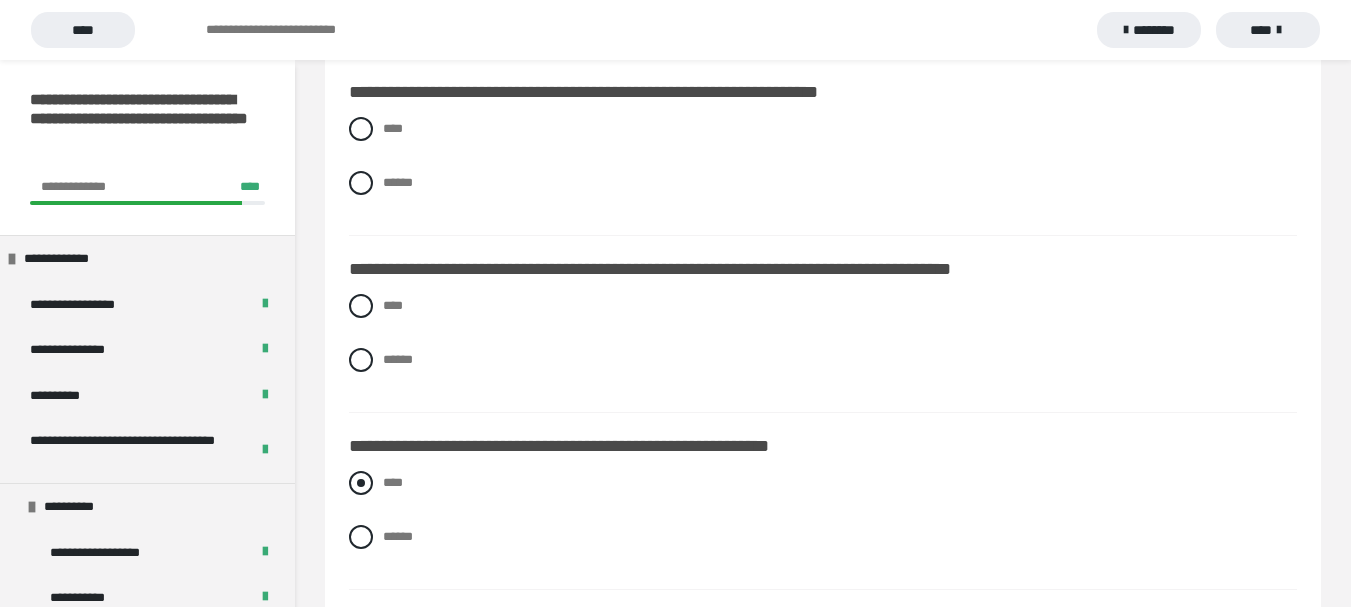 click at bounding box center [361, 483] 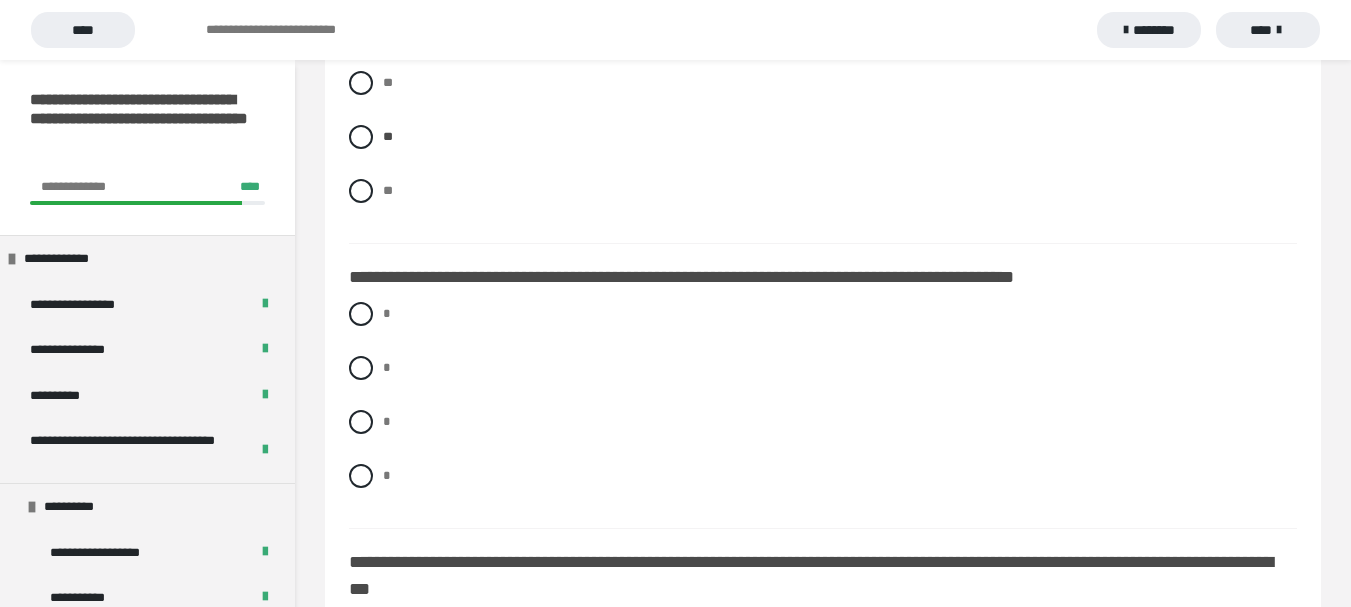 scroll, scrollTop: 900, scrollLeft: 0, axis: vertical 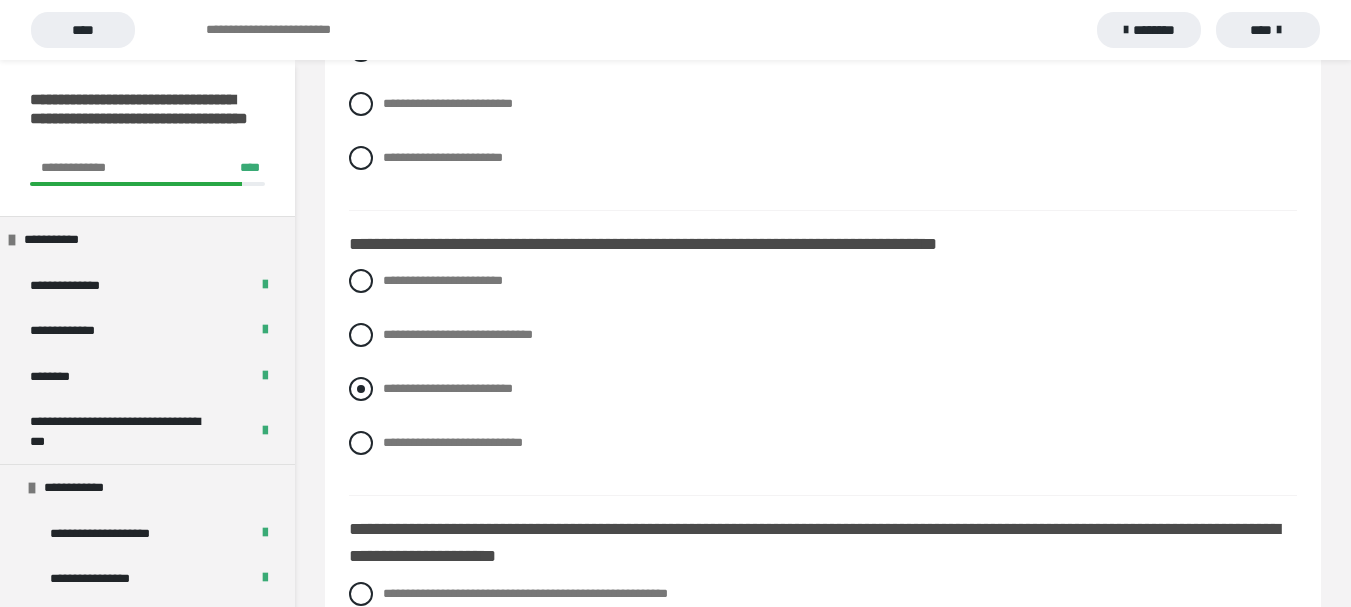 click at bounding box center [361, 389] 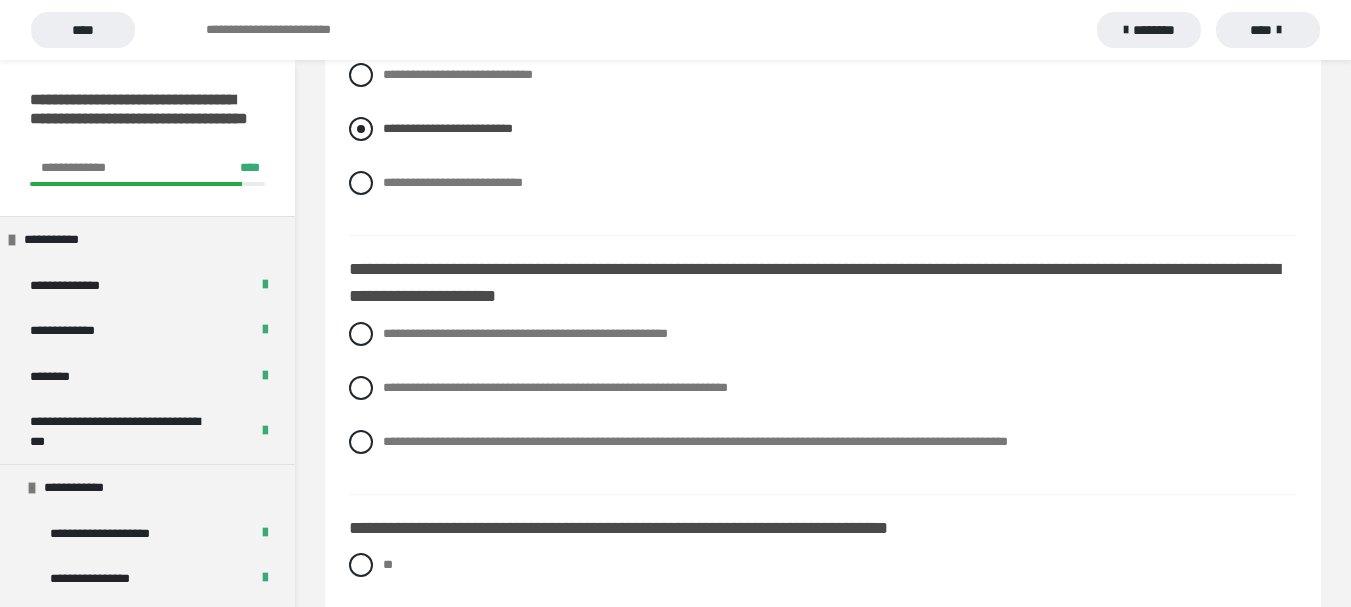 scroll, scrollTop: 800, scrollLeft: 0, axis: vertical 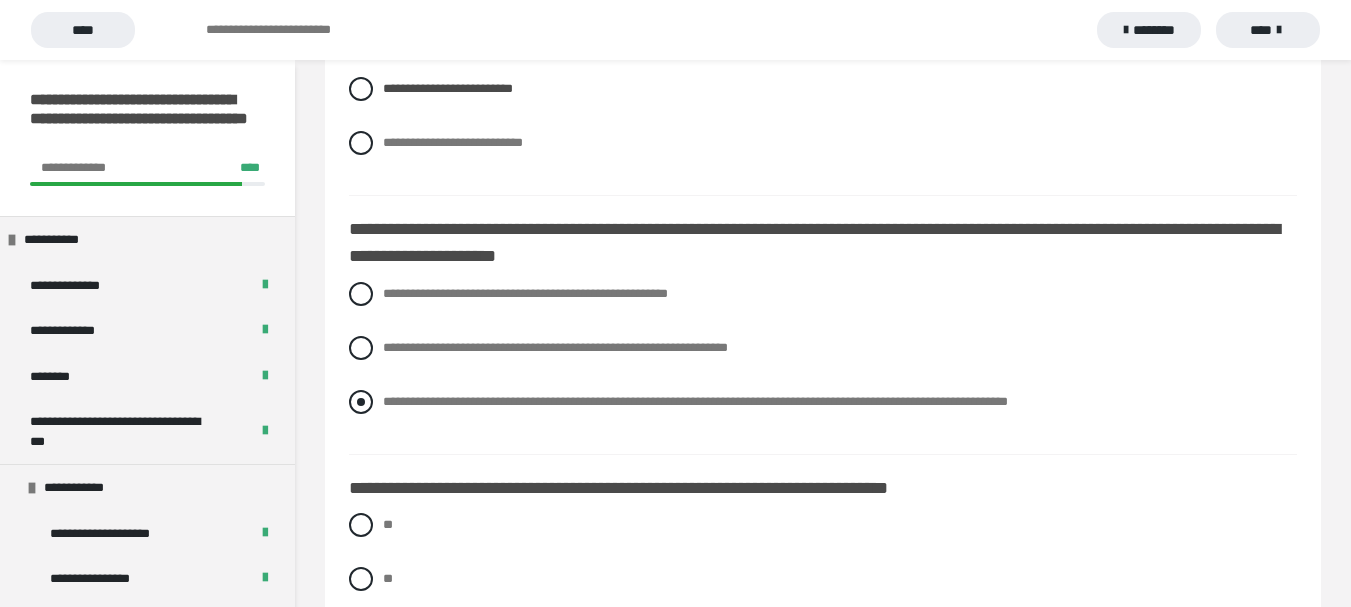 click at bounding box center (361, 402) 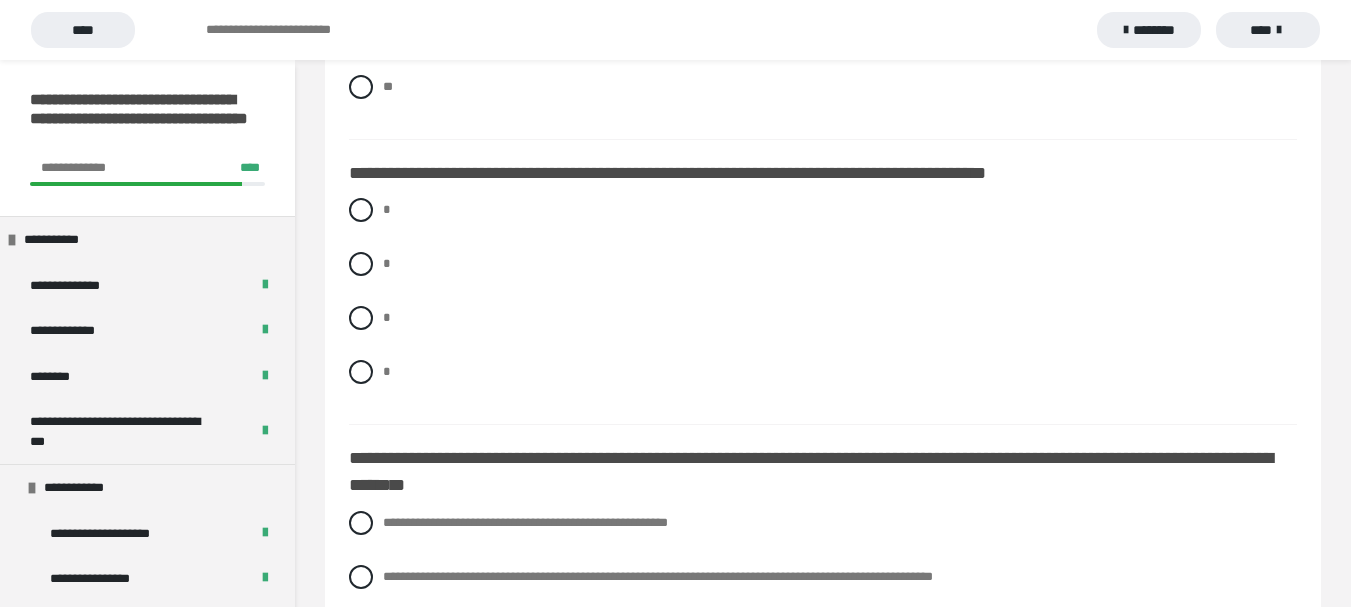 scroll, scrollTop: 1600, scrollLeft: 0, axis: vertical 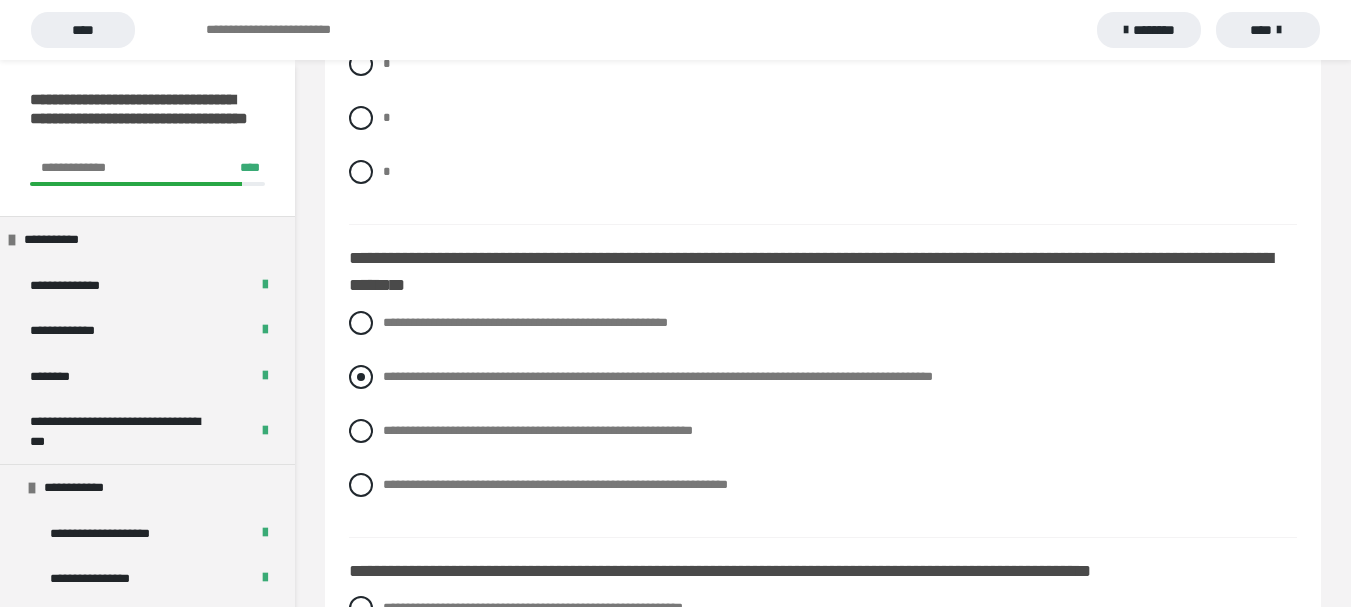 click at bounding box center (361, 377) 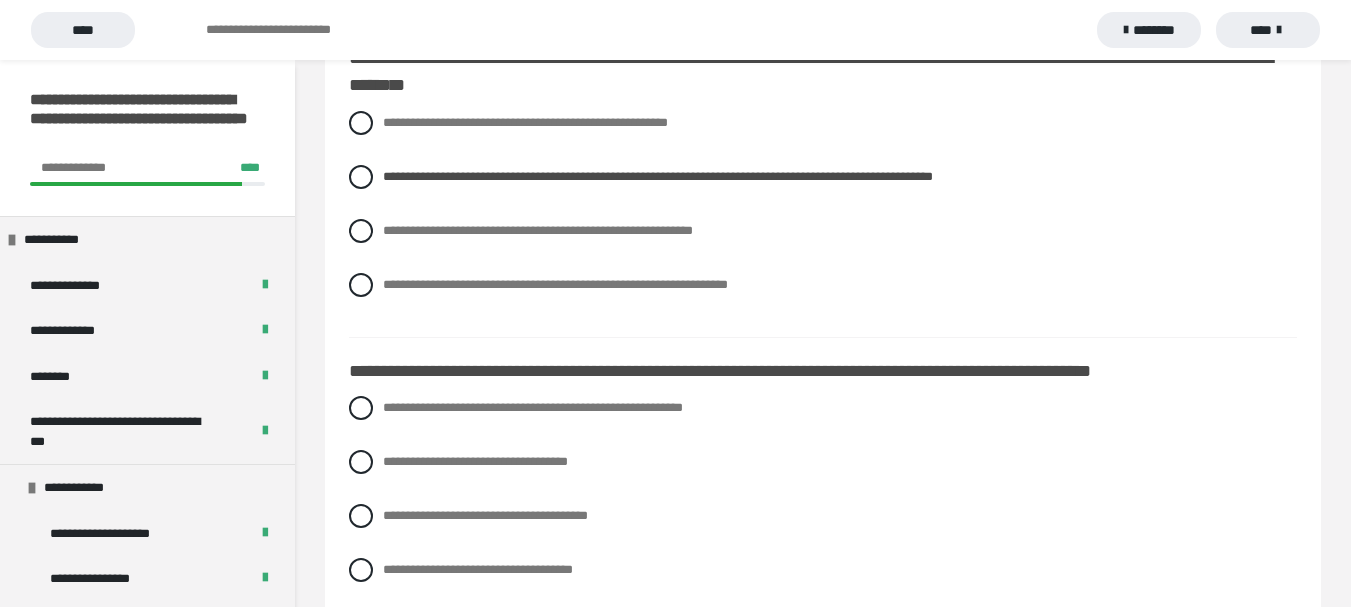 scroll, scrollTop: 1900, scrollLeft: 0, axis: vertical 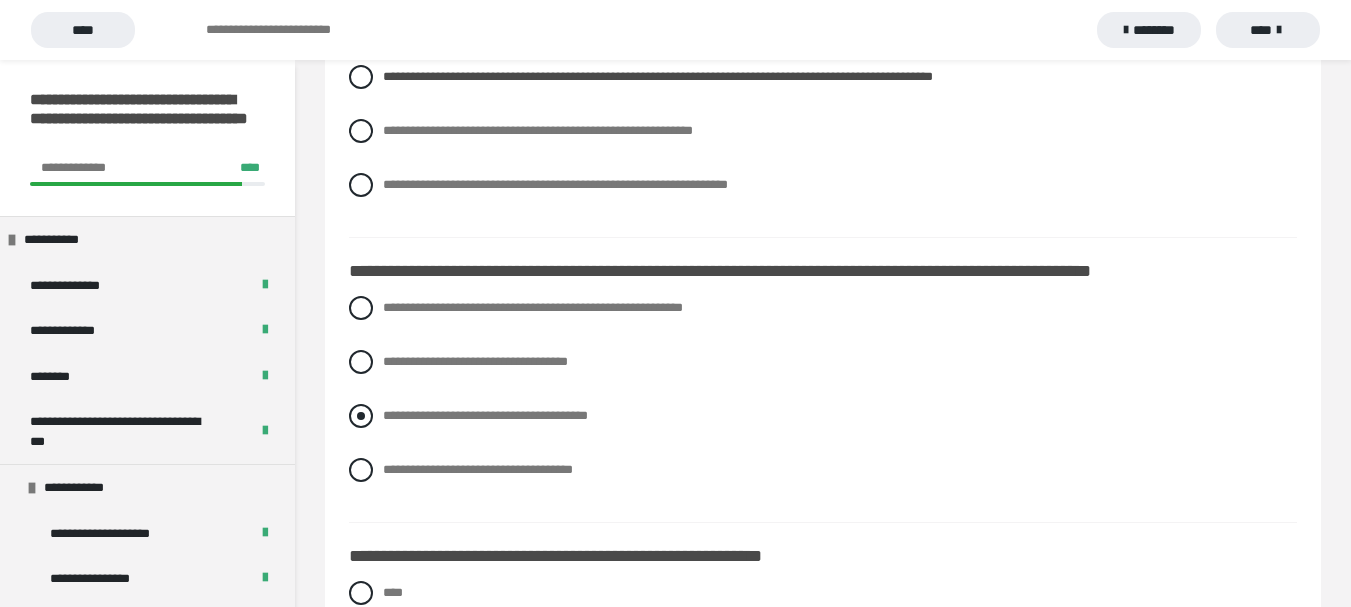 click at bounding box center [361, 416] 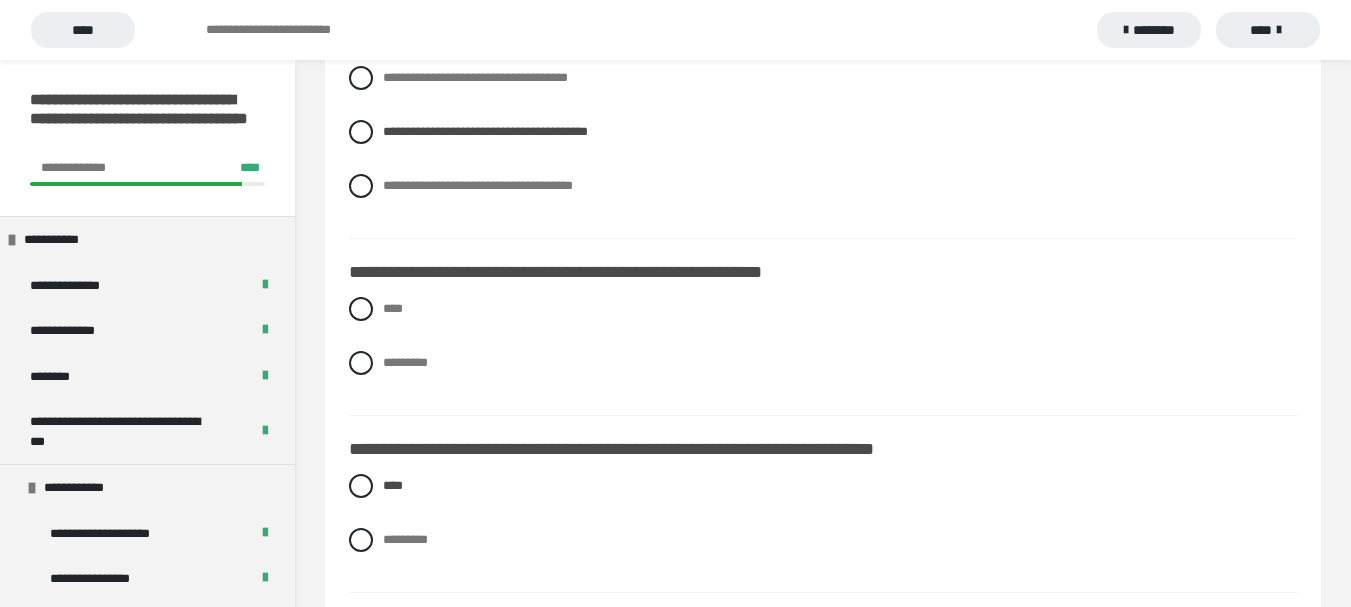 scroll, scrollTop: 2200, scrollLeft: 0, axis: vertical 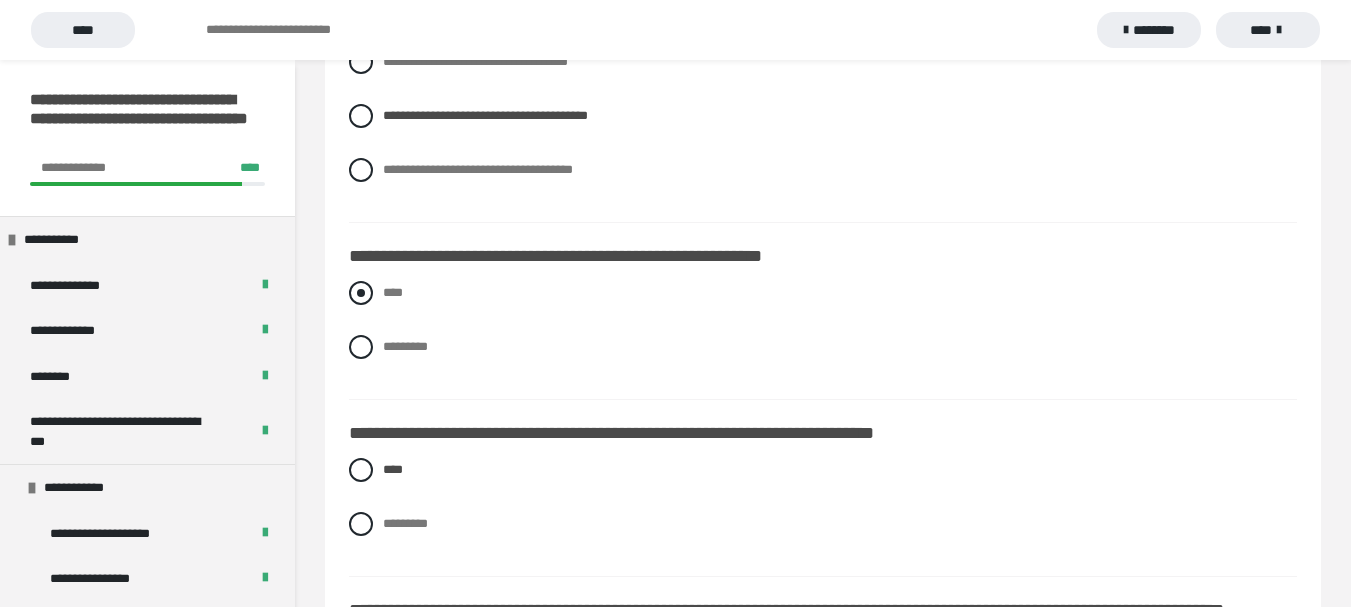 click at bounding box center (361, 293) 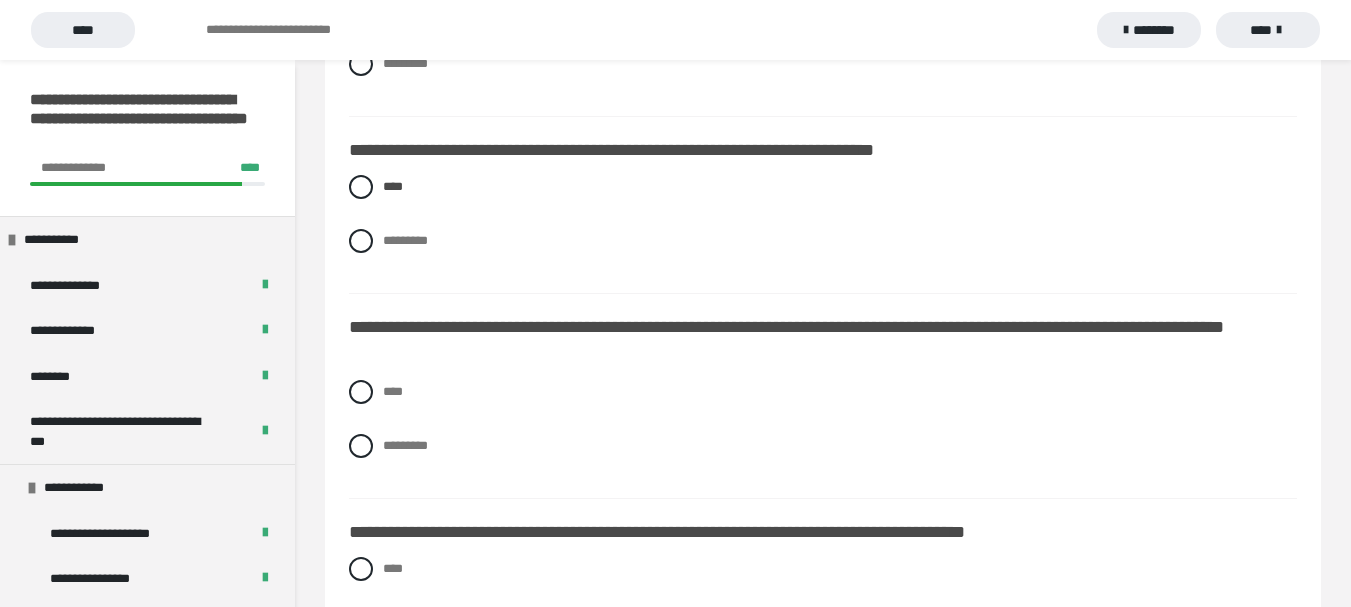 scroll, scrollTop: 2500, scrollLeft: 0, axis: vertical 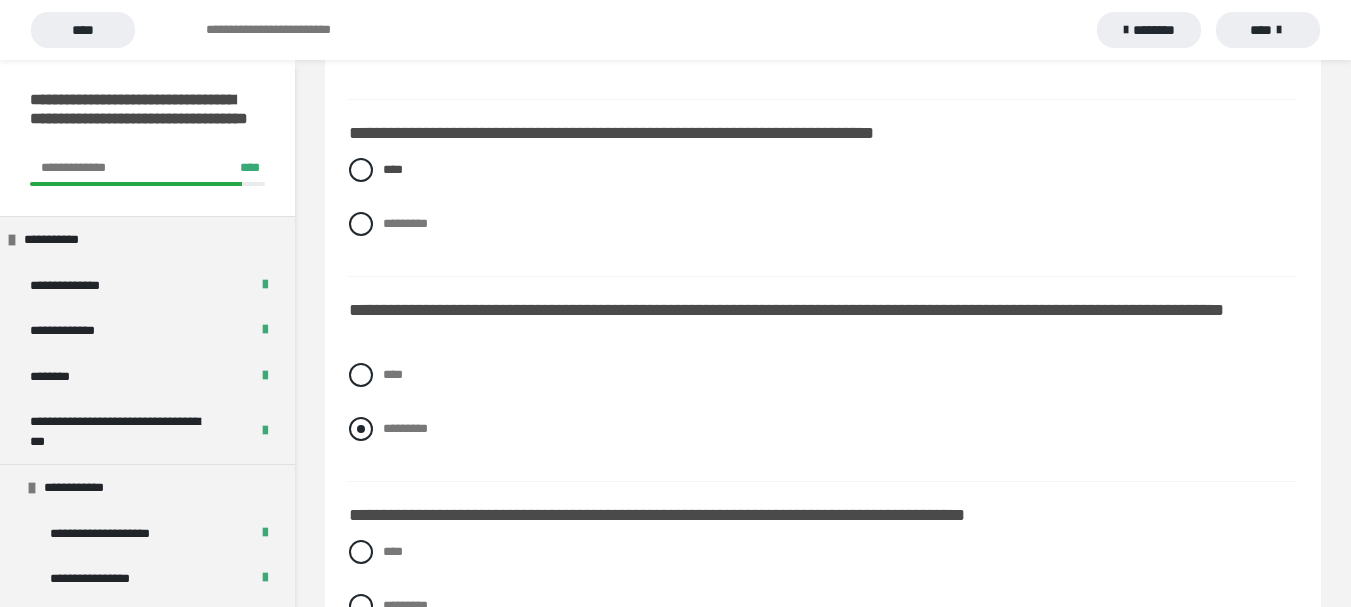 click at bounding box center [361, 429] 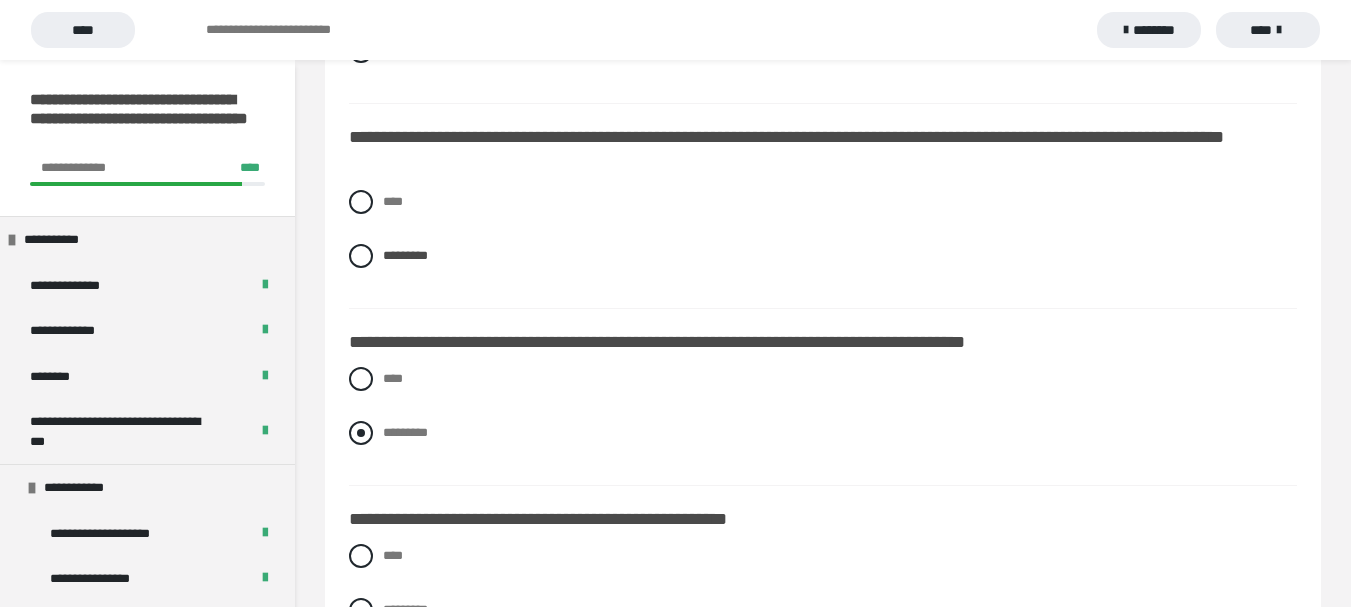 scroll, scrollTop: 2700, scrollLeft: 0, axis: vertical 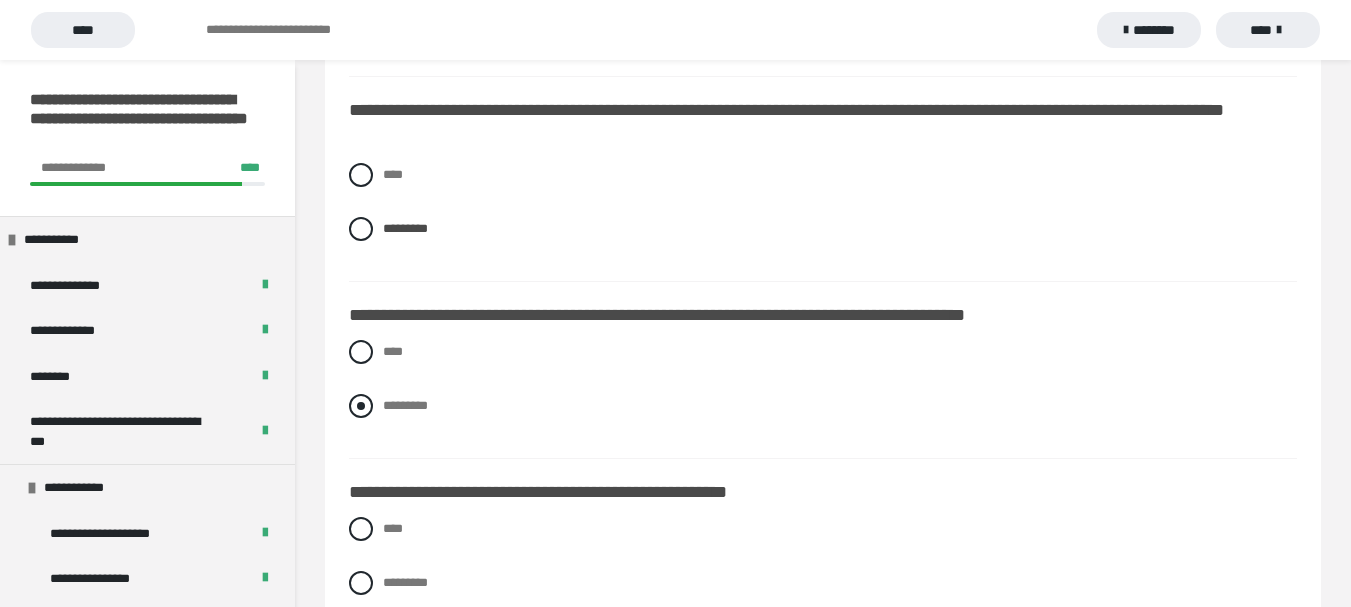 click at bounding box center [361, 406] 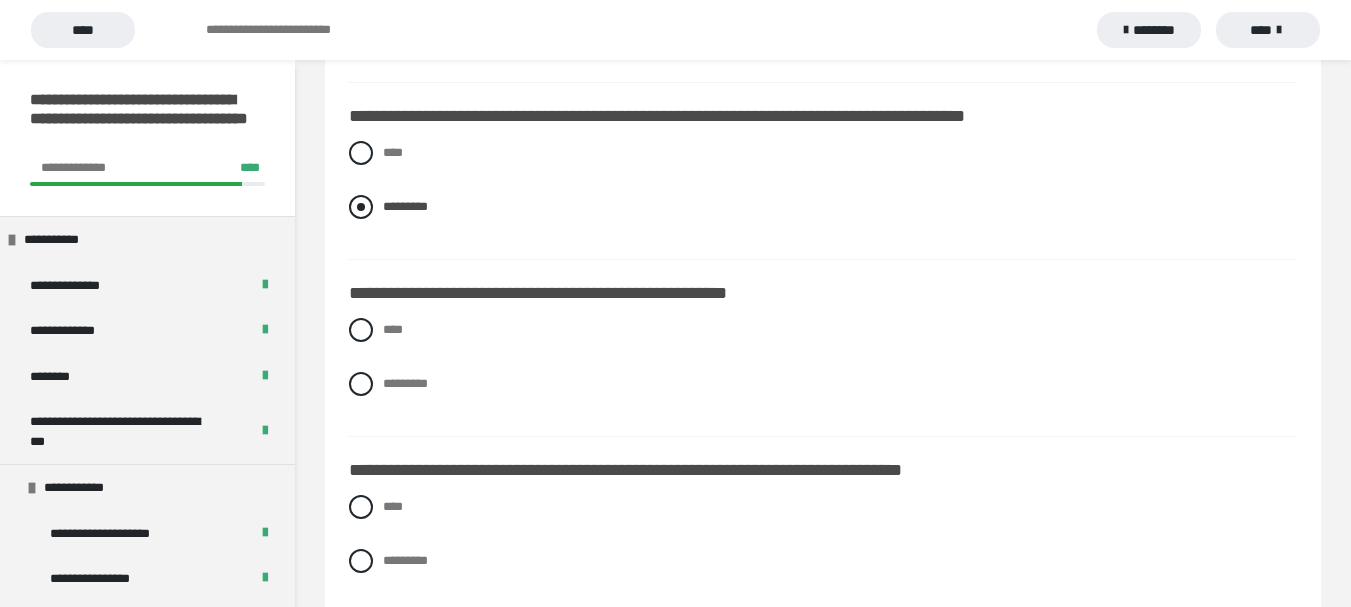 scroll, scrollTop: 2900, scrollLeft: 0, axis: vertical 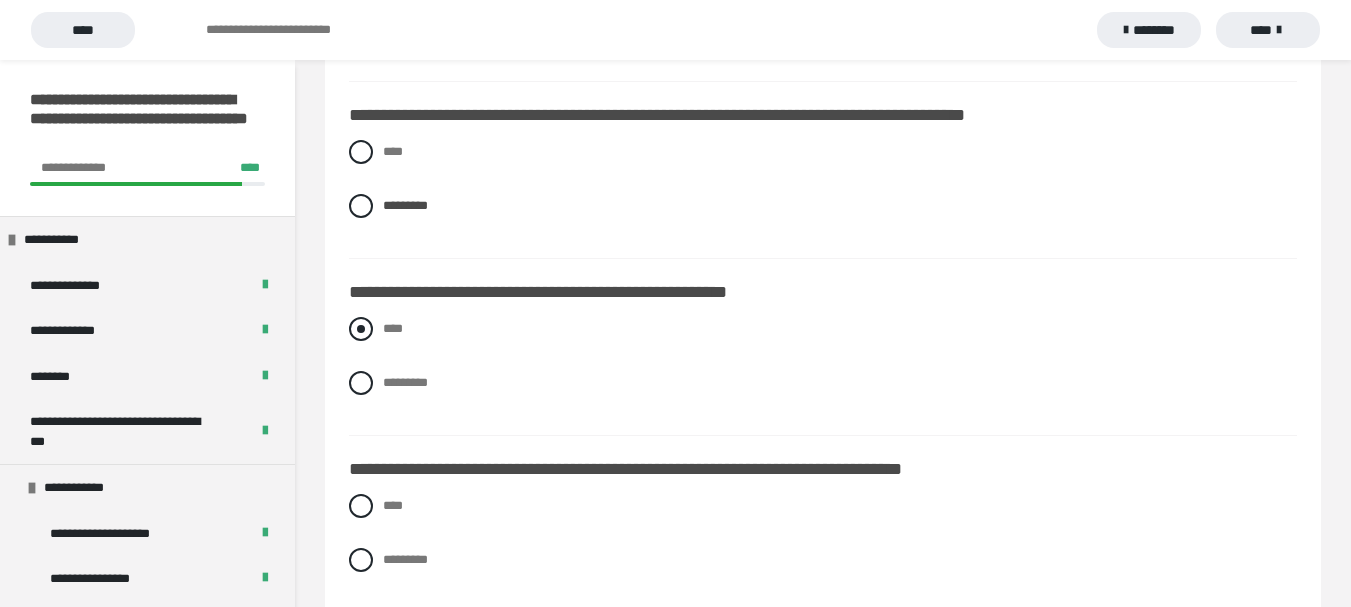 click at bounding box center (361, 329) 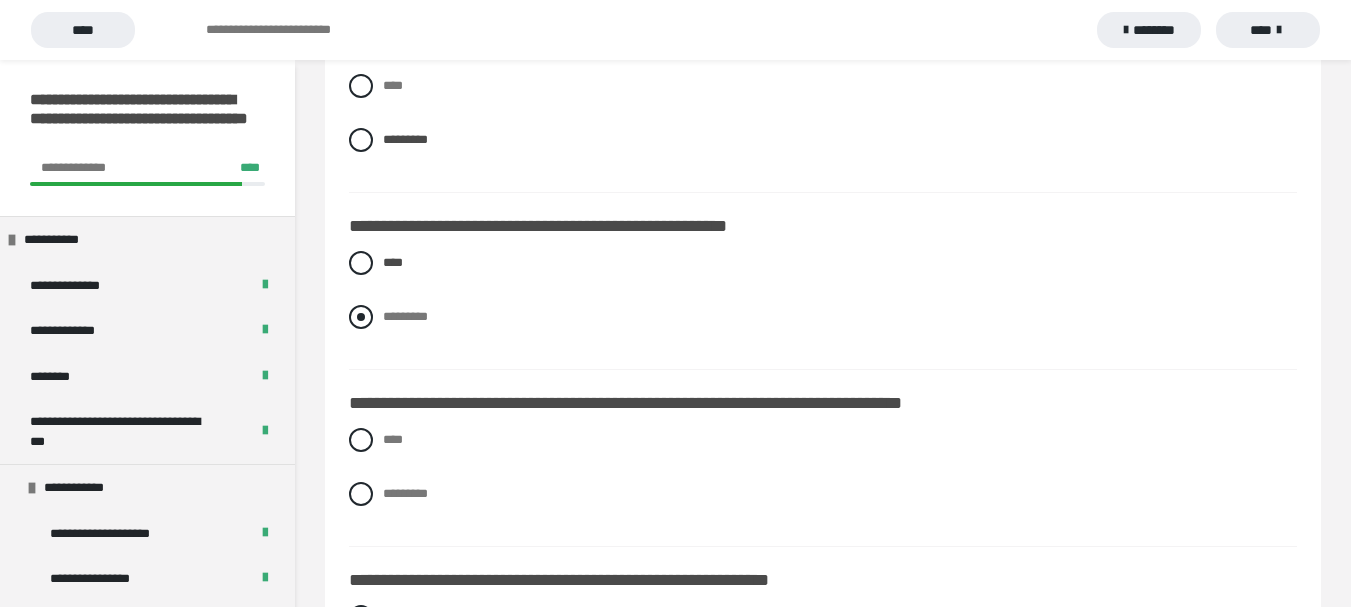 scroll, scrollTop: 3000, scrollLeft: 0, axis: vertical 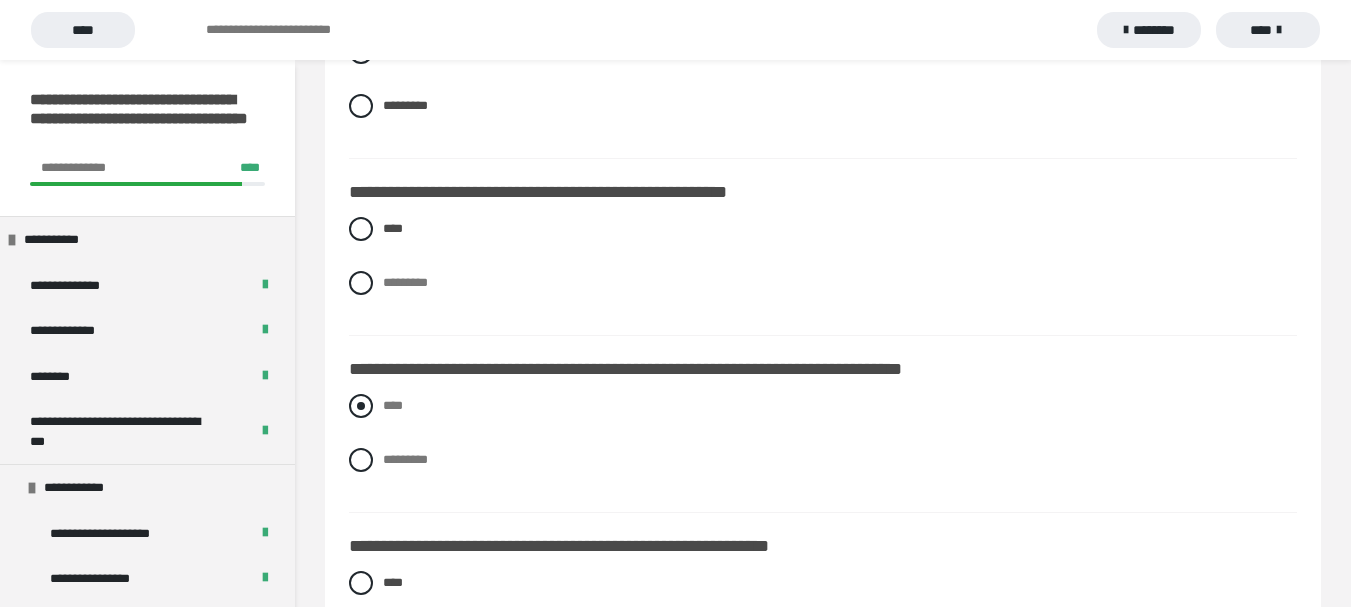 click at bounding box center [361, 406] 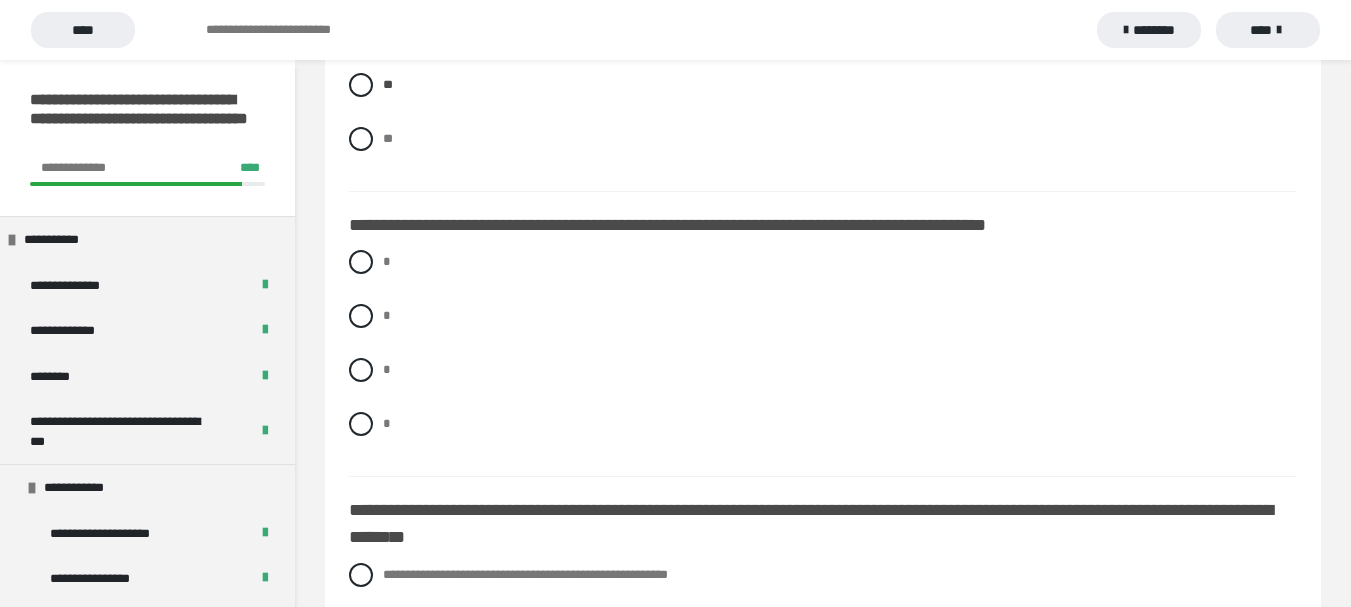 scroll, scrollTop: 1300, scrollLeft: 0, axis: vertical 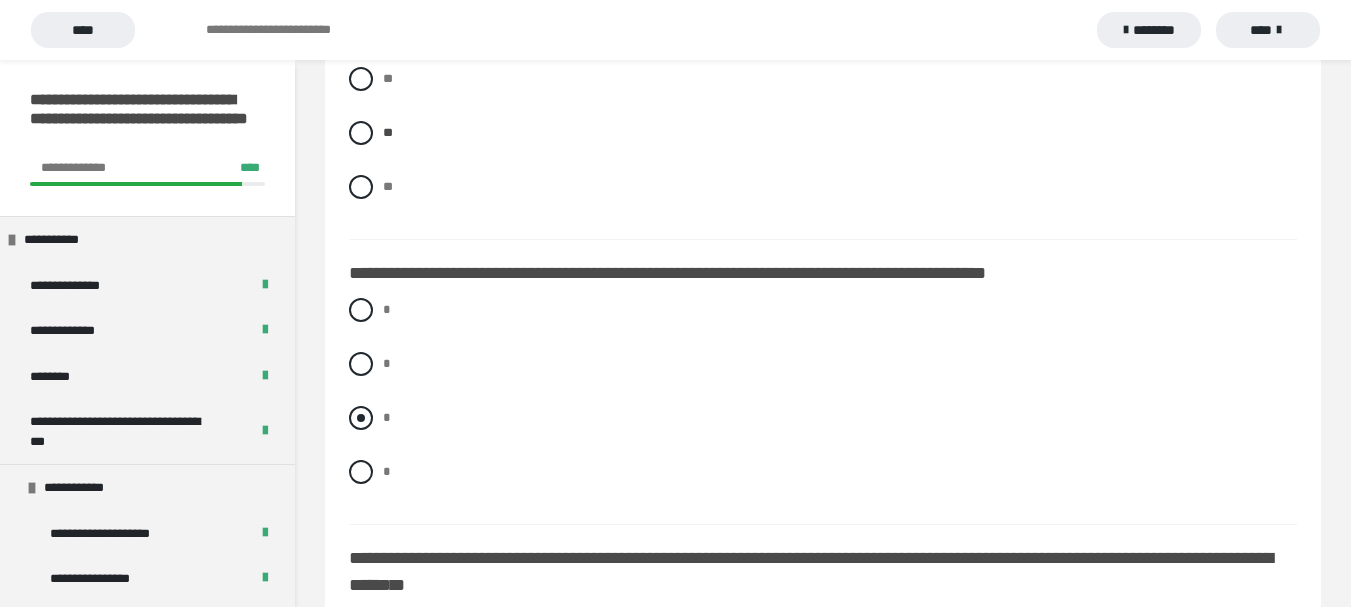 click at bounding box center (361, 418) 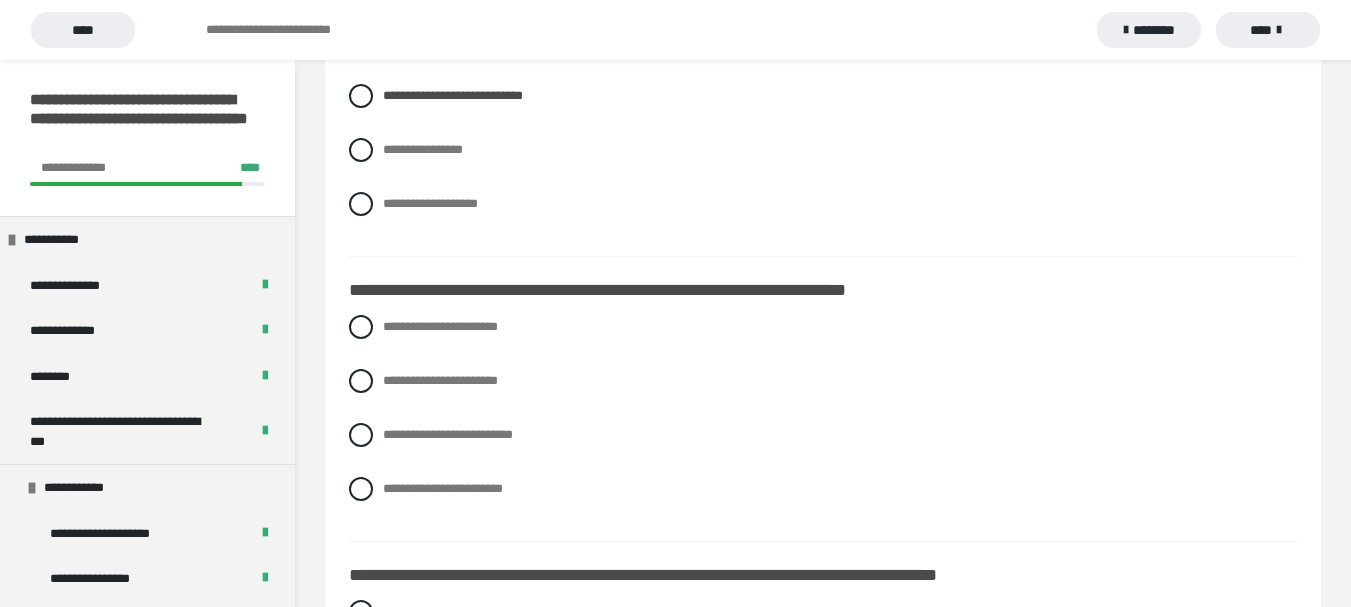 scroll, scrollTop: 200, scrollLeft: 0, axis: vertical 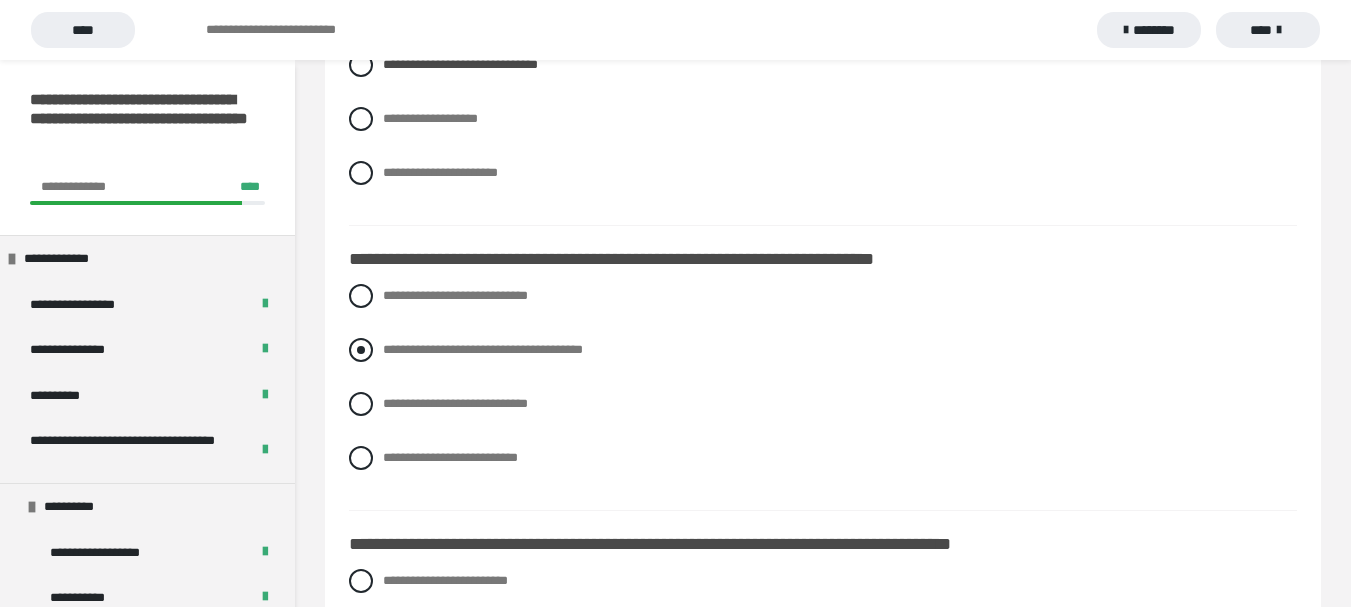 click at bounding box center (361, 350) 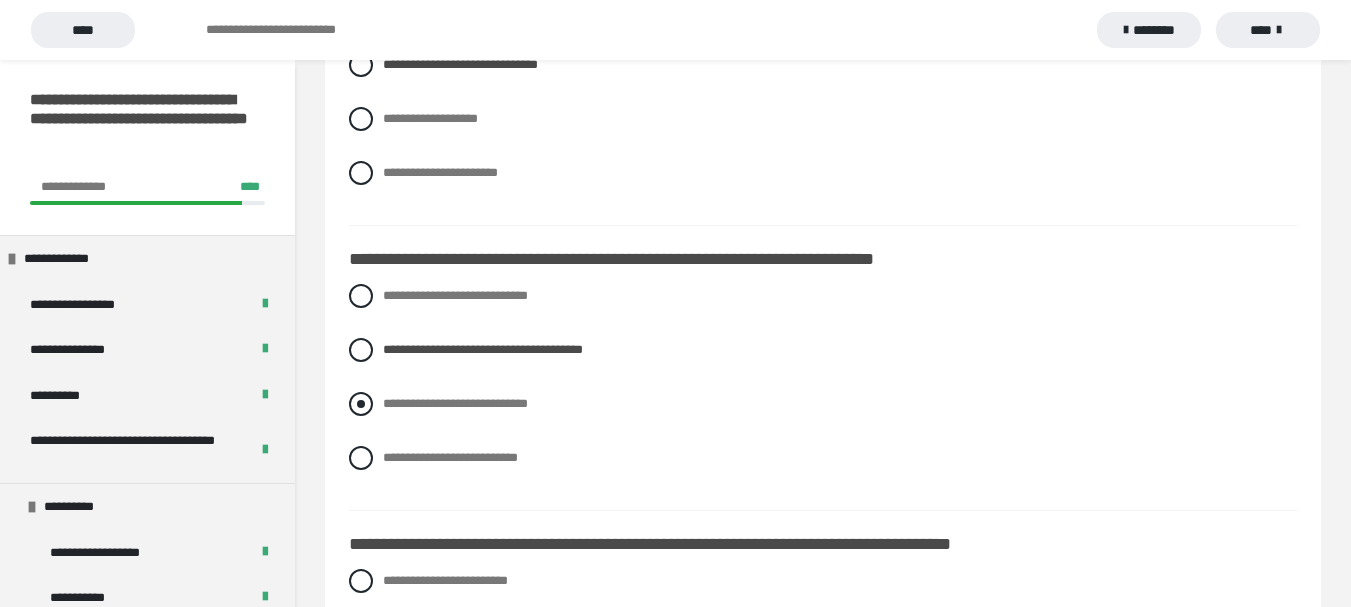 click at bounding box center [361, 404] 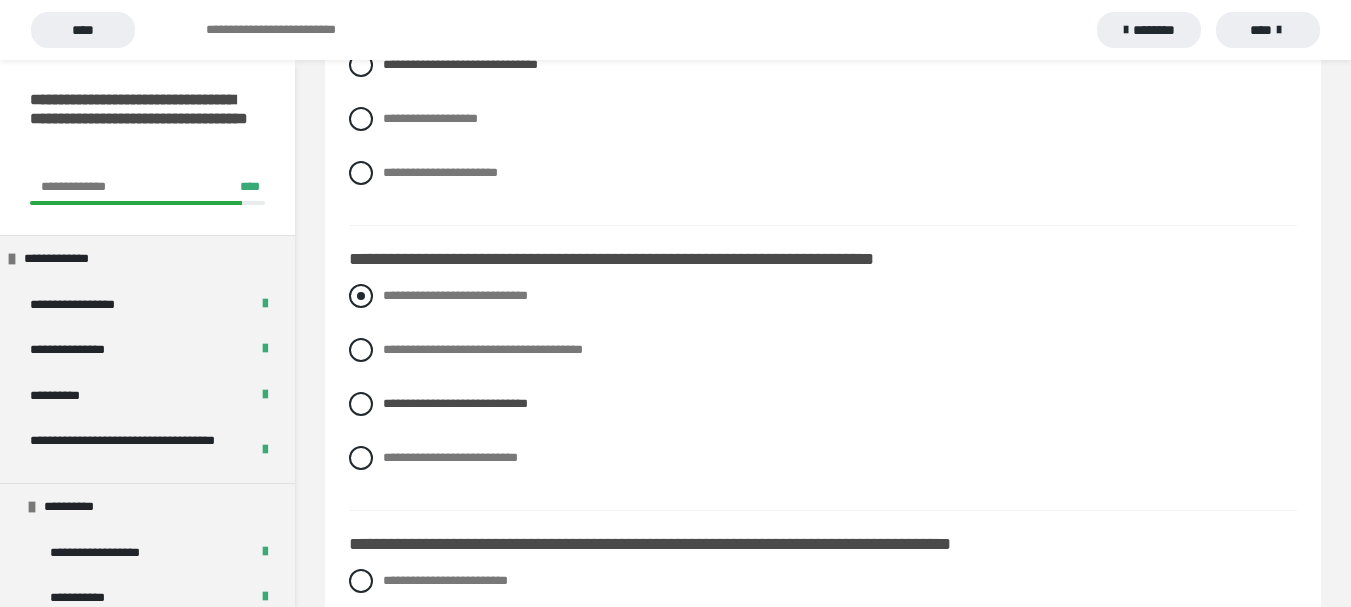 click at bounding box center (361, 296) 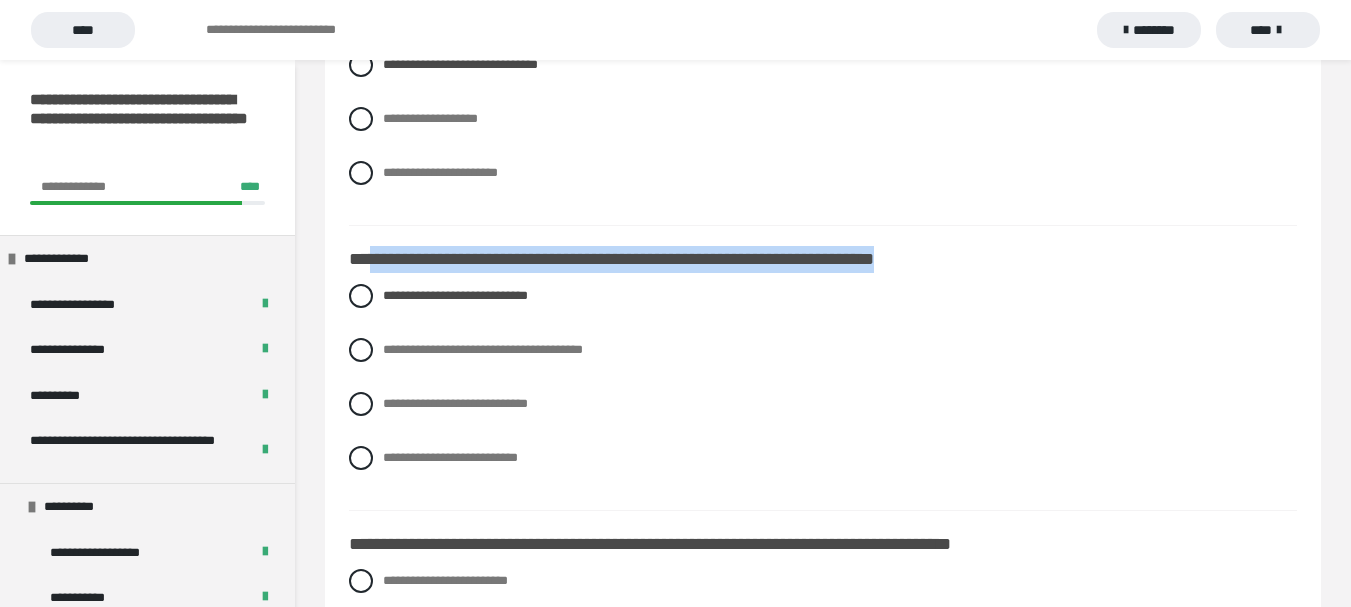 drag, startPoint x: 368, startPoint y: 254, endPoint x: 984, endPoint y: 253, distance: 616.0008 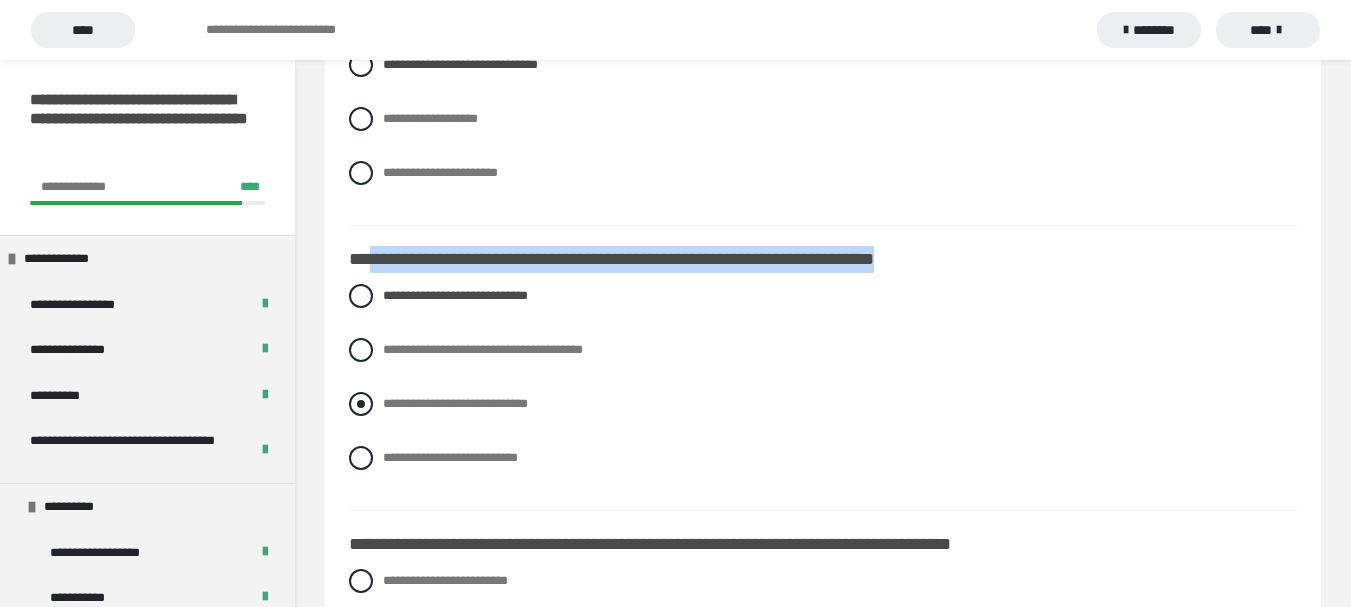 click at bounding box center [361, 404] 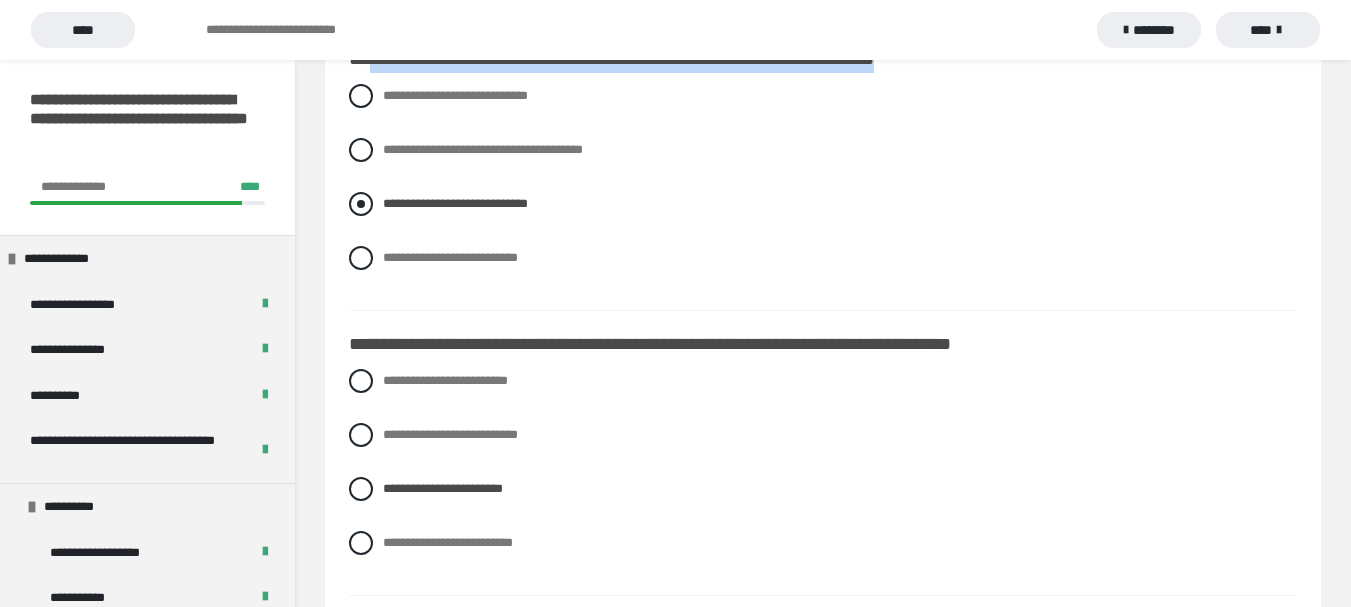 click on "**********" at bounding box center [823, 204] 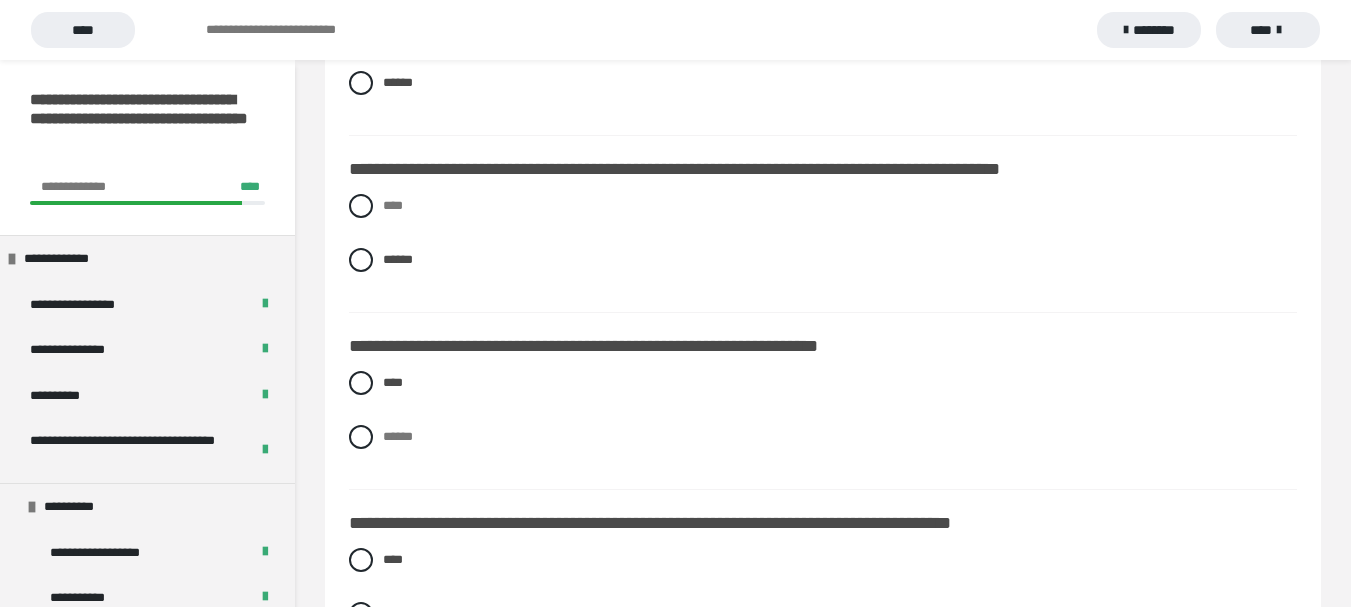 scroll, scrollTop: 3200, scrollLeft: 0, axis: vertical 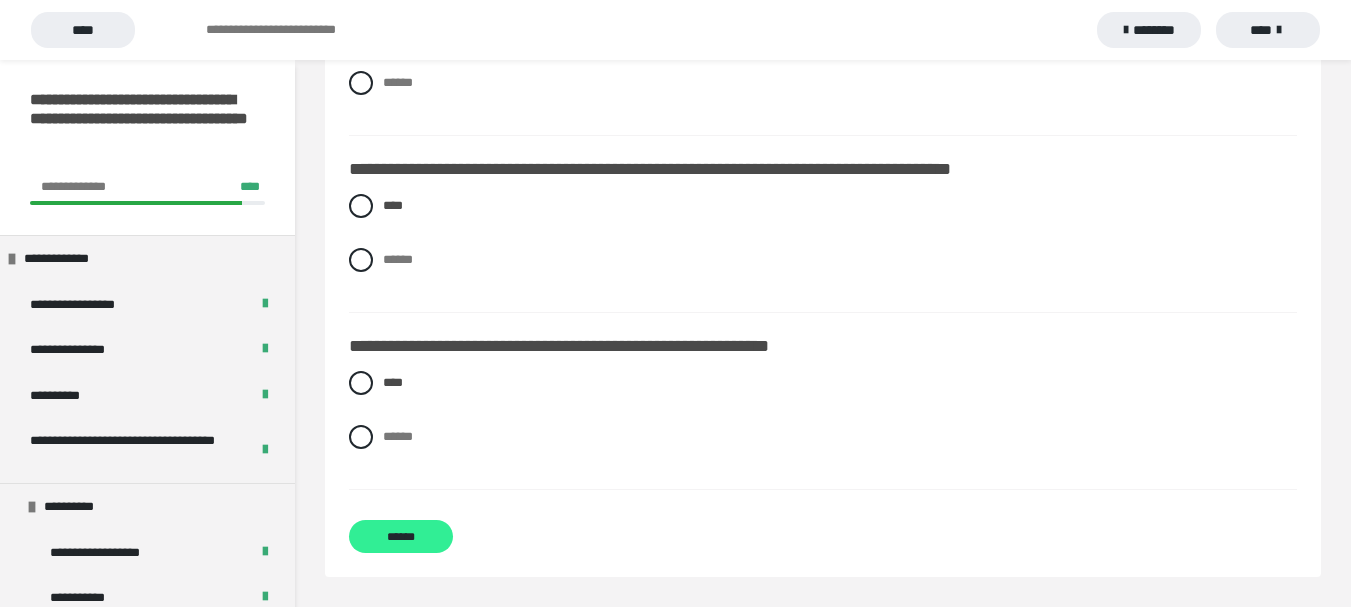 click on "******" at bounding box center (401, 536) 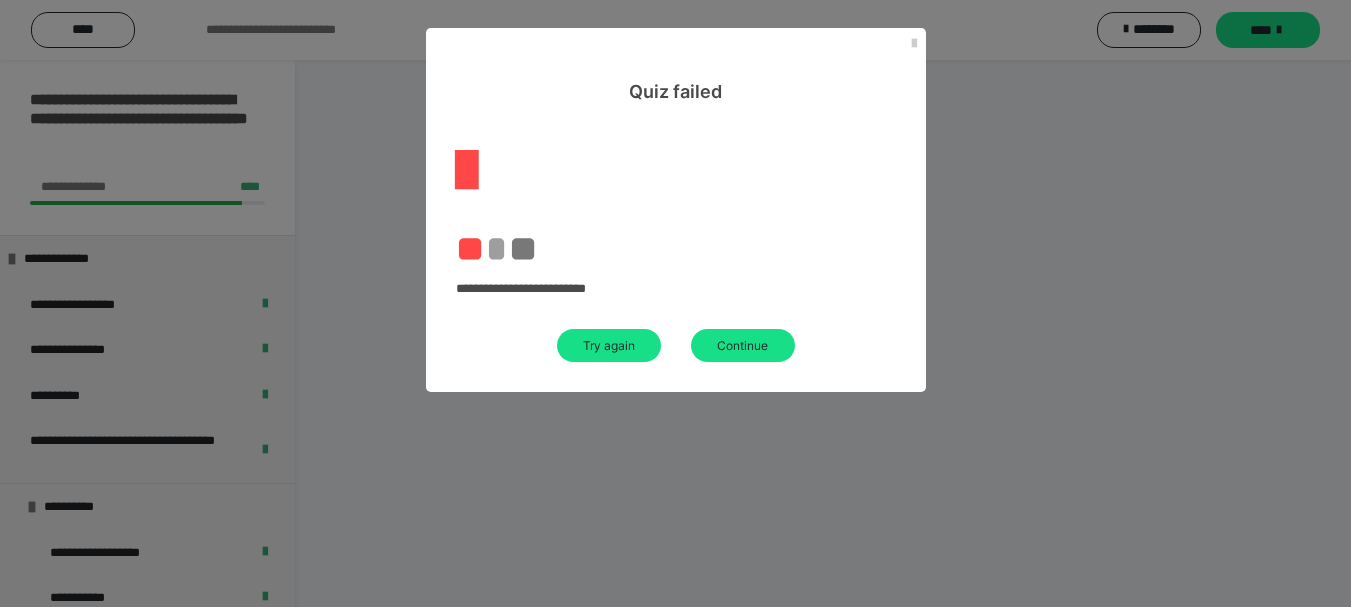 scroll, scrollTop: 60, scrollLeft: 0, axis: vertical 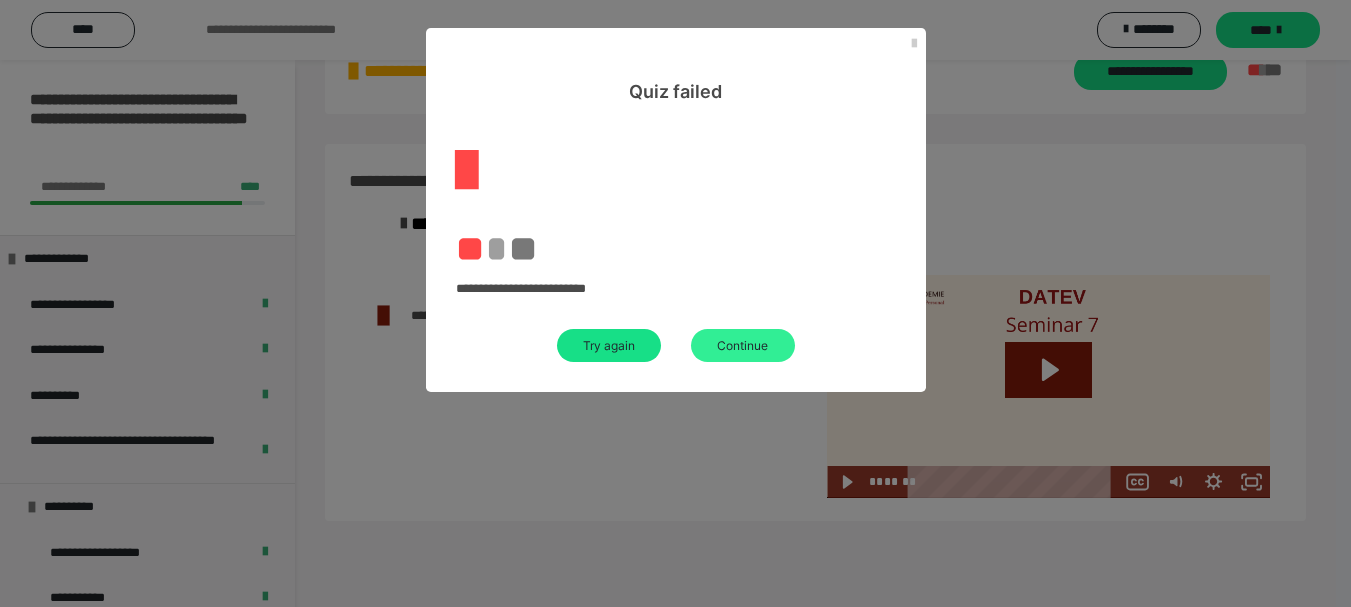 click on "Continue" at bounding box center (743, 345) 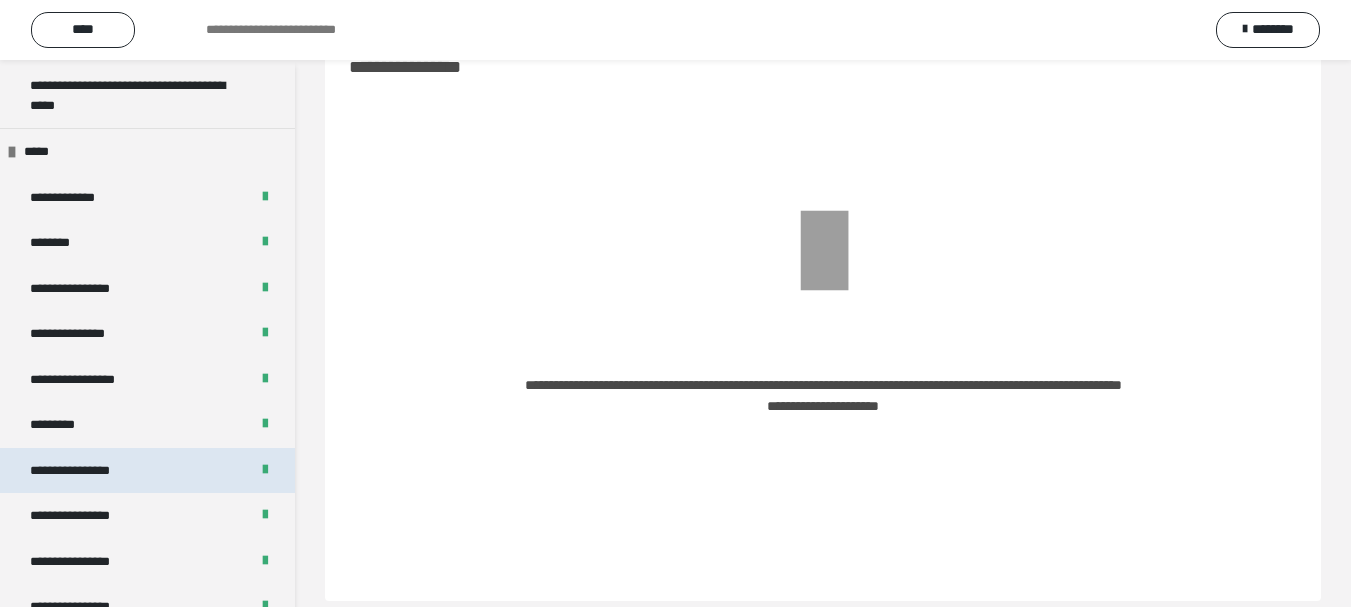 scroll, scrollTop: 2500, scrollLeft: 0, axis: vertical 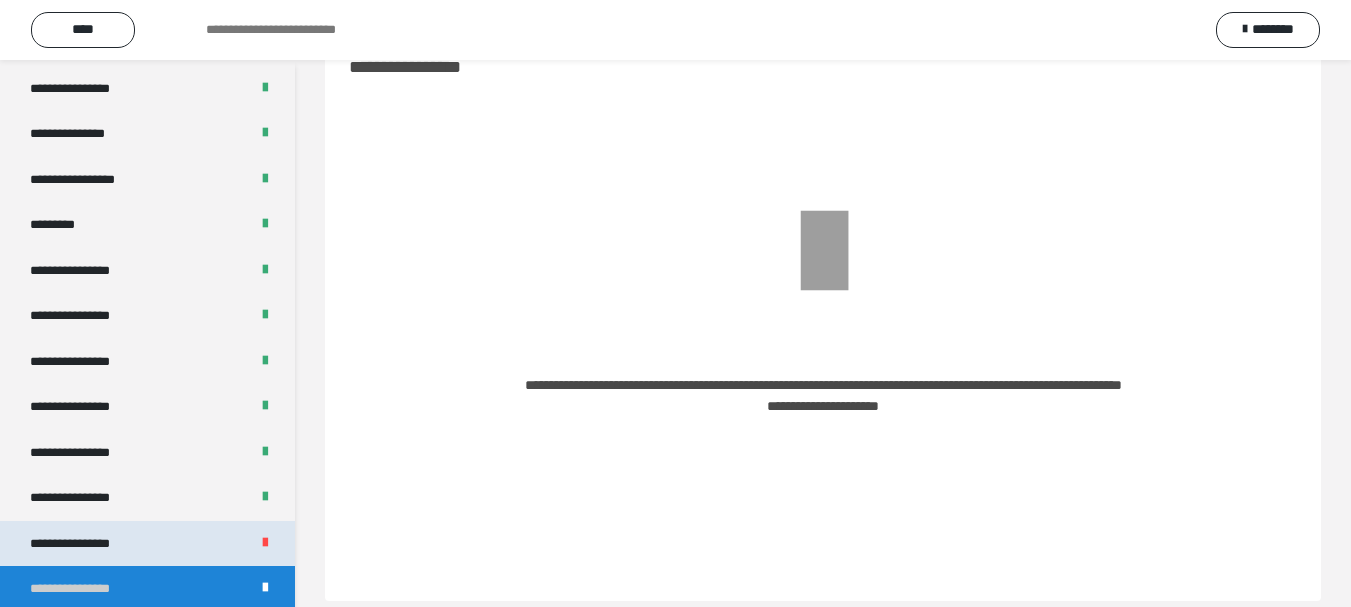click on "**********" at bounding box center (87, 544) 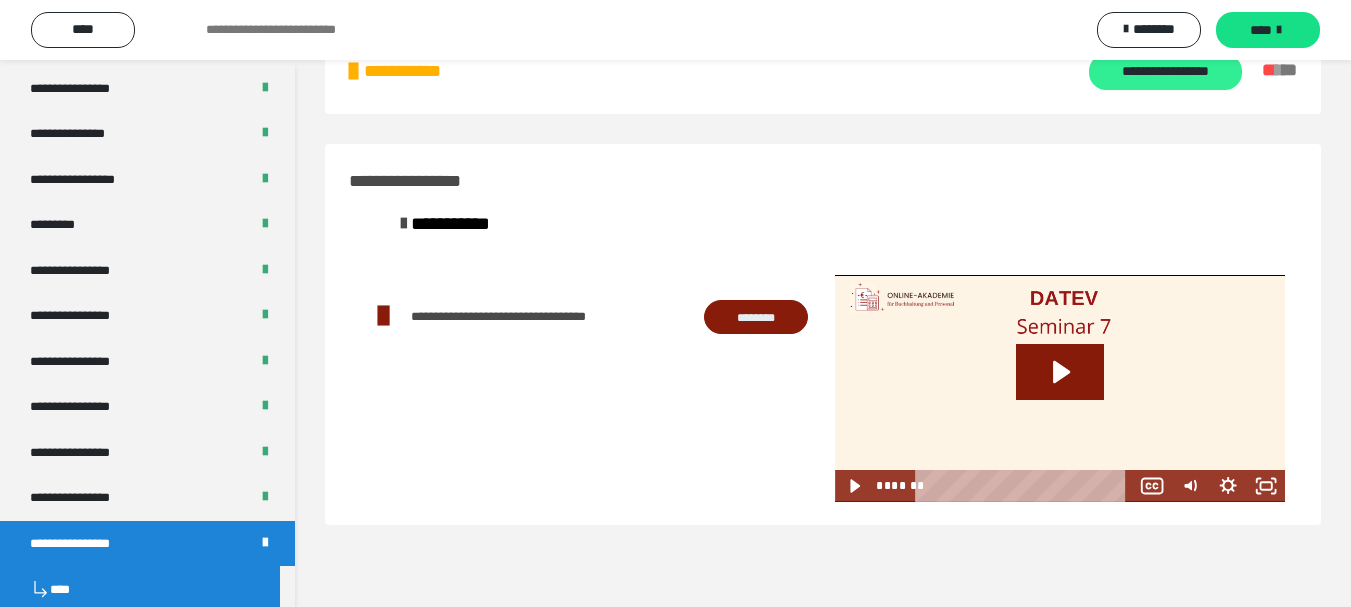 click on "**********" at bounding box center [1165, 72] 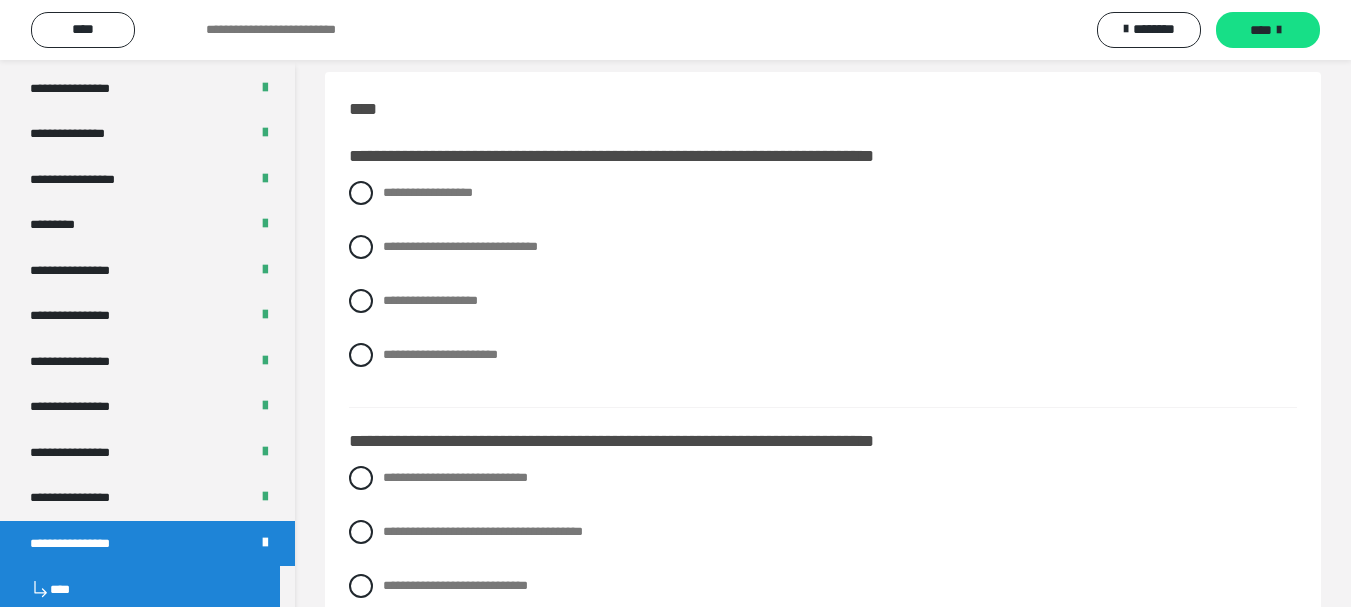 scroll, scrollTop: 0, scrollLeft: 0, axis: both 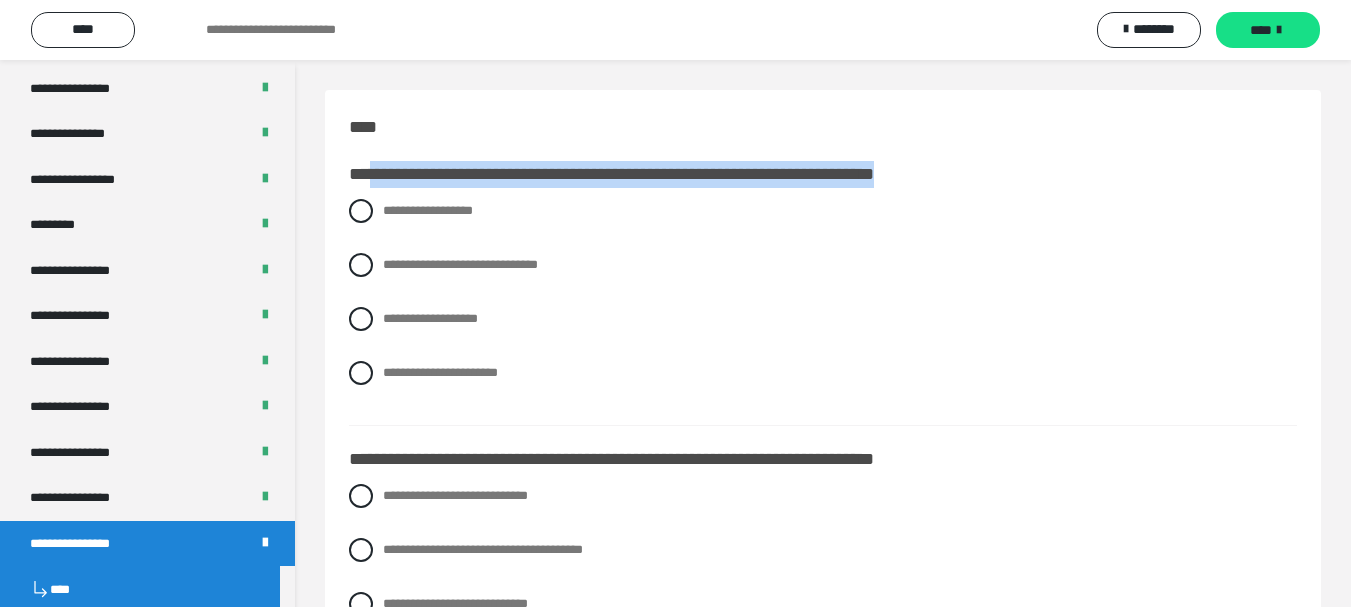 drag, startPoint x: 366, startPoint y: 168, endPoint x: 973, endPoint y: 154, distance: 607.16144 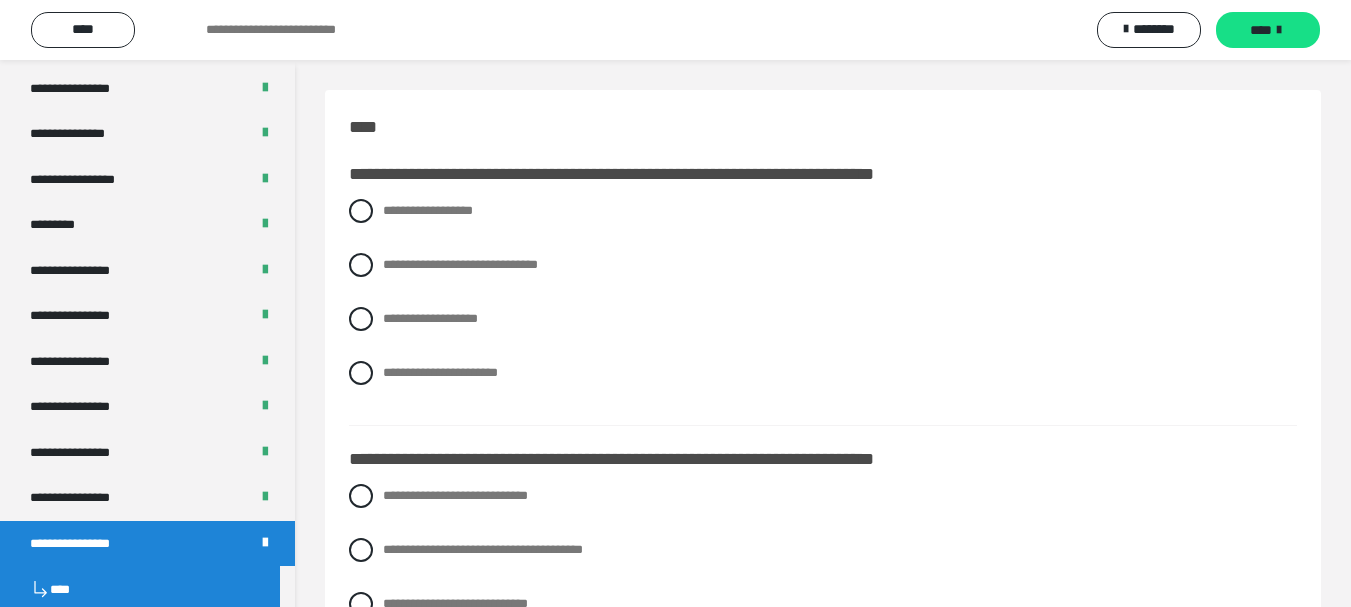 click on "**********" at bounding box center [622, 174] 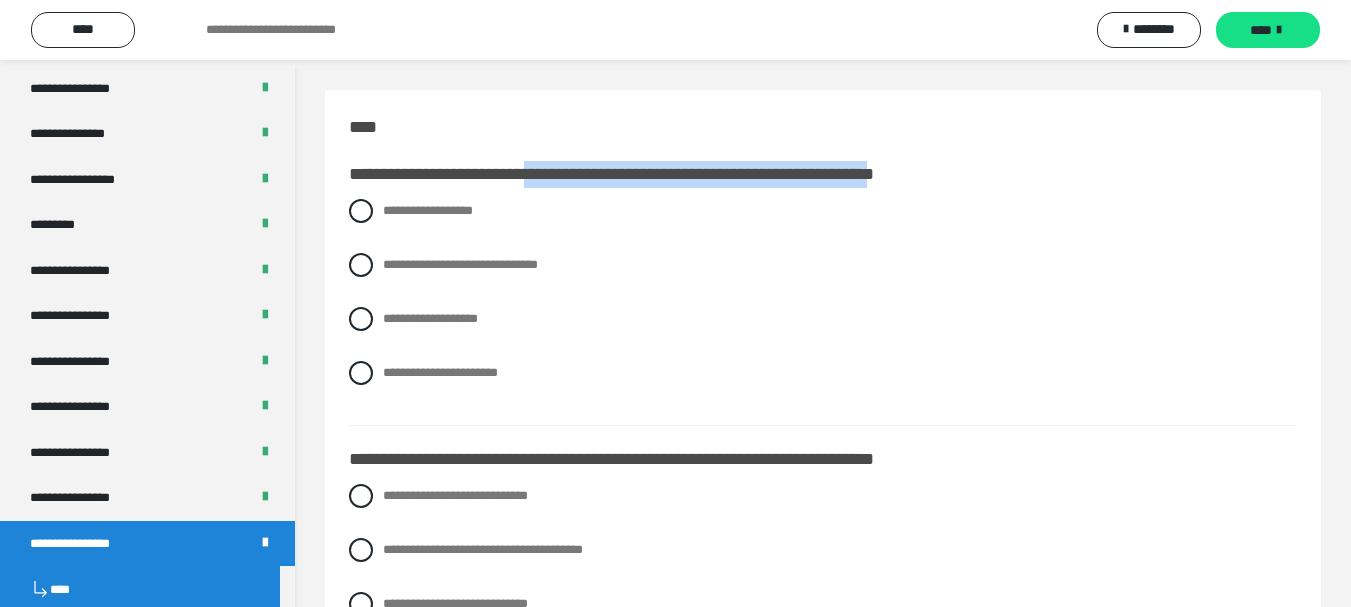 drag, startPoint x: 558, startPoint y: 162, endPoint x: 978, endPoint y: 163, distance: 420.0012 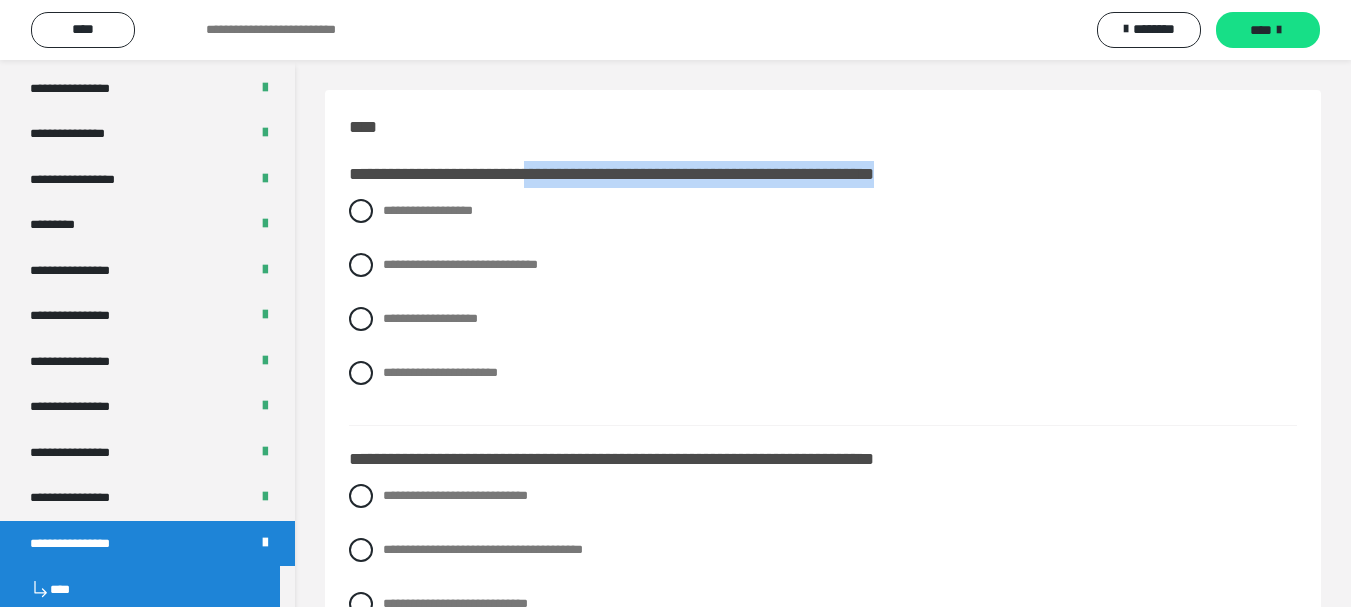 click on "**********" at bounding box center [823, 175] 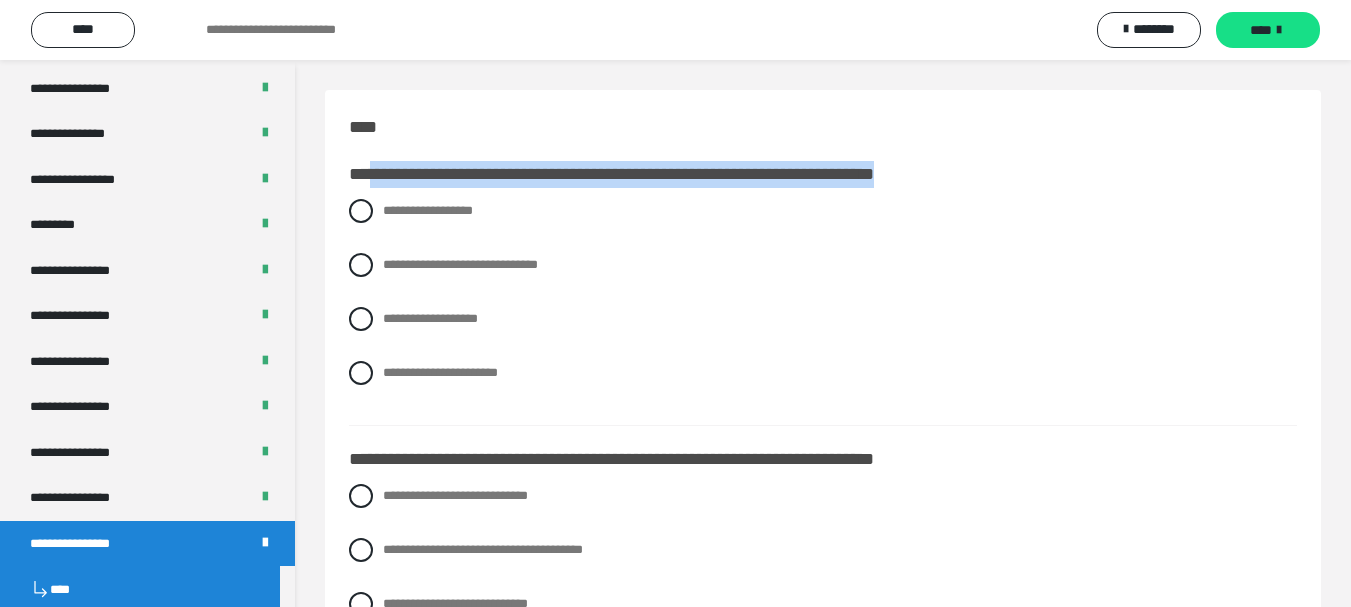 drag, startPoint x: 969, startPoint y: 171, endPoint x: 372, endPoint y: 178, distance: 597.041 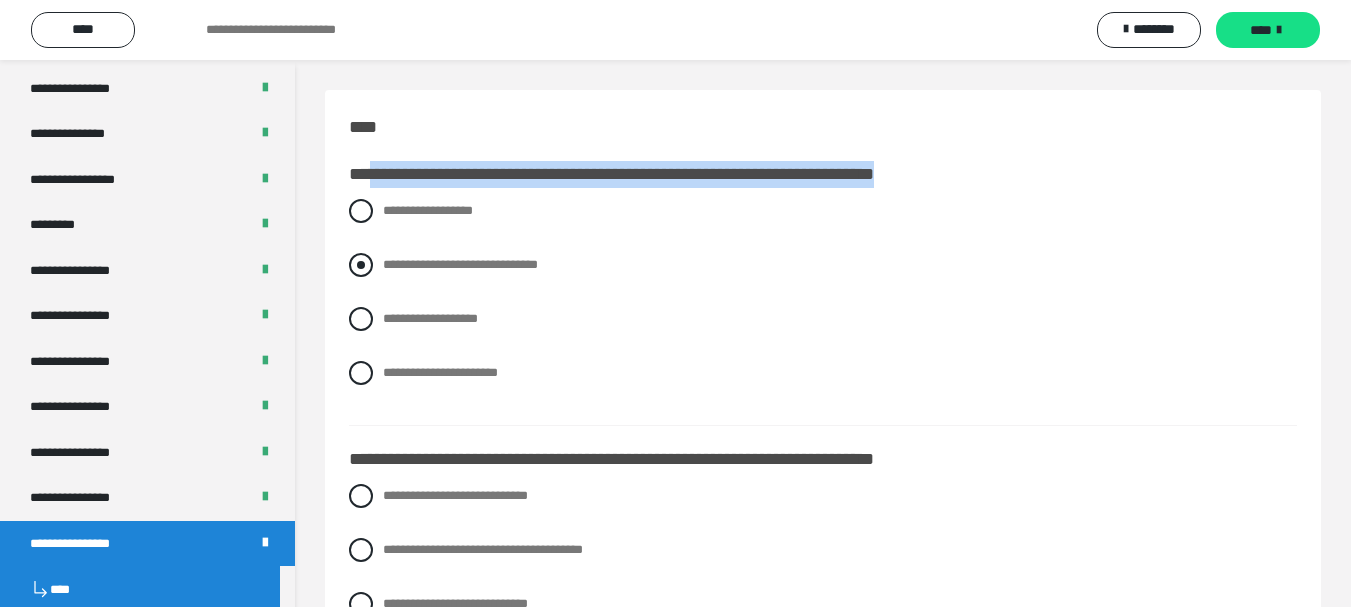 click at bounding box center (361, 265) 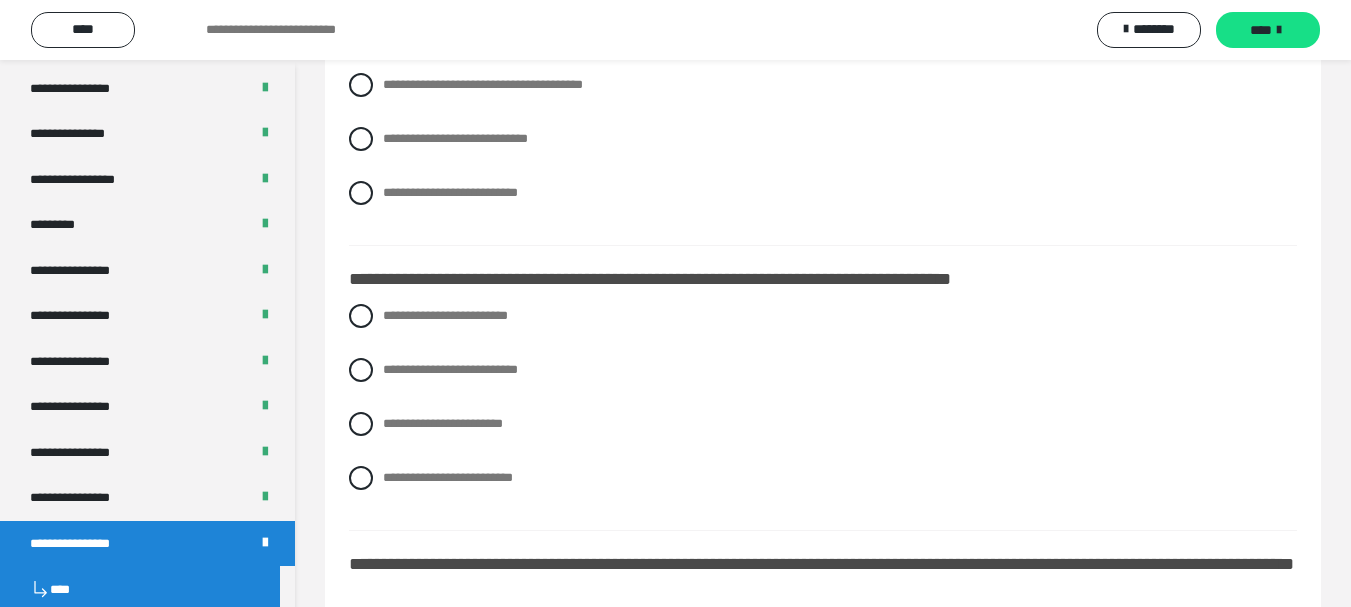 scroll, scrollTop: 500, scrollLeft: 0, axis: vertical 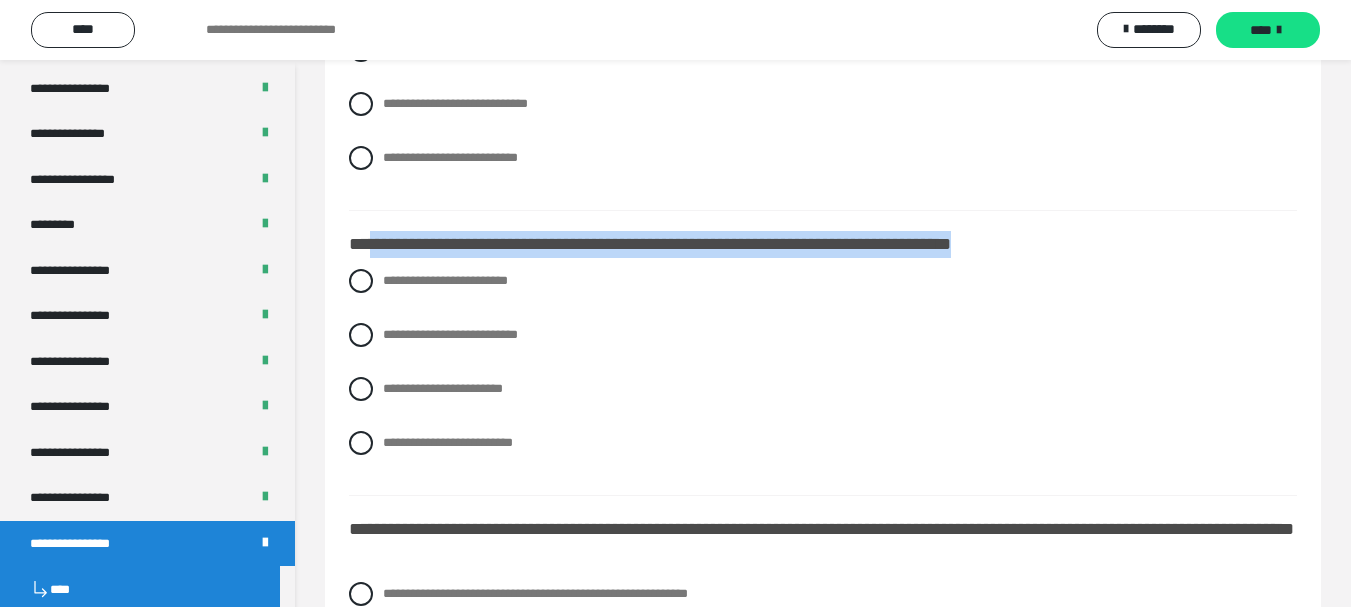 drag, startPoint x: 592, startPoint y: 238, endPoint x: 1062, endPoint y: 242, distance: 470.01703 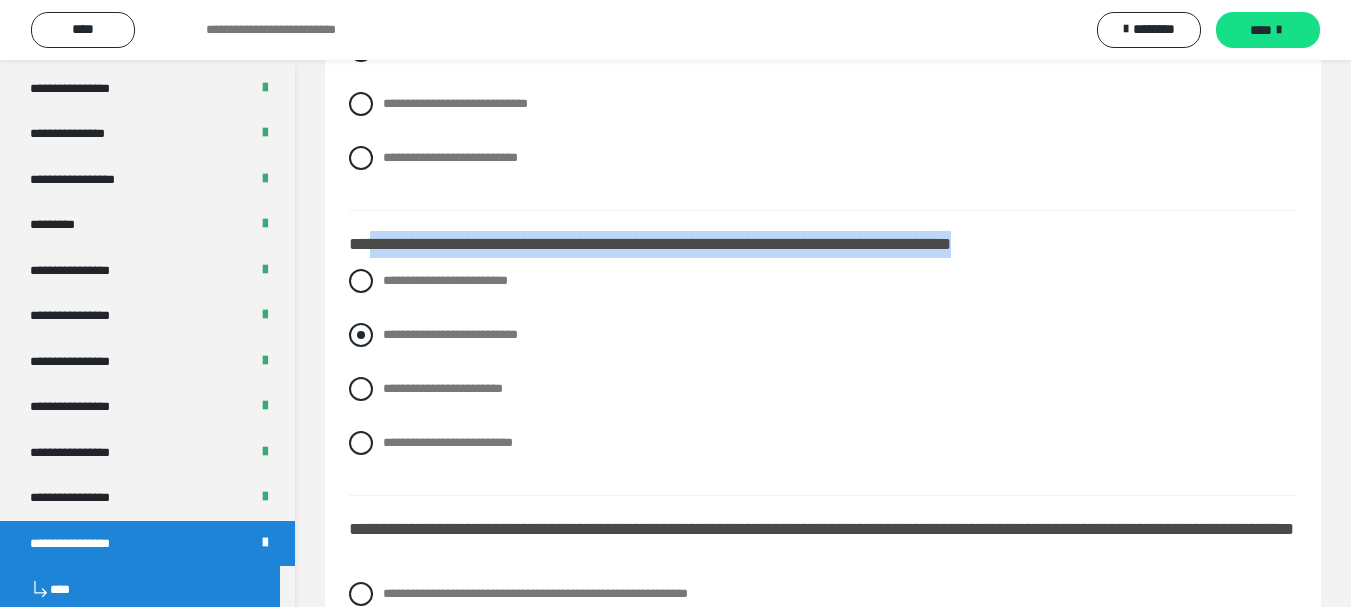 click at bounding box center [361, 335] 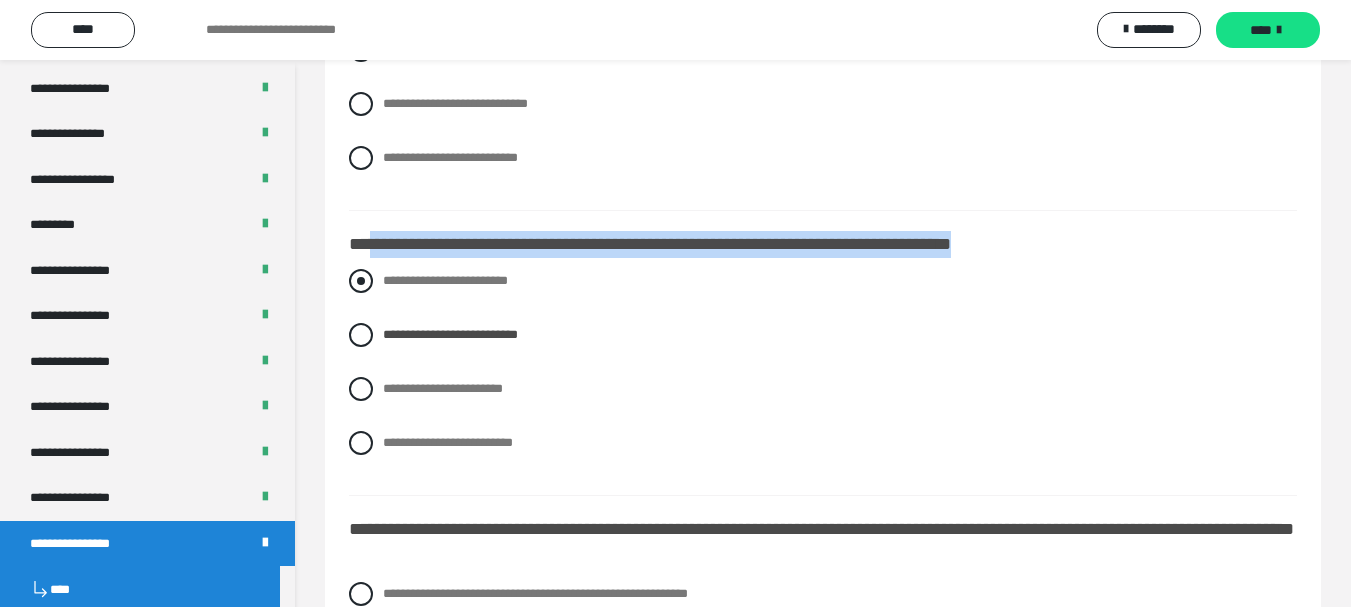 click at bounding box center (361, 281) 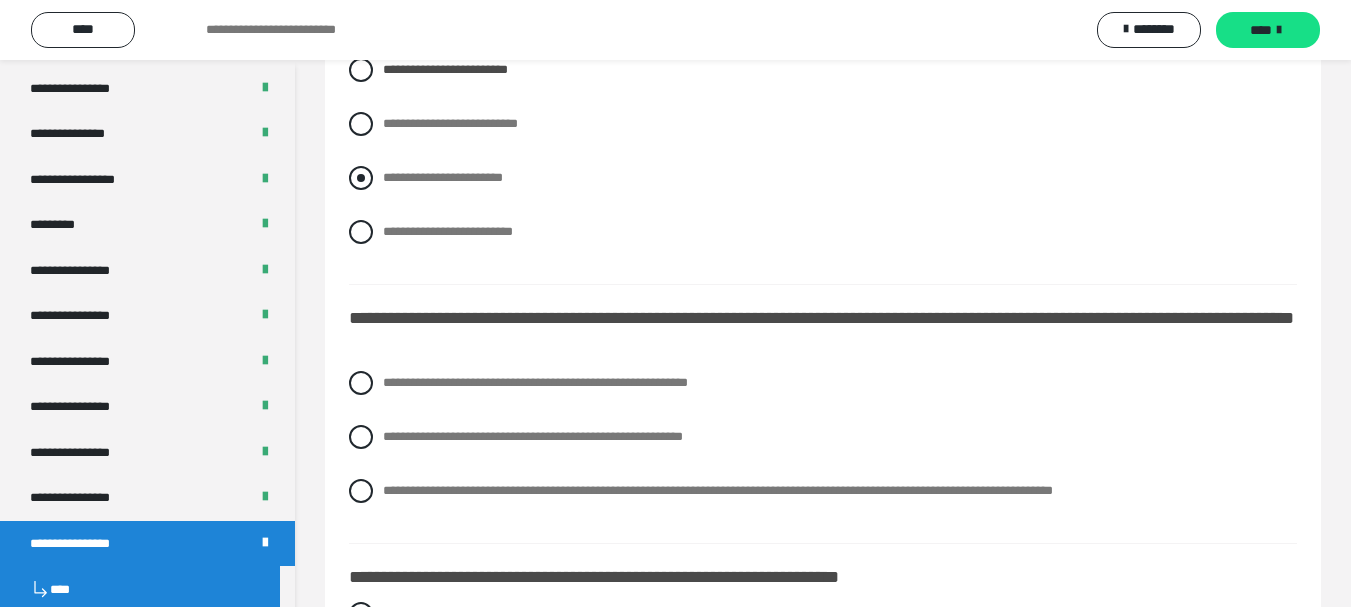 scroll, scrollTop: 800, scrollLeft: 0, axis: vertical 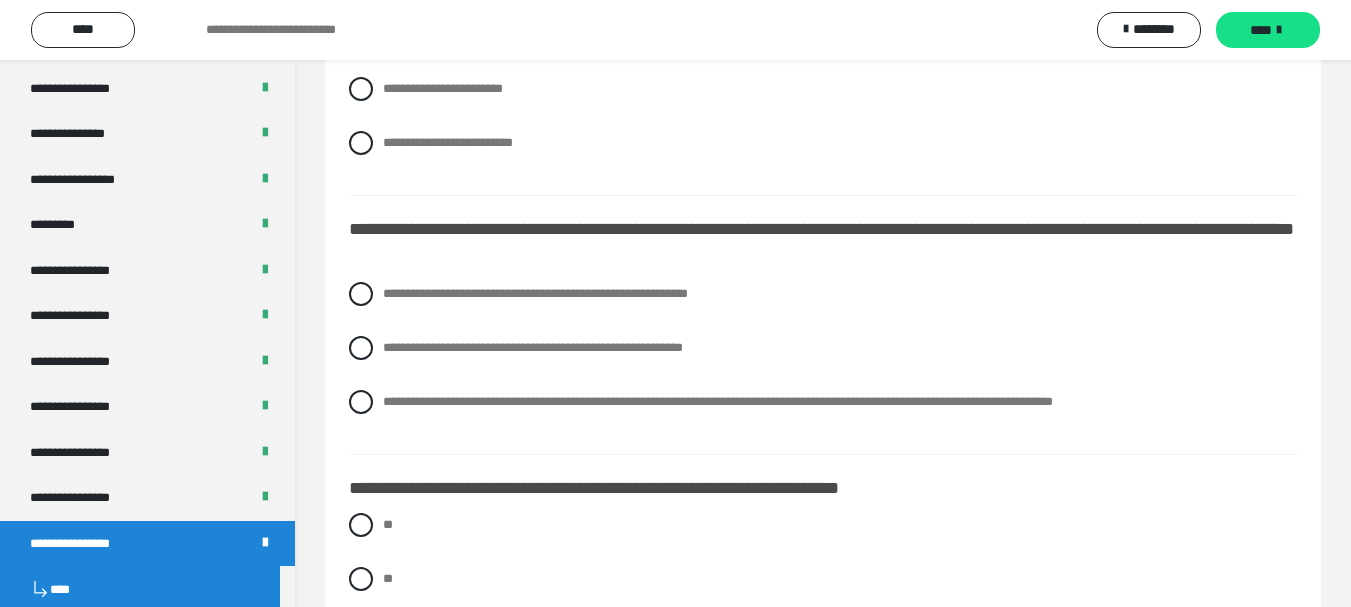 click on "**********" at bounding box center (622, -626) 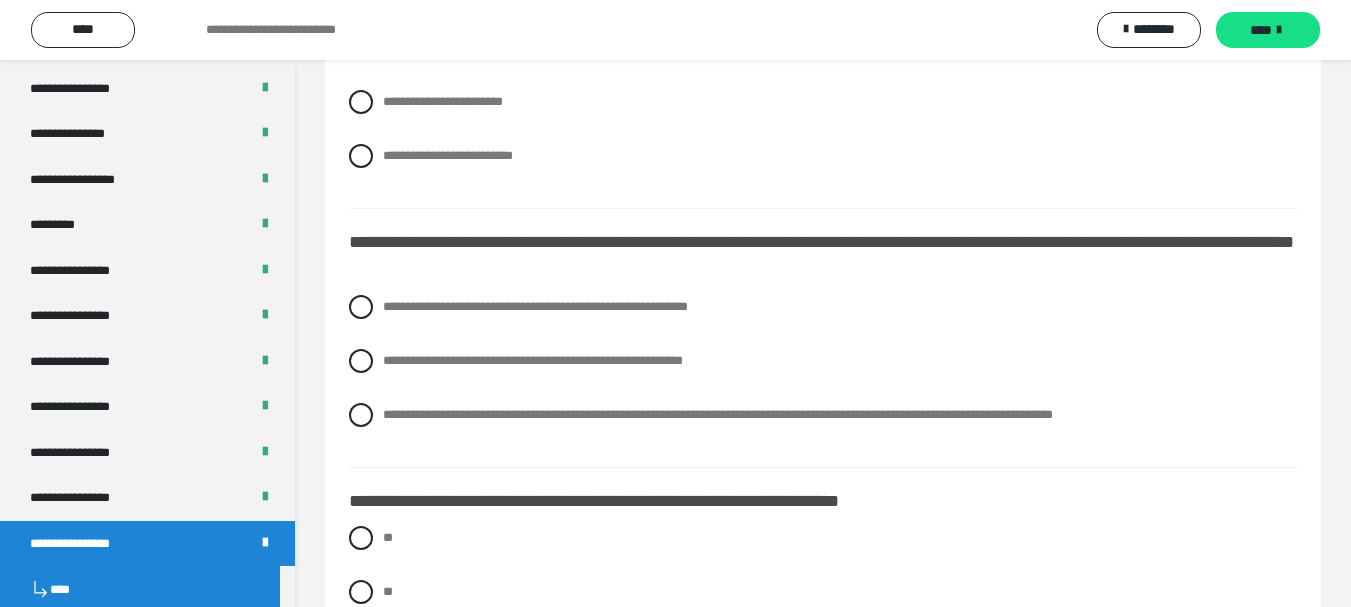 scroll, scrollTop: 800, scrollLeft: 0, axis: vertical 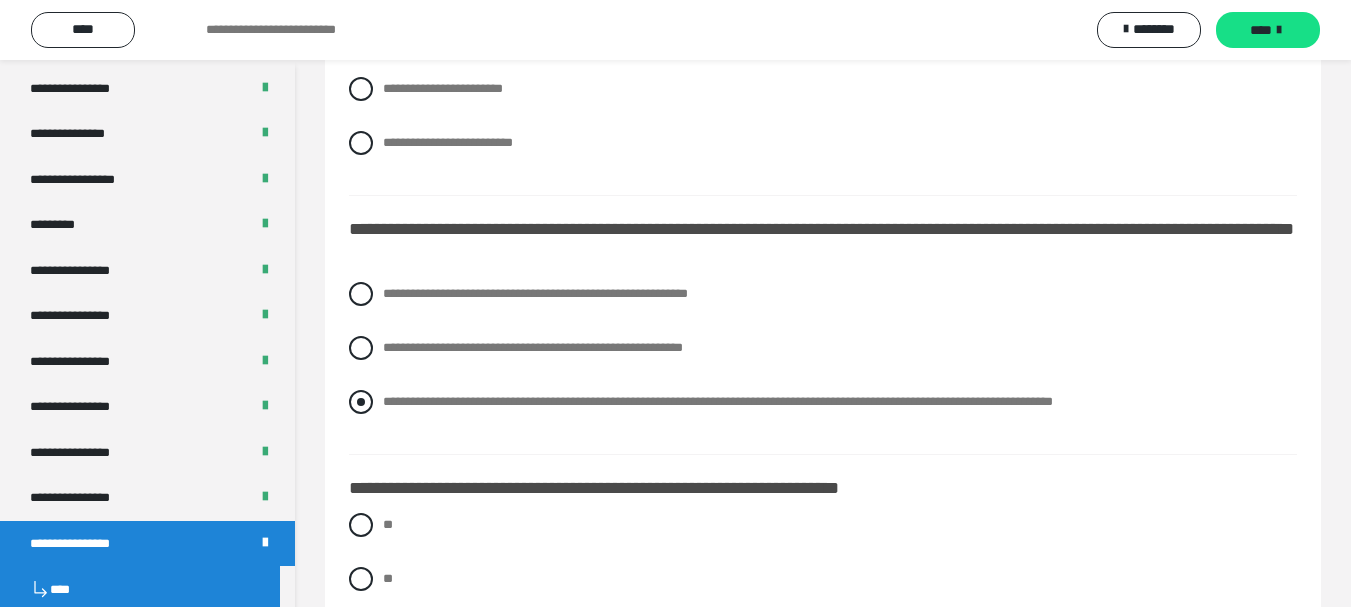 click at bounding box center (361, 402) 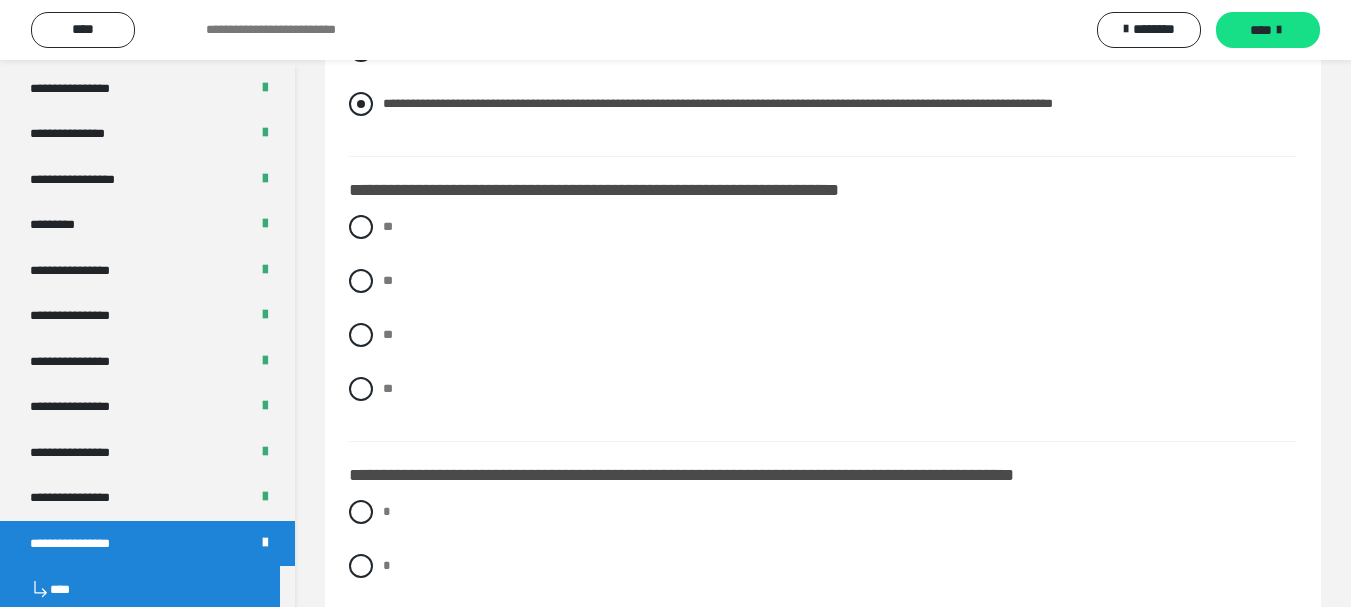 scroll, scrollTop: 1100, scrollLeft: 0, axis: vertical 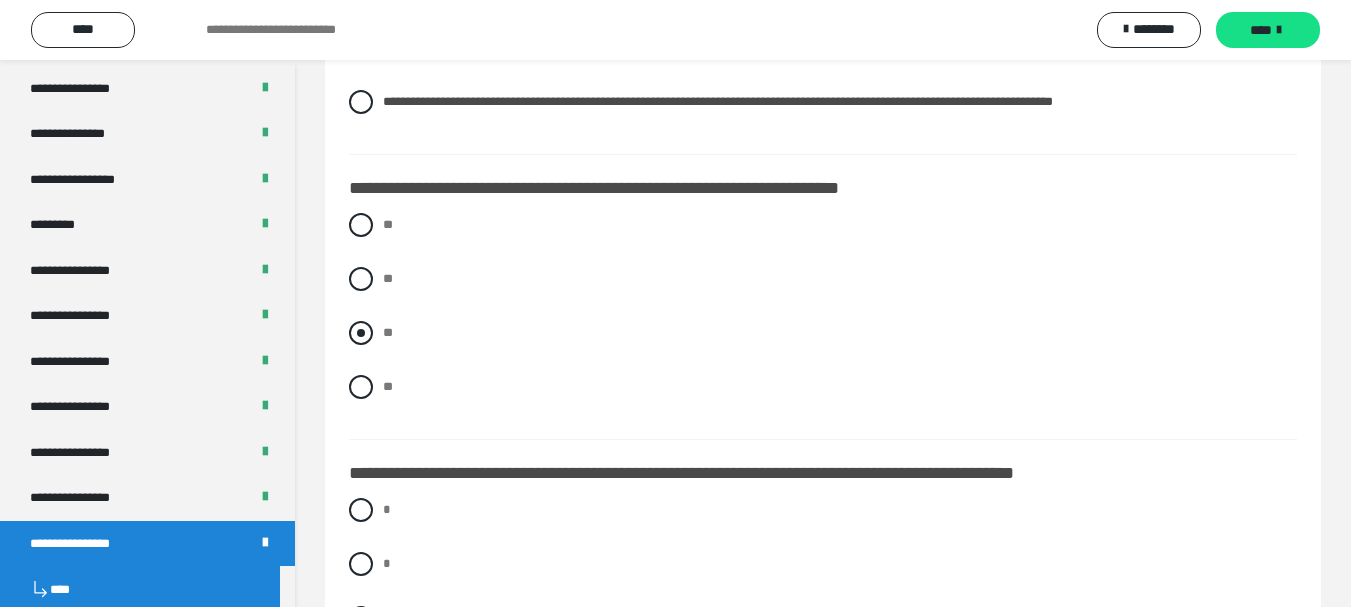click at bounding box center [361, 333] 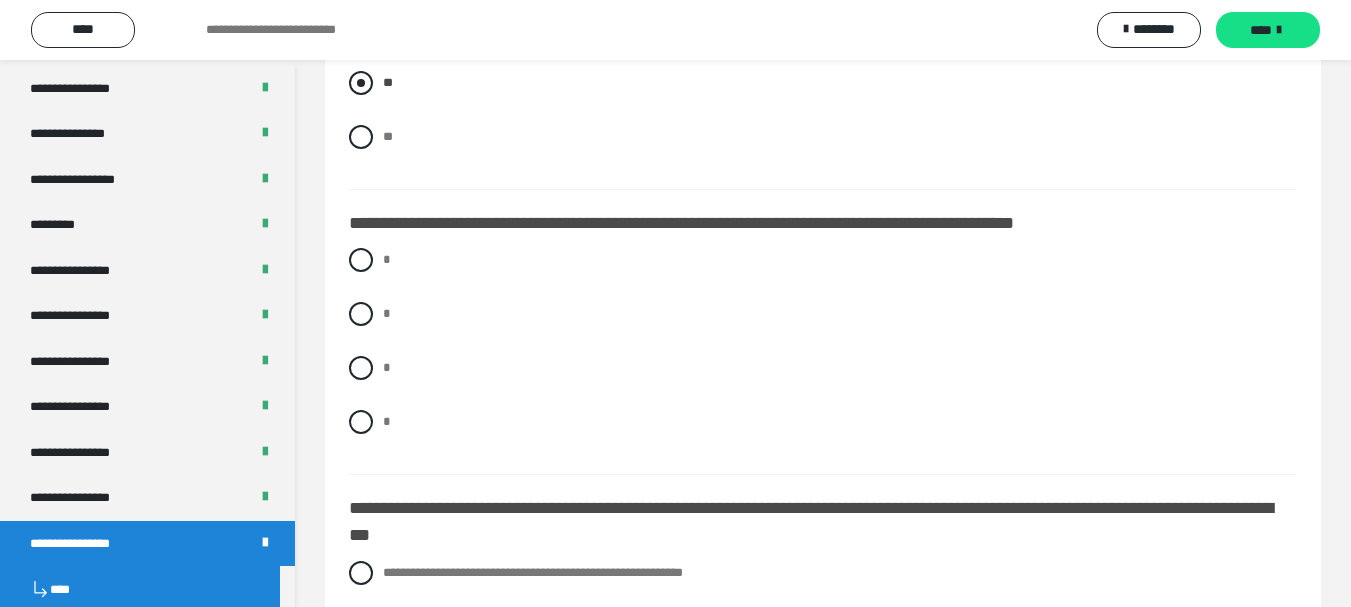 scroll, scrollTop: 1400, scrollLeft: 0, axis: vertical 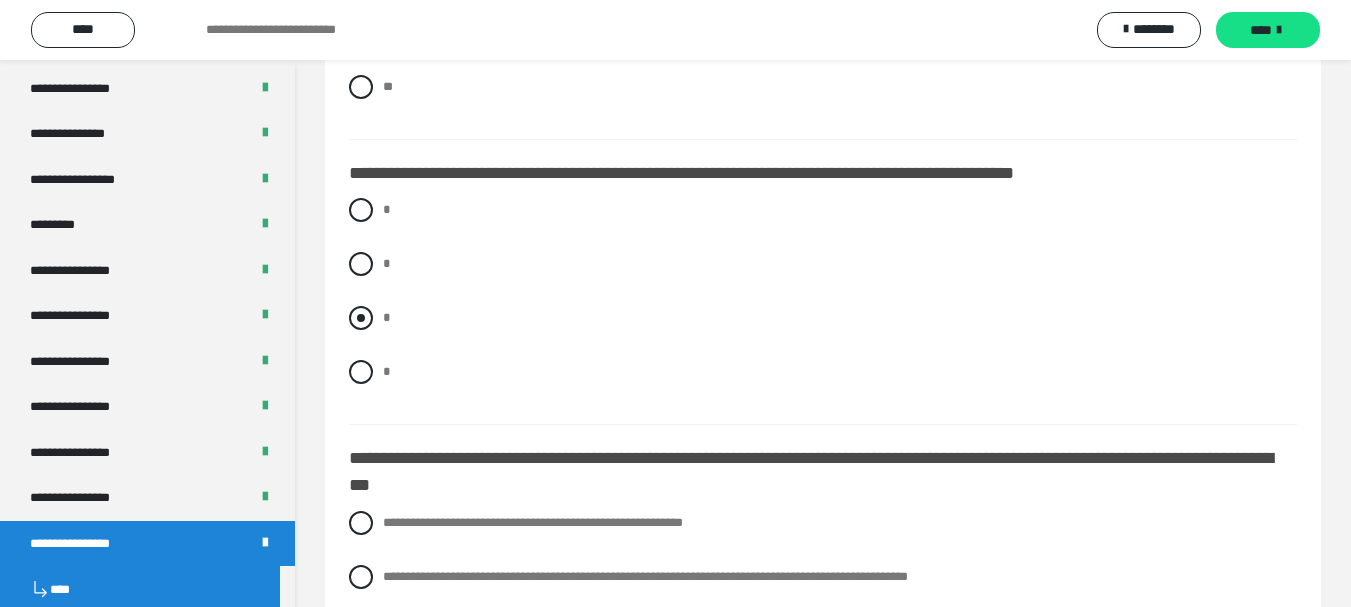click at bounding box center [361, 318] 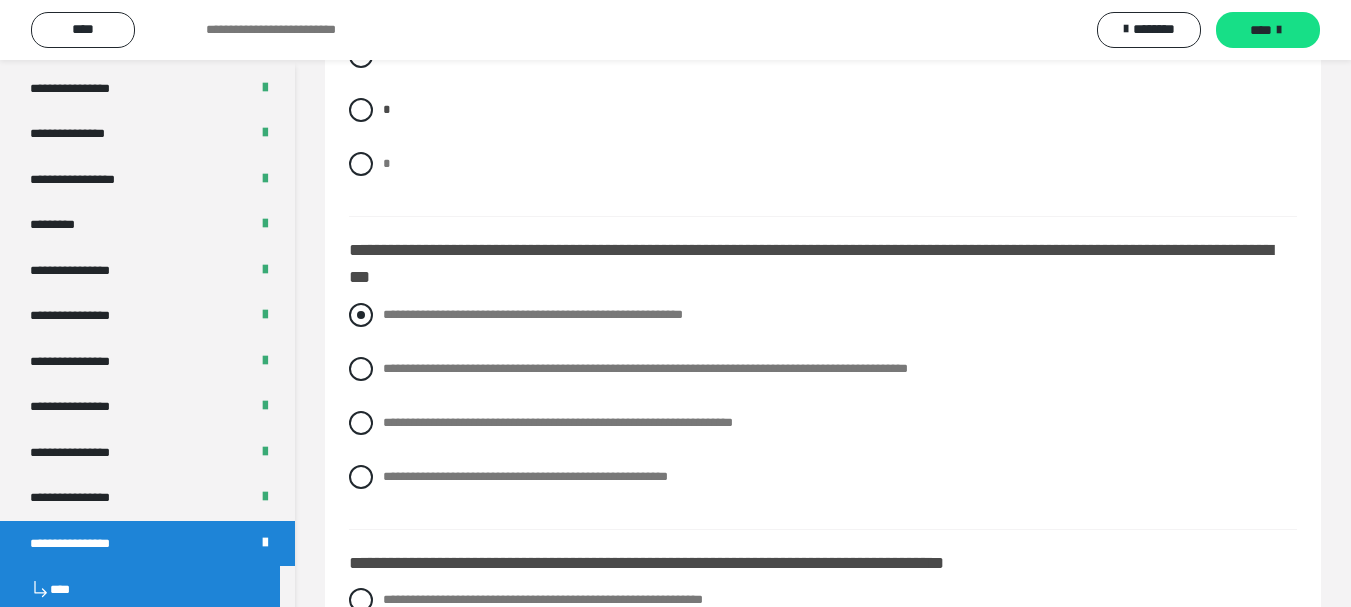 scroll, scrollTop: 1600, scrollLeft: 0, axis: vertical 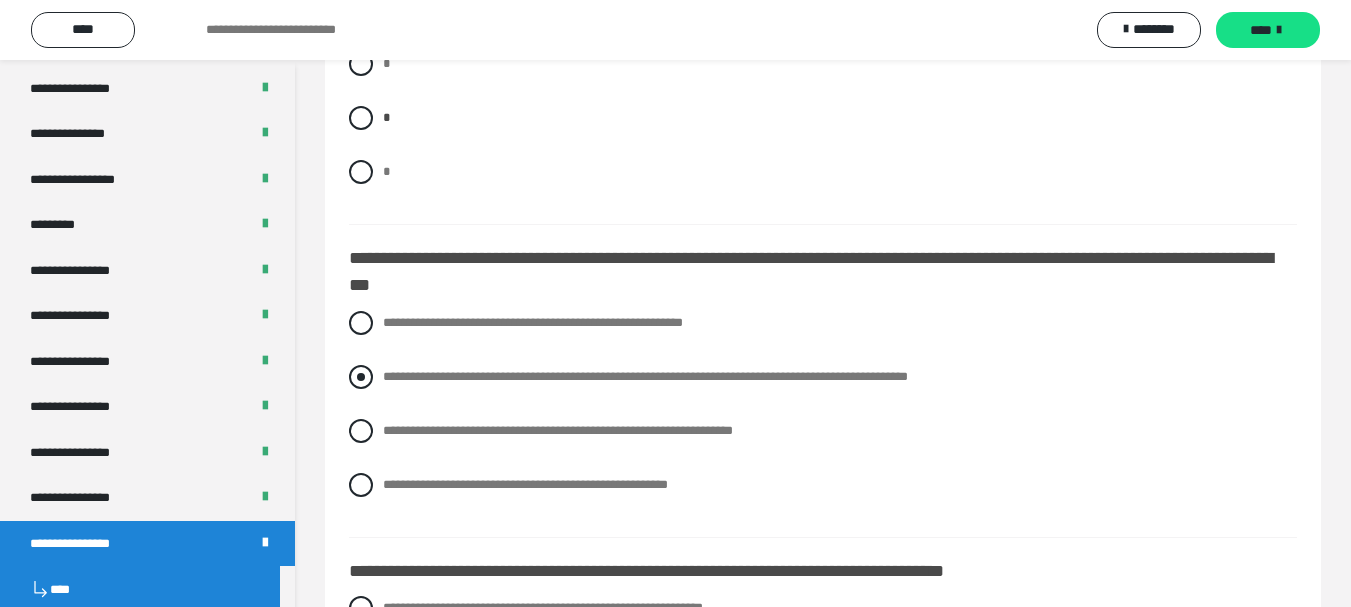 click at bounding box center [361, 377] 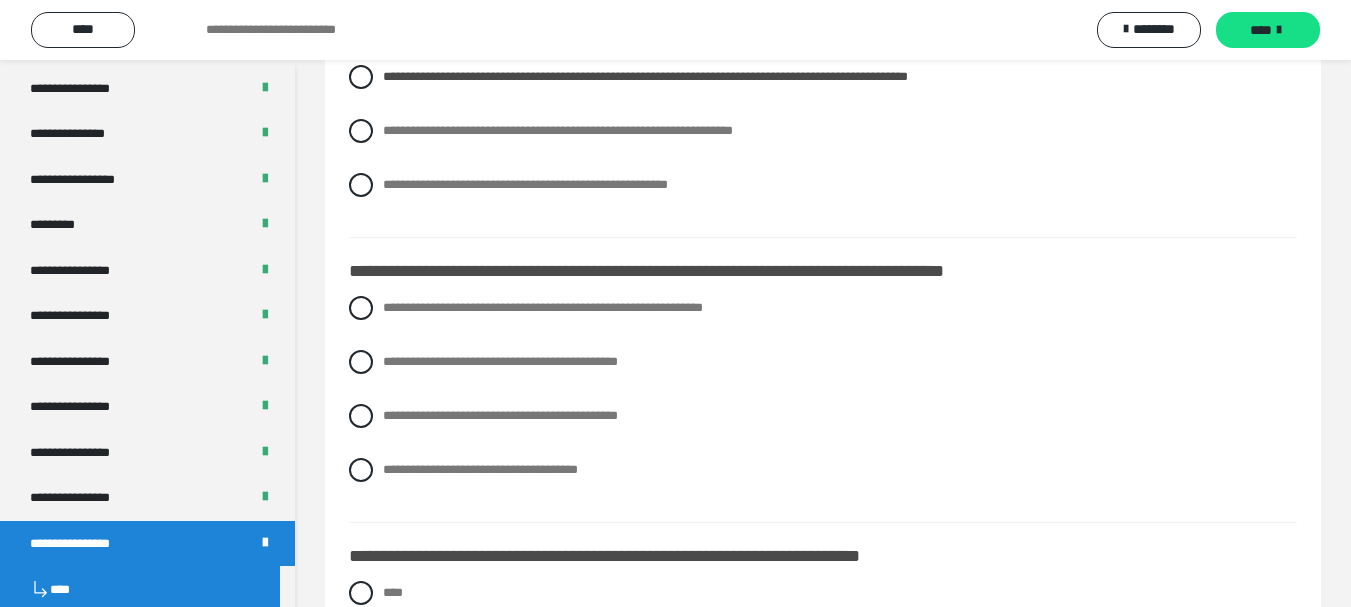 scroll, scrollTop: 2000, scrollLeft: 0, axis: vertical 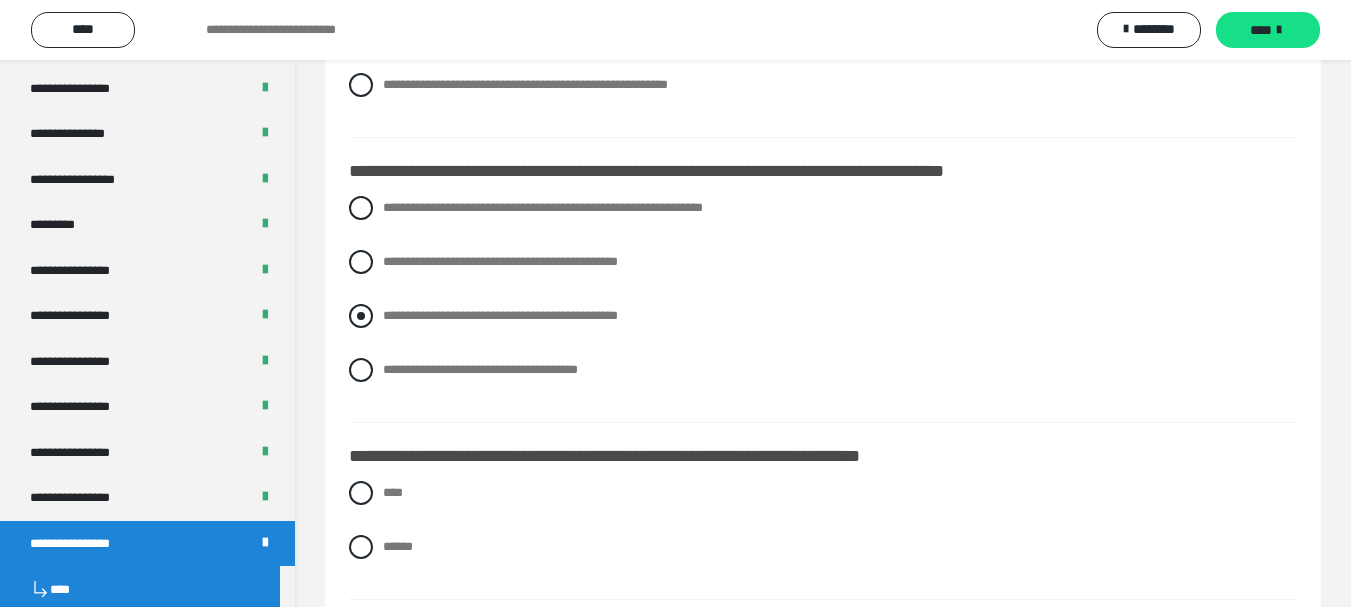 click at bounding box center [361, 316] 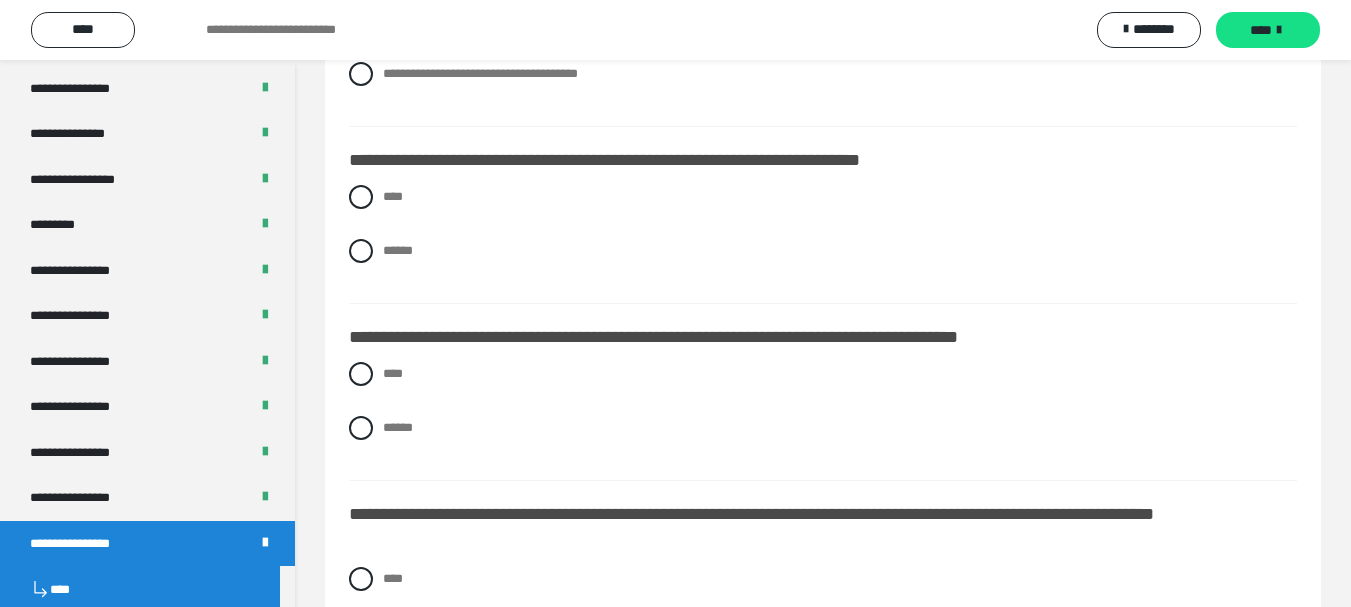 scroll, scrollTop: 2300, scrollLeft: 0, axis: vertical 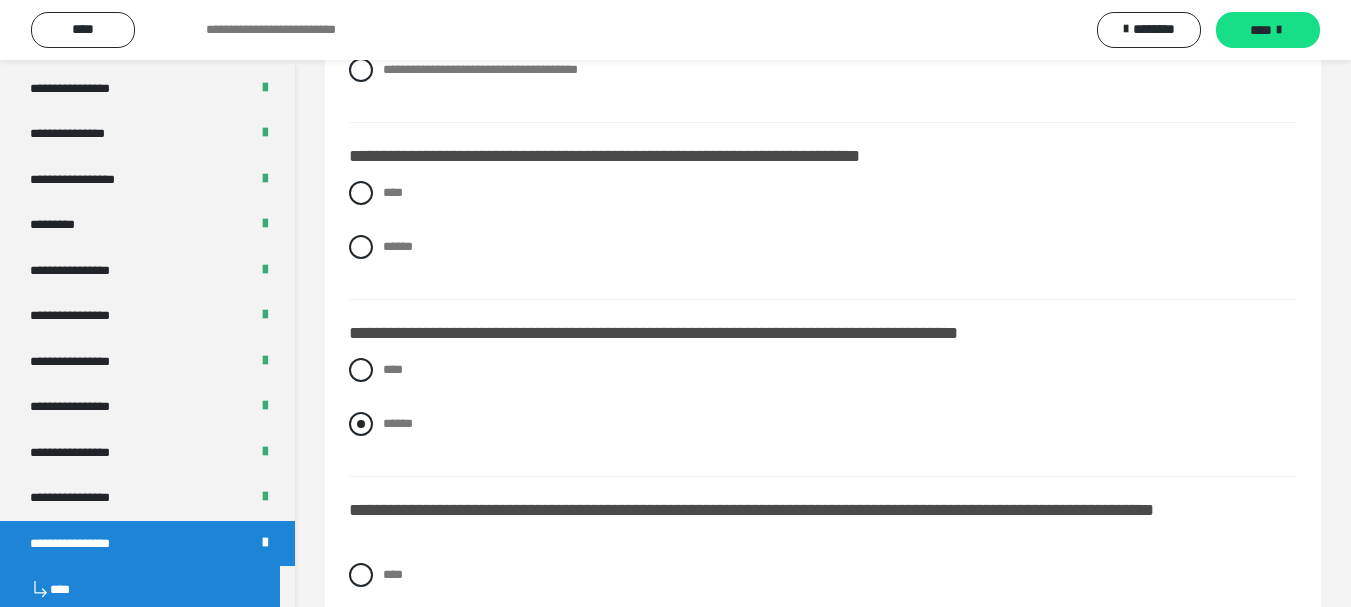 click at bounding box center (361, 424) 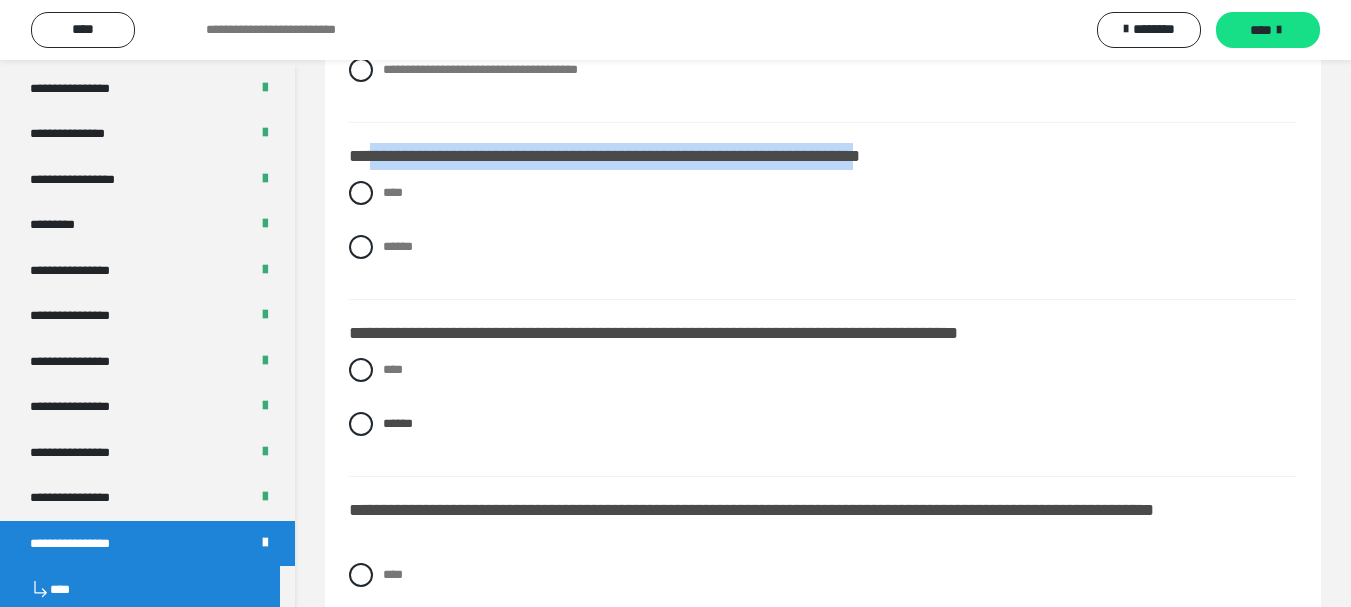 drag, startPoint x: 370, startPoint y: 157, endPoint x: 905, endPoint y: 156, distance: 535.0009 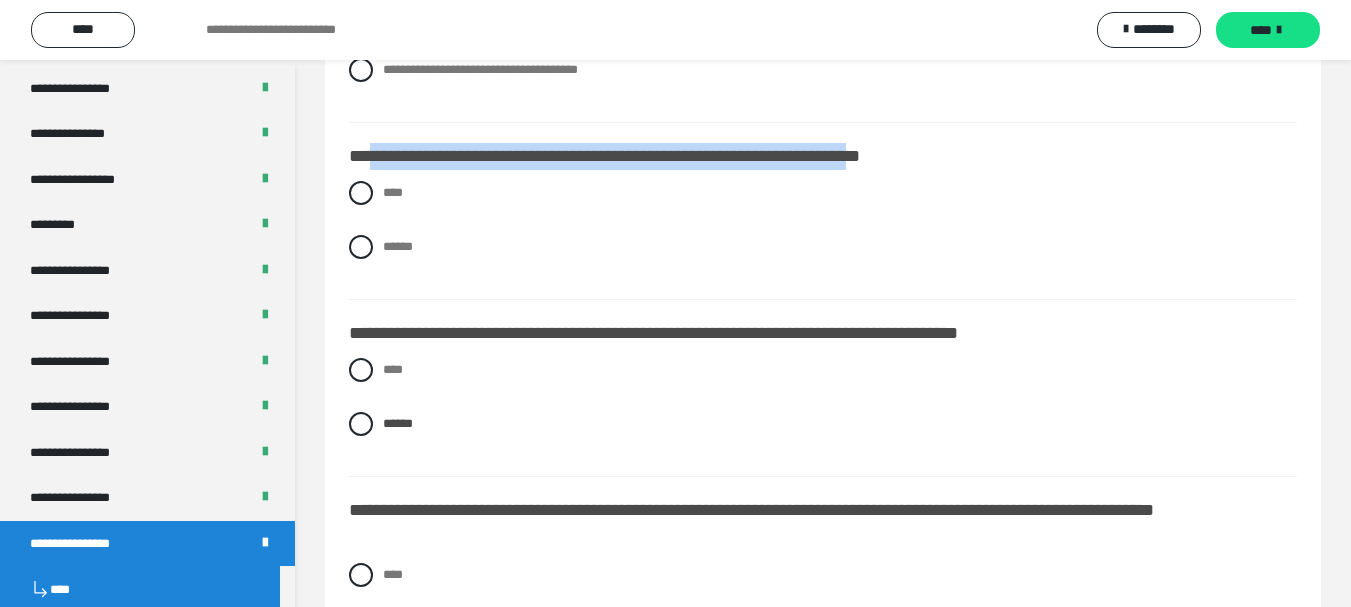 copy on "**********" 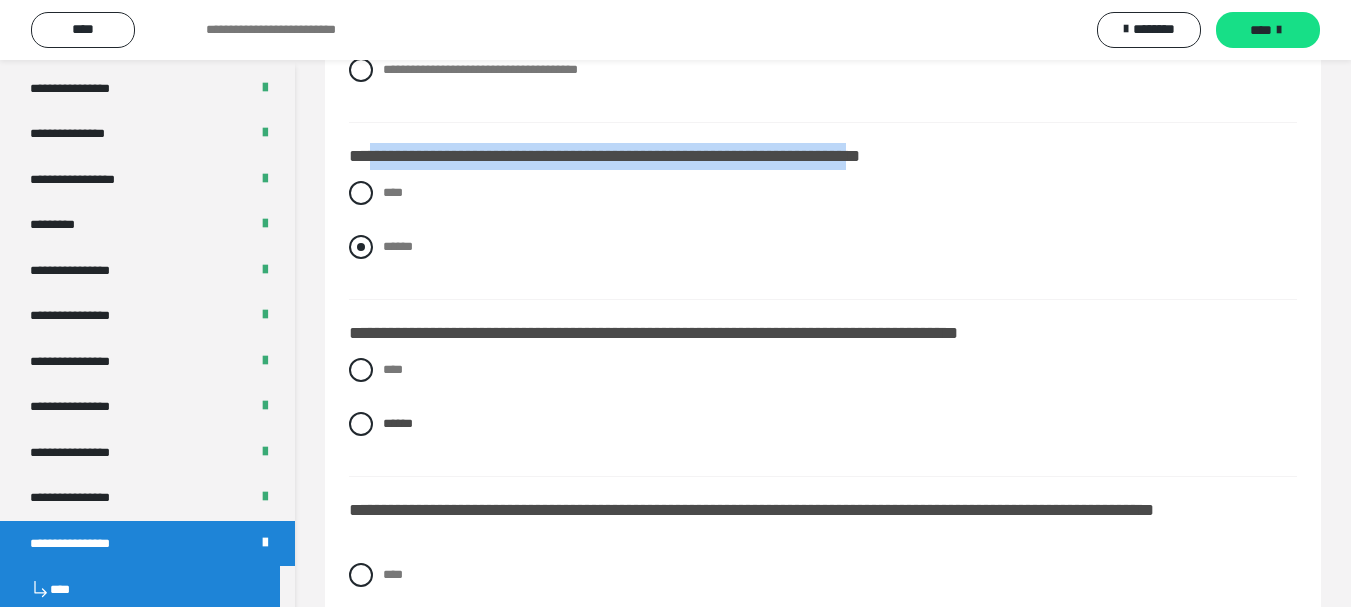 click at bounding box center (361, 247) 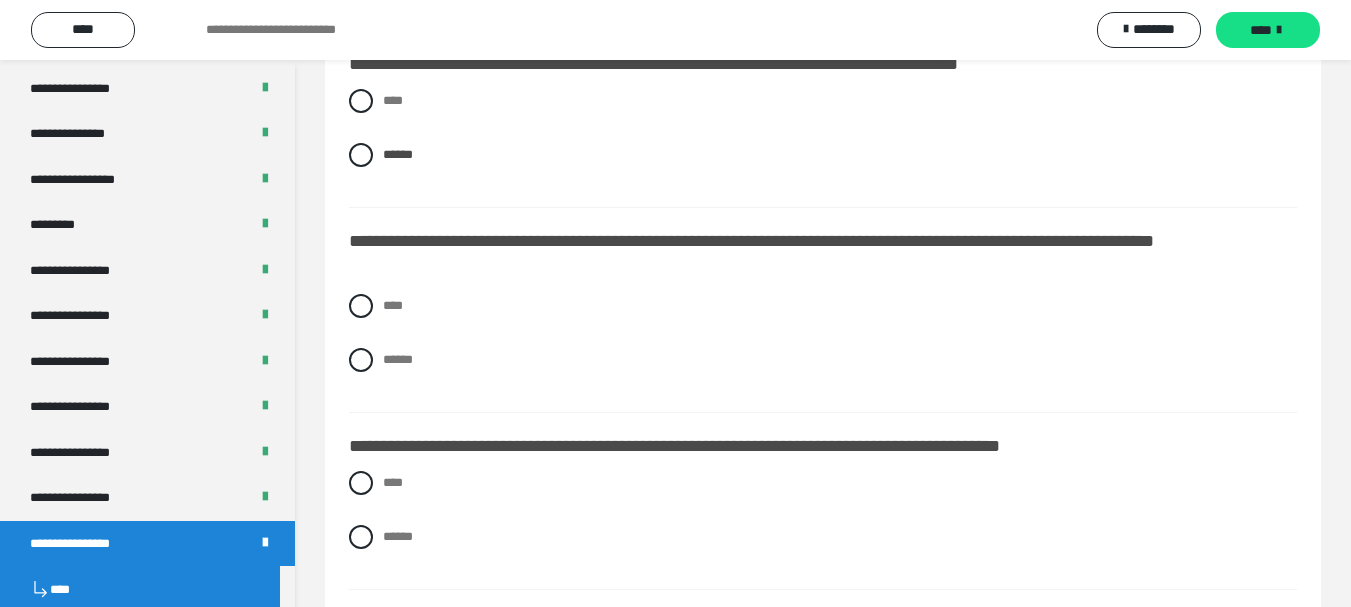 scroll, scrollTop: 2600, scrollLeft: 0, axis: vertical 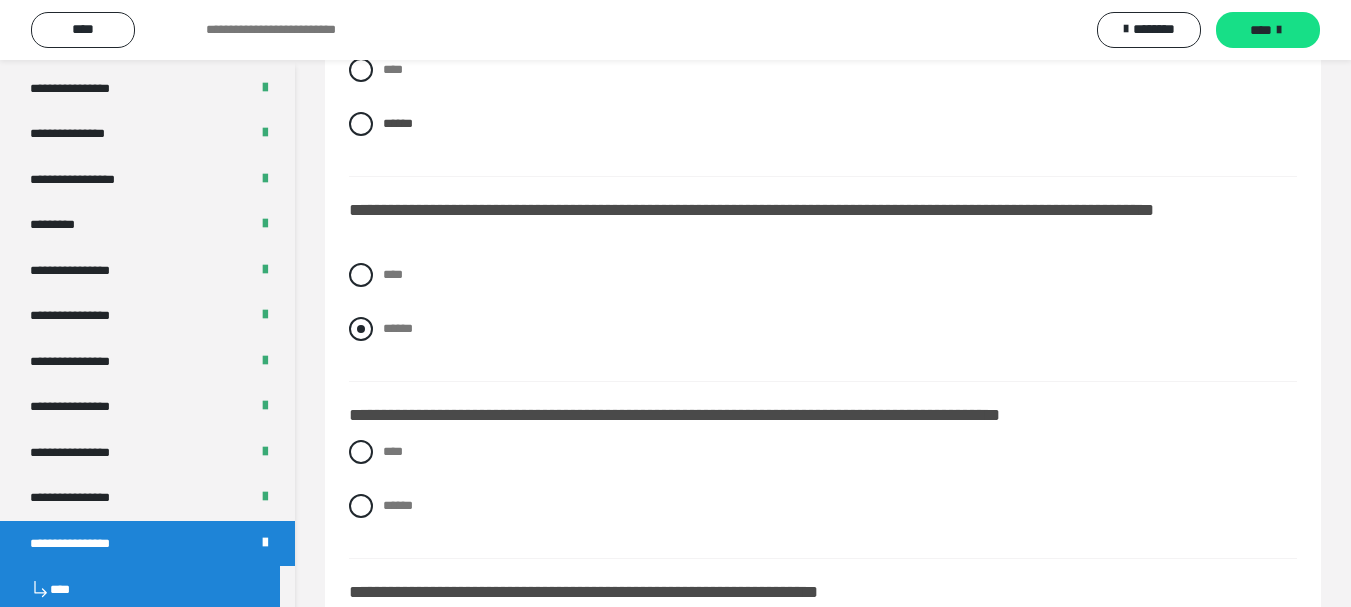 click at bounding box center [361, 329] 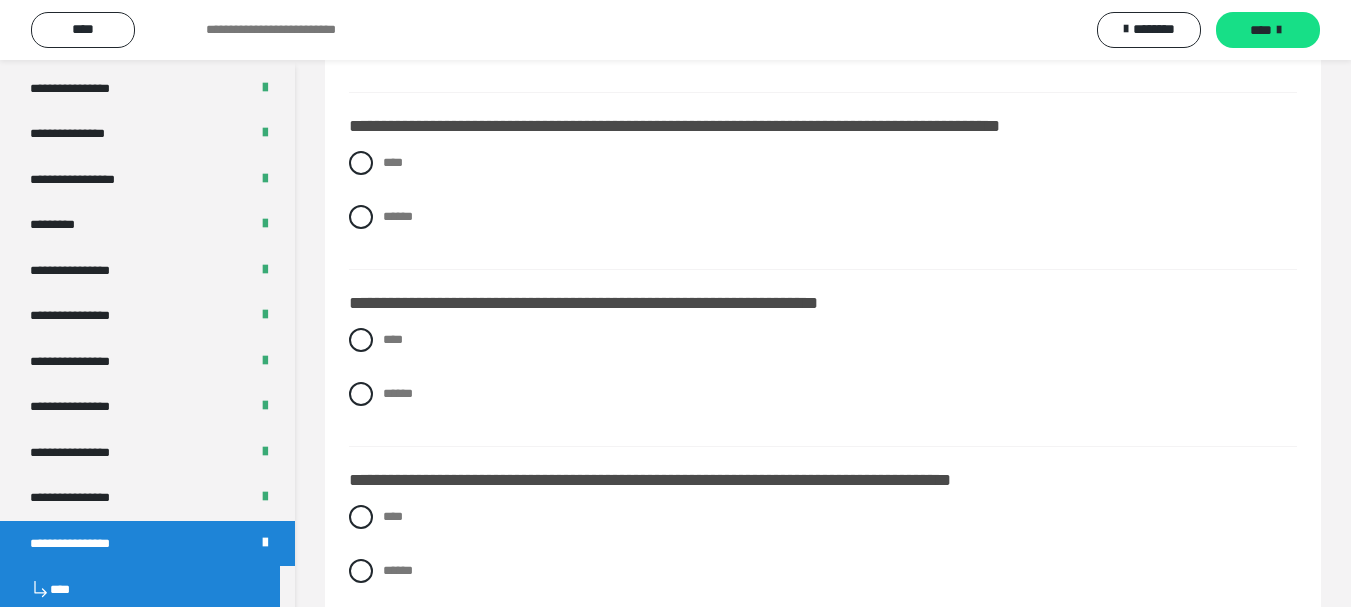 scroll, scrollTop: 2900, scrollLeft: 0, axis: vertical 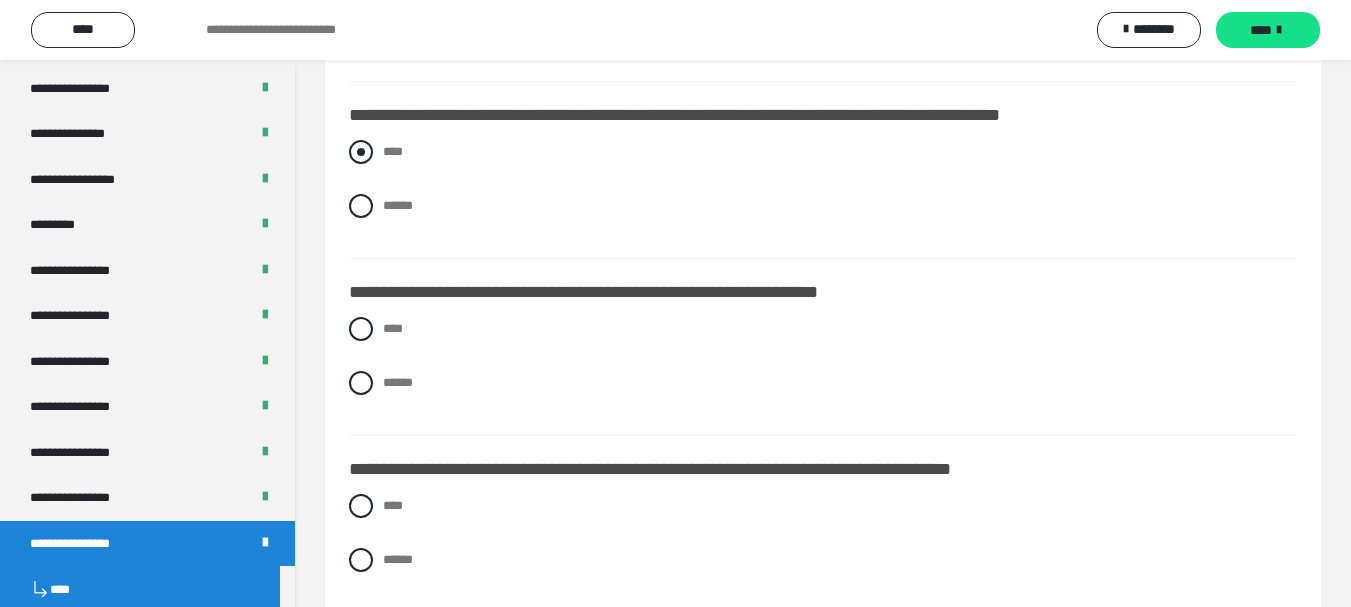 click at bounding box center [361, 152] 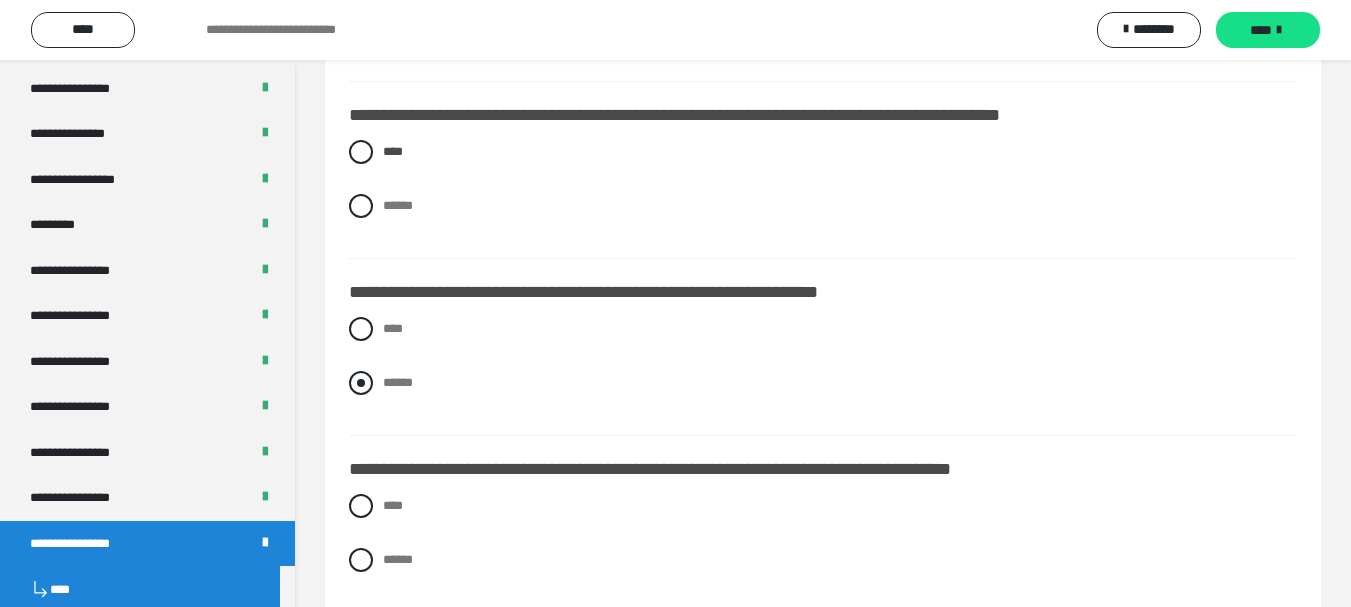 click on "******" at bounding box center (823, 383) 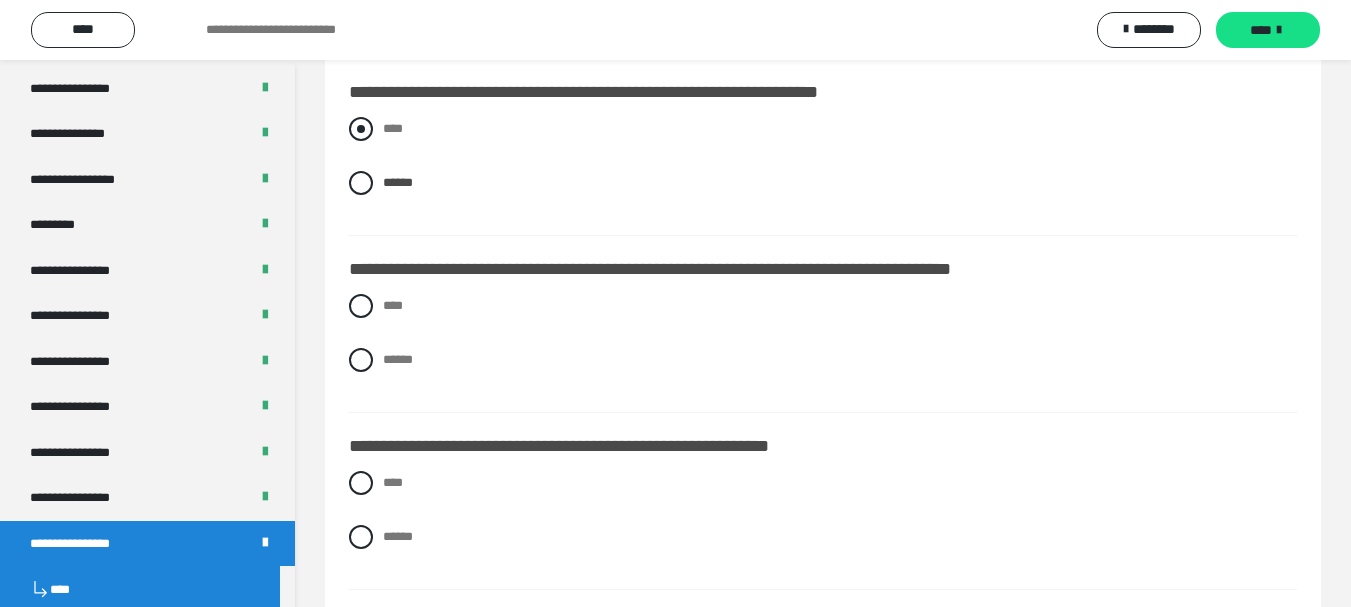 scroll, scrollTop: 3200, scrollLeft: 0, axis: vertical 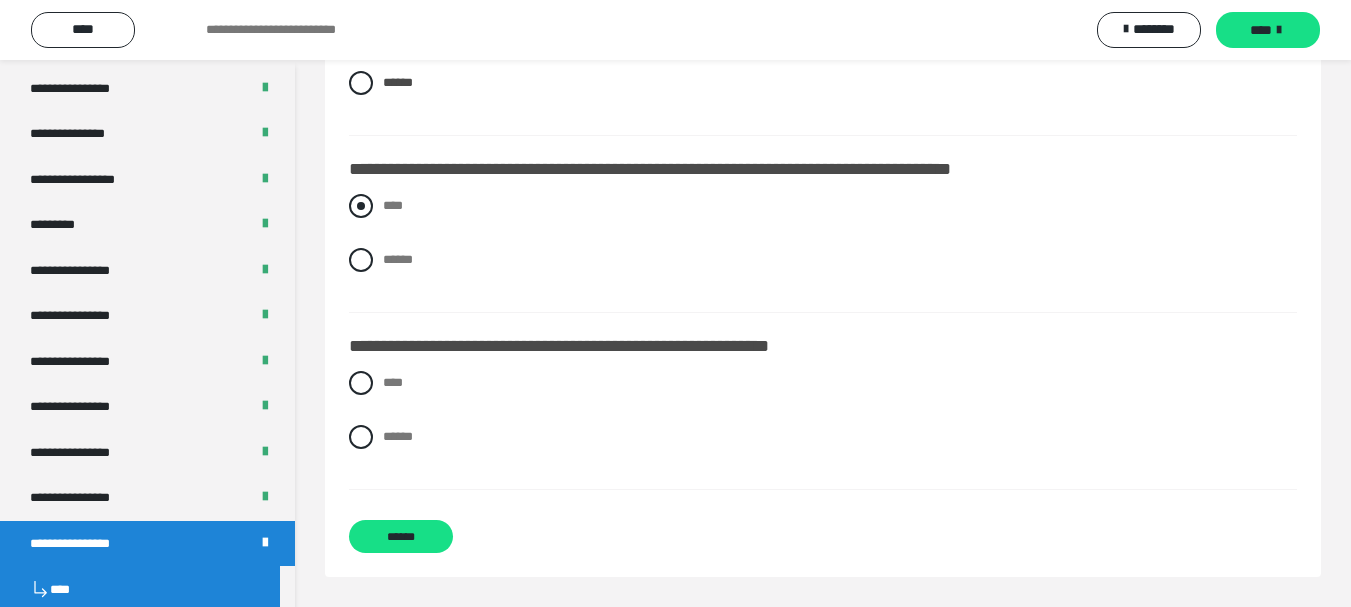 click at bounding box center (361, 206) 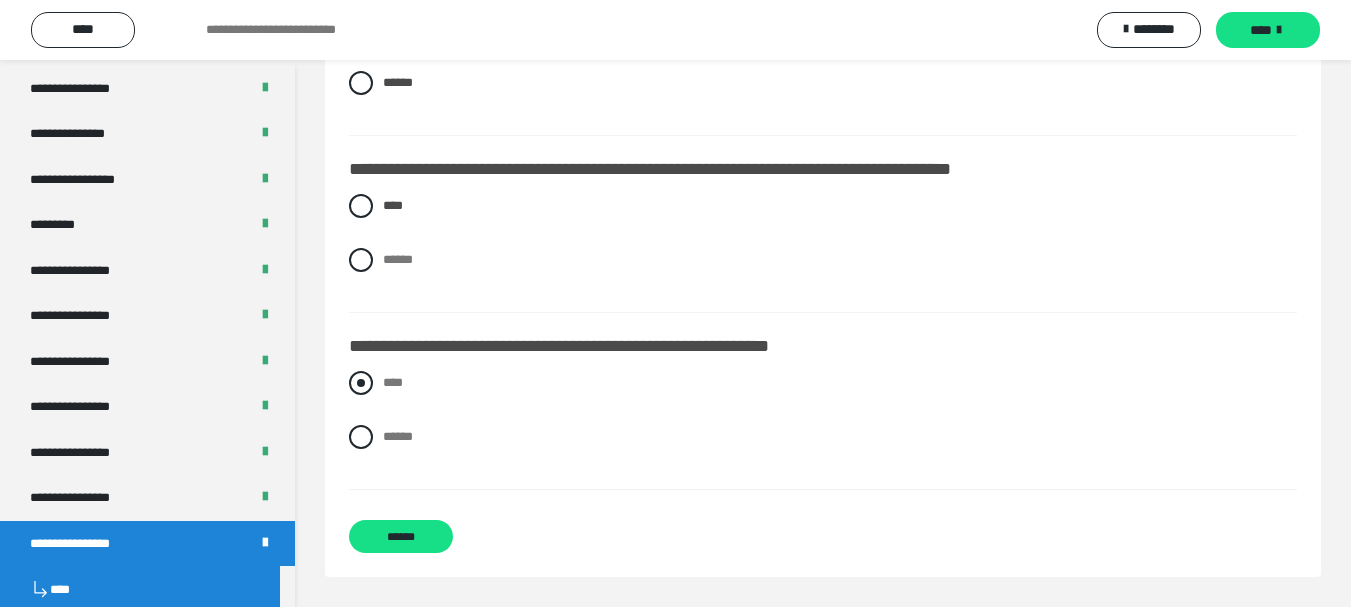 click at bounding box center [361, 383] 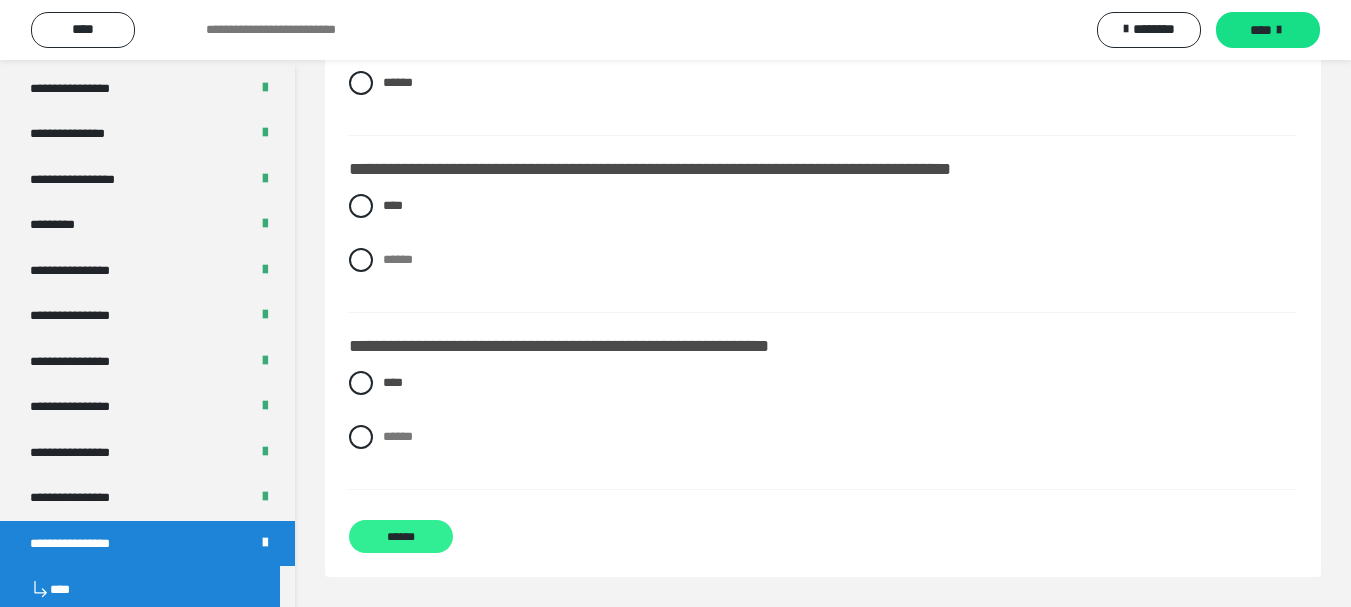 click on "******" at bounding box center [401, 536] 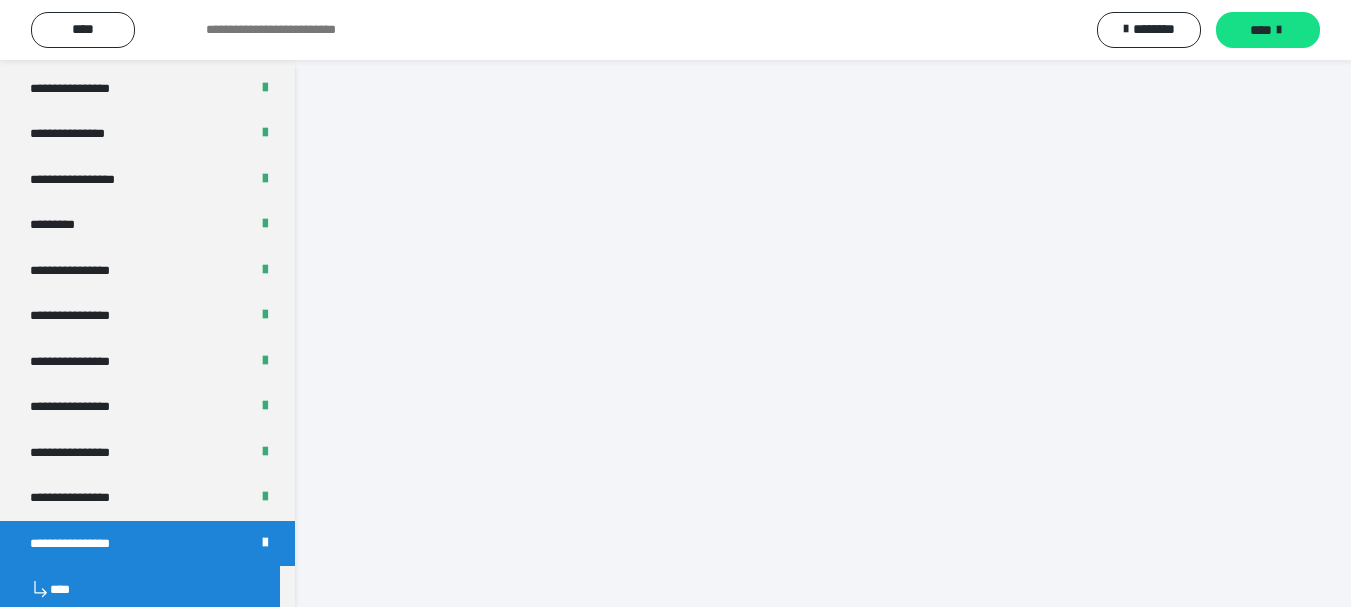 scroll, scrollTop: 60, scrollLeft: 0, axis: vertical 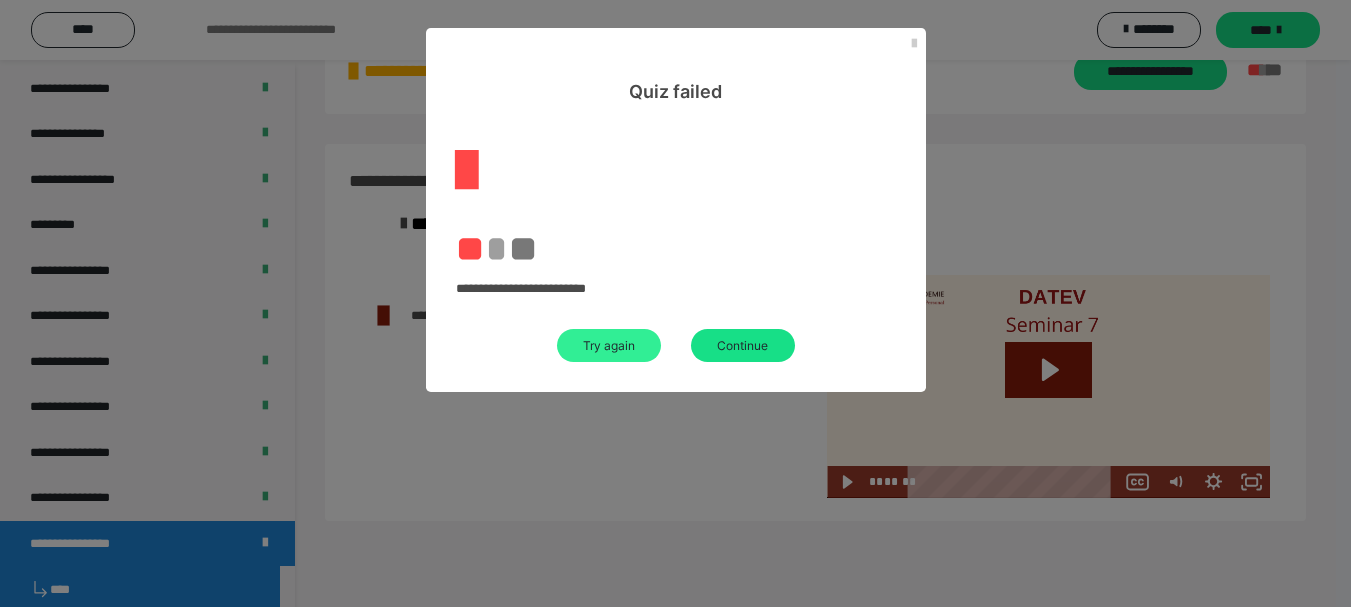 click on "Try again" at bounding box center (609, 345) 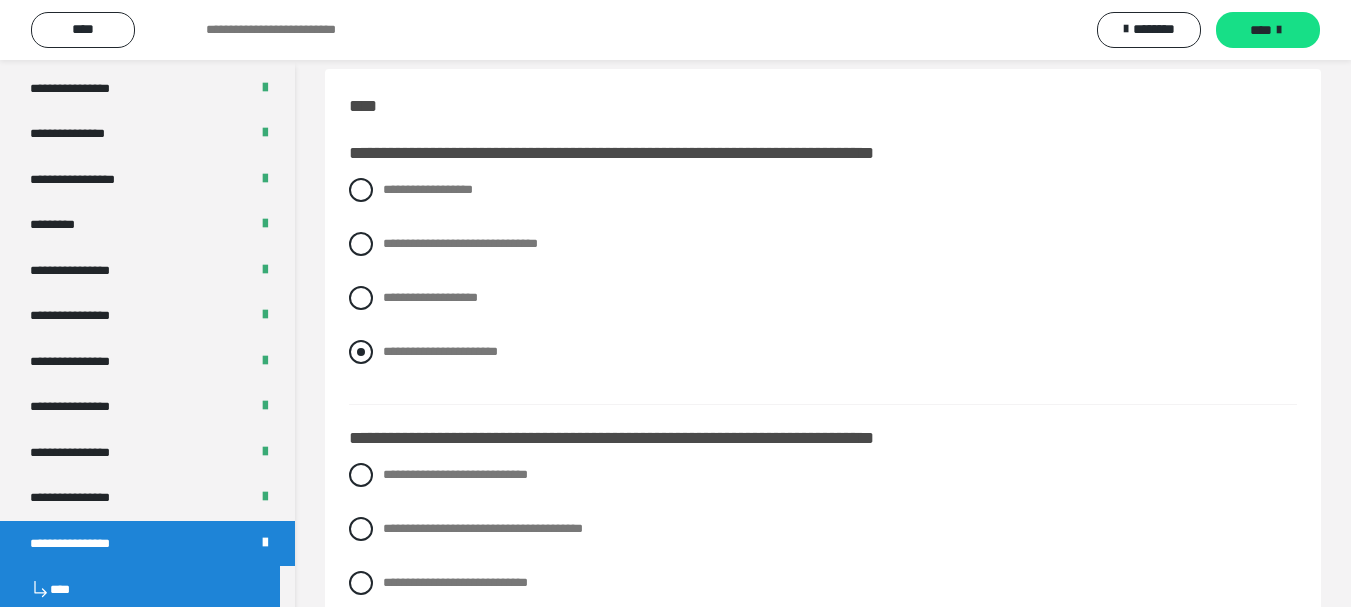 scroll, scrollTop: 0, scrollLeft: 0, axis: both 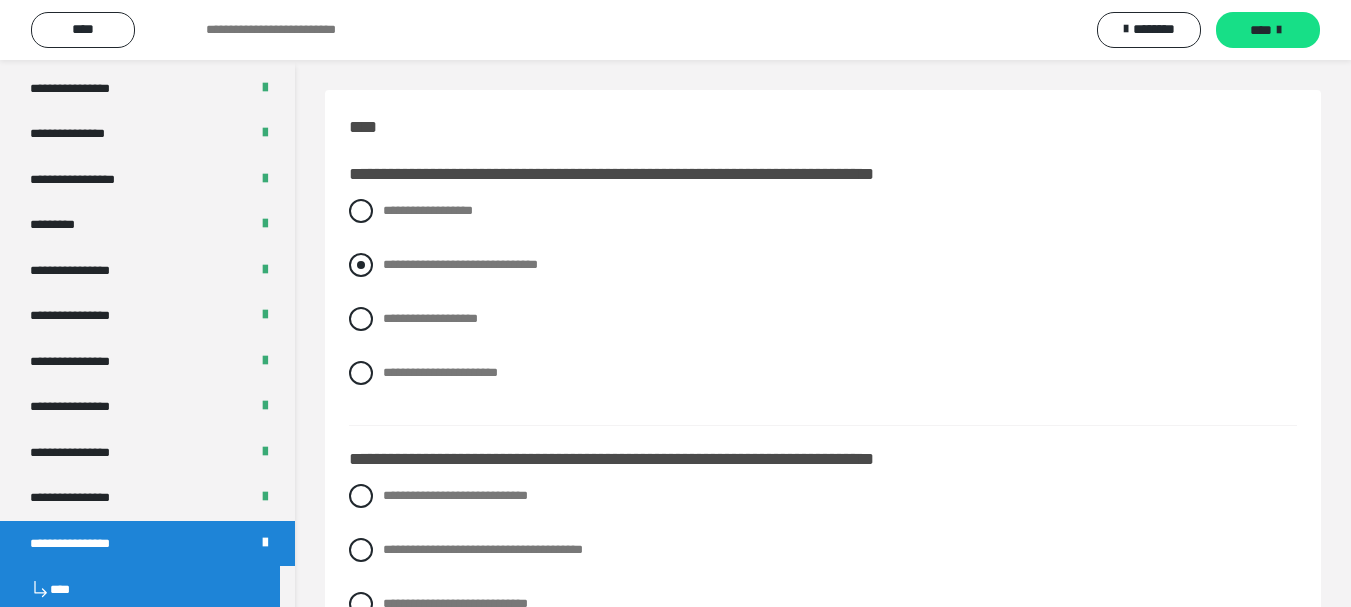 click at bounding box center [361, 265] 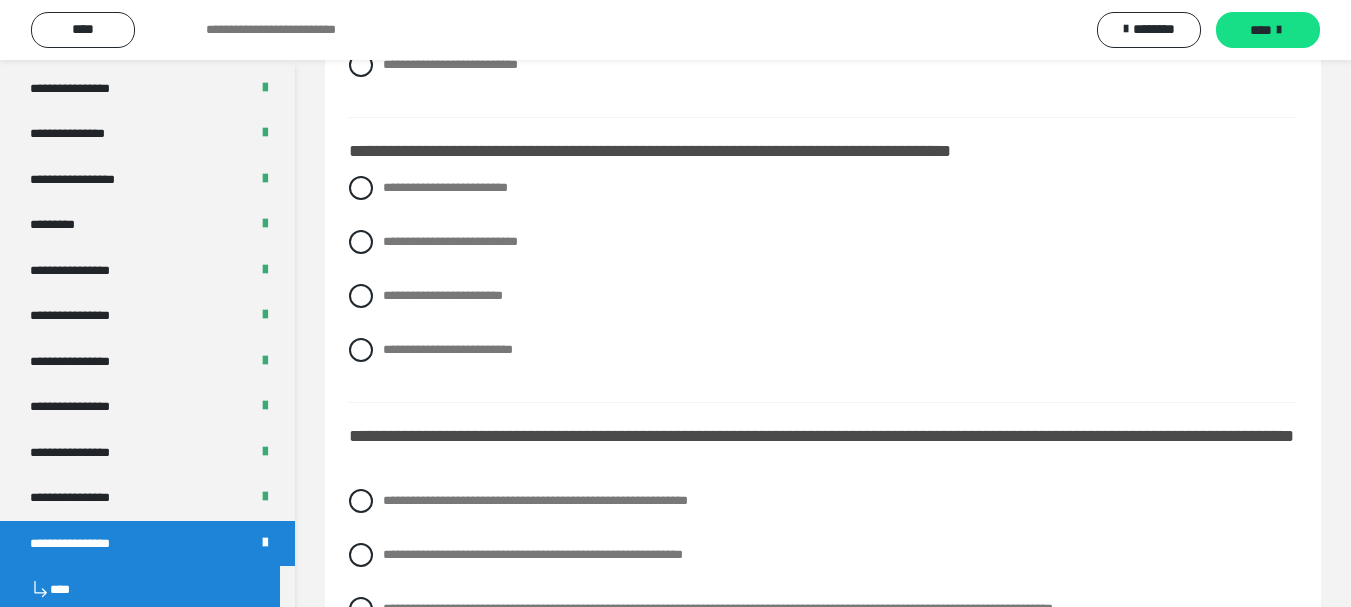scroll, scrollTop: 600, scrollLeft: 0, axis: vertical 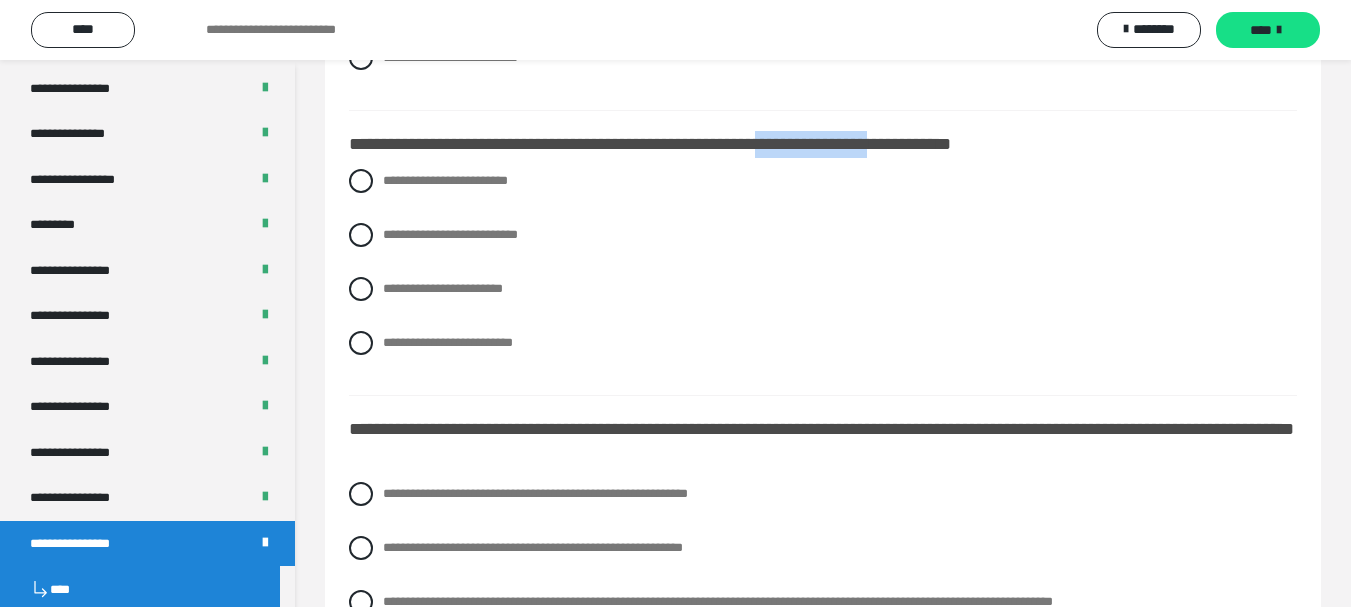 drag, startPoint x: 825, startPoint y: 144, endPoint x: 959, endPoint y: 143, distance: 134.00374 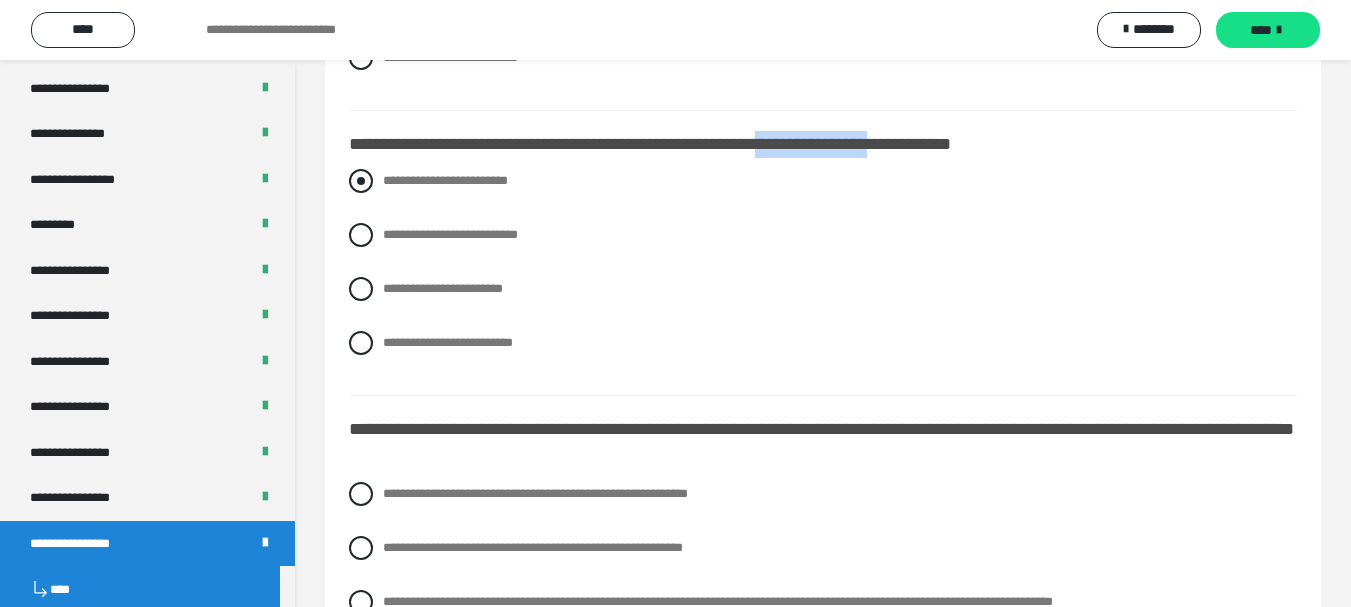 click at bounding box center [361, 181] 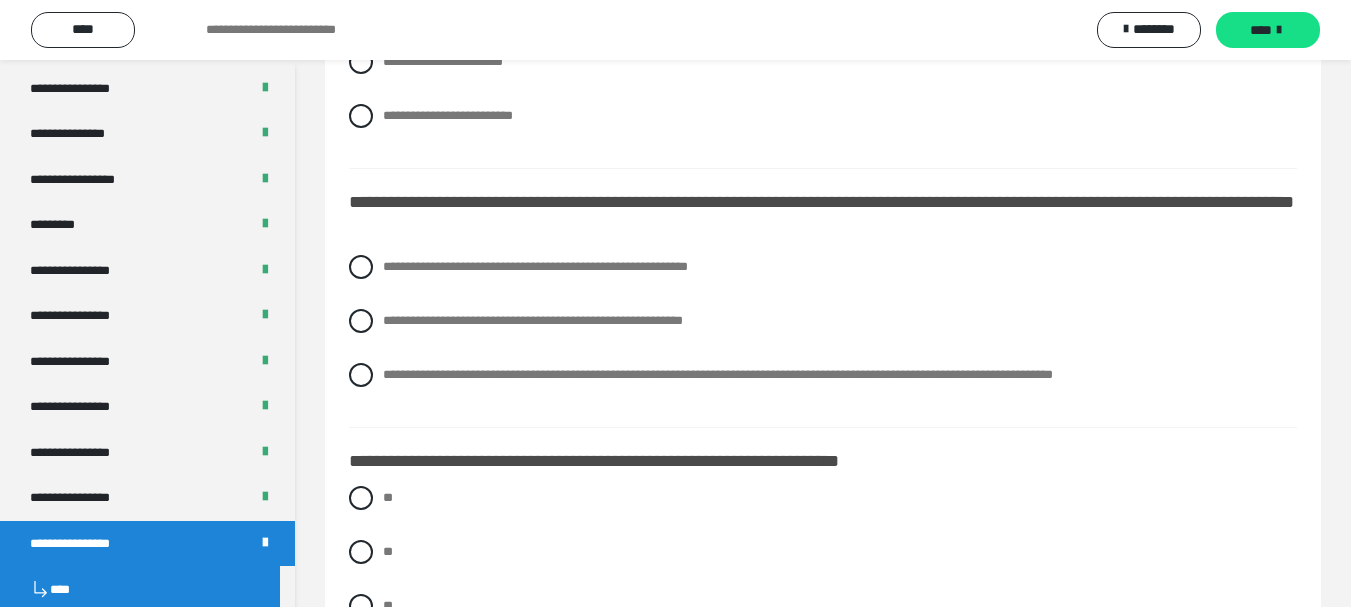 scroll, scrollTop: 900, scrollLeft: 0, axis: vertical 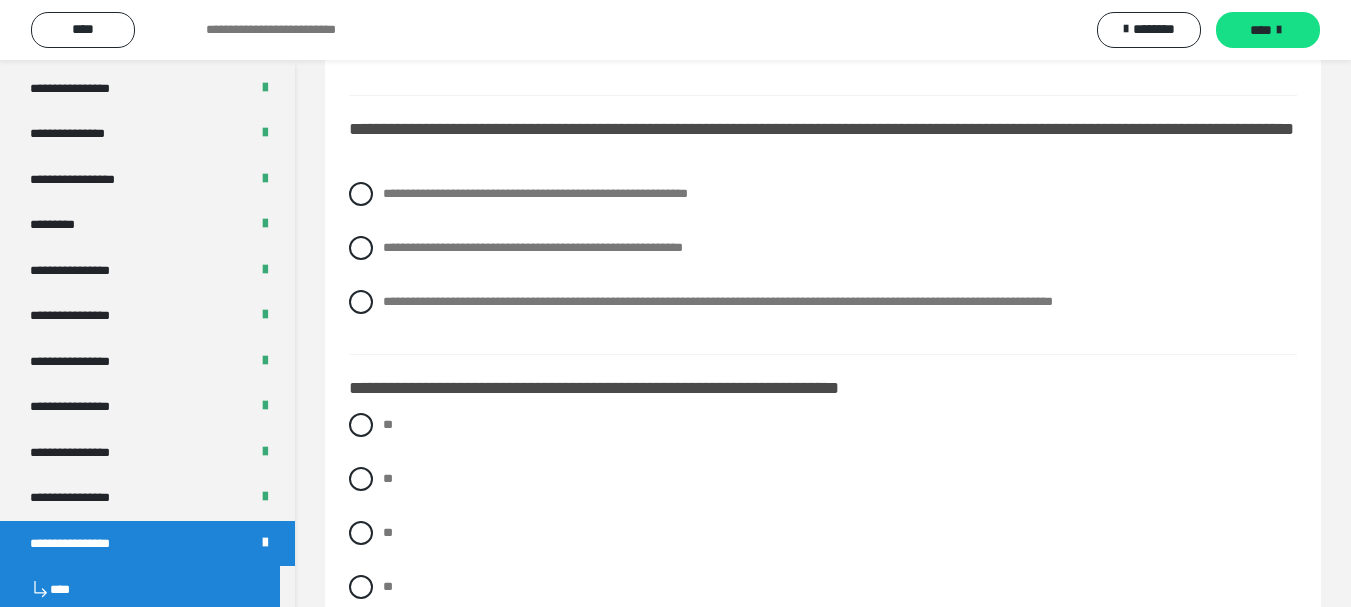 click on "**********" at bounding box center (823, 263) 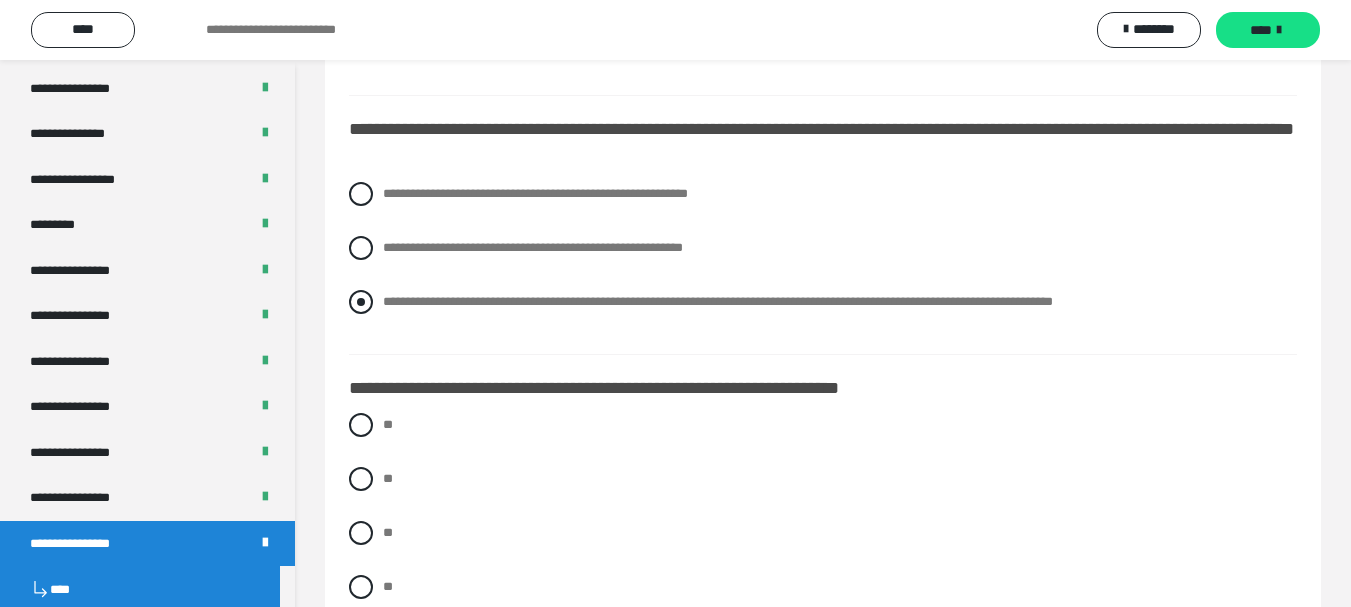 click at bounding box center (361, 302) 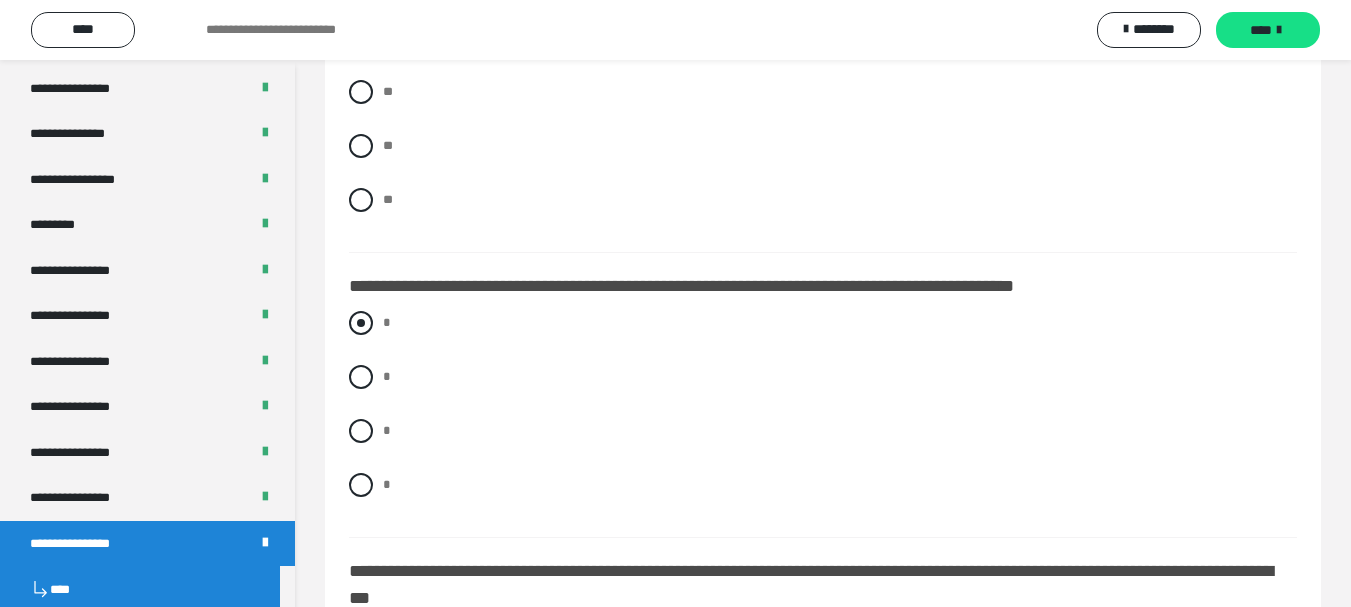 scroll, scrollTop: 1300, scrollLeft: 0, axis: vertical 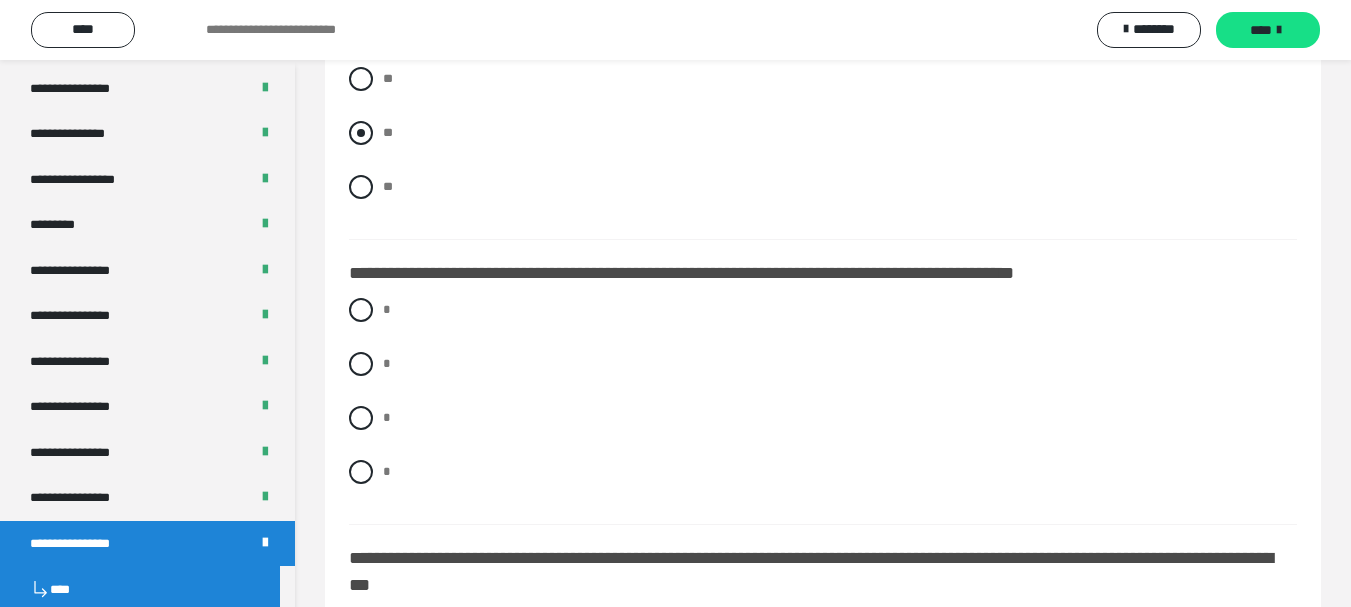 click at bounding box center (361, 133) 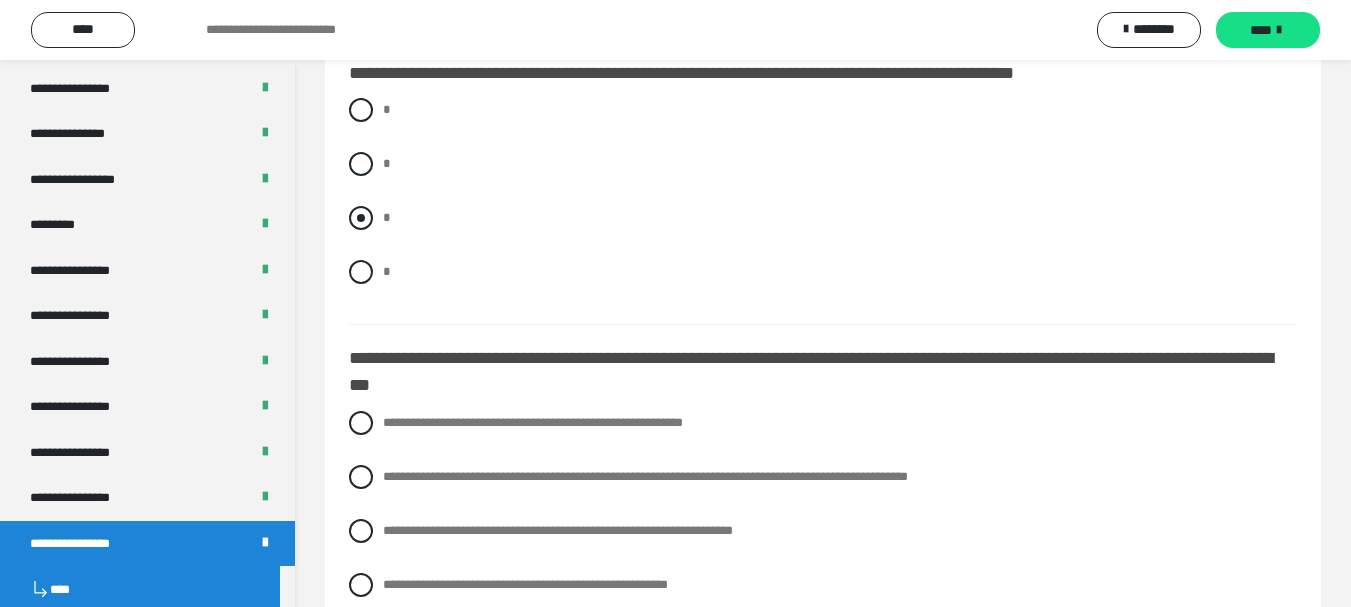 click at bounding box center (361, 218) 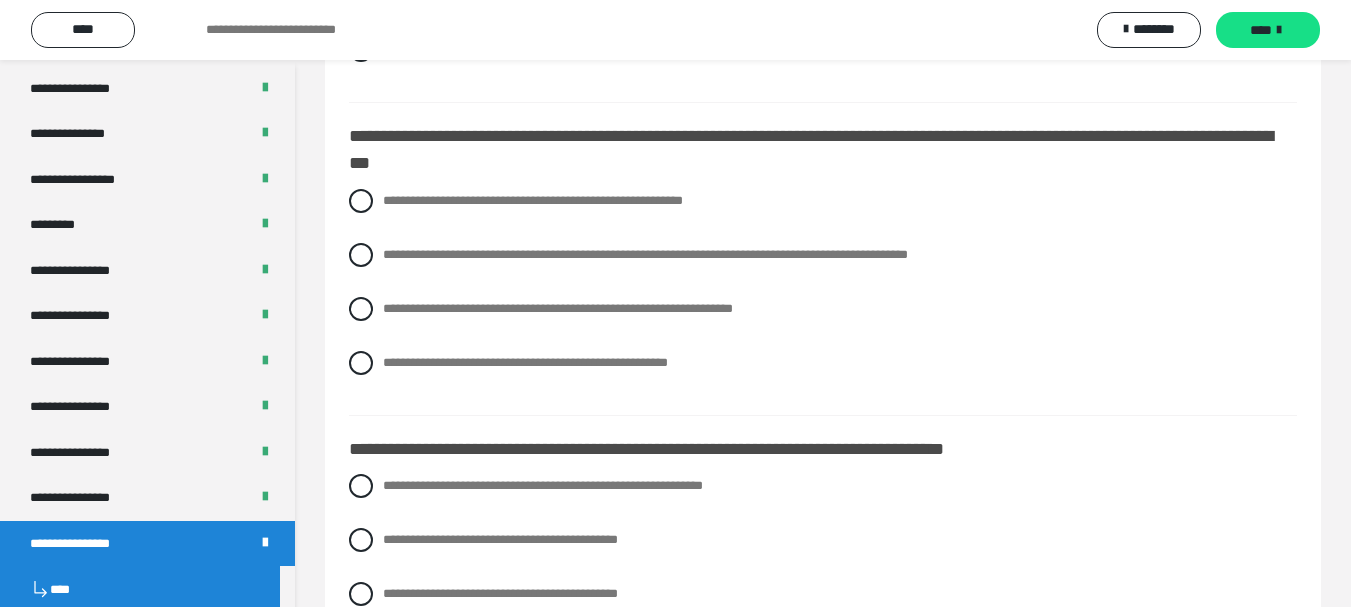 scroll, scrollTop: 1700, scrollLeft: 0, axis: vertical 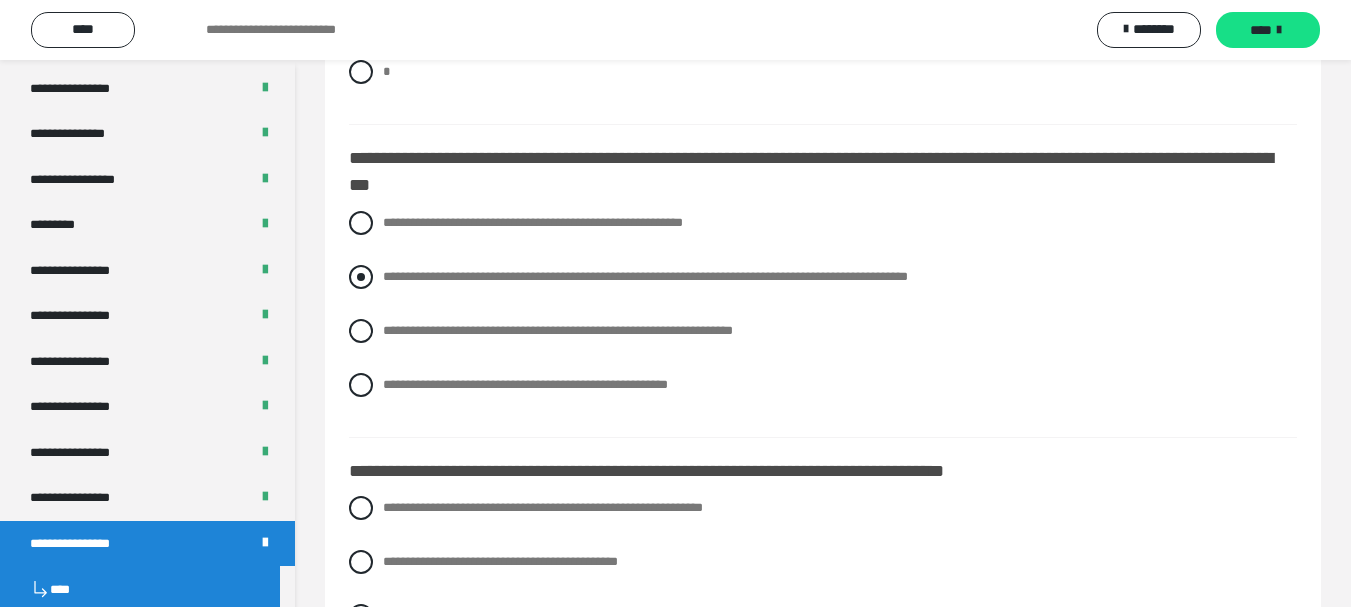 click at bounding box center (361, 277) 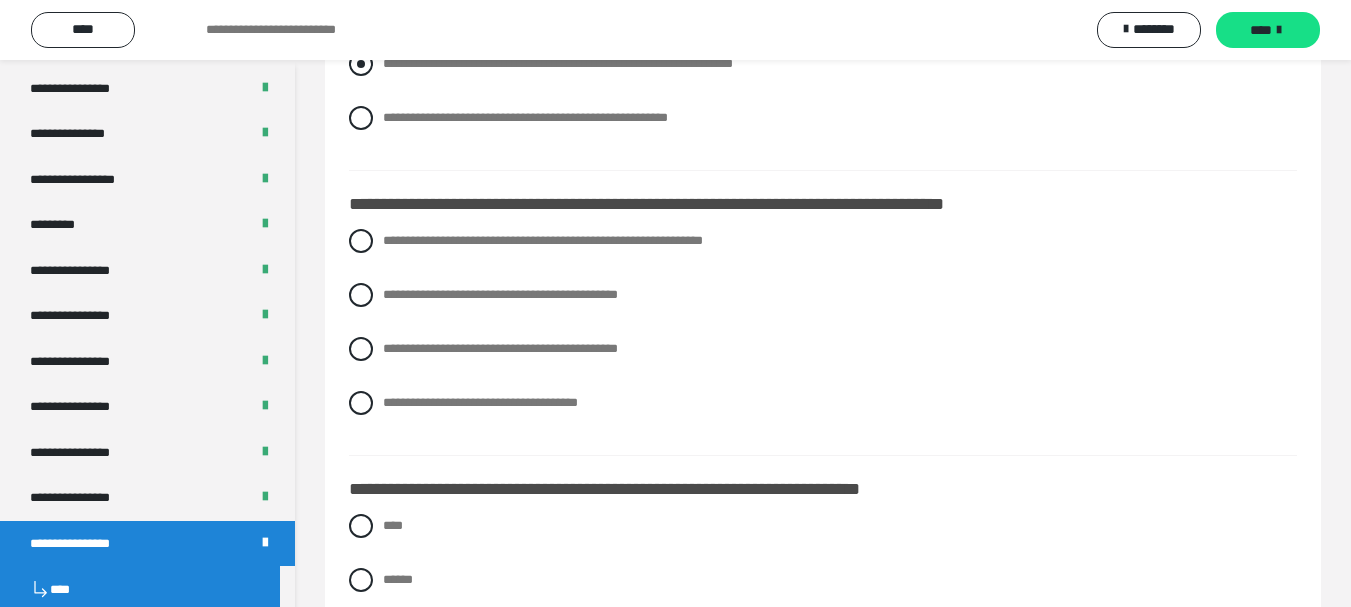 scroll, scrollTop: 2000, scrollLeft: 0, axis: vertical 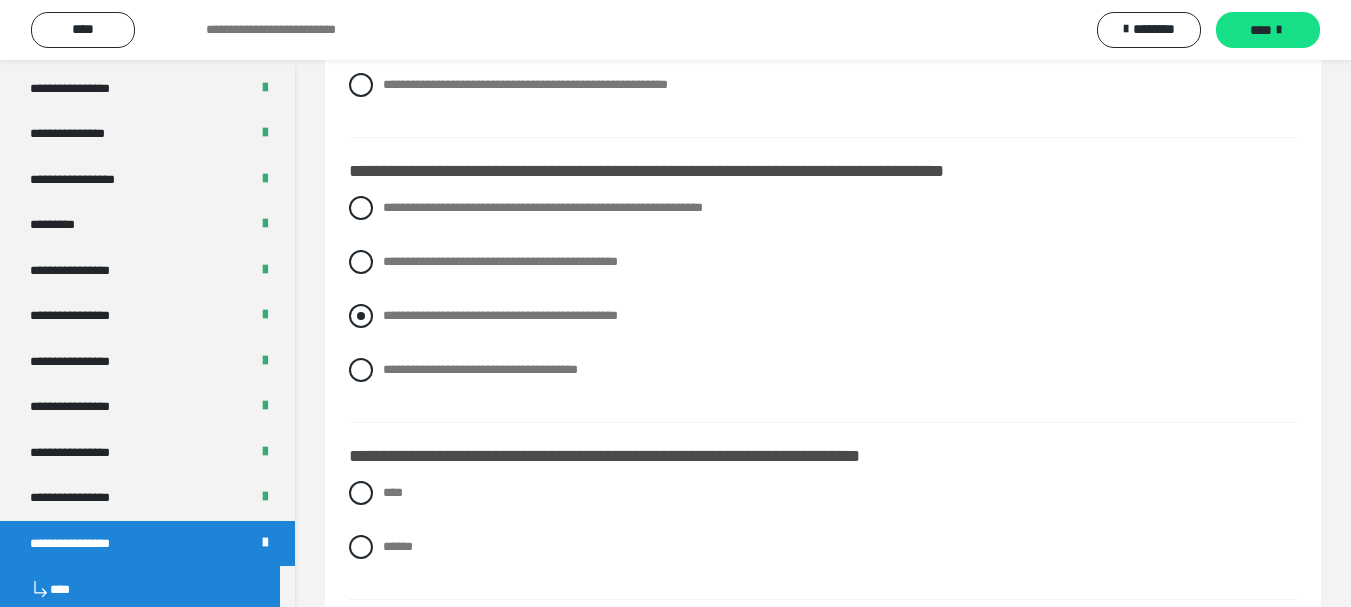 click at bounding box center [361, 316] 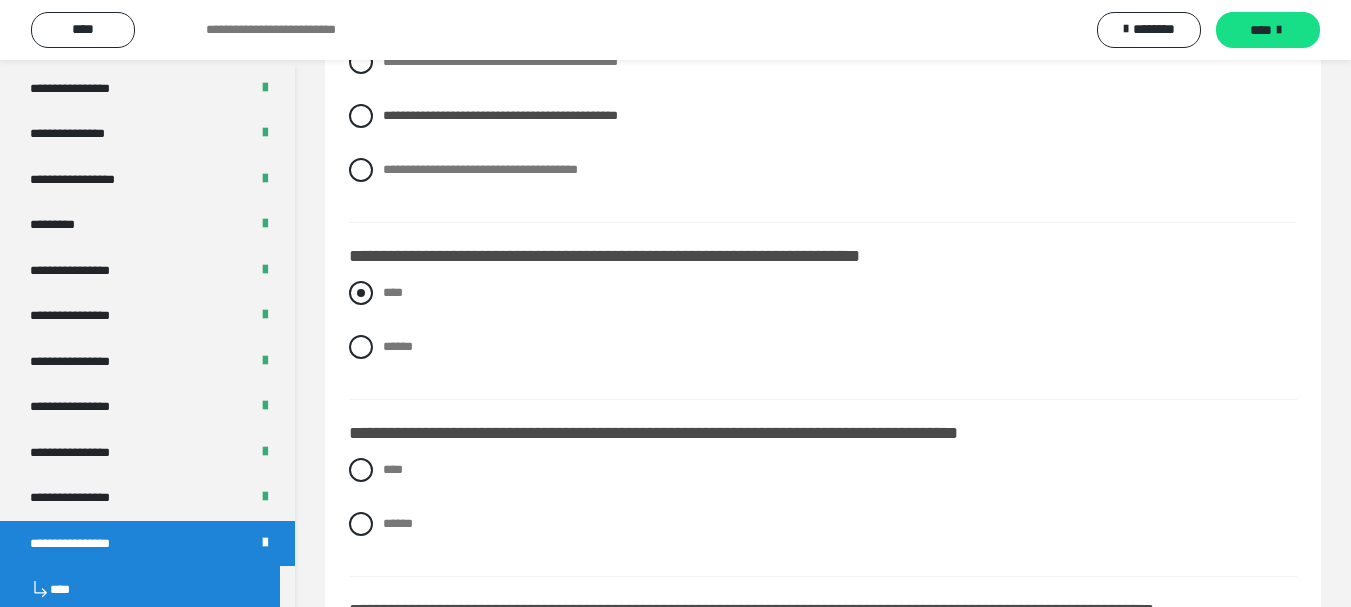 scroll, scrollTop: 2000, scrollLeft: 0, axis: vertical 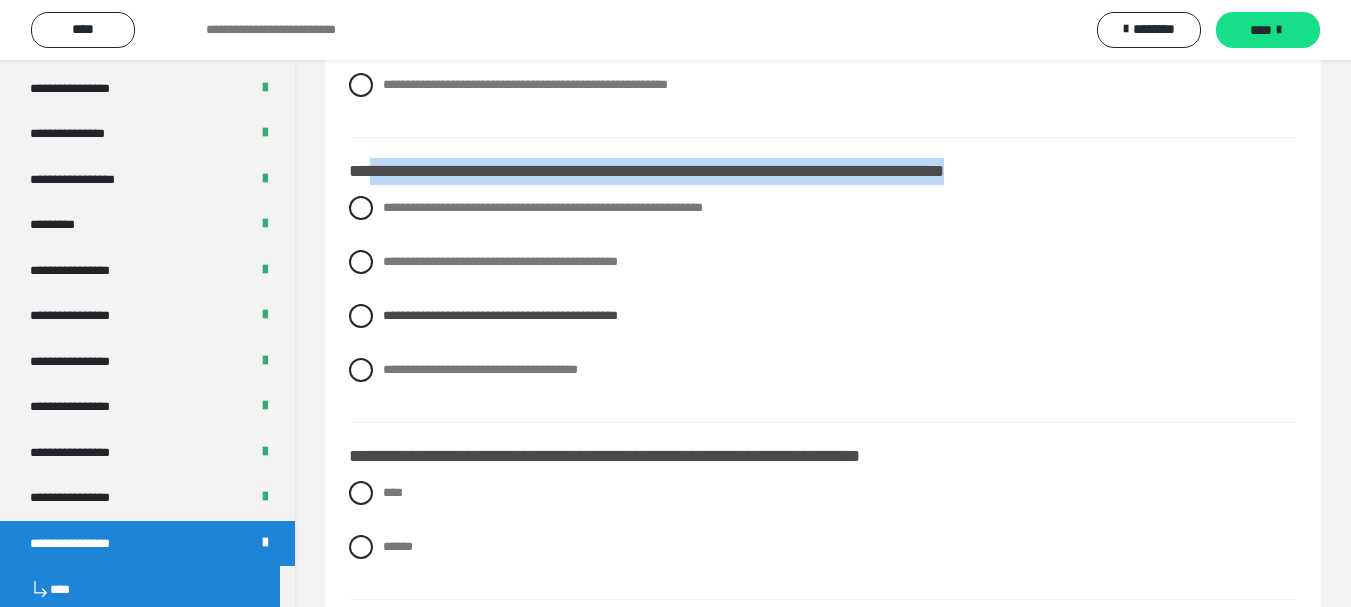 drag, startPoint x: 684, startPoint y: 181, endPoint x: 1032, endPoint y: 171, distance: 348.14365 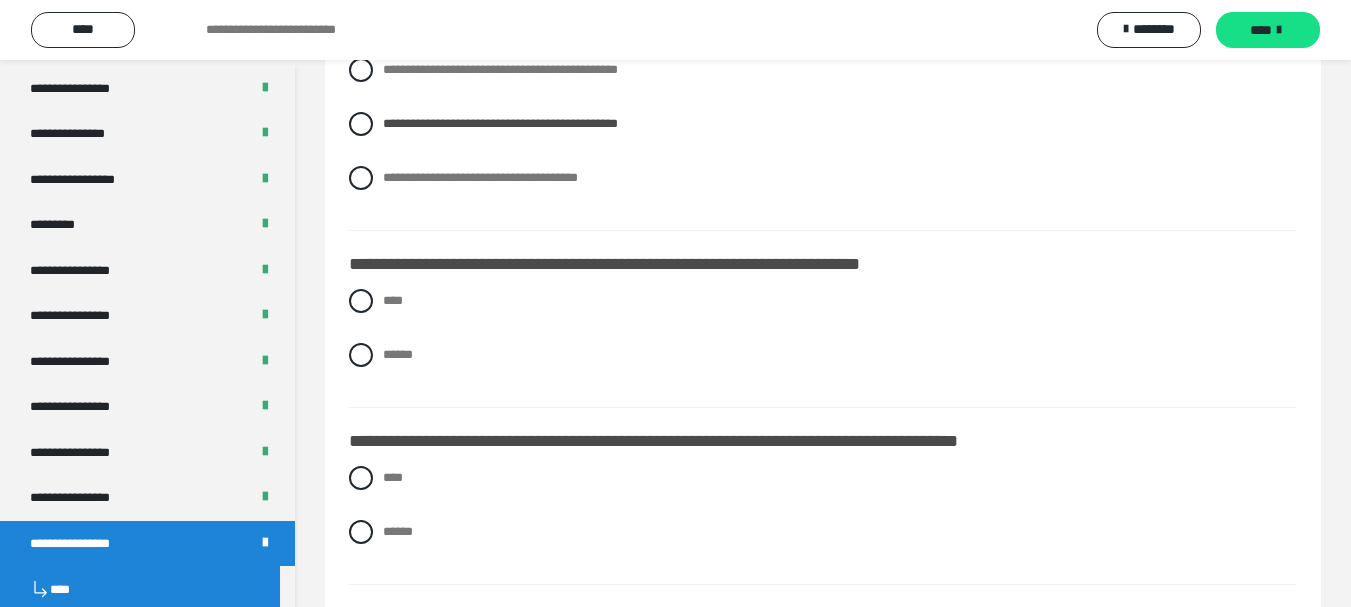 scroll, scrollTop: 2200, scrollLeft: 0, axis: vertical 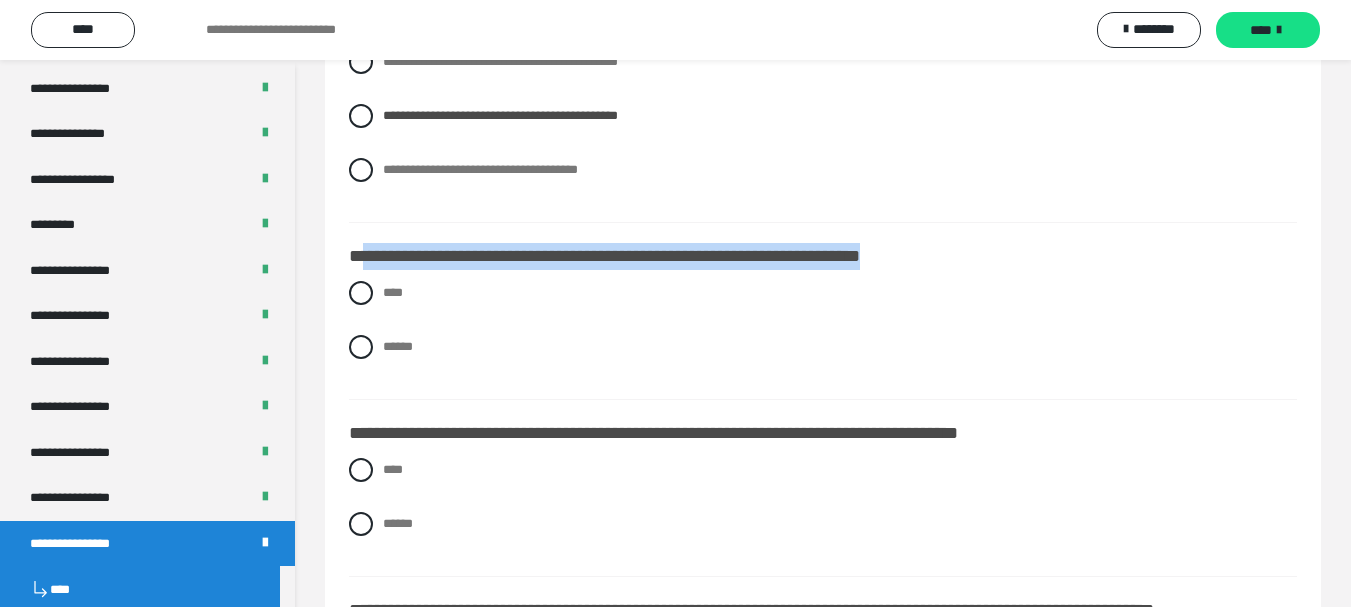drag, startPoint x: 367, startPoint y: 255, endPoint x: 913, endPoint y: 257, distance: 546.00366 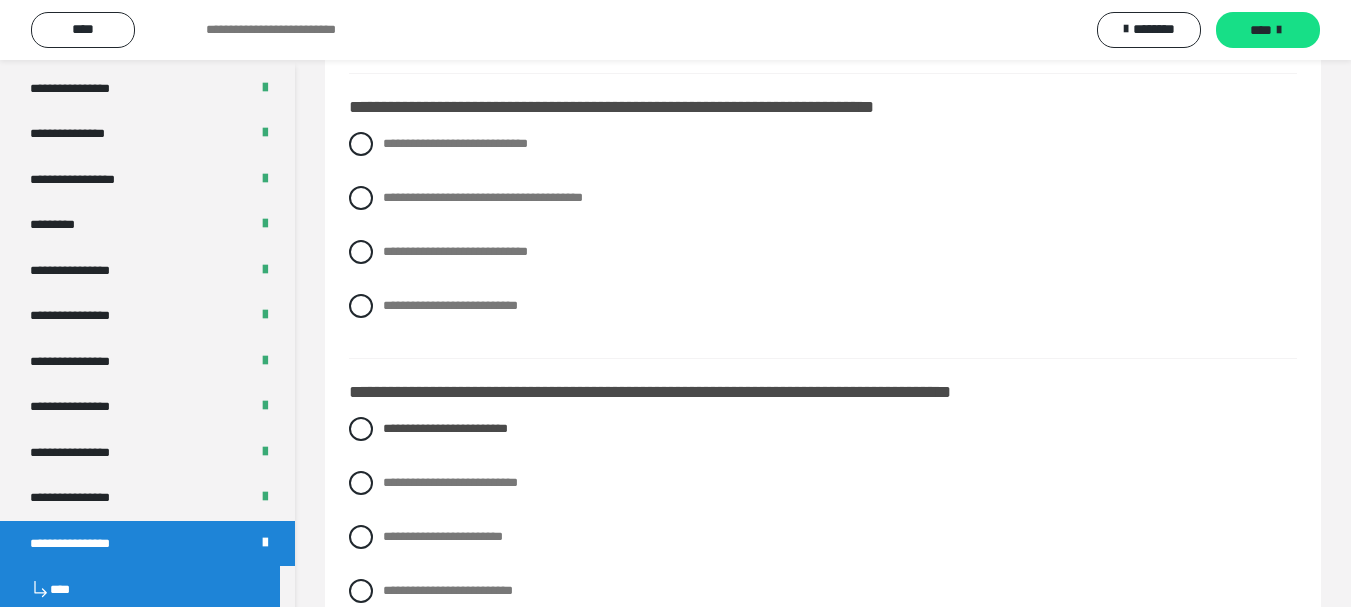scroll, scrollTop: 300, scrollLeft: 0, axis: vertical 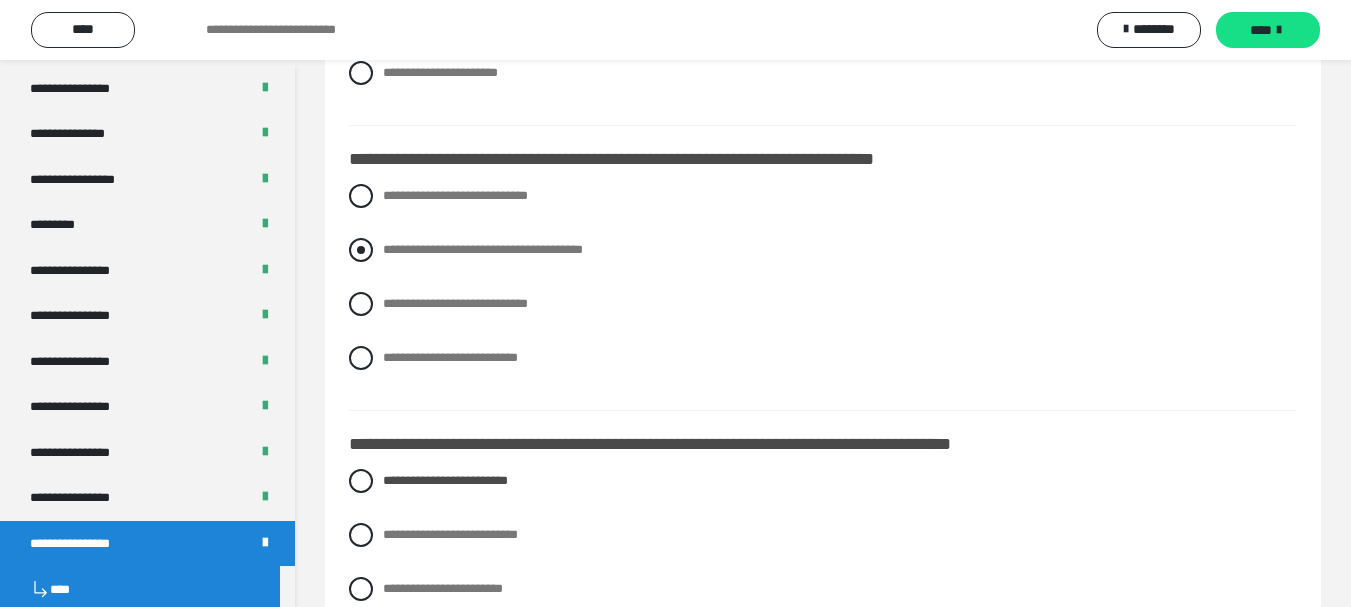 click at bounding box center [361, 250] 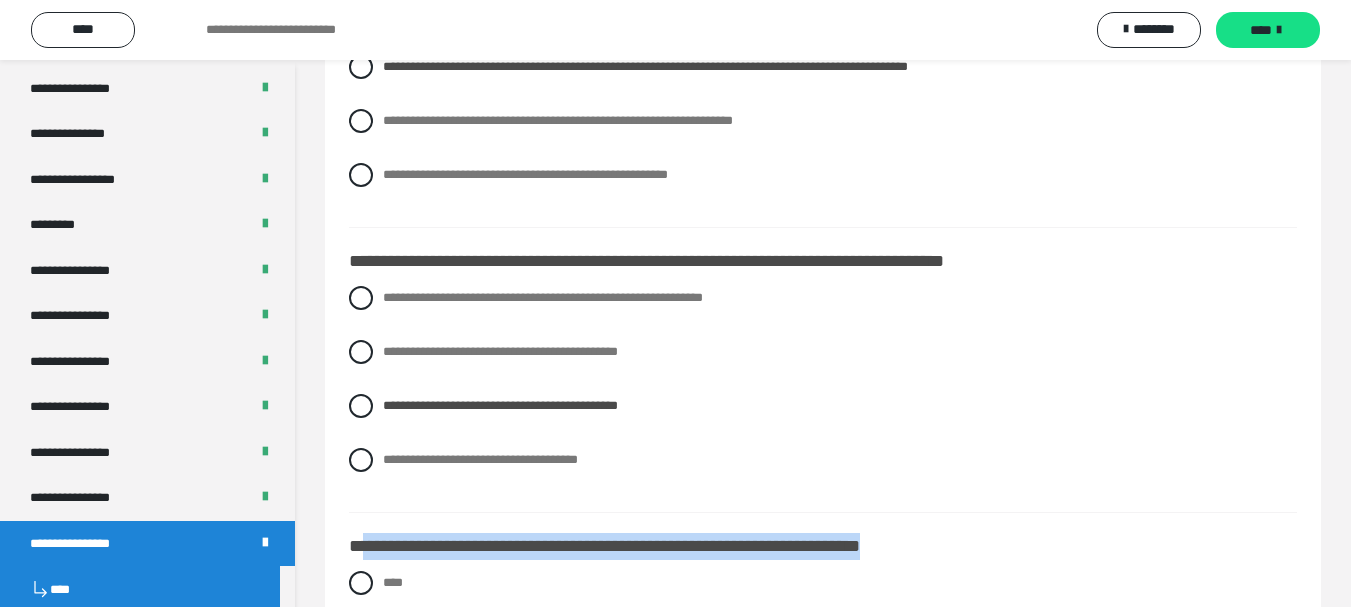 scroll, scrollTop: 2100, scrollLeft: 0, axis: vertical 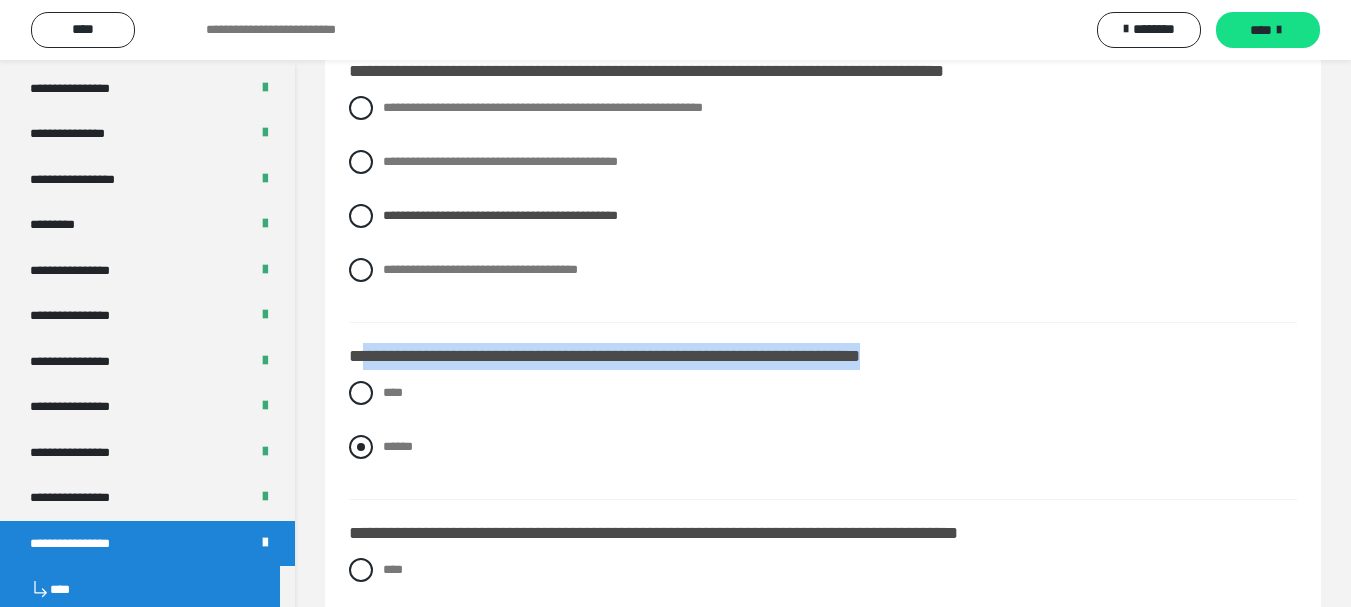click at bounding box center (361, 447) 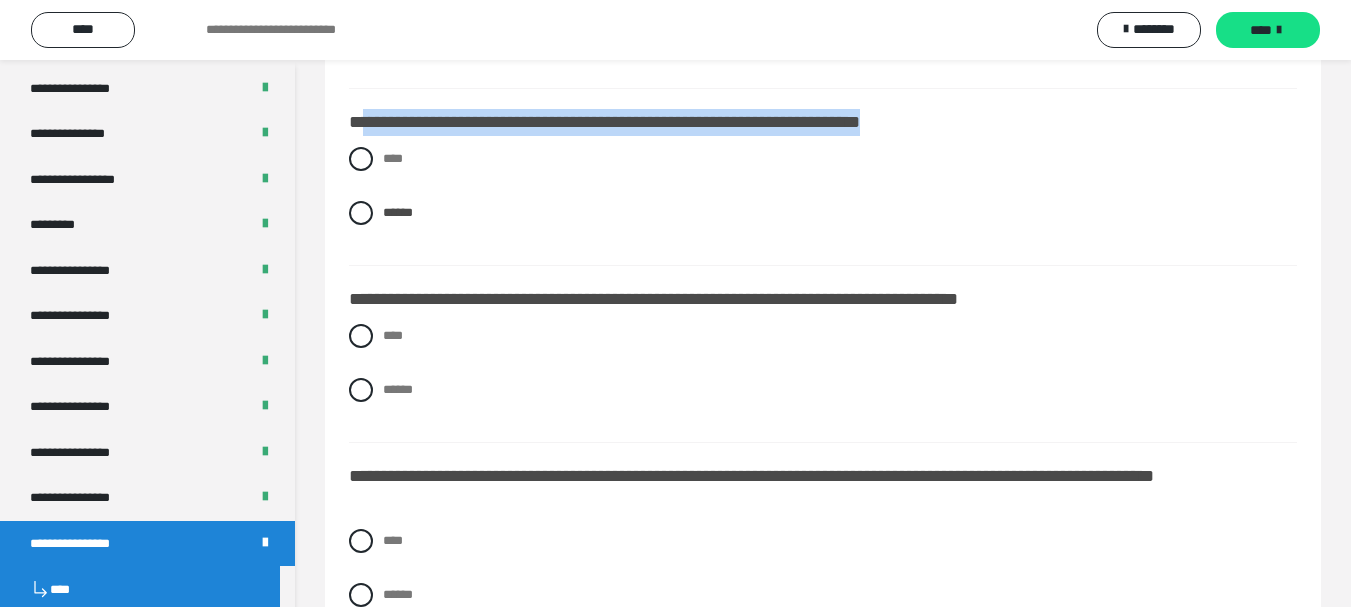 scroll, scrollTop: 2400, scrollLeft: 0, axis: vertical 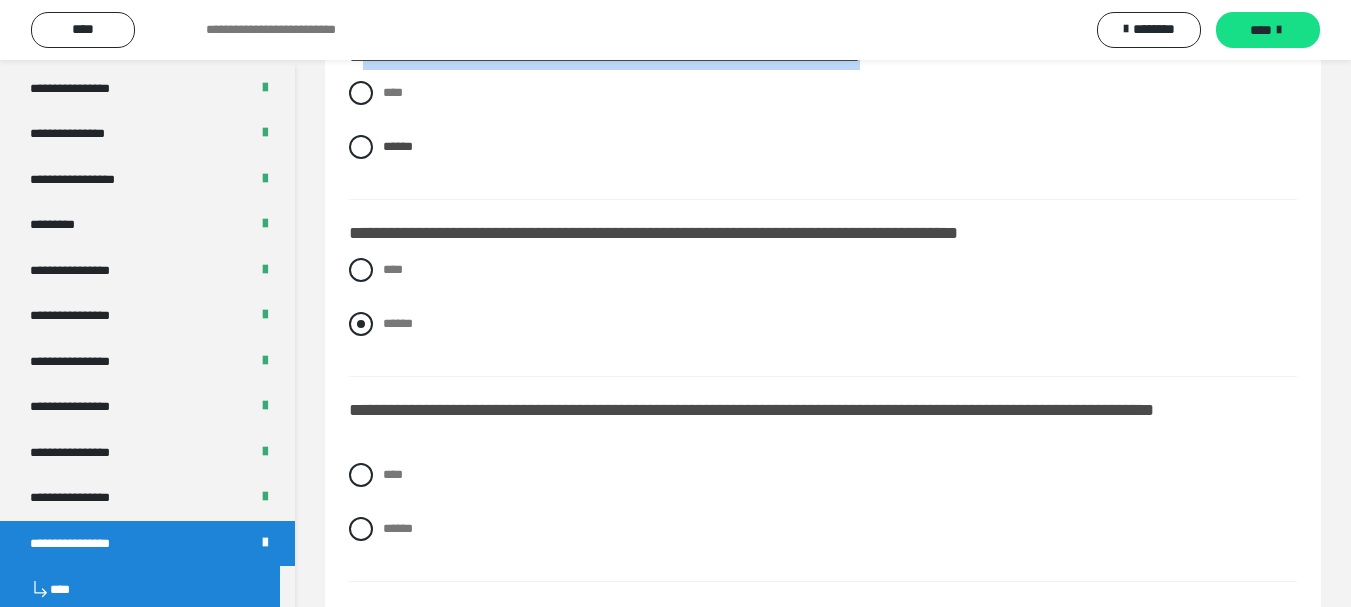 click at bounding box center [361, 324] 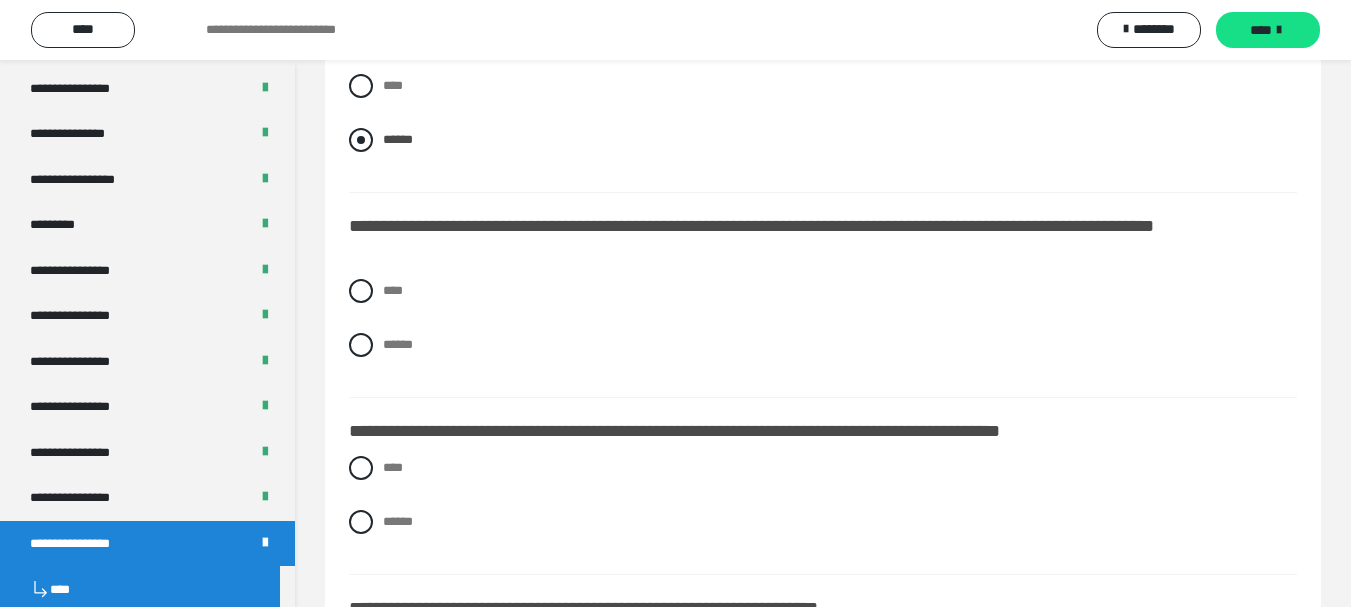 scroll, scrollTop: 2600, scrollLeft: 0, axis: vertical 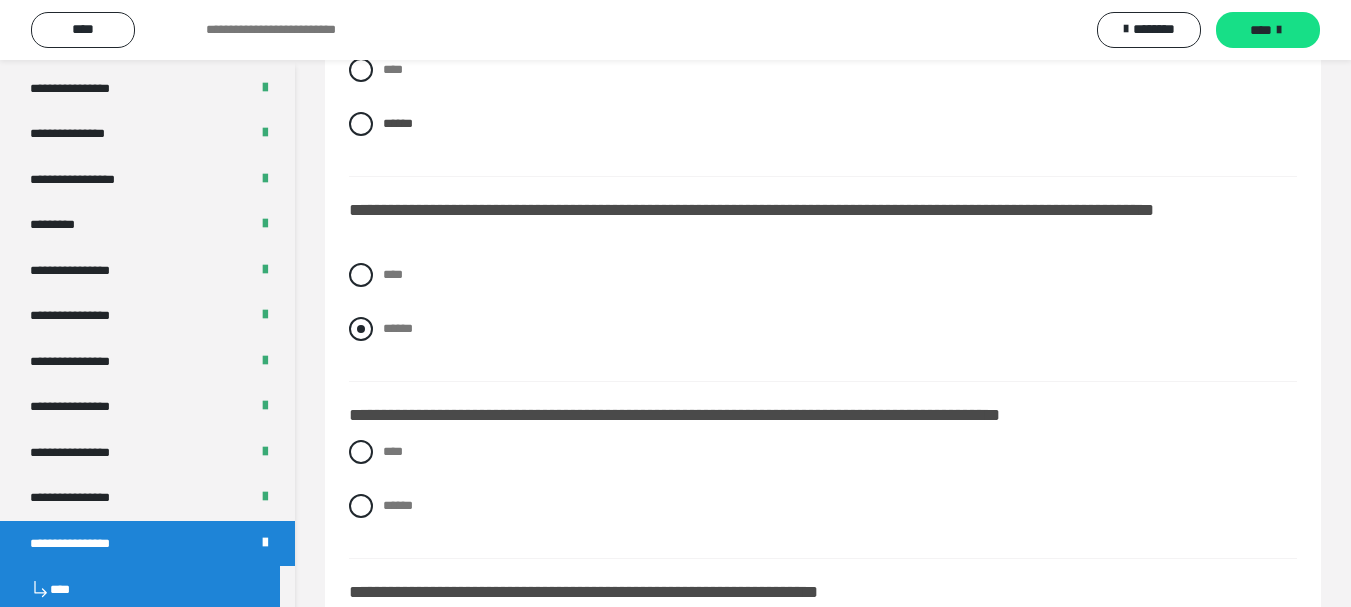 click at bounding box center (361, 329) 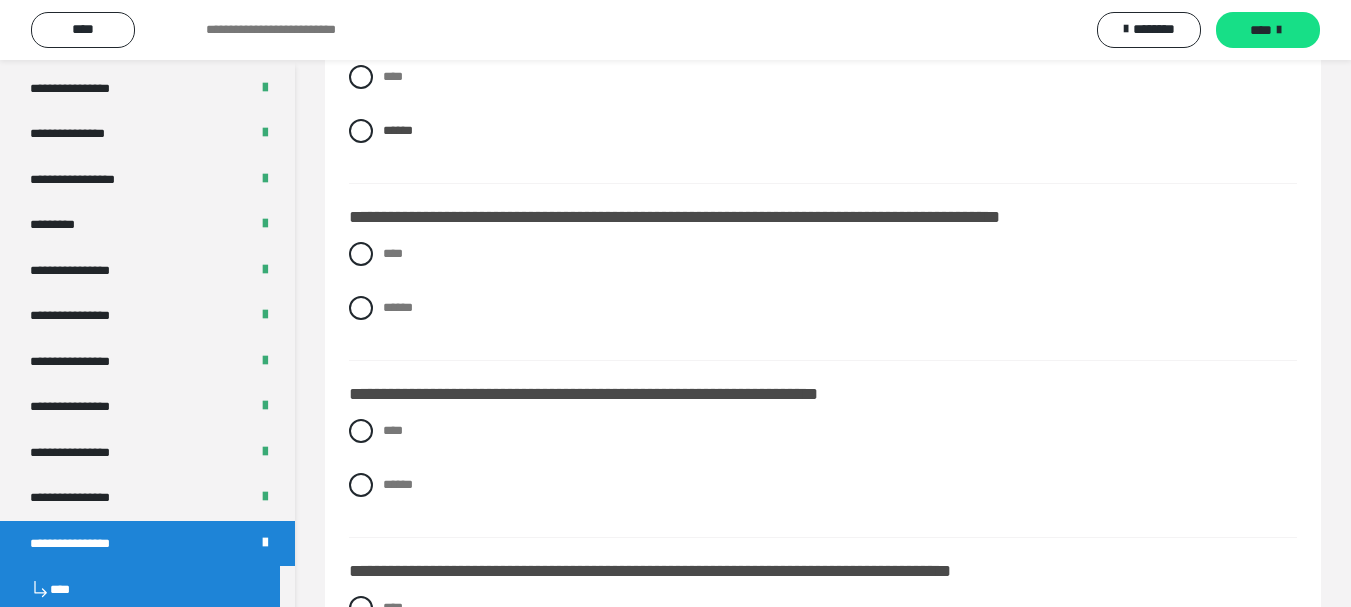 scroll, scrollTop: 2900, scrollLeft: 0, axis: vertical 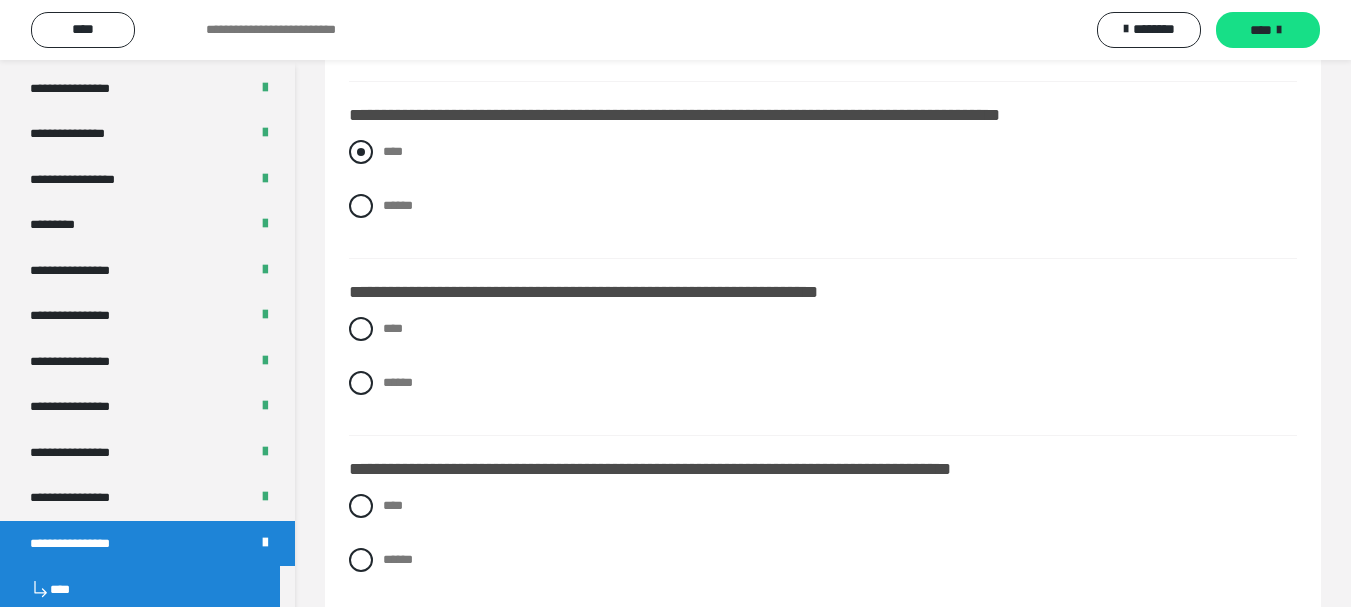 click at bounding box center [361, 152] 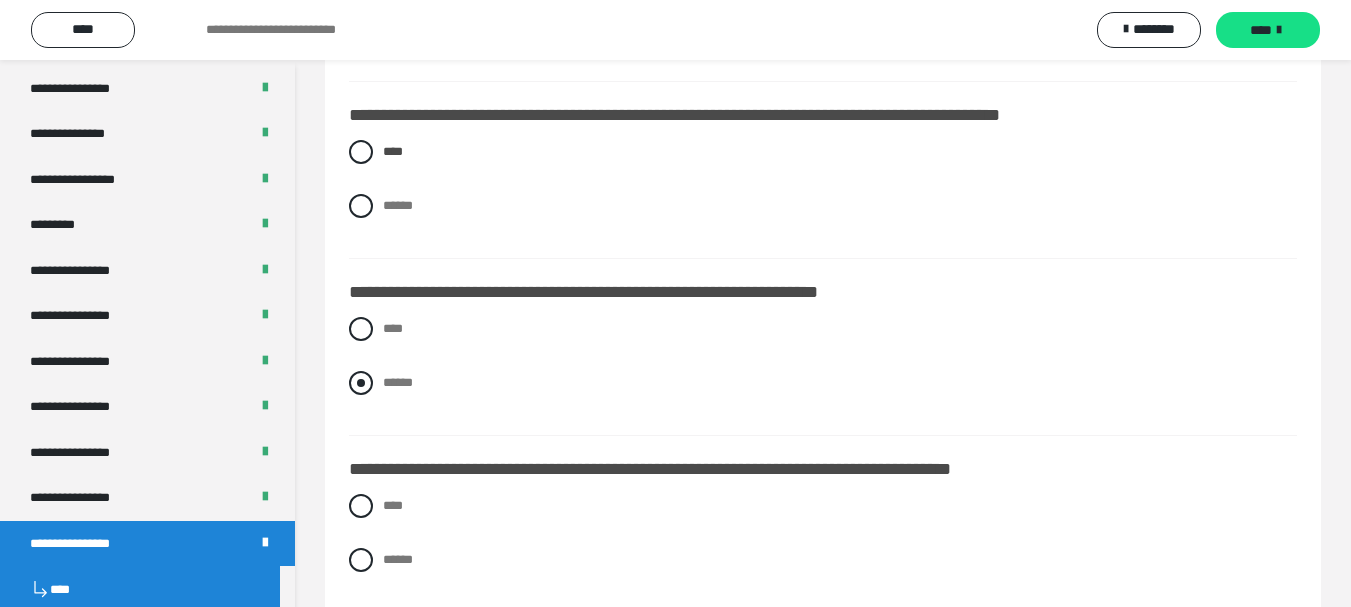 click at bounding box center (361, 383) 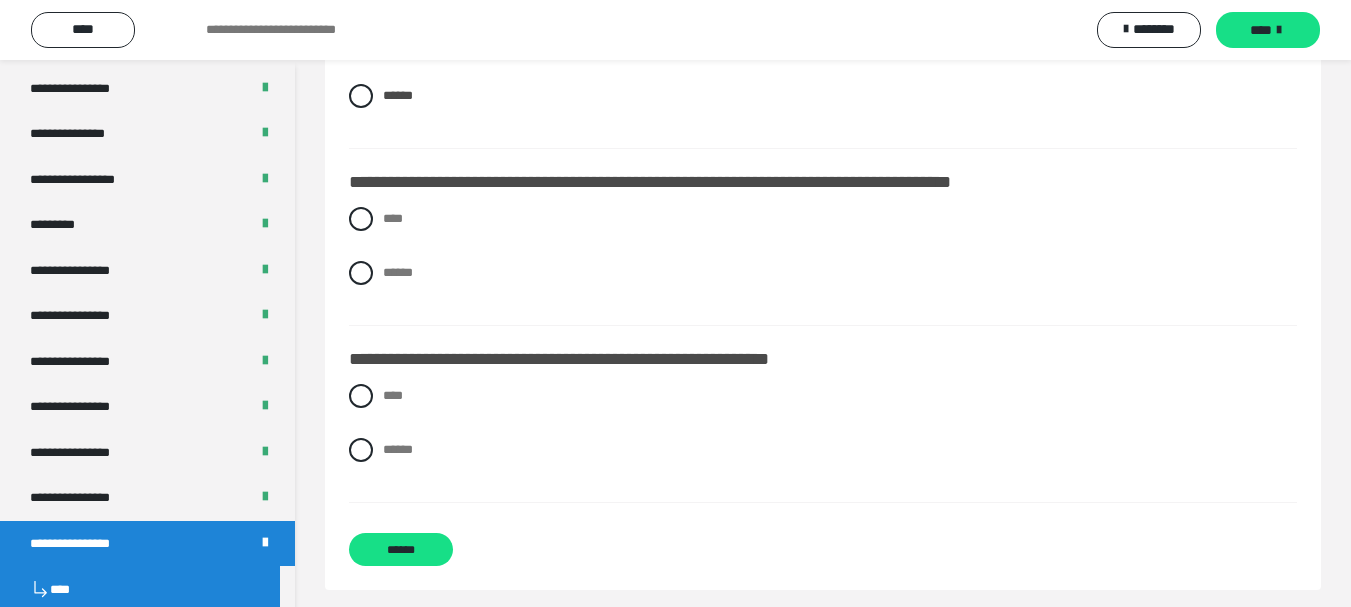 scroll, scrollTop: 3200, scrollLeft: 0, axis: vertical 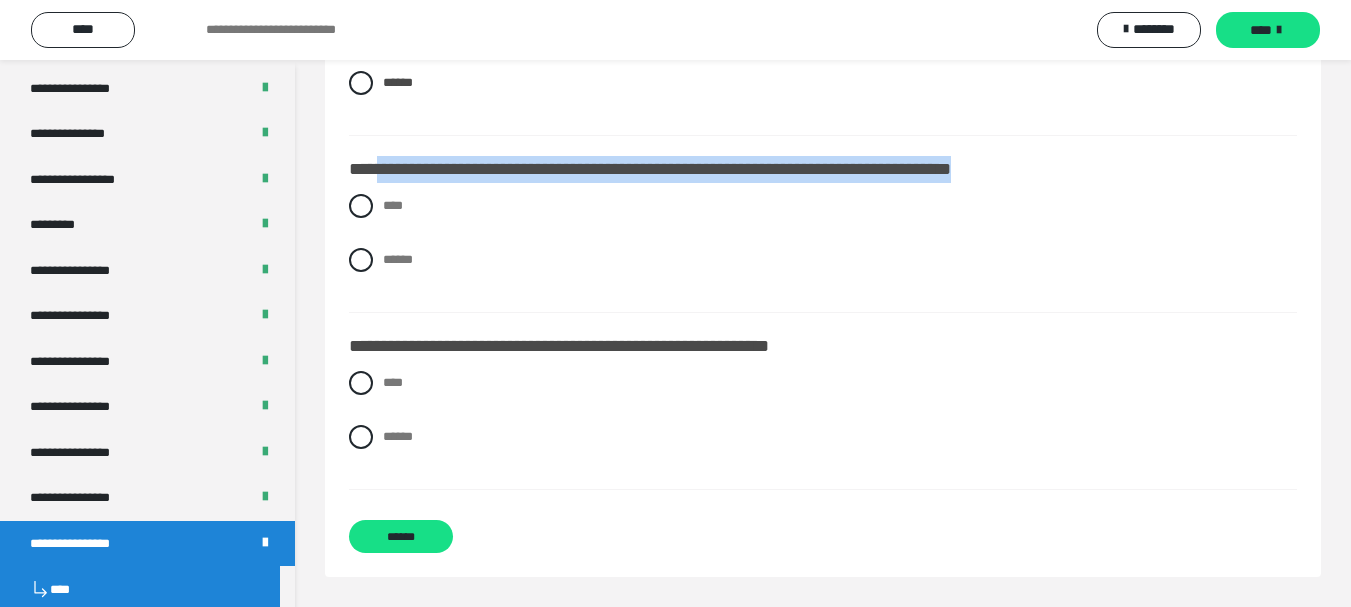drag, startPoint x: 1073, startPoint y: 164, endPoint x: 379, endPoint y: 171, distance: 694.0353 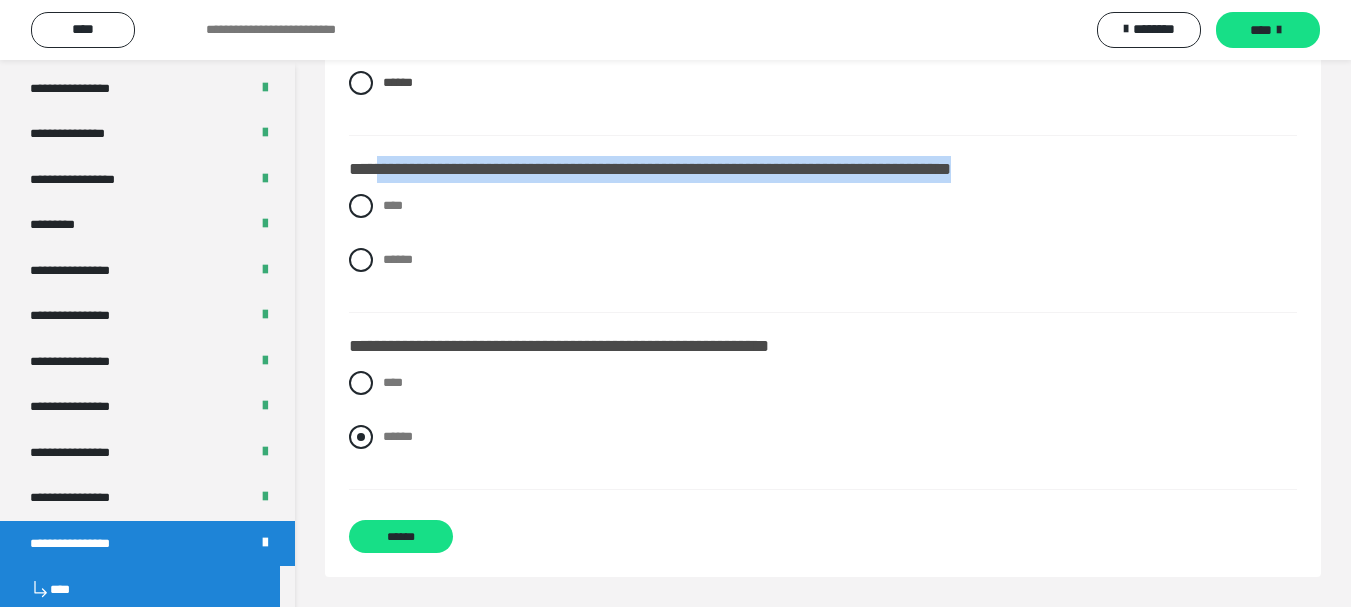 click at bounding box center (361, 437) 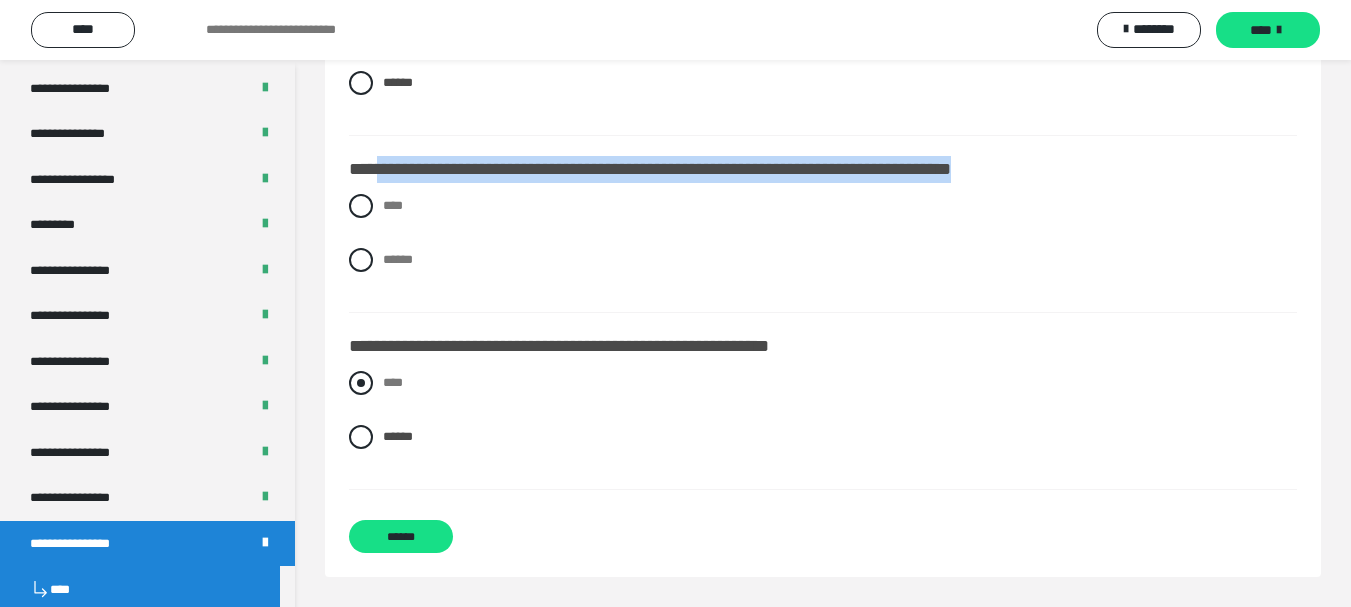 click at bounding box center (361, 383) 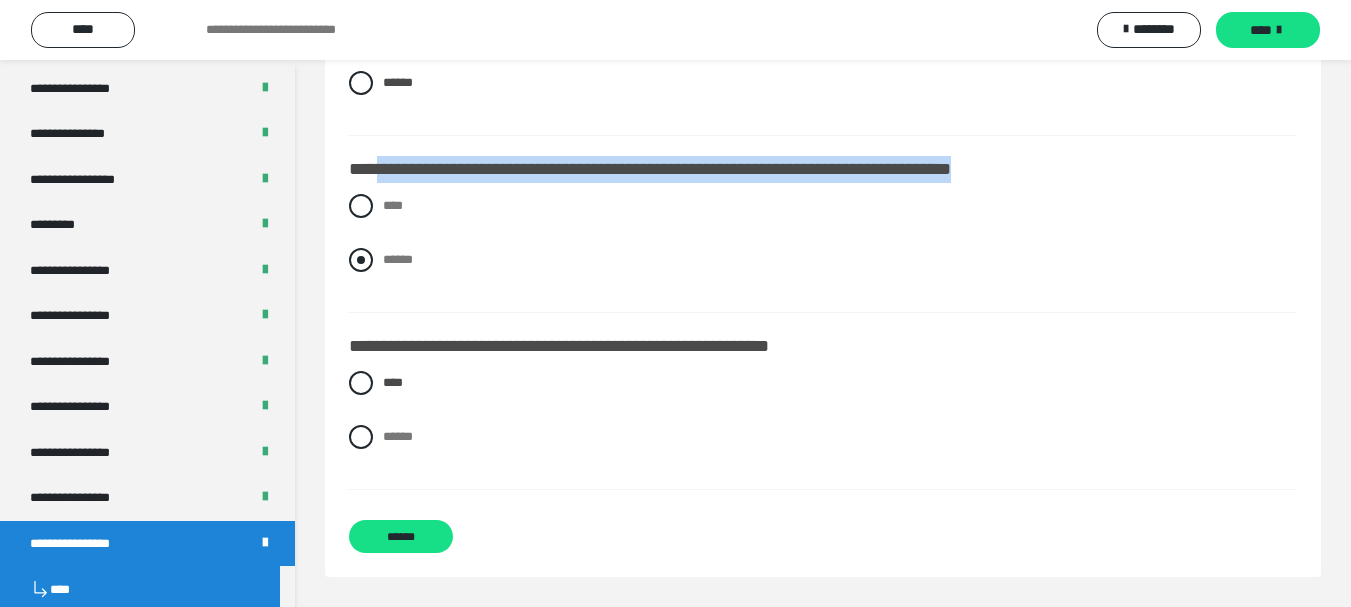 click at bounding box center [361, 260] 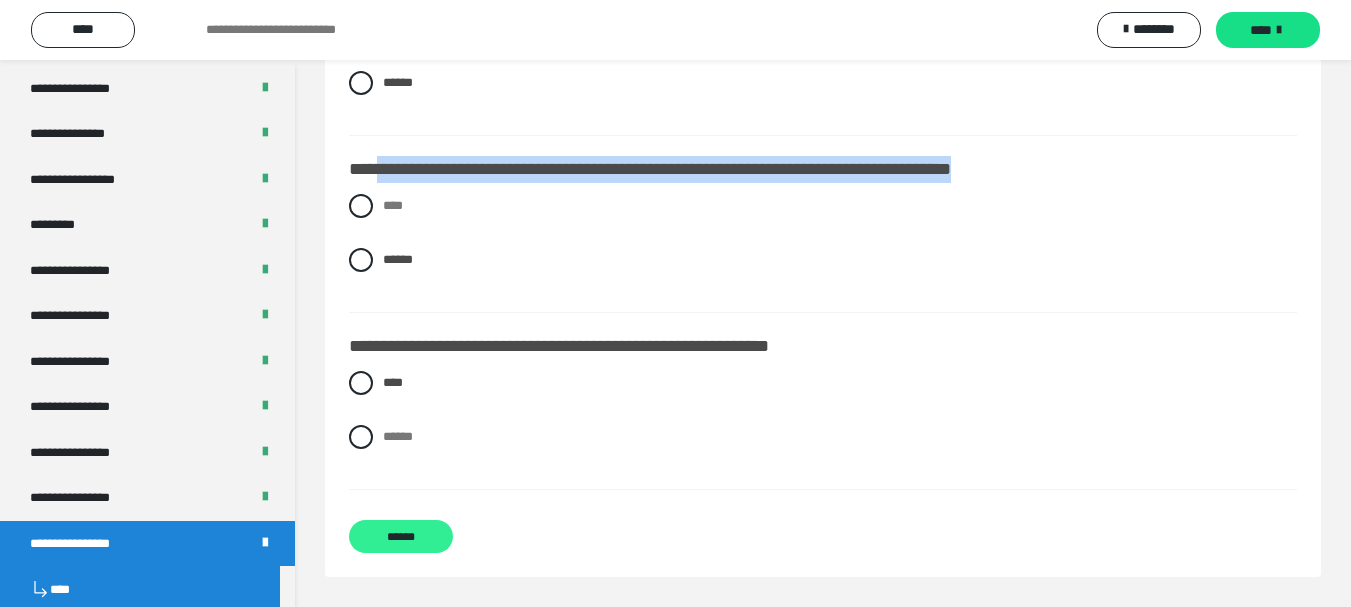 click on "******" at bounding box center [401, 536] 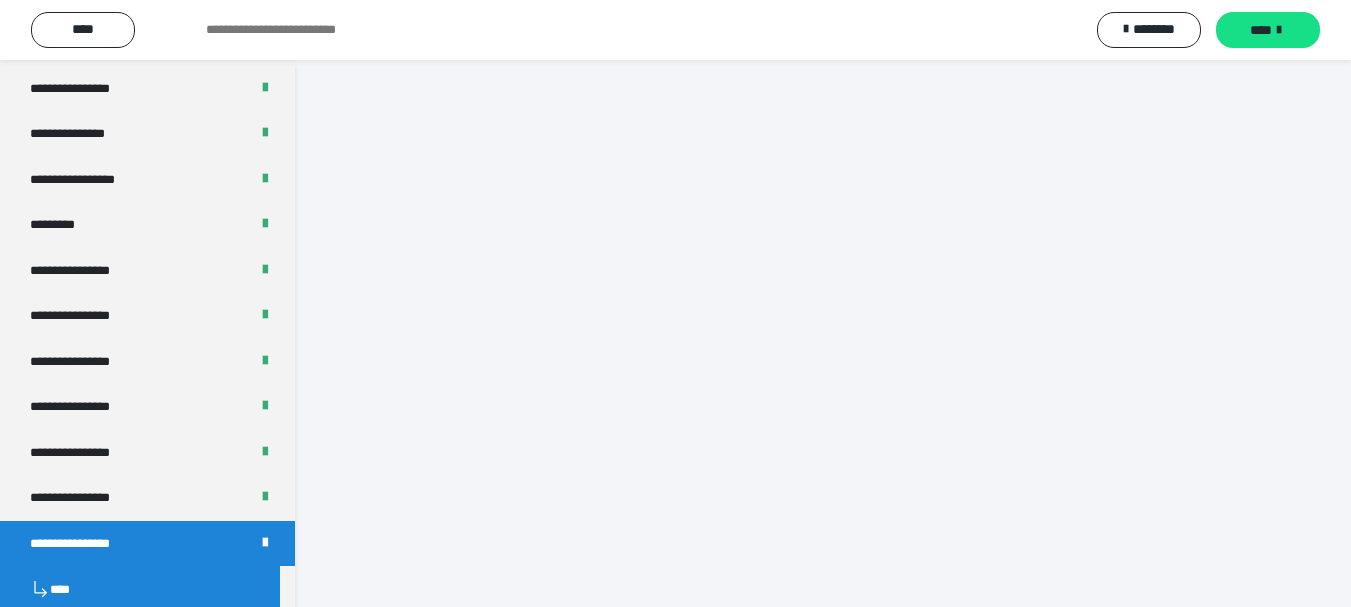scroll, scrollTop: 60, scrollLeft: 0, axis: vertical 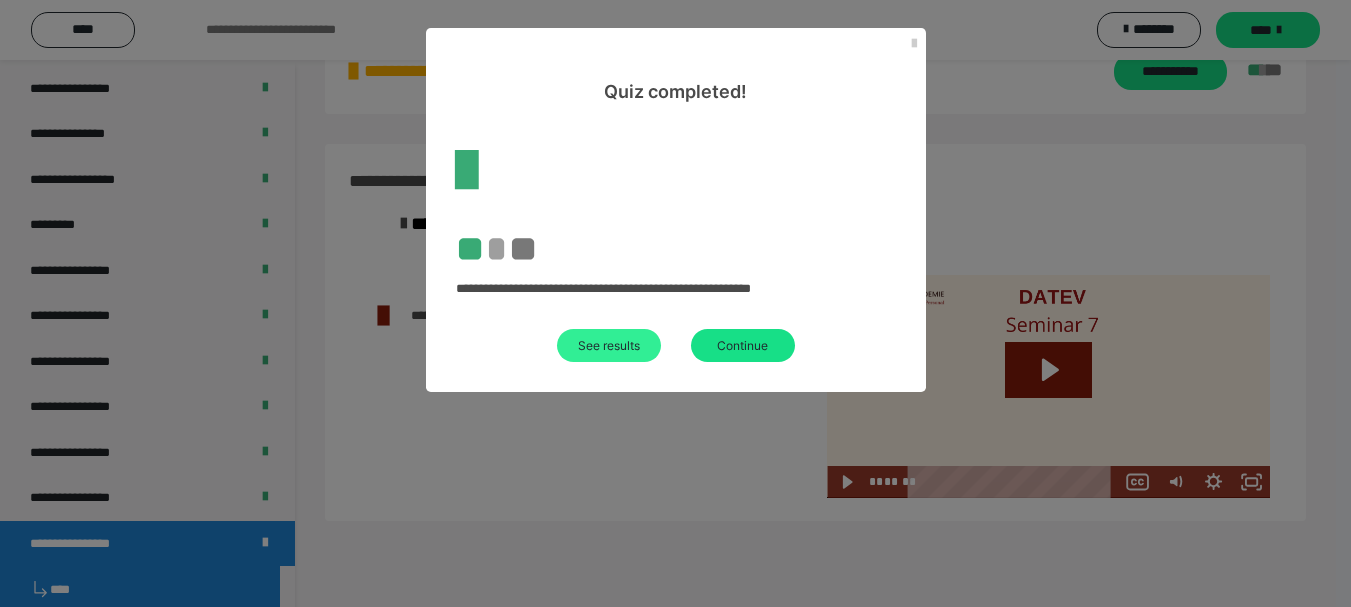 click on "See results" at bounding box center [609, 345] 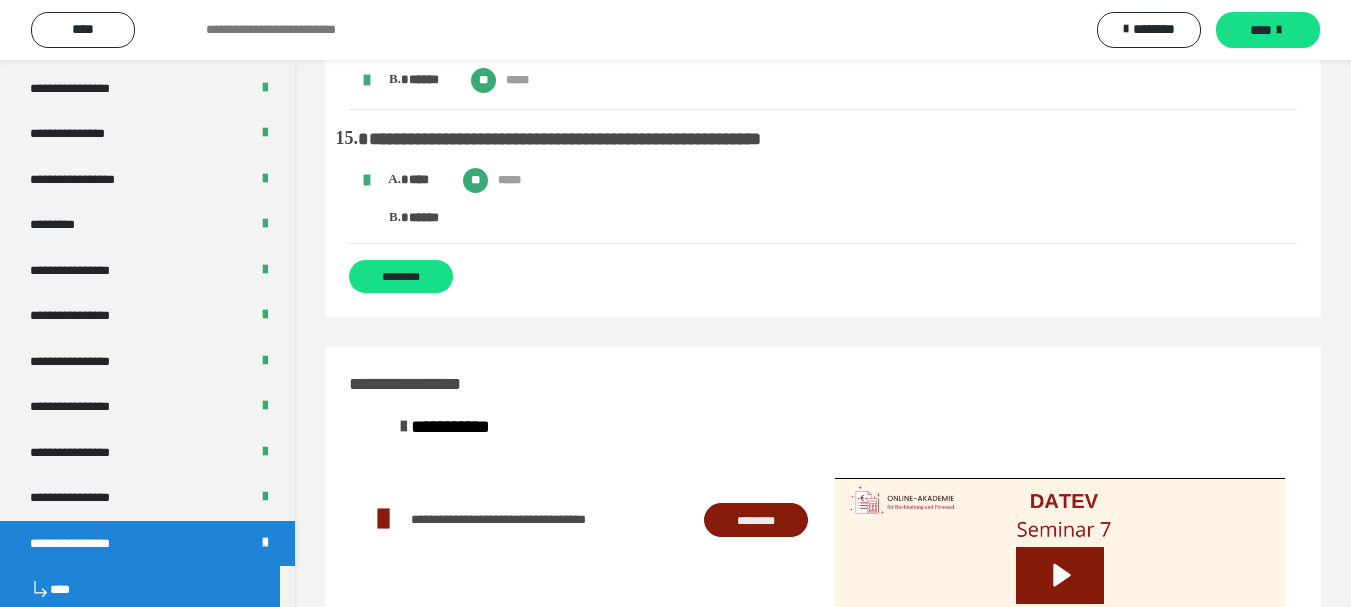scroll, scrollTop: 2500, scrollLeft: 0, axis: vertical 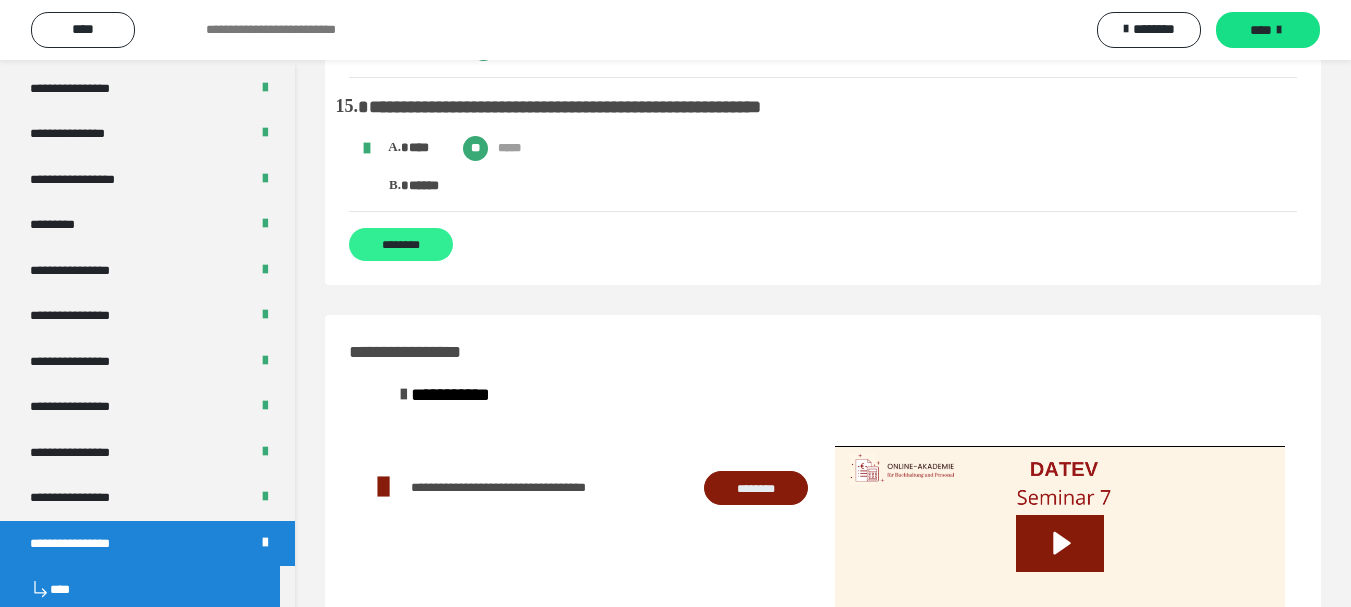 click on "********" at bounding box center (401, 244) 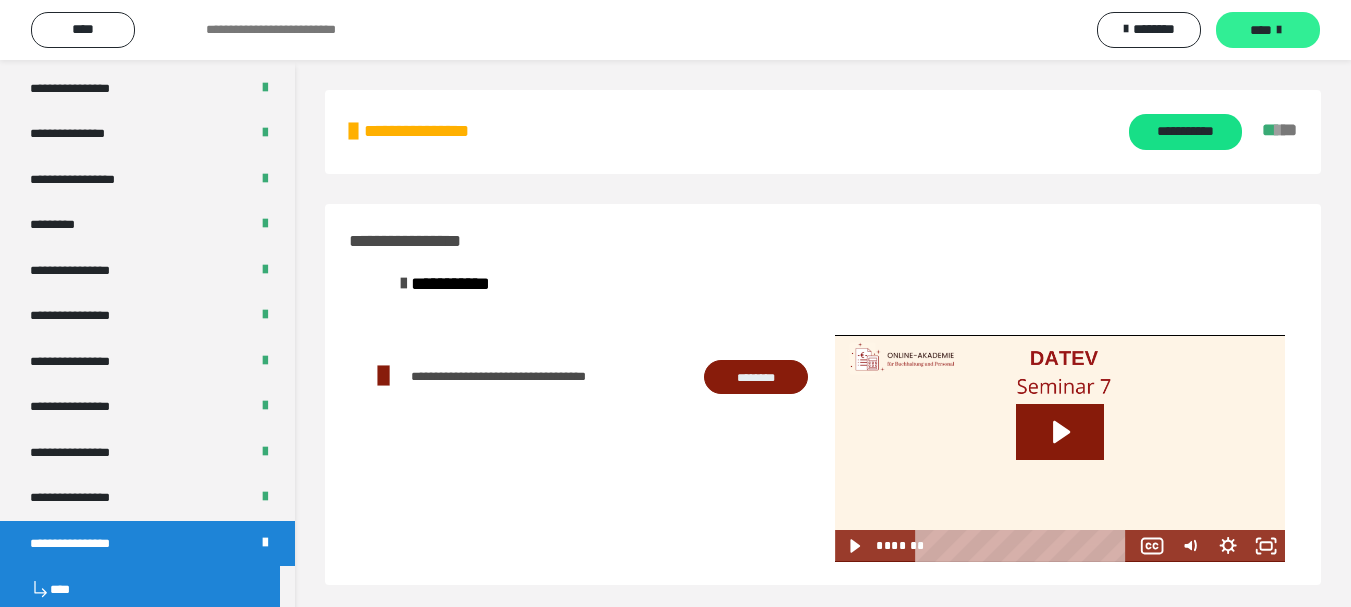 click on "****" at bounding box center [1261, 30] 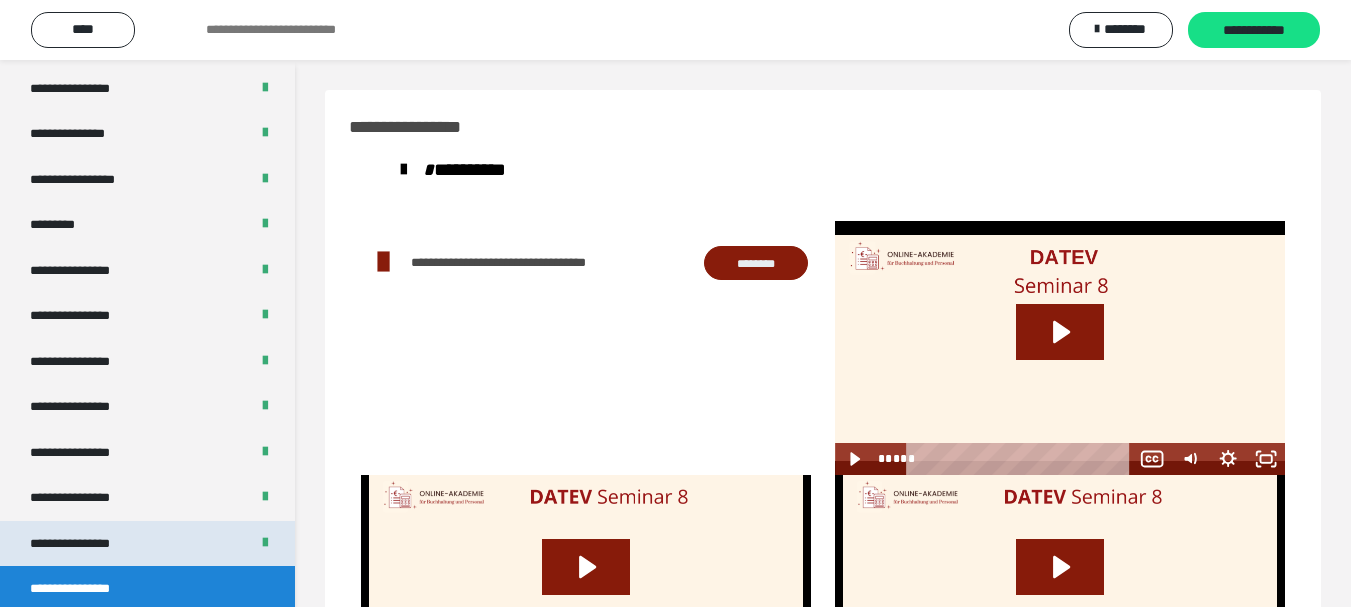 scroll, scrollTop: 2510, scrollLeft: 0, axis: vertical 